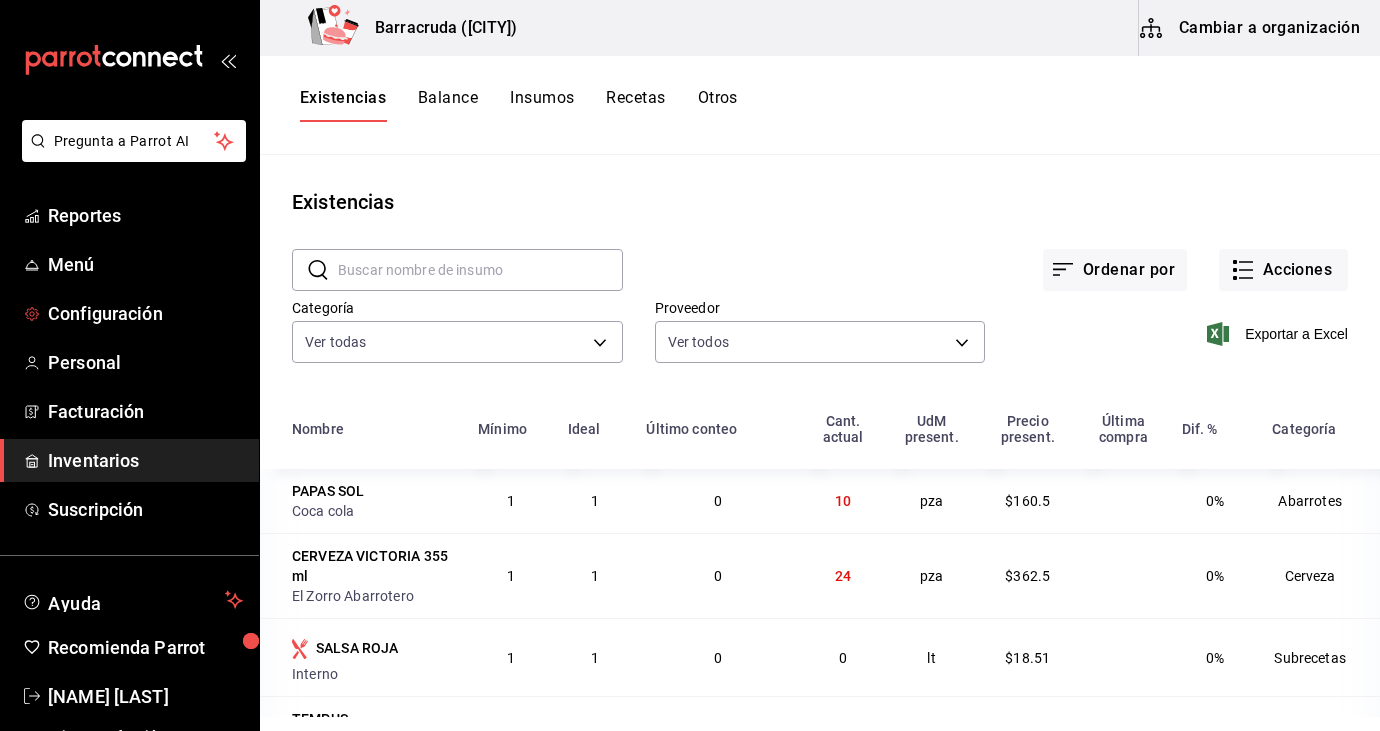 scroll, scrollTop: 0, scrollLeft: 0, axis: both 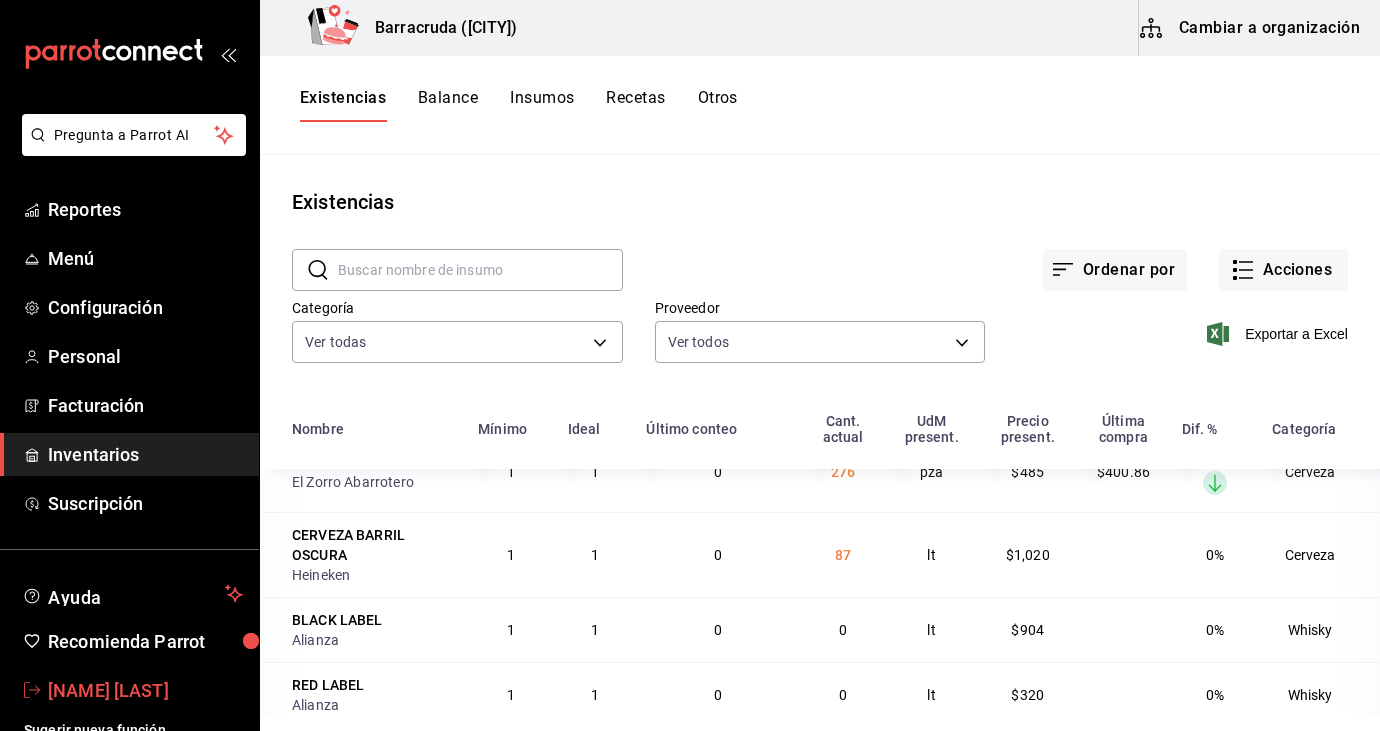 click on "[NAME] [LAST]" at bounding box center (145, 690) 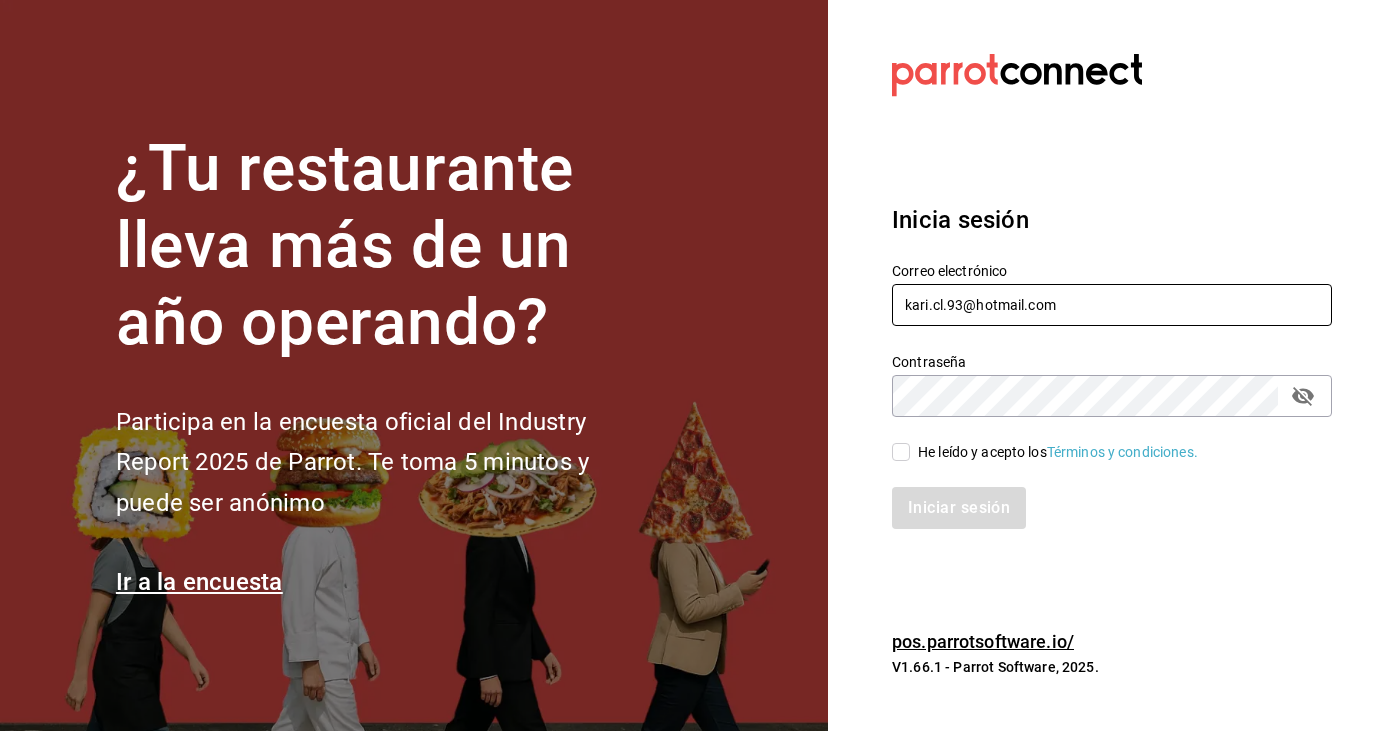 click on "kari.cl.93@hotmail.com" at bounding box center [1112, 305] 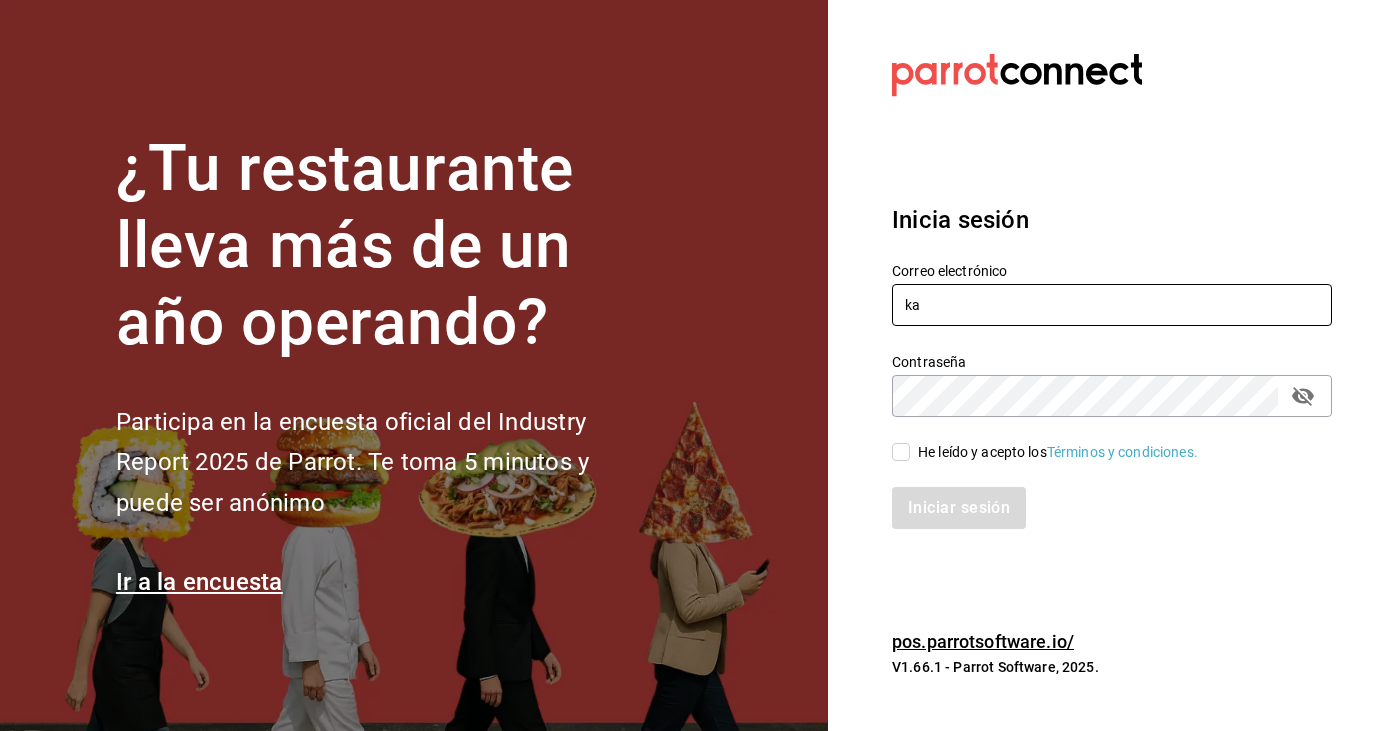 type on "k" 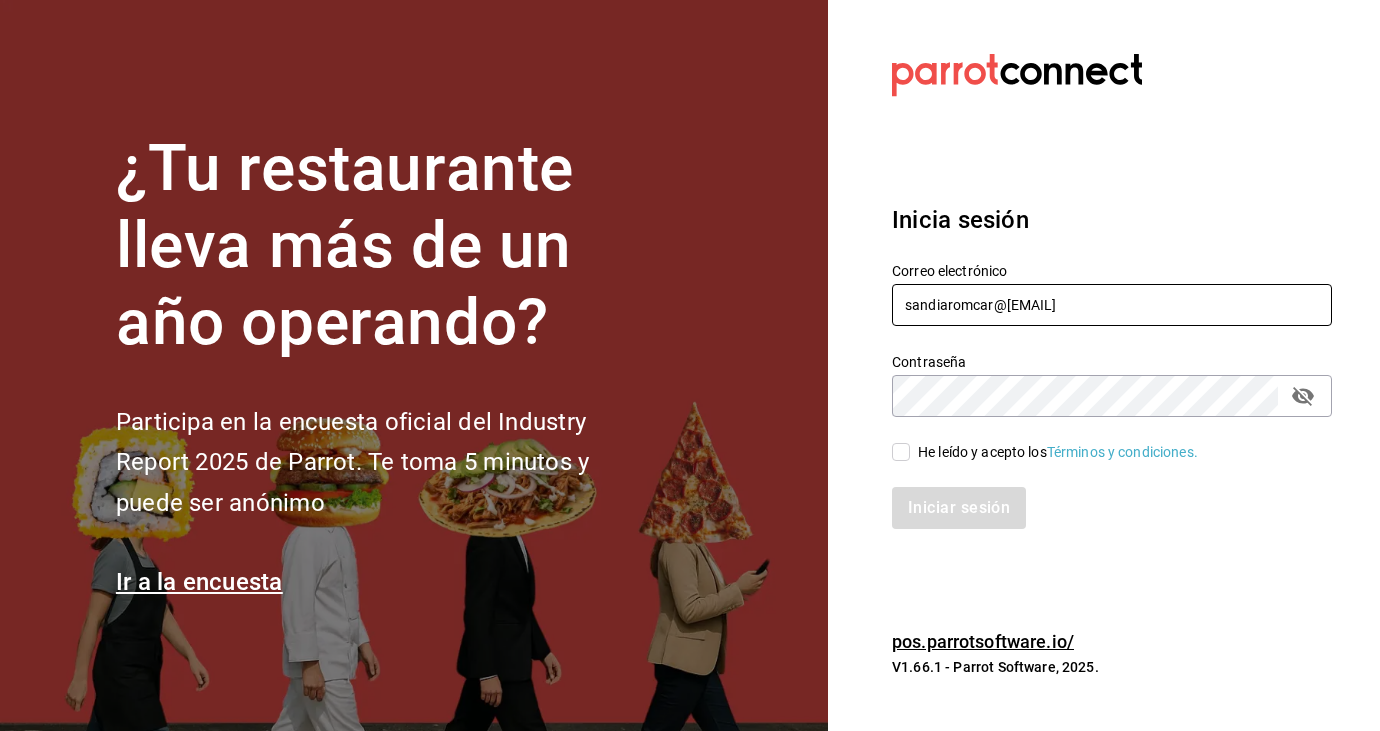 type on "sandiaromcar@[EMAIL]" 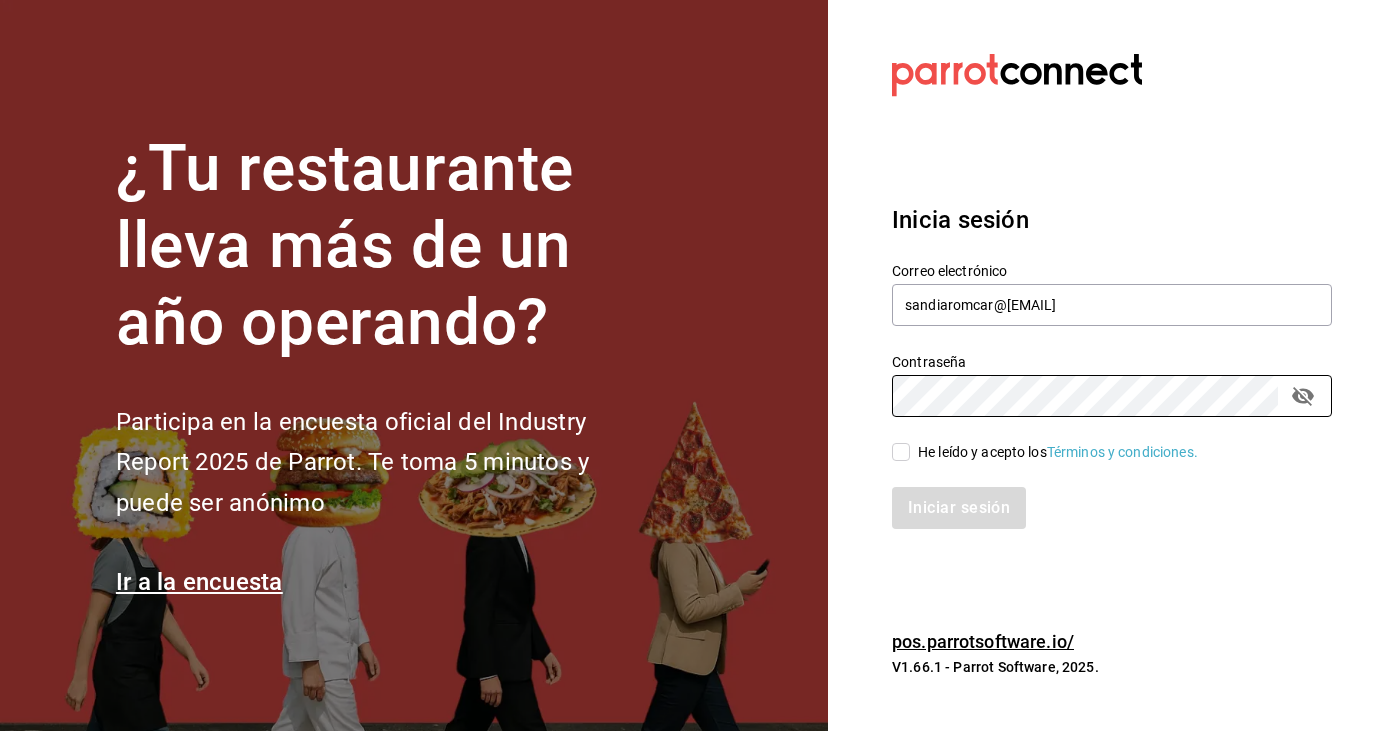 click on "He leído y acepto los  Términos y condiciones." at bounding box center (901, 452) 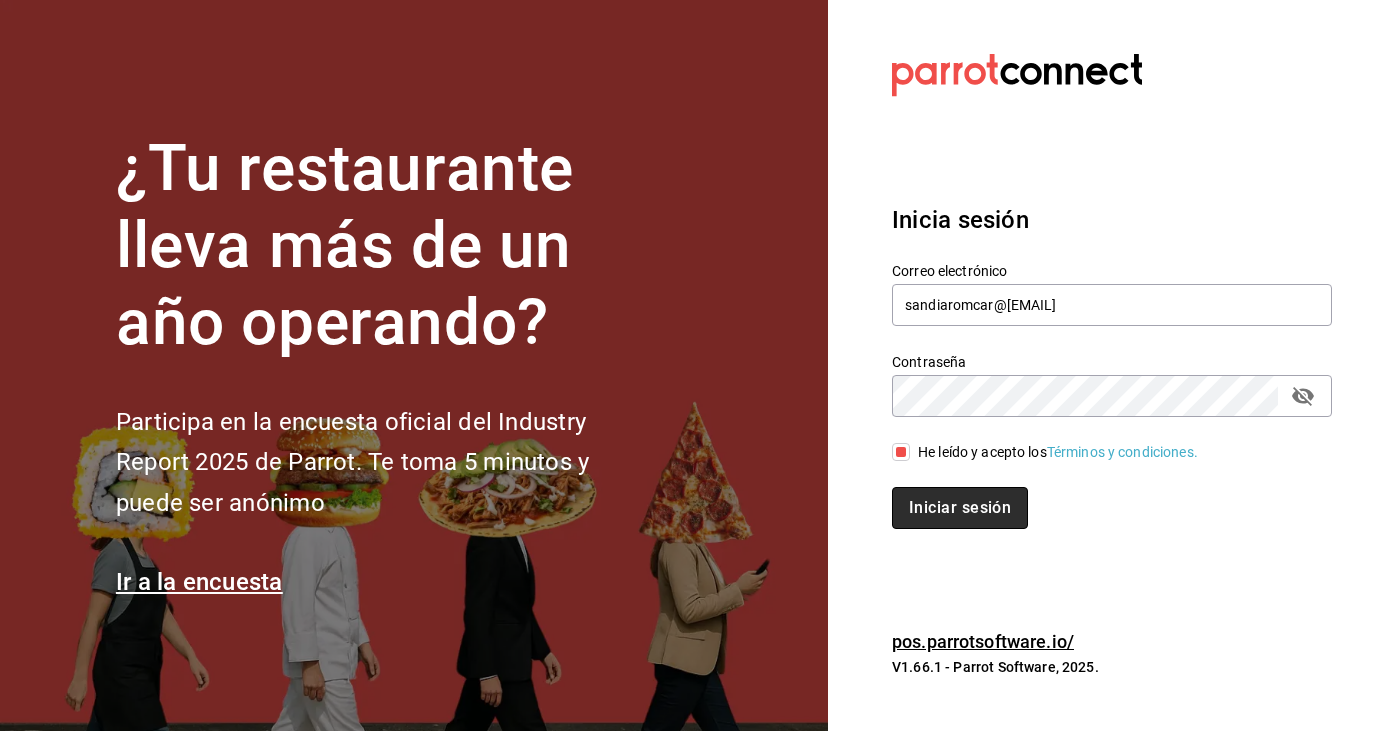 click on "Iniciar sesión" at bounding box center [960, 508] 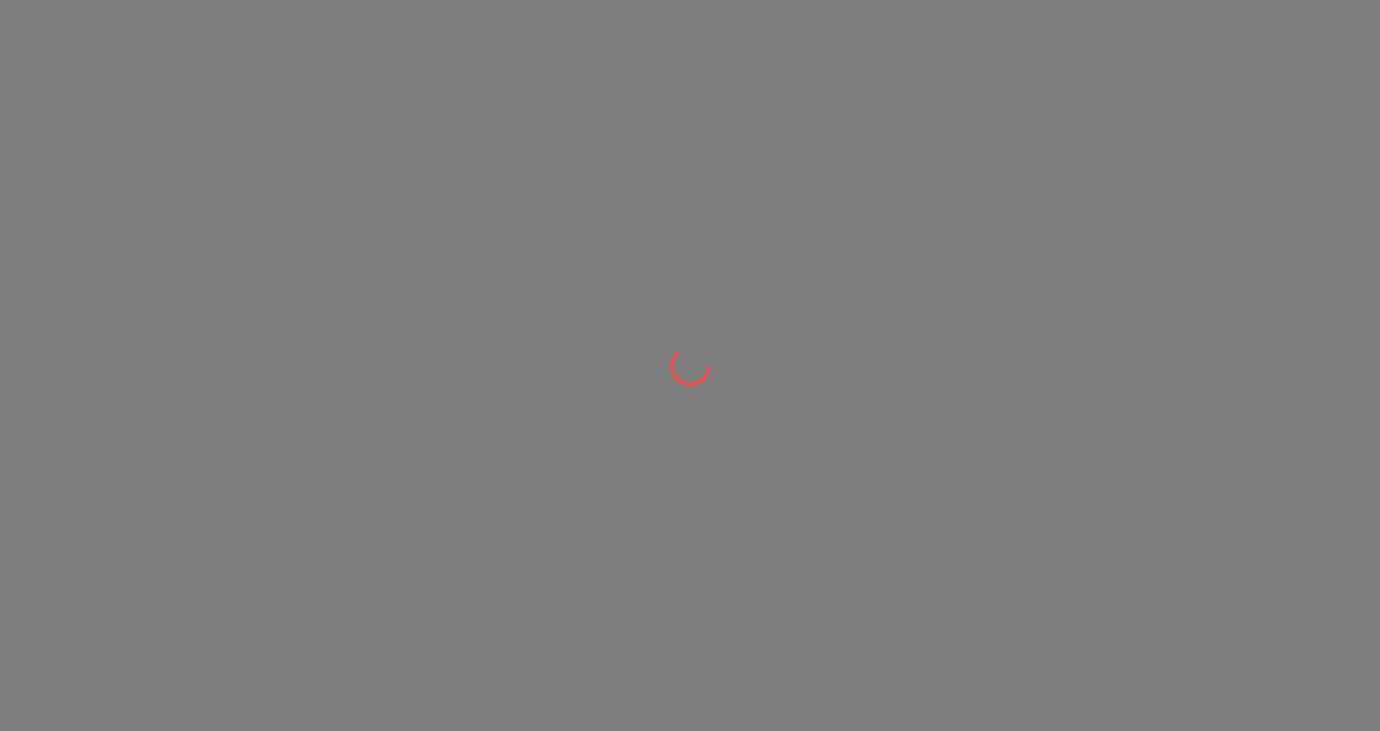 scroll, scrollTop: 0, scrollLeft: 0, axis: both 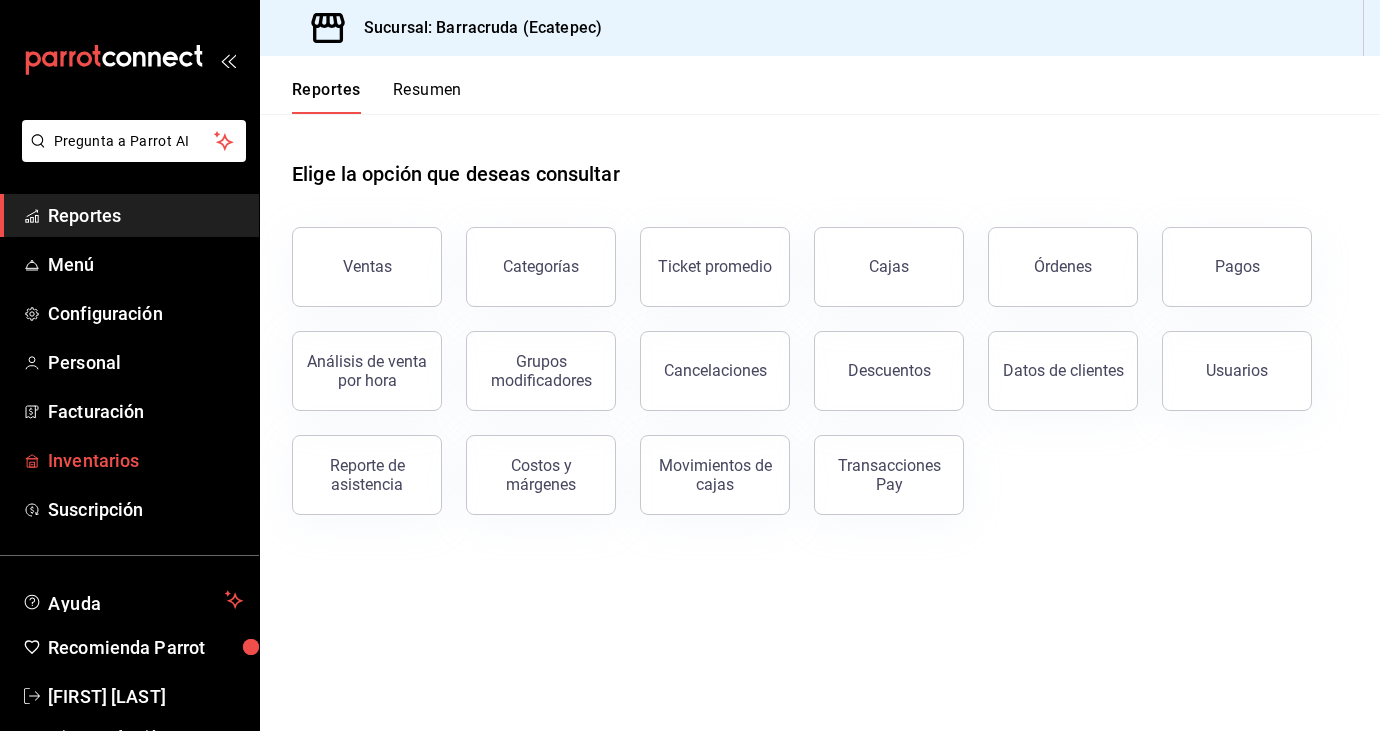 click on "Inventarios" at bounding box center (145, 460) 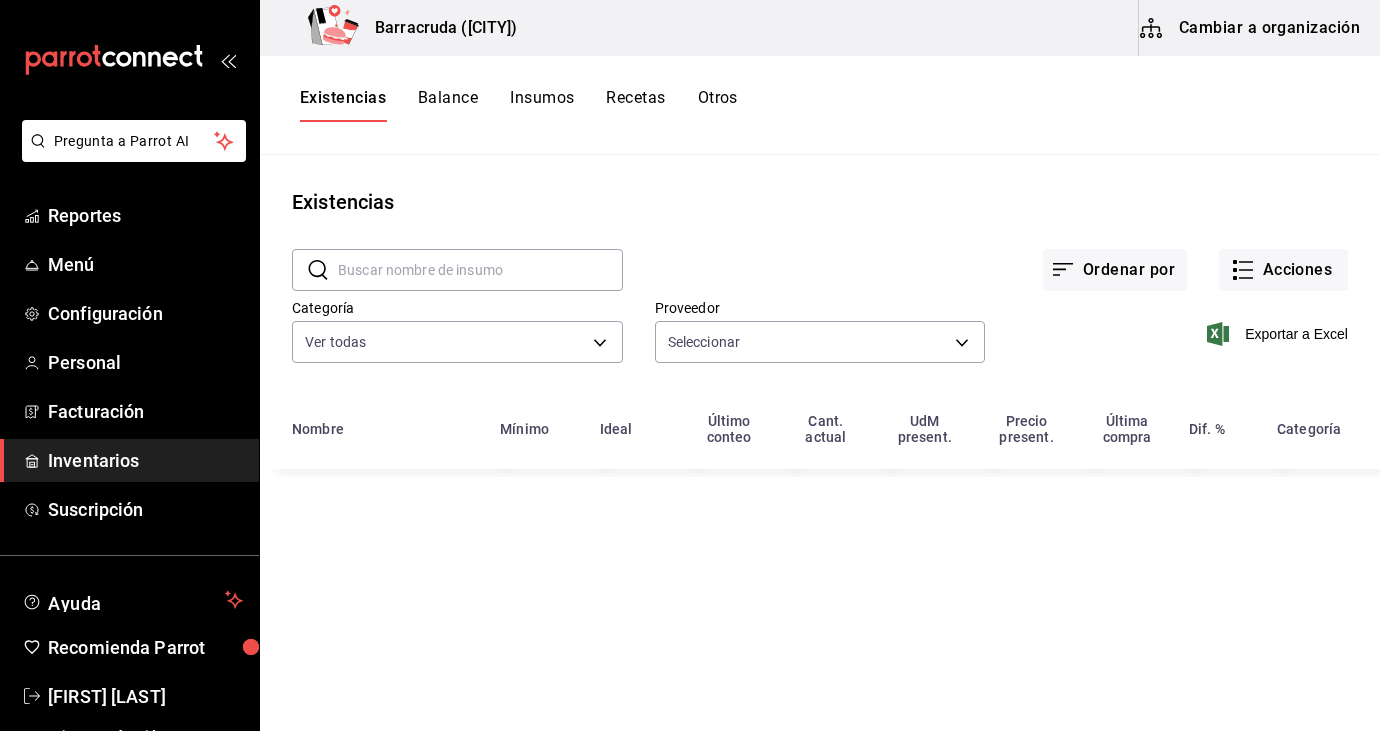 type on "82d04e69-7e0a-4d3d-af96-97d5b1927c8d,03d91d22-1985-4d76-8d10-3f9019204566,61c17942-78bf-40b6-9899-952a6fd7c5ac,27cd3b62-740f-4584-b64c-5ab85b7b7521,e9cd5a76-3e6d-45de-af72-e10c103d3203,7517fa28-d02d-48ae-b9ed-d4227cfe7546,beefc223-7f4a-42f2-b85c-108e46d2ee30,bde7cdae-49c8-4ecd-8b9c-45be9d09be0a,bc3294d2-d37d-4771-b031-00208d6fff08,4c4e0981-1dfa-4549-a32b-7ae1040813d4,b21a0db1-2ccb-45b4-94ff-9315f6a40d43,818e44d4-8b98-431f-b633-fe730c1ff6d9,14edfe9e-8b9a-4f5c-a61d-99fd973195ac,7334a6e6-bb26-4c00-afce-bcbf61d5c53c,f8227f61-4843-4432-8fcb-4275825620d8,8dc093e9-29e9-4f16-a99f-63879c3b23af,17eaec4c-c9bc-468a-bdec-752dd62b5389,ca205f28-e8c7-4988-9cf6-e39e6de24255,5310ac5b-1161-45e3-b43c-5552f072b1a7,93f68dbb-97a5-4c3a-836b-84eec58671bb,44b0b63b-cfa4-4ea4-a120-e731d94c1152,ced5622f-d3a3-4ae3-b84f-78541478edb4,4b1d2366-58b5-40b9-a66d-b307bef02cd5,582ba3a1-cc39-4643-a29e-7f16f8e89a88,2d921f5c-46d2-484d-b114-c612ffa99565,71d96d45-f16d-4617-8776-295a503a6457,87671d81-5df7-46cd-a3b1-31a4dcd210f8,c4c46761-789d-47b6-b76..." 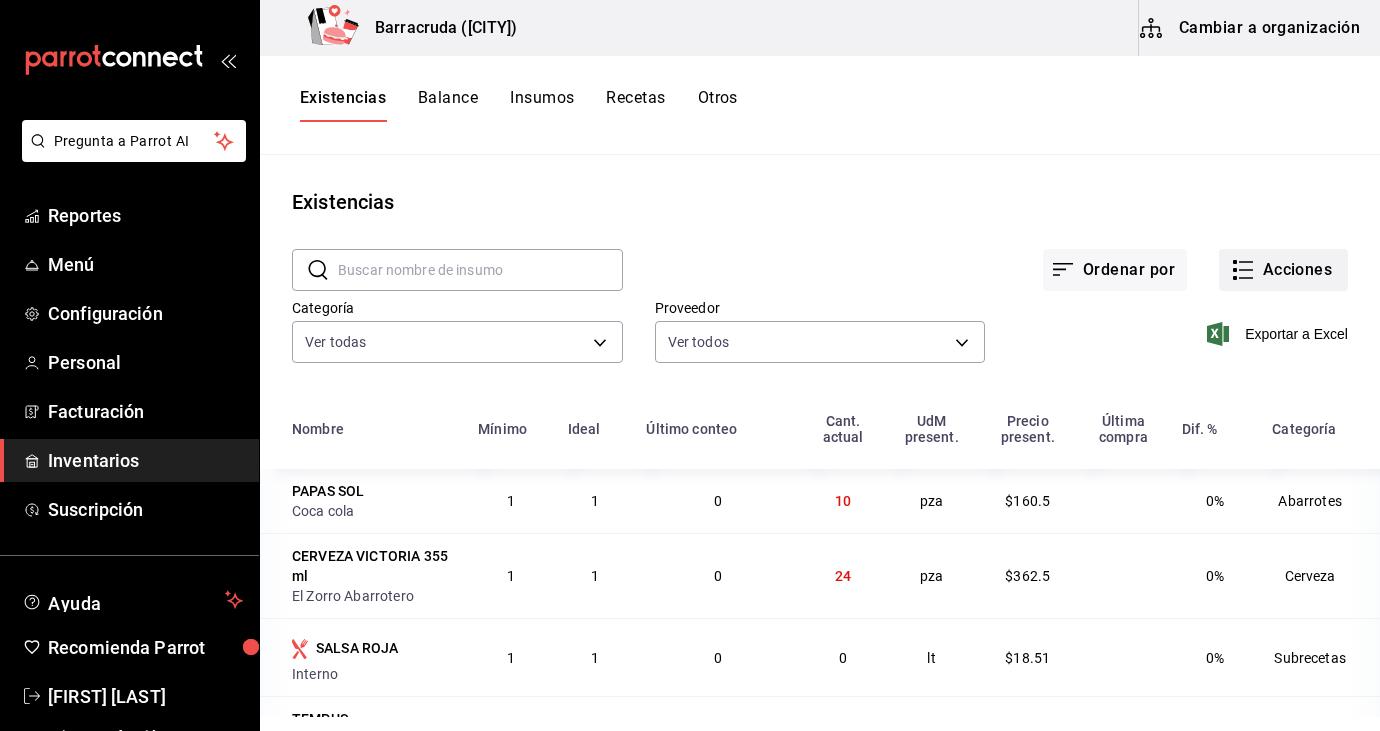 click on "Acciones" at bounding box center [1283, 270] 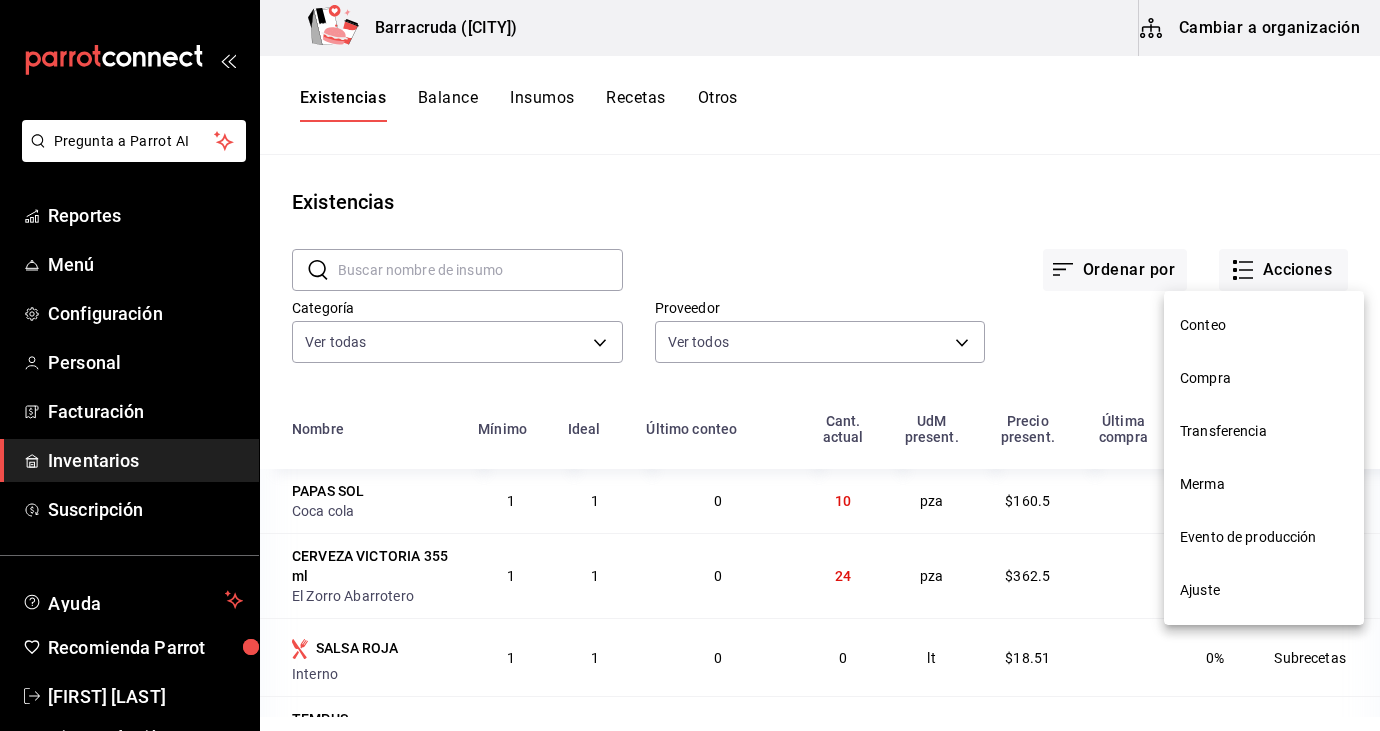 click on "Compra" at bounding box center (1264, 378) 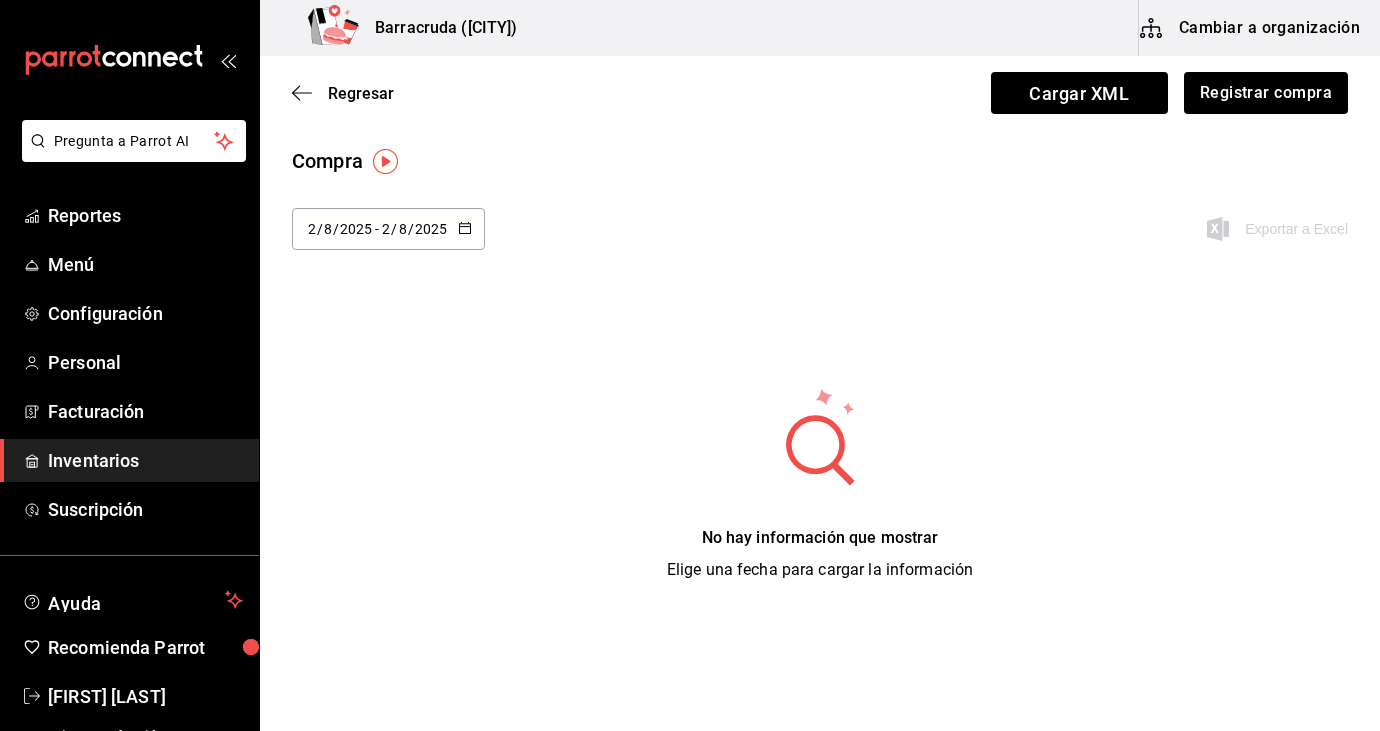 click 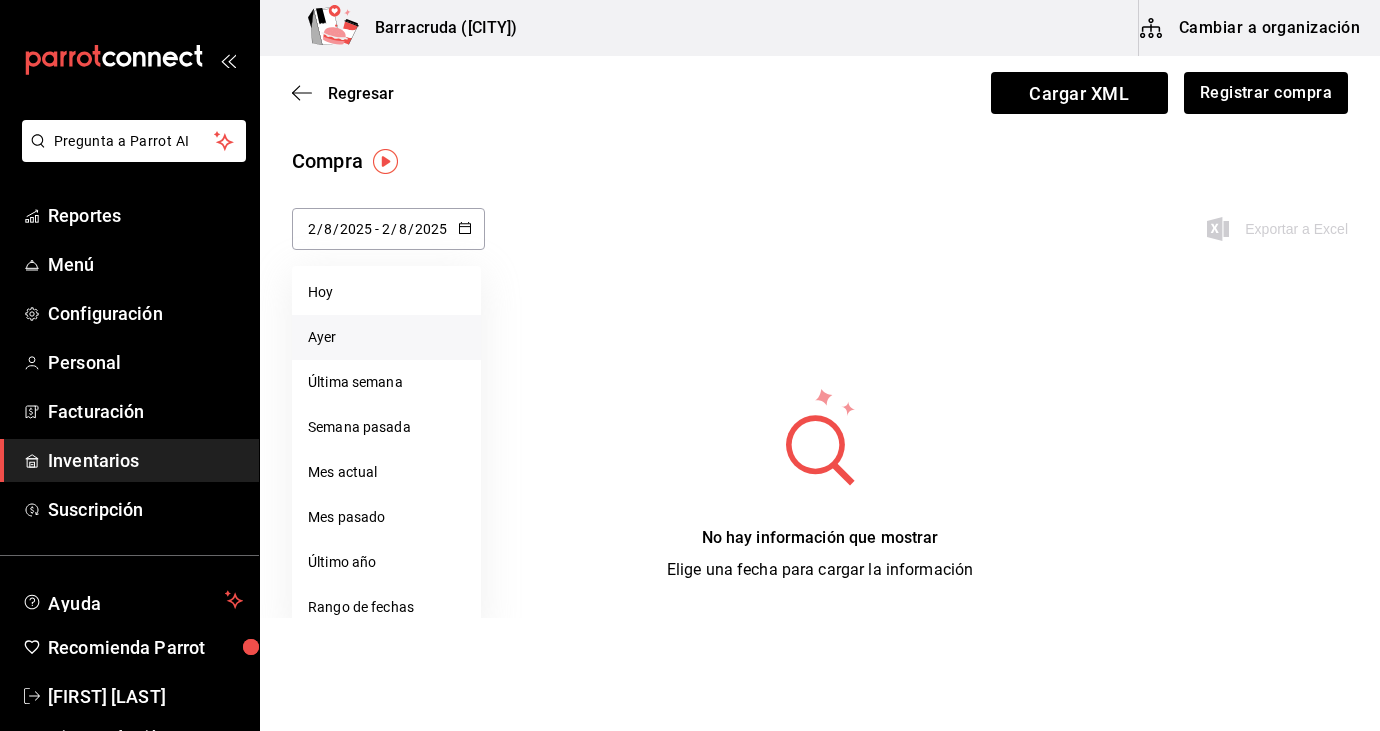 click on "Ayer" at bounding box center [386, 337] 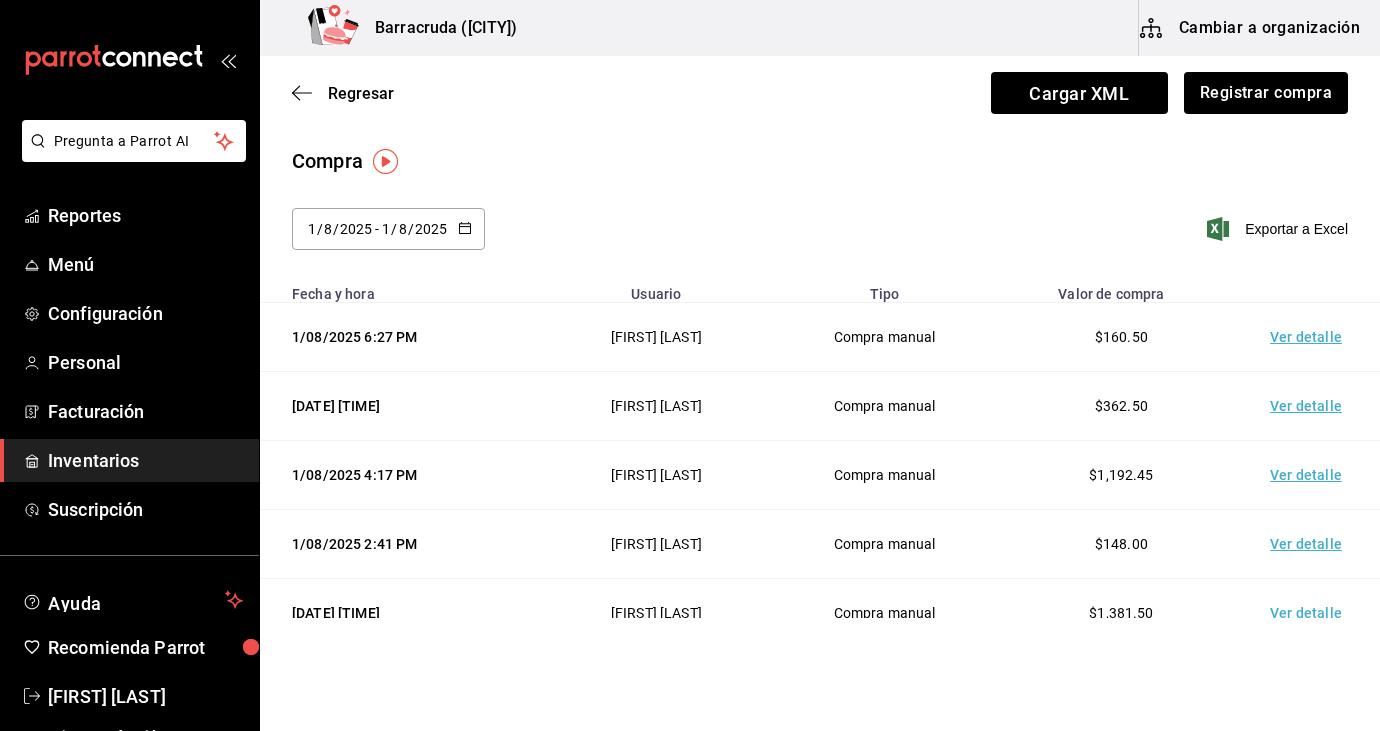 click on "Ver detalle" at bounding box center (1310, 544) 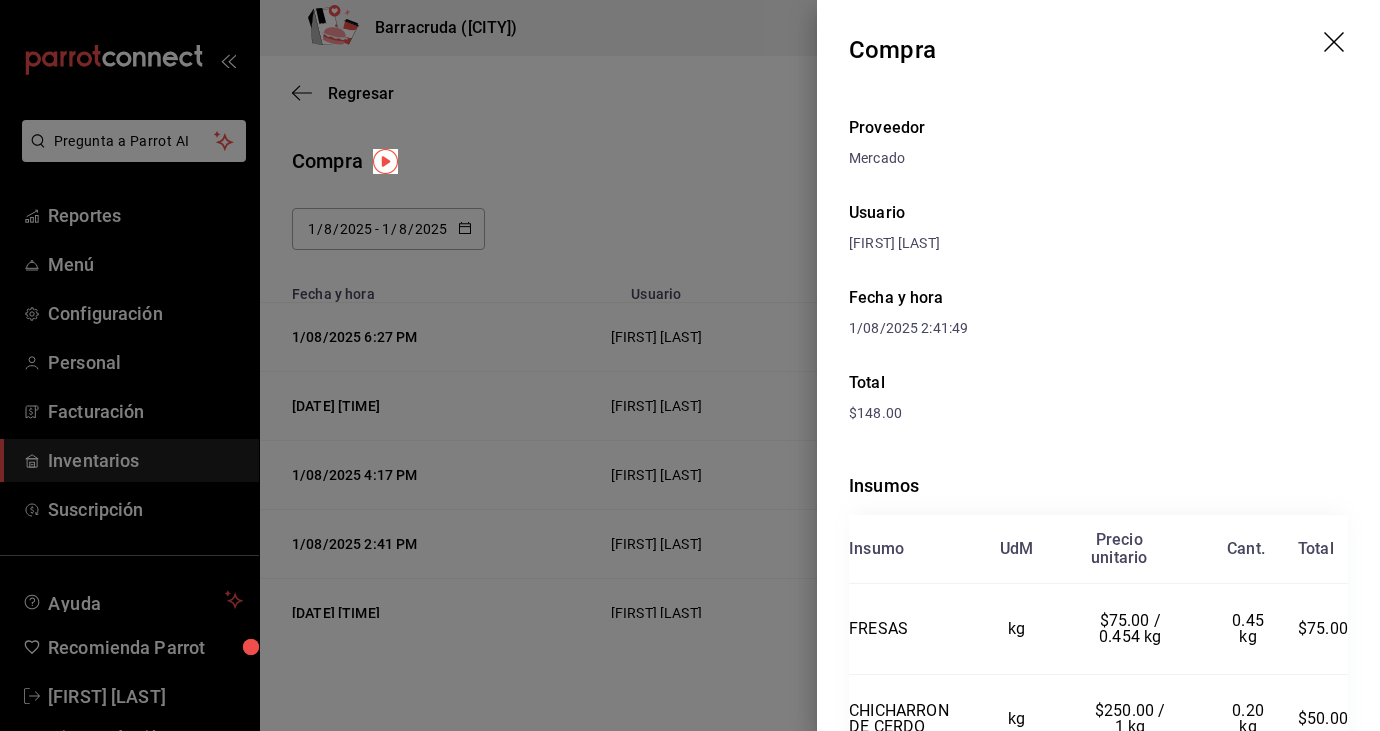 click 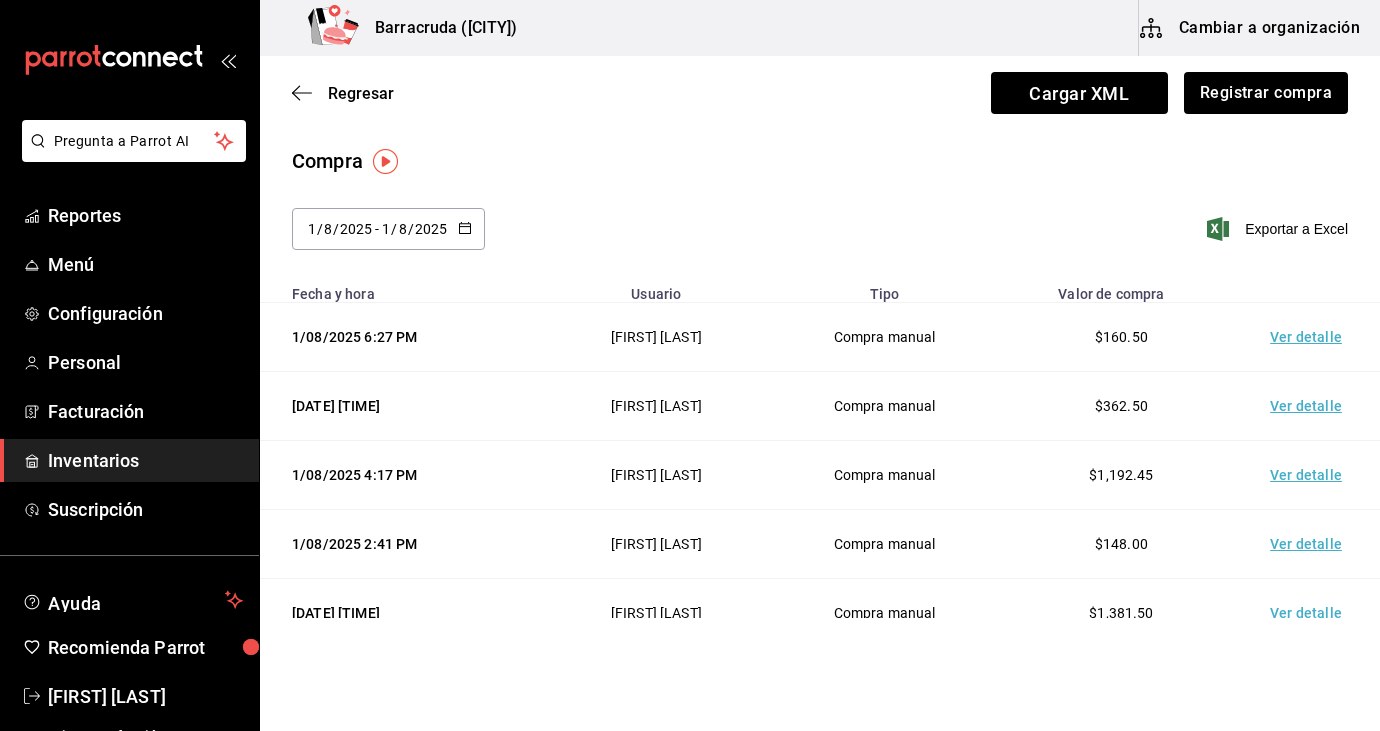 click on "Ver detalle" at bounding box center [1310, 337] 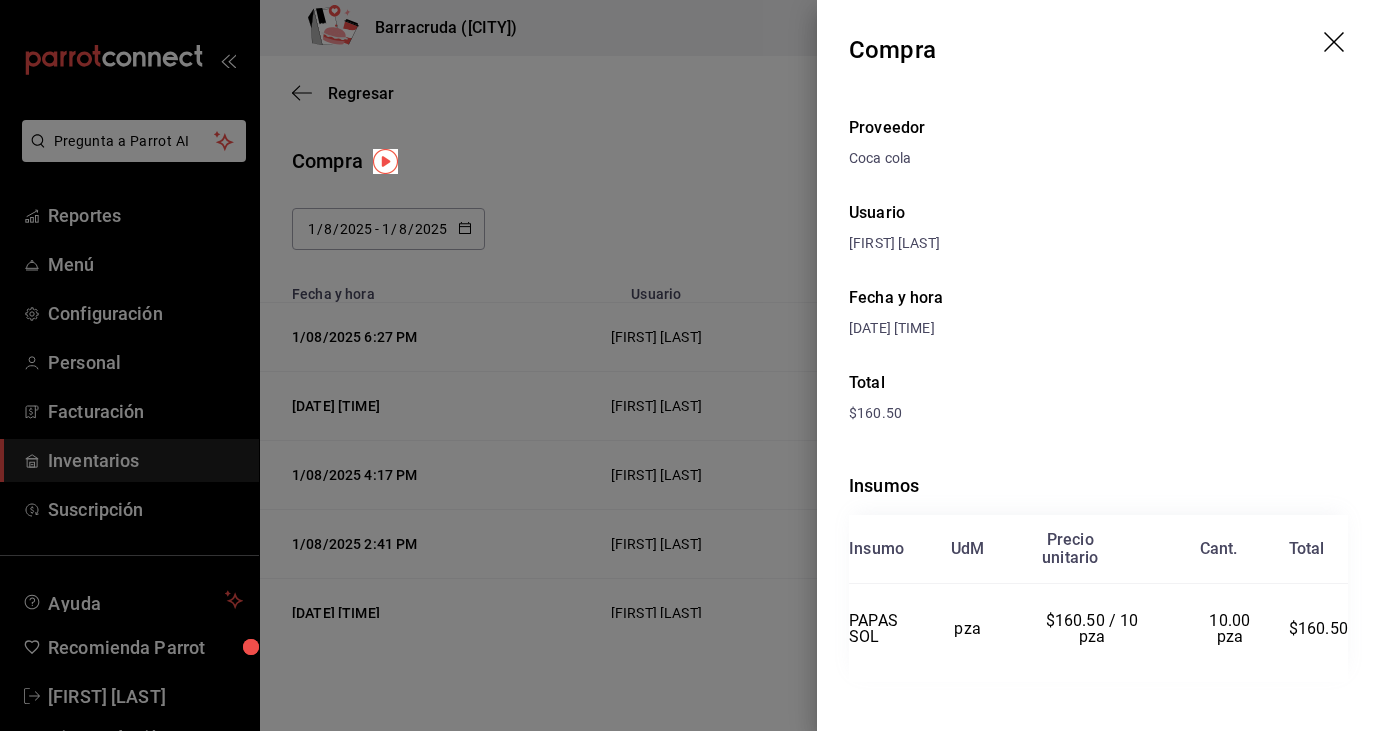 click 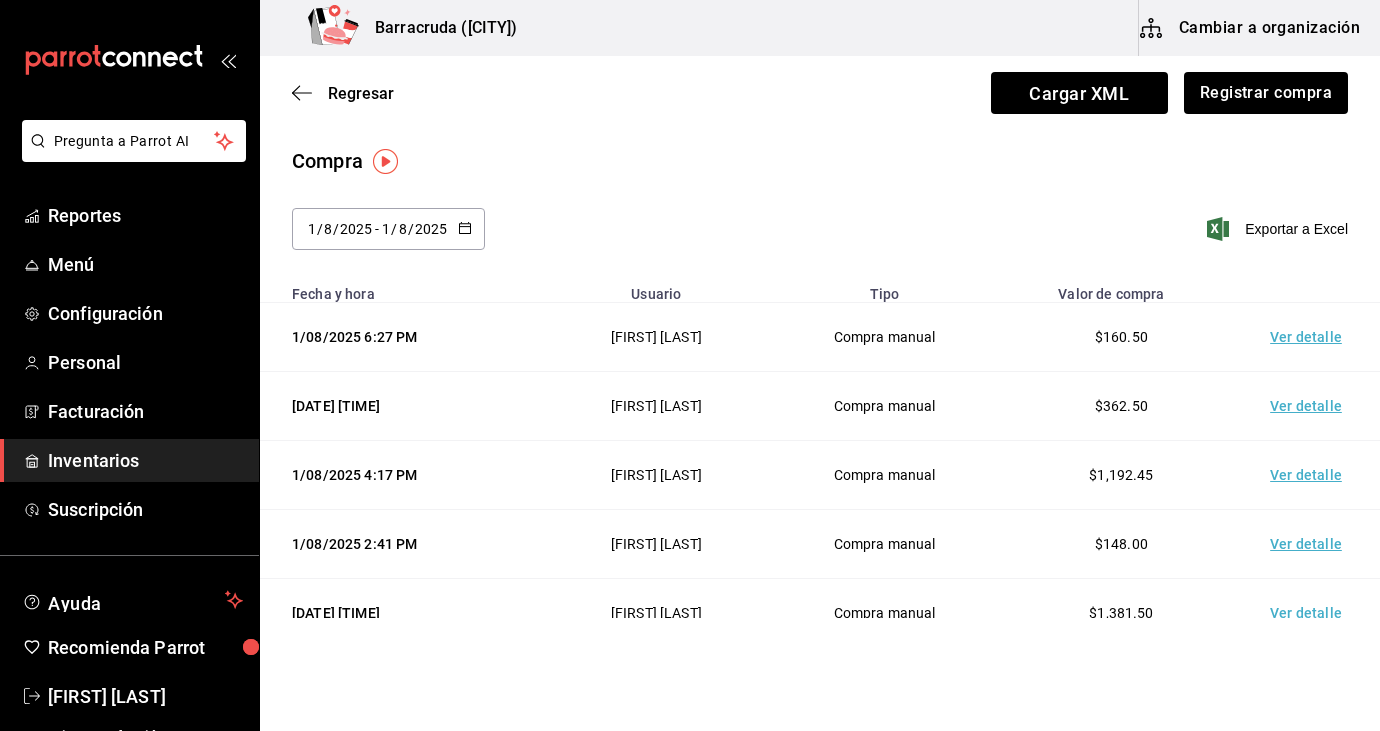 click on "Ver detalle" at bounding box center [1310, 406] 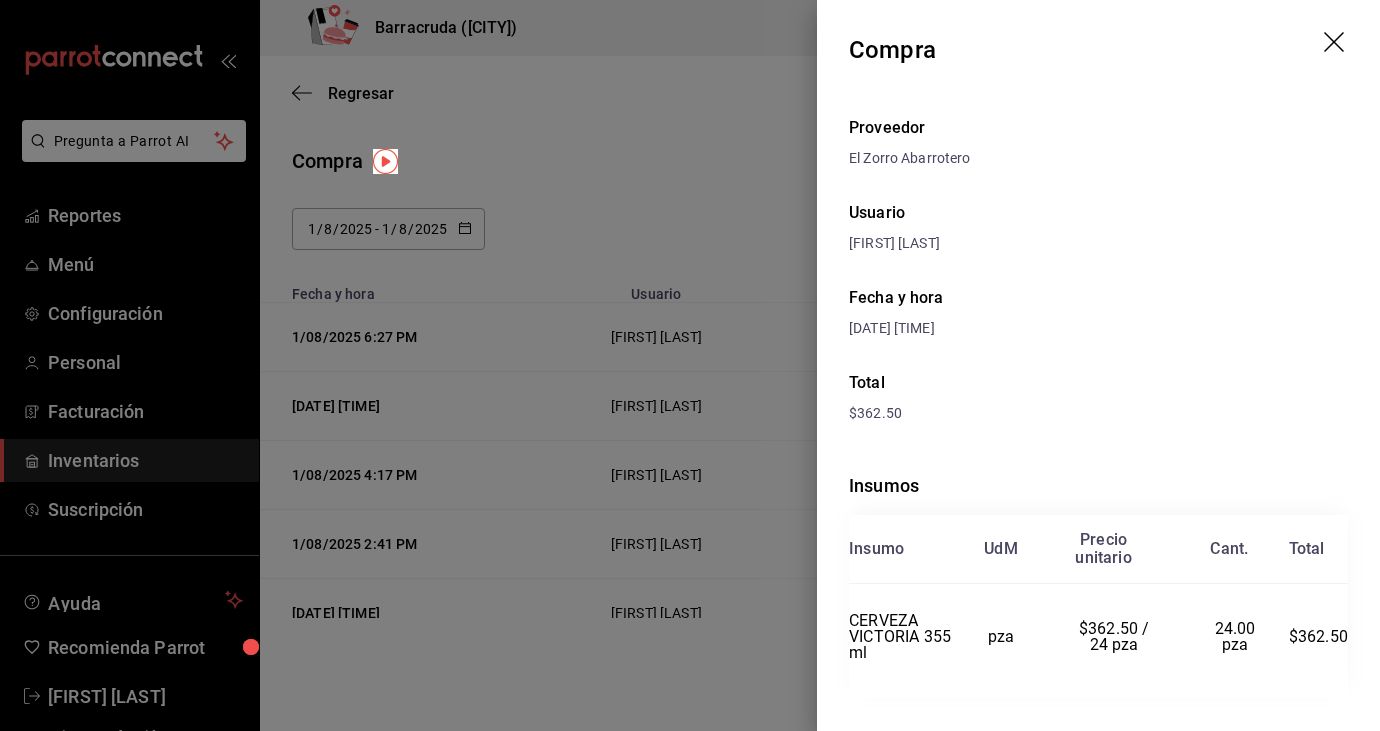 click on "Compra" at bounding box center (1098, 50) 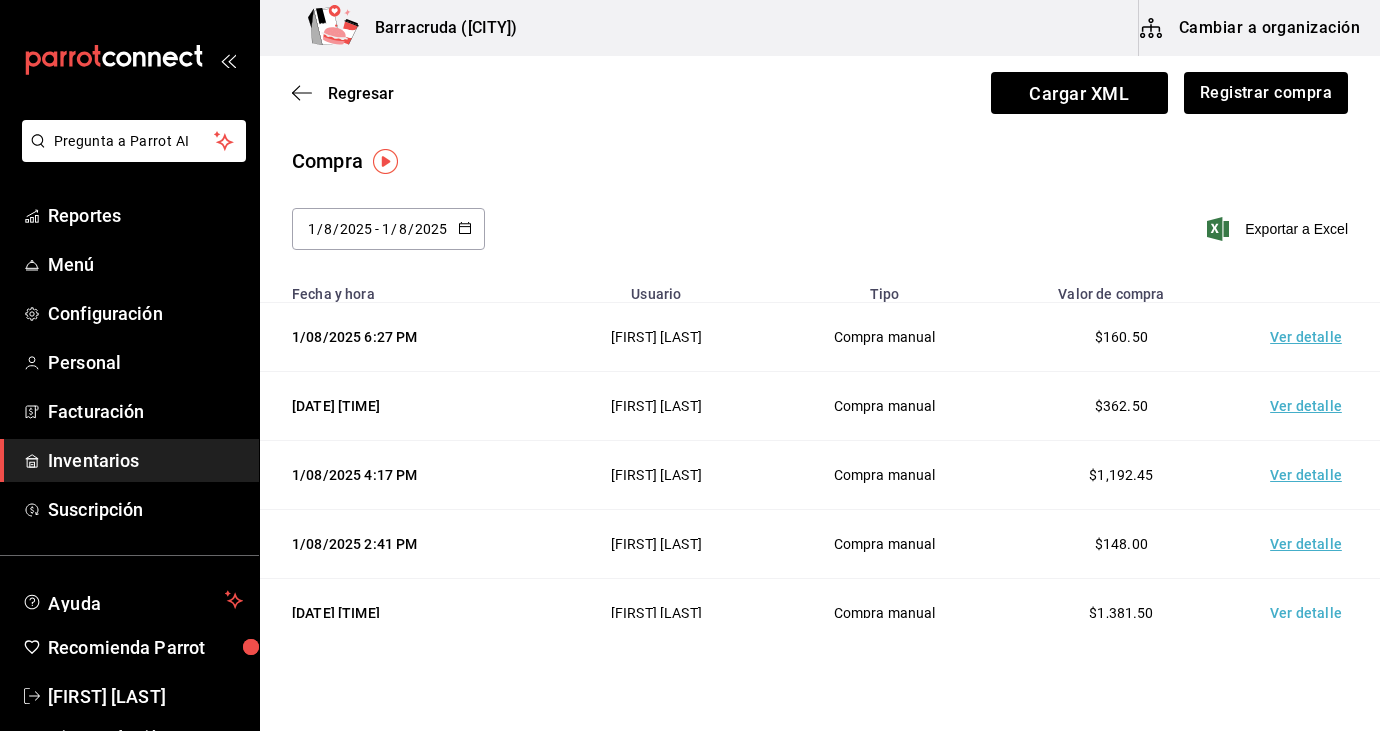 click on "Ver detalle" at bounding box center [1310, 337] 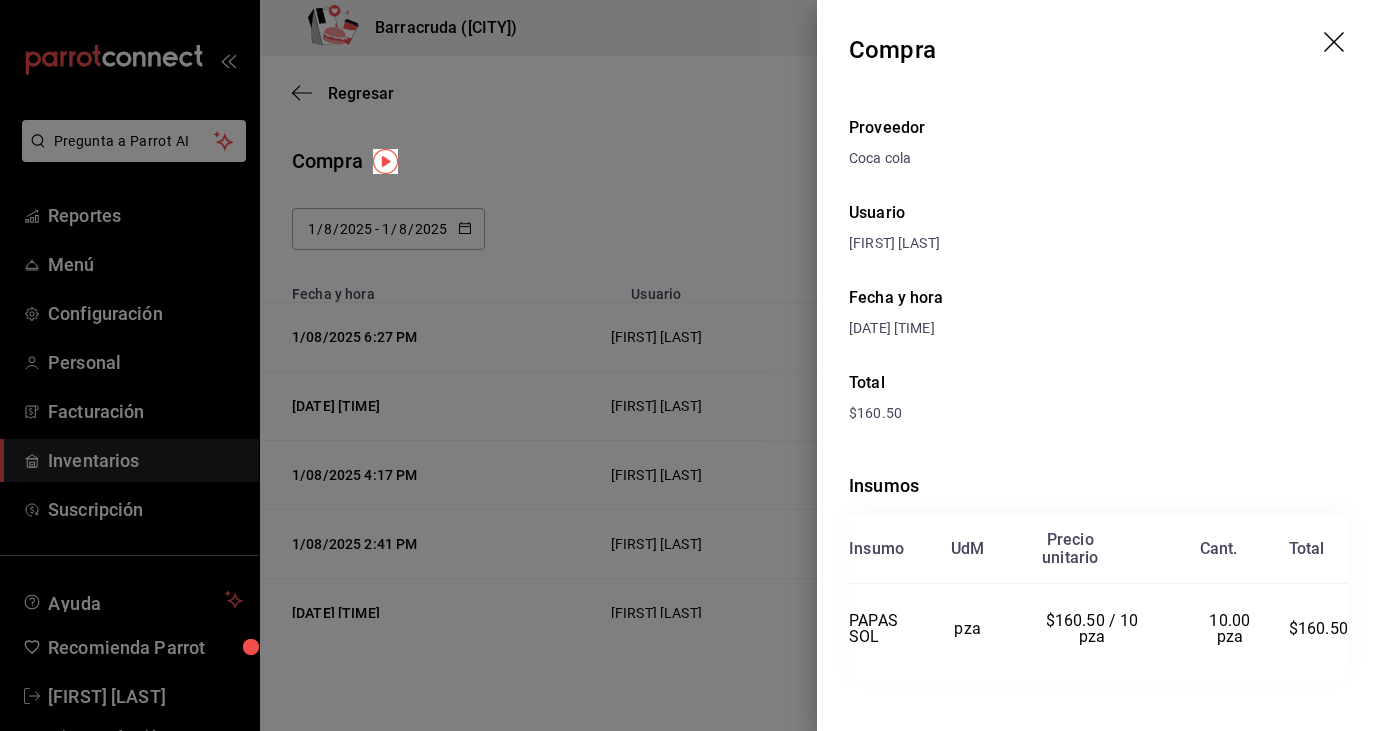 click 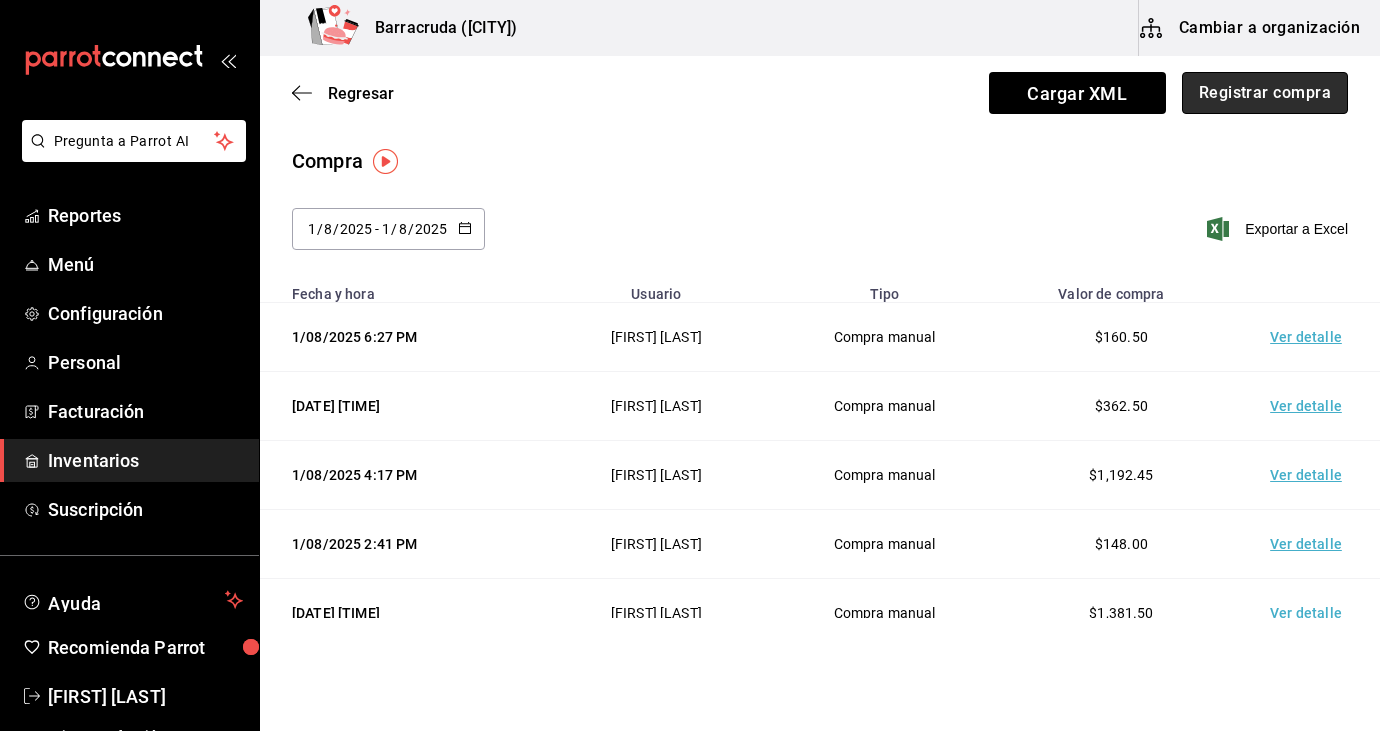click on "Registrar compra" at bounding box center (1265, 93) 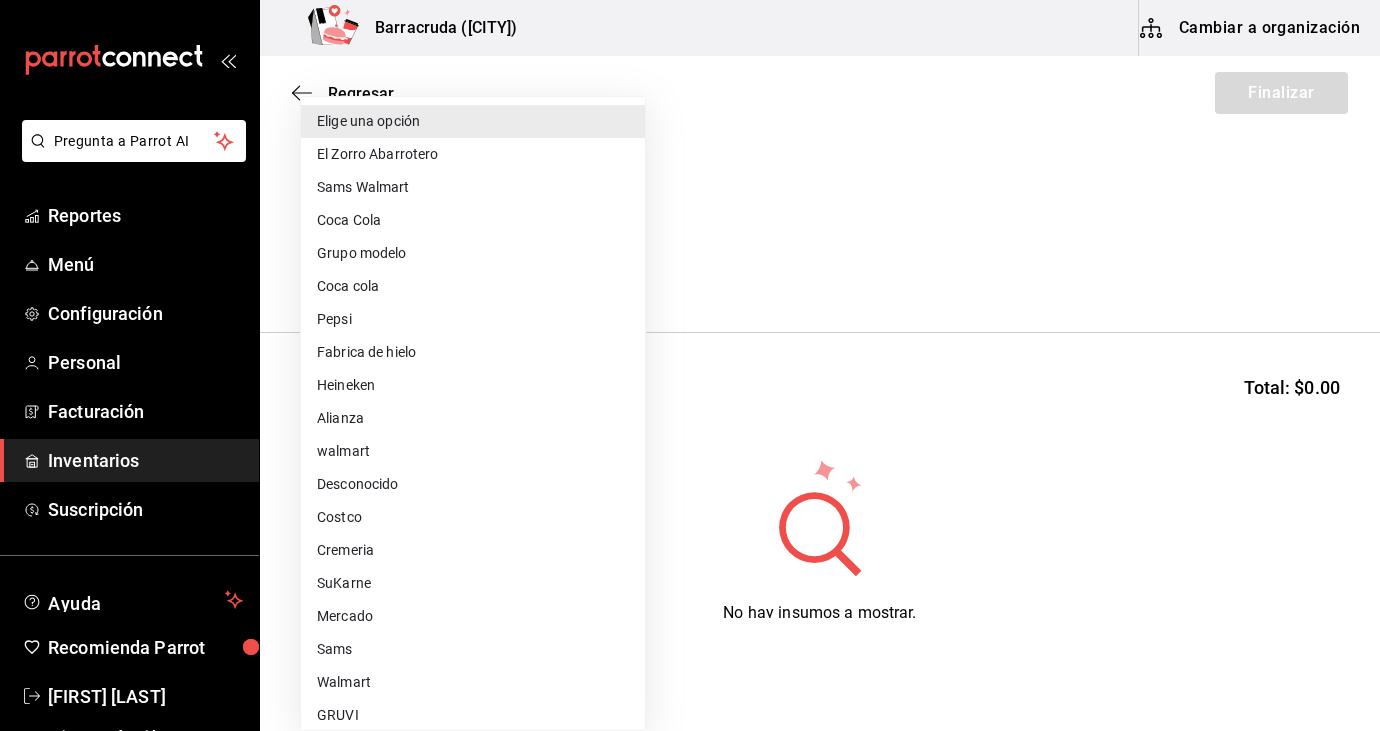 click on "Pregunta a Parrot AI Reportes   Menú   Configuración   Personal   Facturación   Inventarios   Suscripción   Ayuda Recomienda Parrot   Sandra Romero   Sugerir nueva función   Barracruda (Ecatepec) Cambiar a organización Regresar Finalizar Compra Proveedor Elige una opción default Buscar Total: $0.00 No hay insumos a mostrar. Busca un insumo para agregarlo a la lista GANA 1 MES GRATIS EN TU SUSCRIPCIÓN AQUÍ ¿Recuerdas cómo empezó tu restaurante?
Hoy puedes ayudar a un colega a tener el mismo cambio que tú viviste.
Recomienda Parrot directamente desde tu Portal Administrador.
Es fácil y rápido.
🎁 Por cada restaurante que se una, ganas 1 mes gratis. Ver video tutorial Ir a video Pregunta a Parrot AI Reportes   Menú   Configuración   Personal   Facturación   Inventarios   Suscripción   Ayuda Recomienda Parrot   Sandra Romero   Sugerir nueva función   Editar Eliminar Visitar centro de ayuda (81) 2046 6363 soporte@parrotsoftware.io Visitar centro de ayuda (81) 2046 6363 Elige una opción" at bounding box center [690, 309] 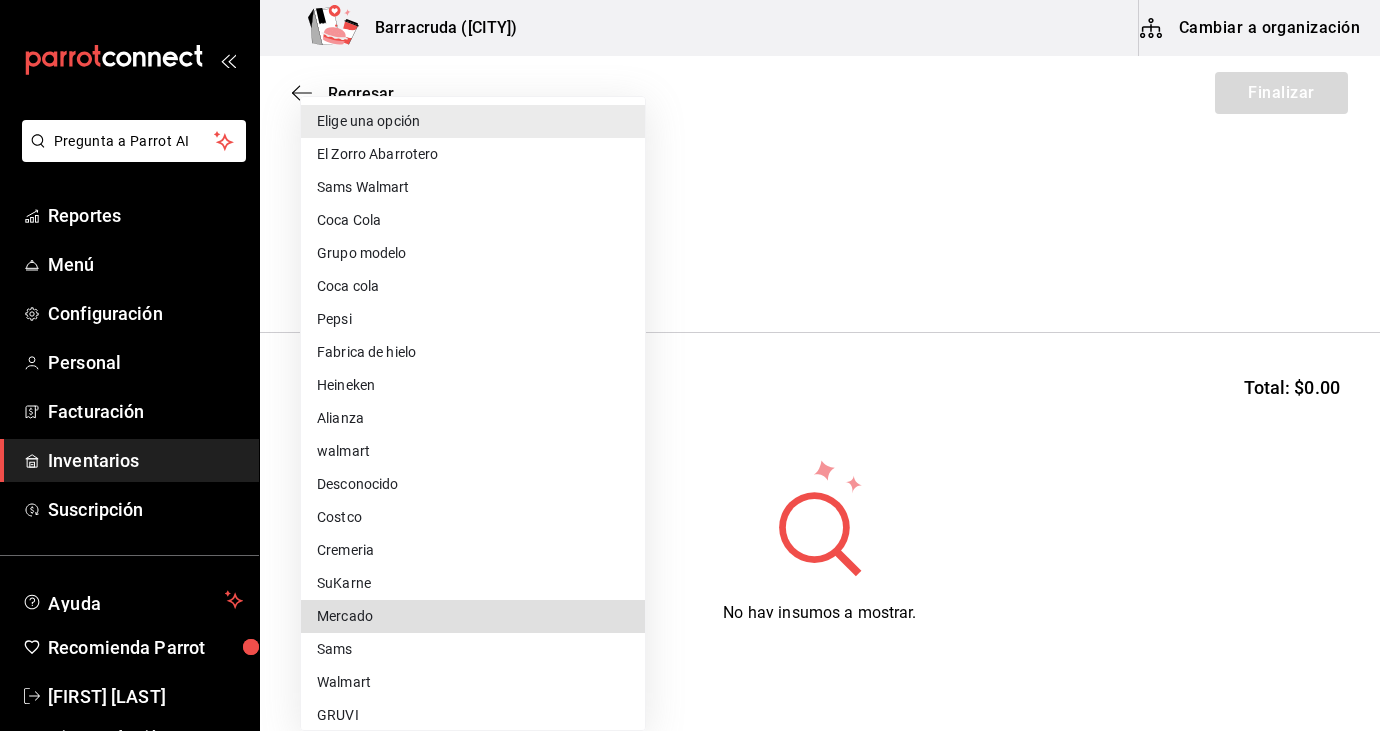 type 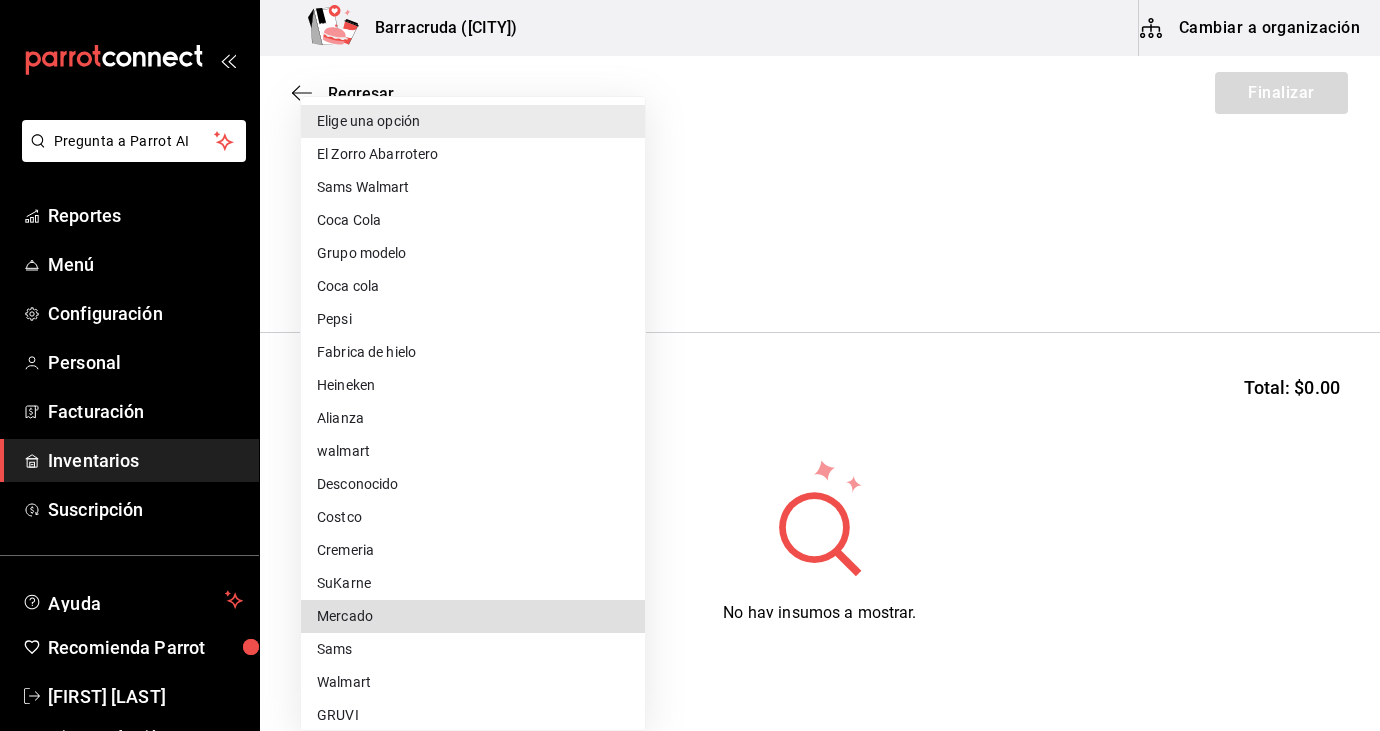 click on "Mercado" at bounding box center (473, 616) 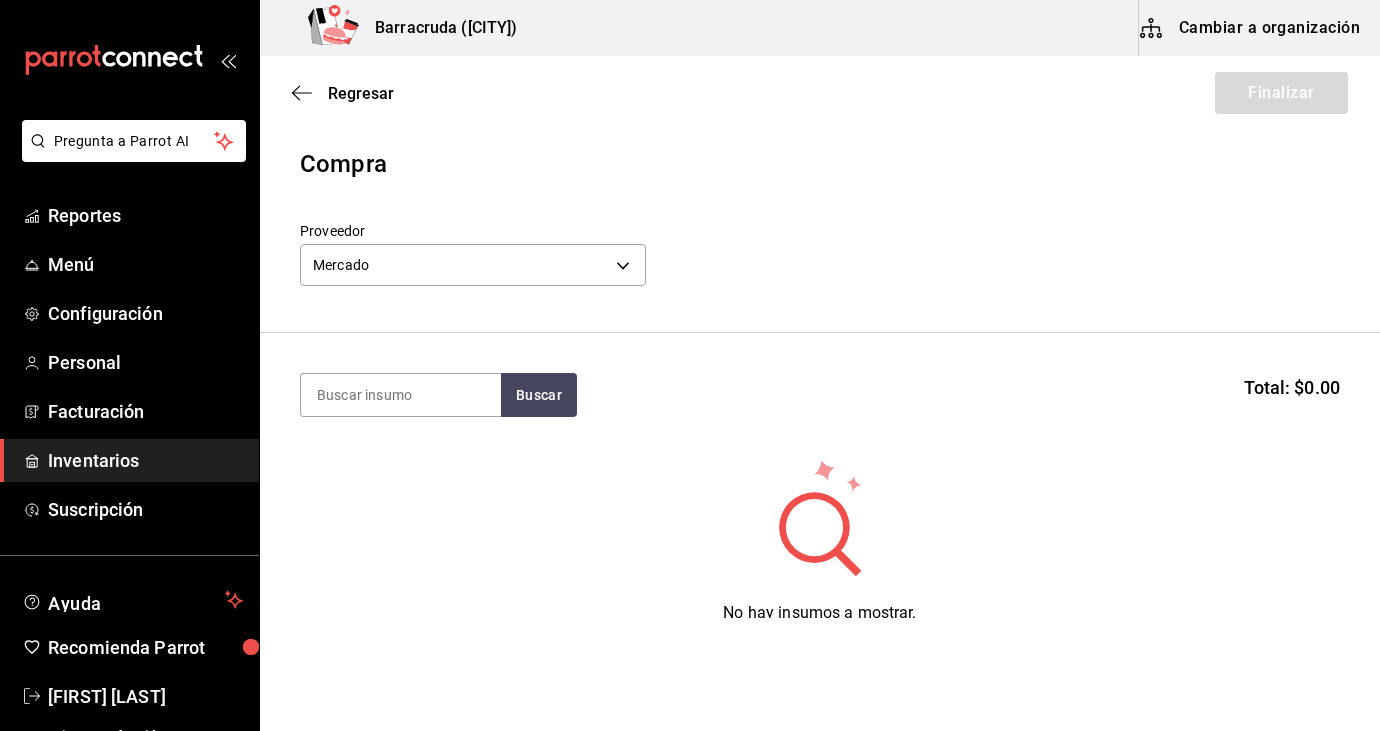 click on "Mercado" at bounding box center [430, 479] 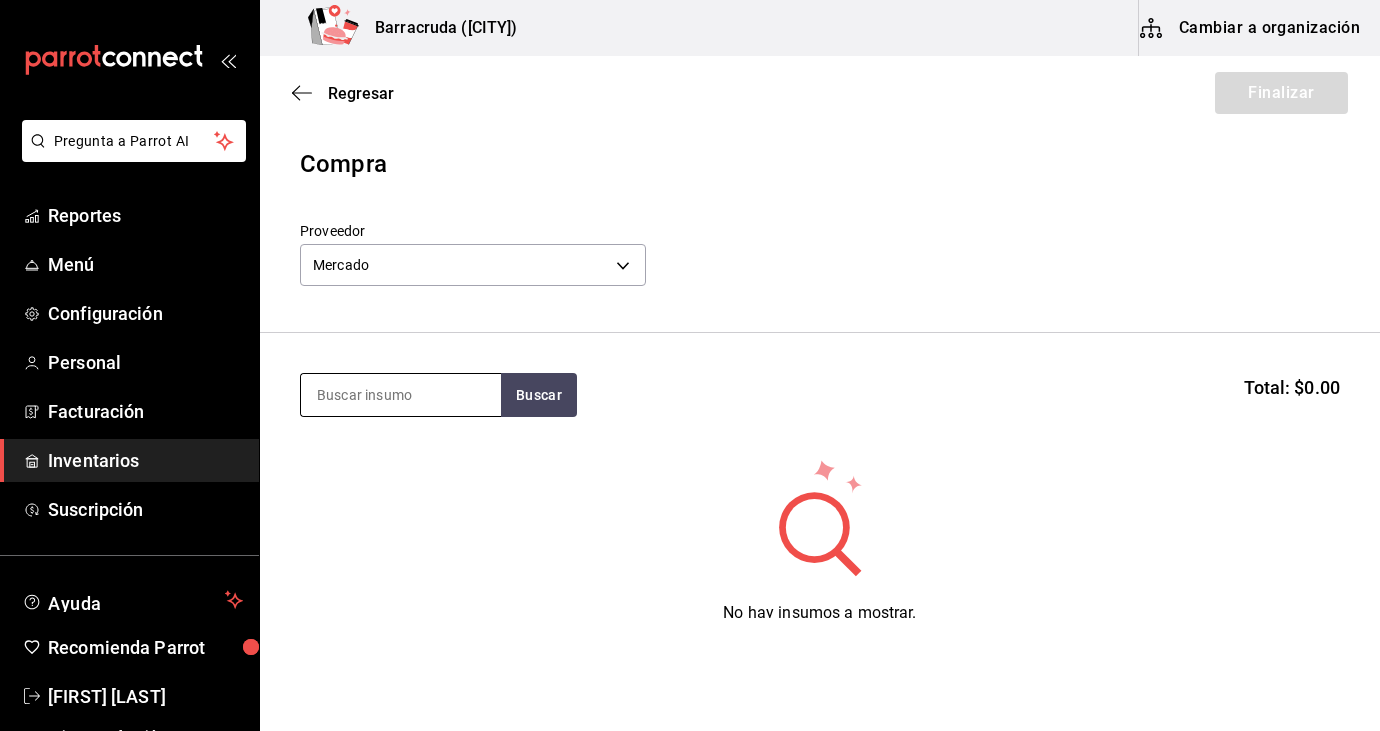 click at bounding box center (401, 395) 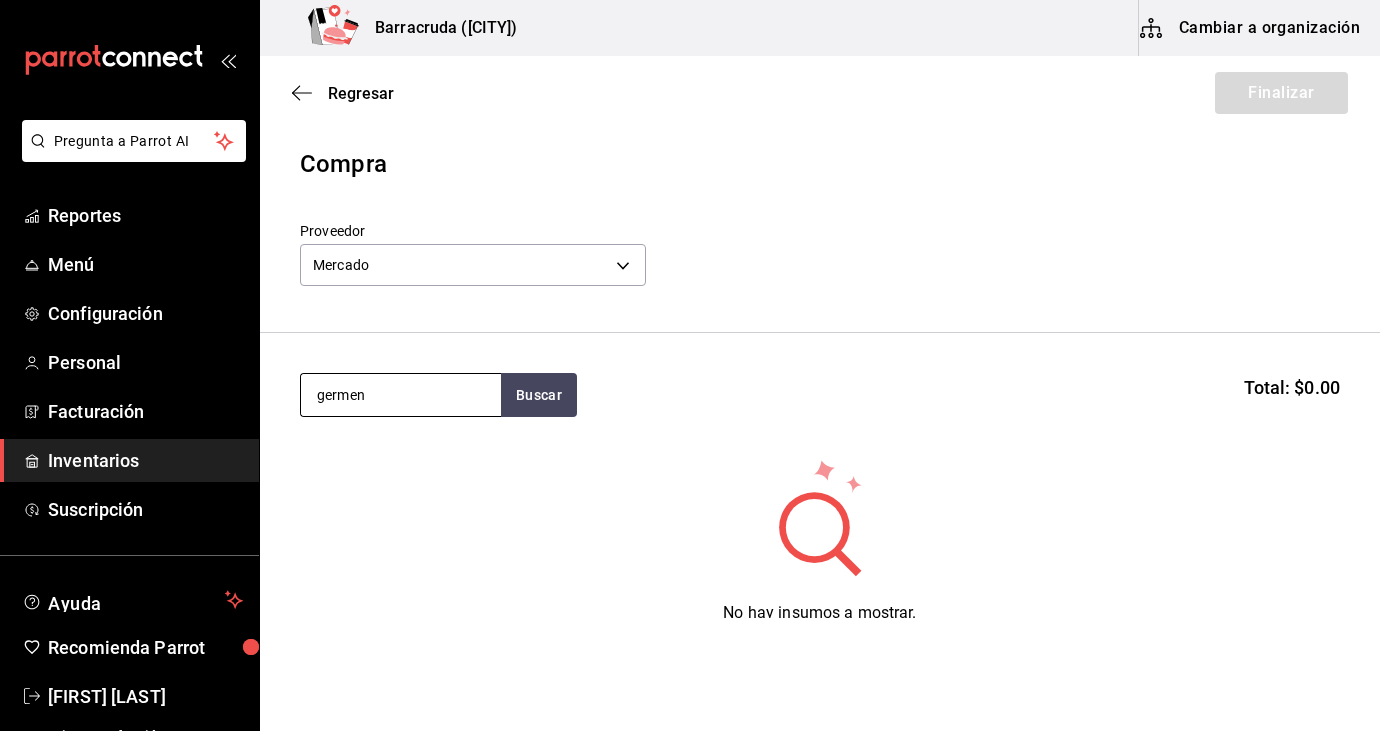 type on "germen" 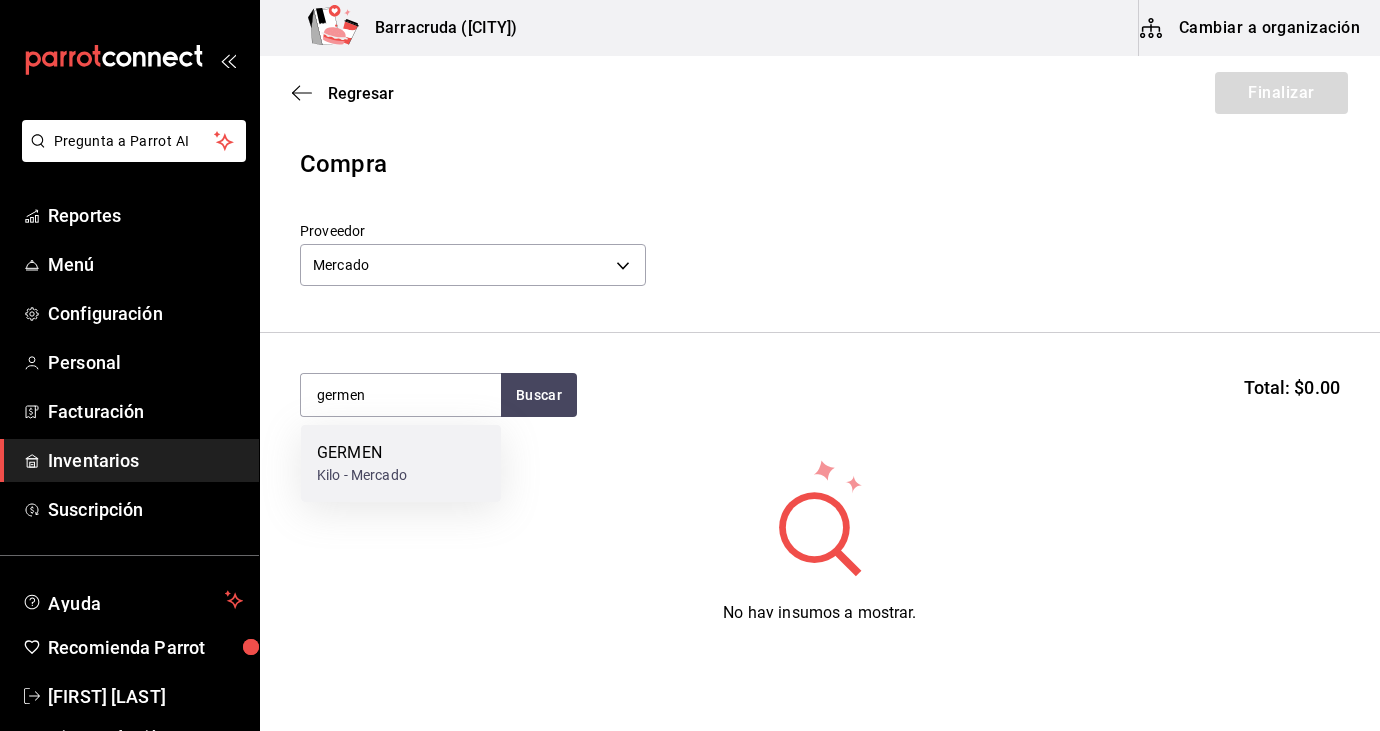 click on "Kilo - Mercado" at bounding box center [362, 475] 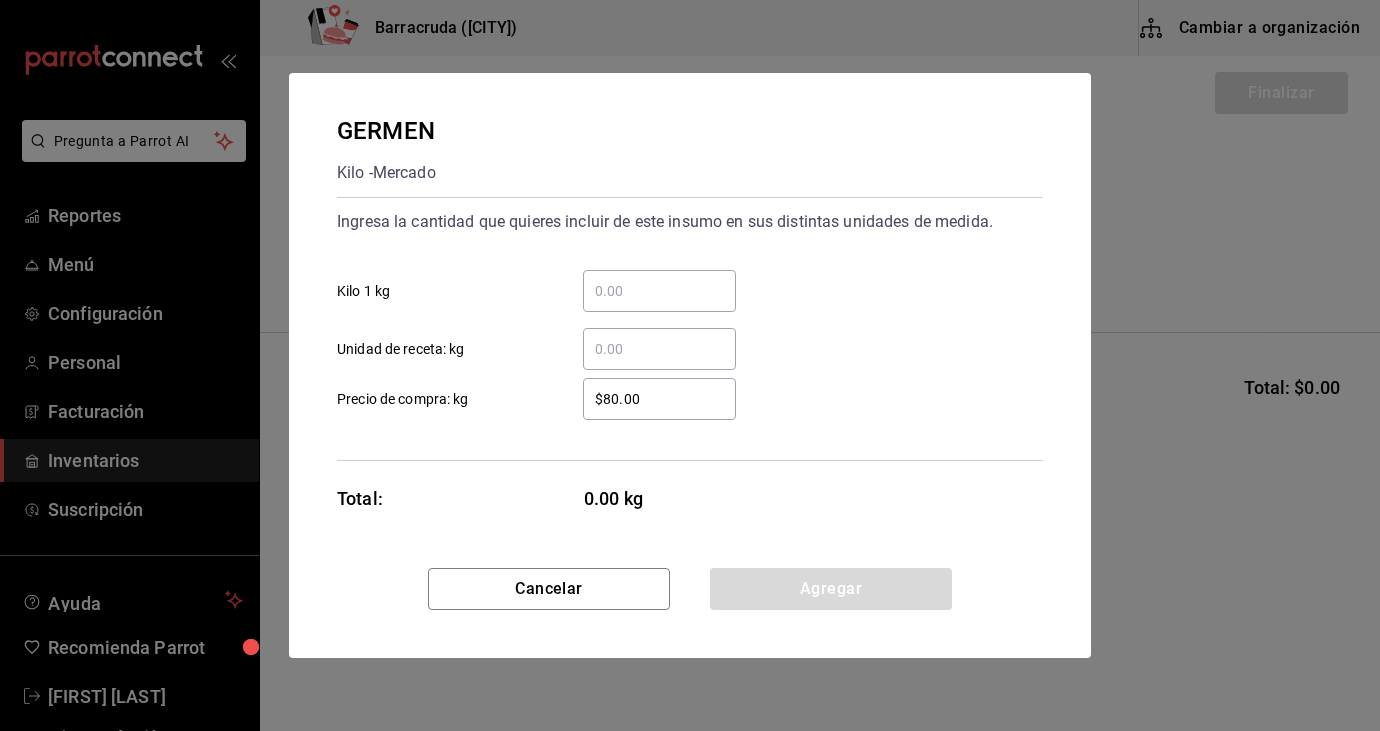 click on "​ Kilo 1 kg" at bounding box center (659, 291) 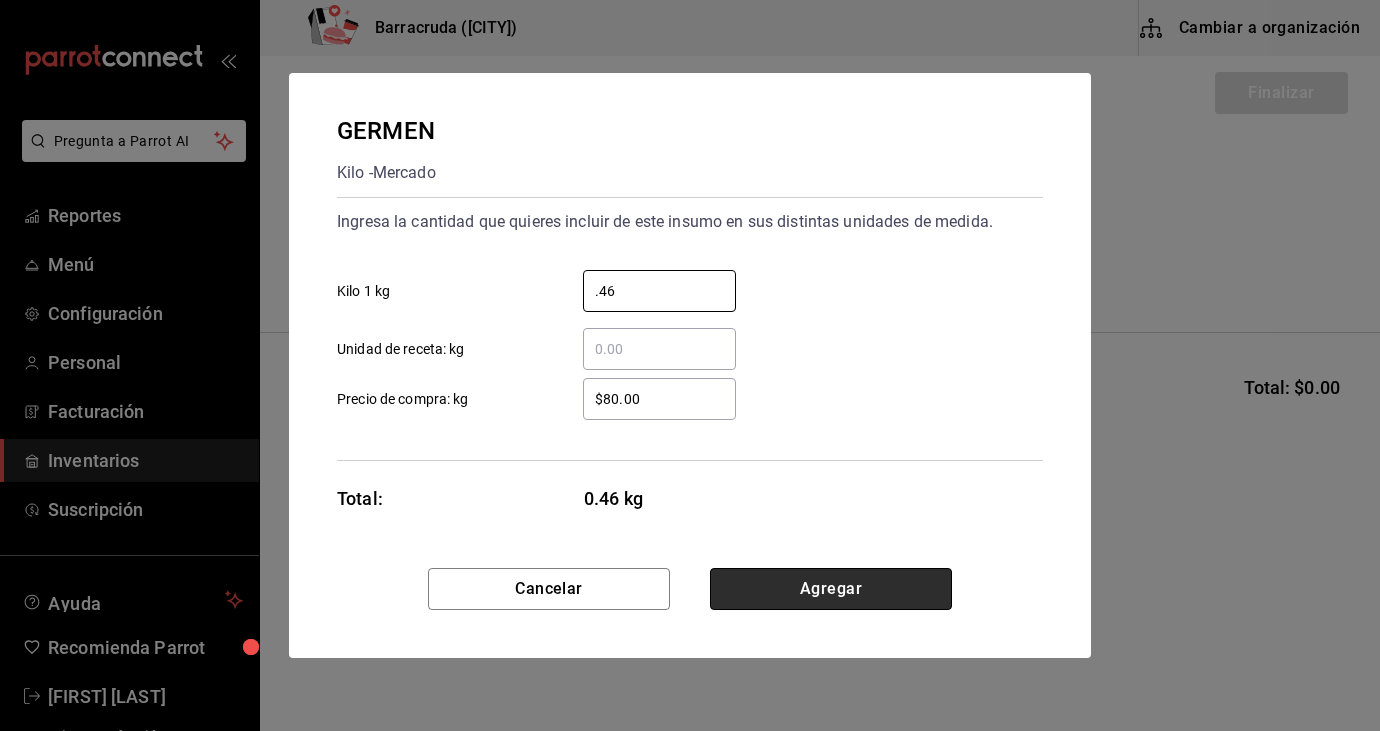 type on "0.46" 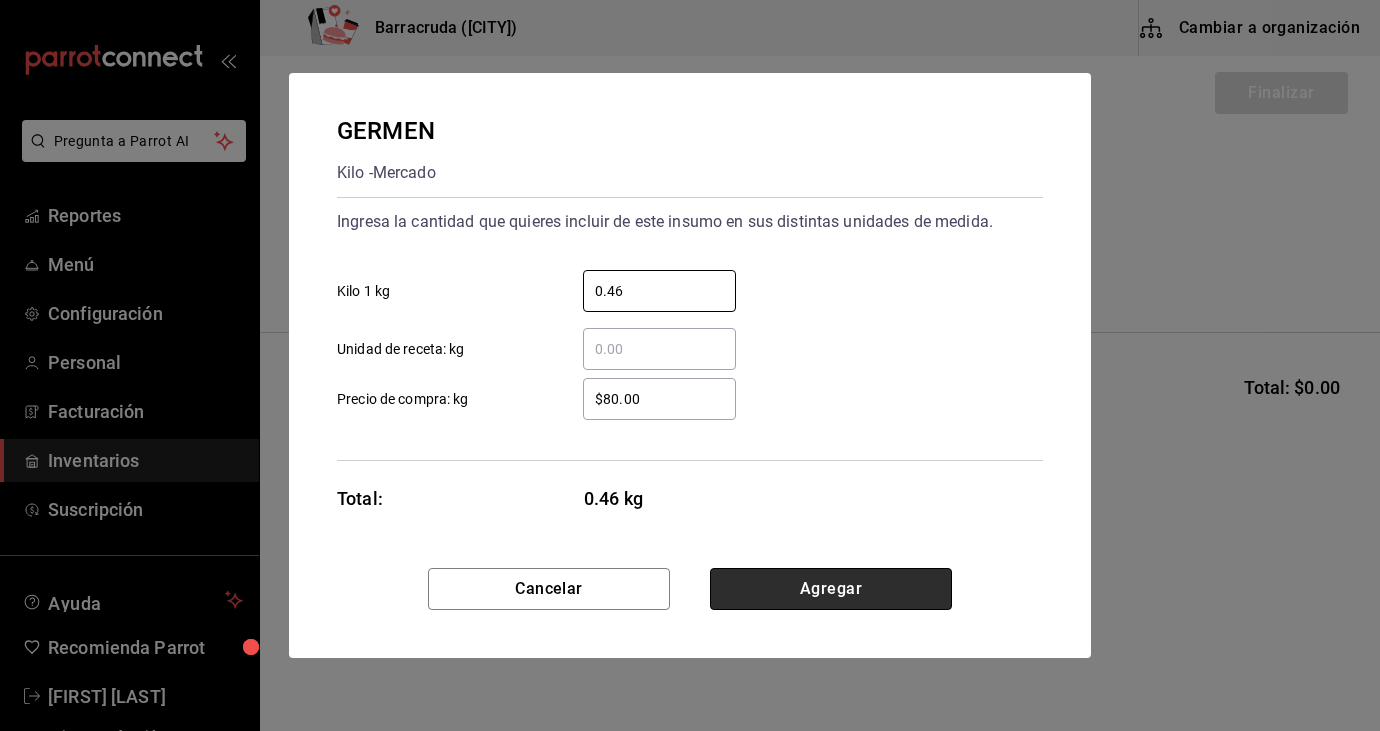 click on "Agregar" at bounding box center [831, 589] 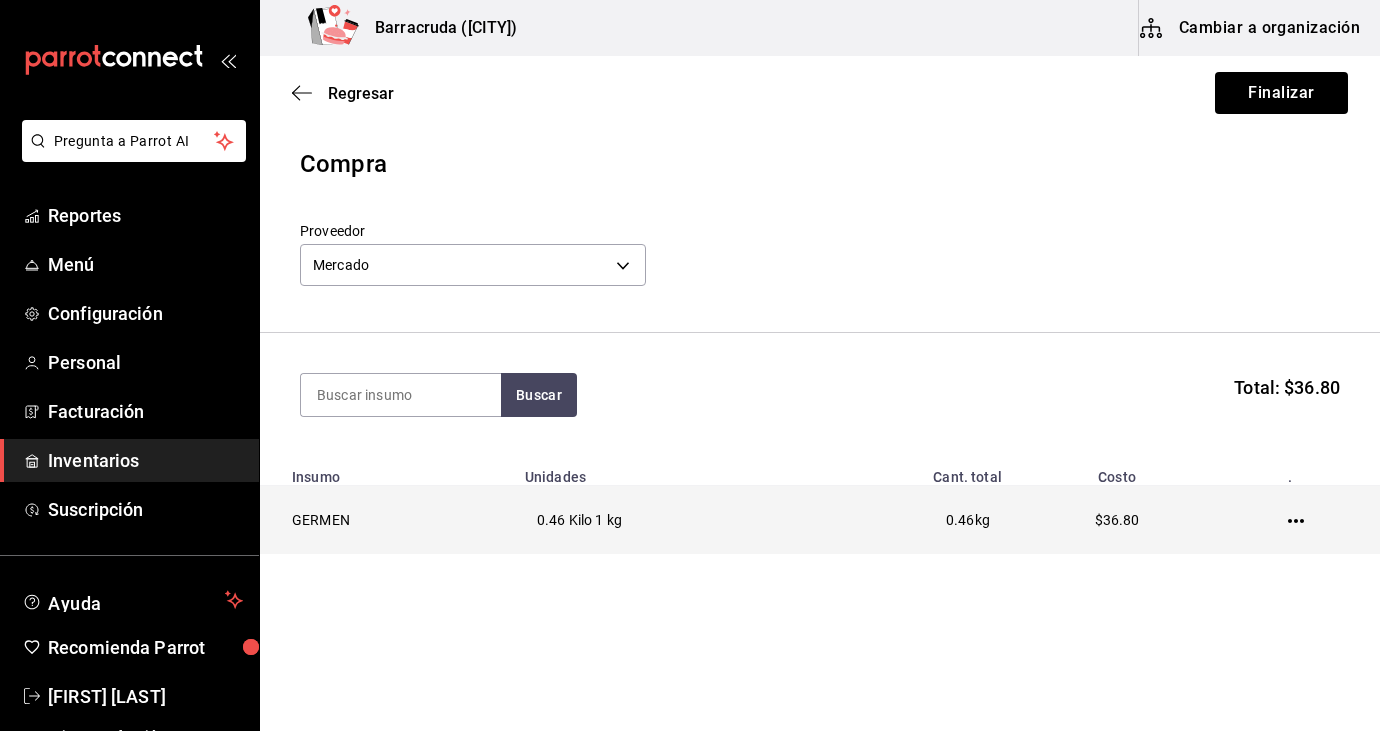 click 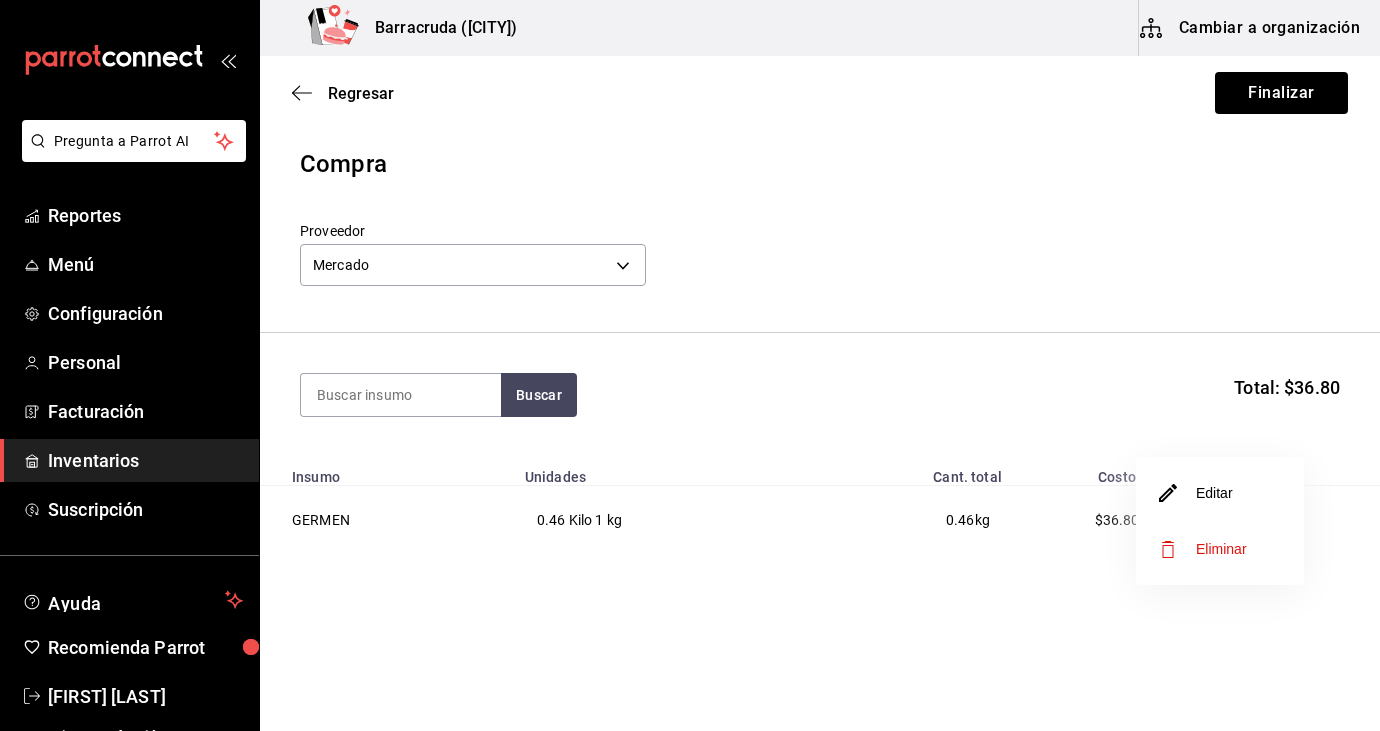 click on "Editar" at bounding box center [1220, 493] 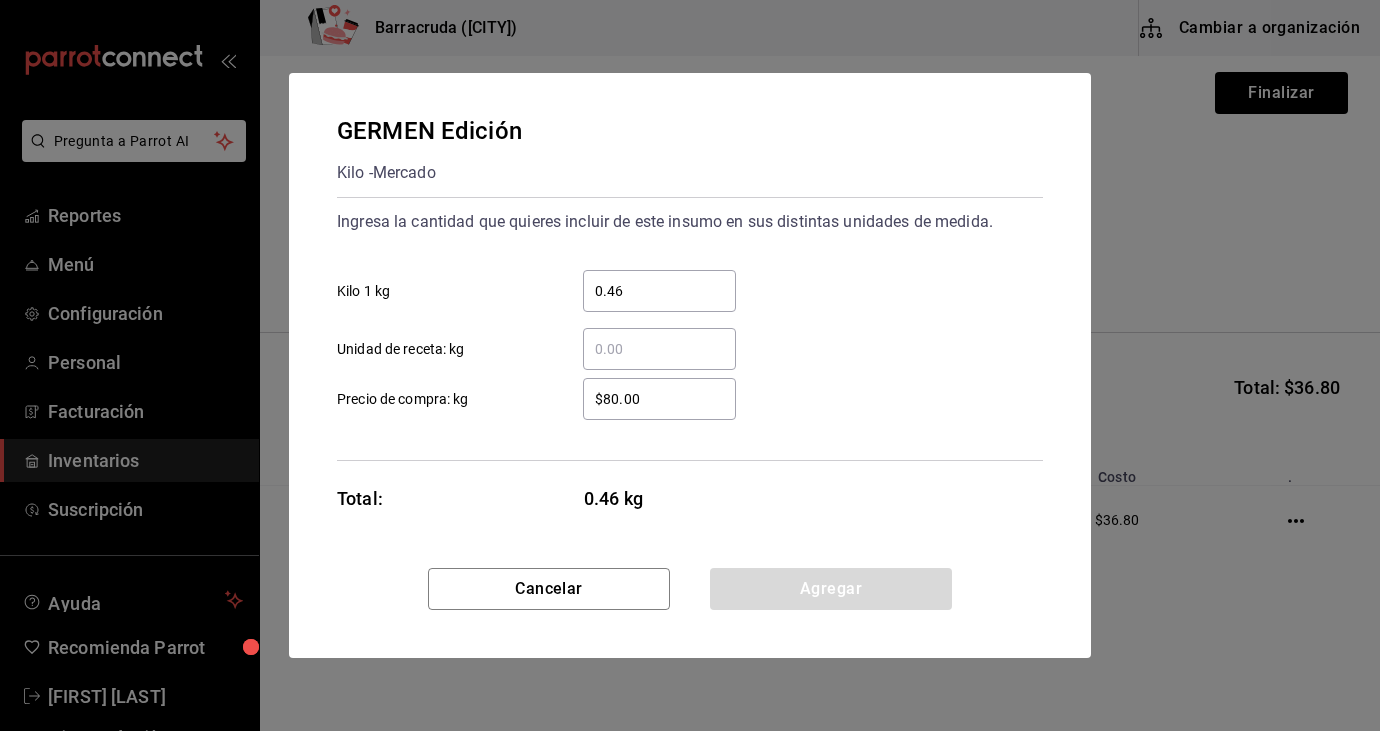 click on "0.46" at bounding box center (659, 291) 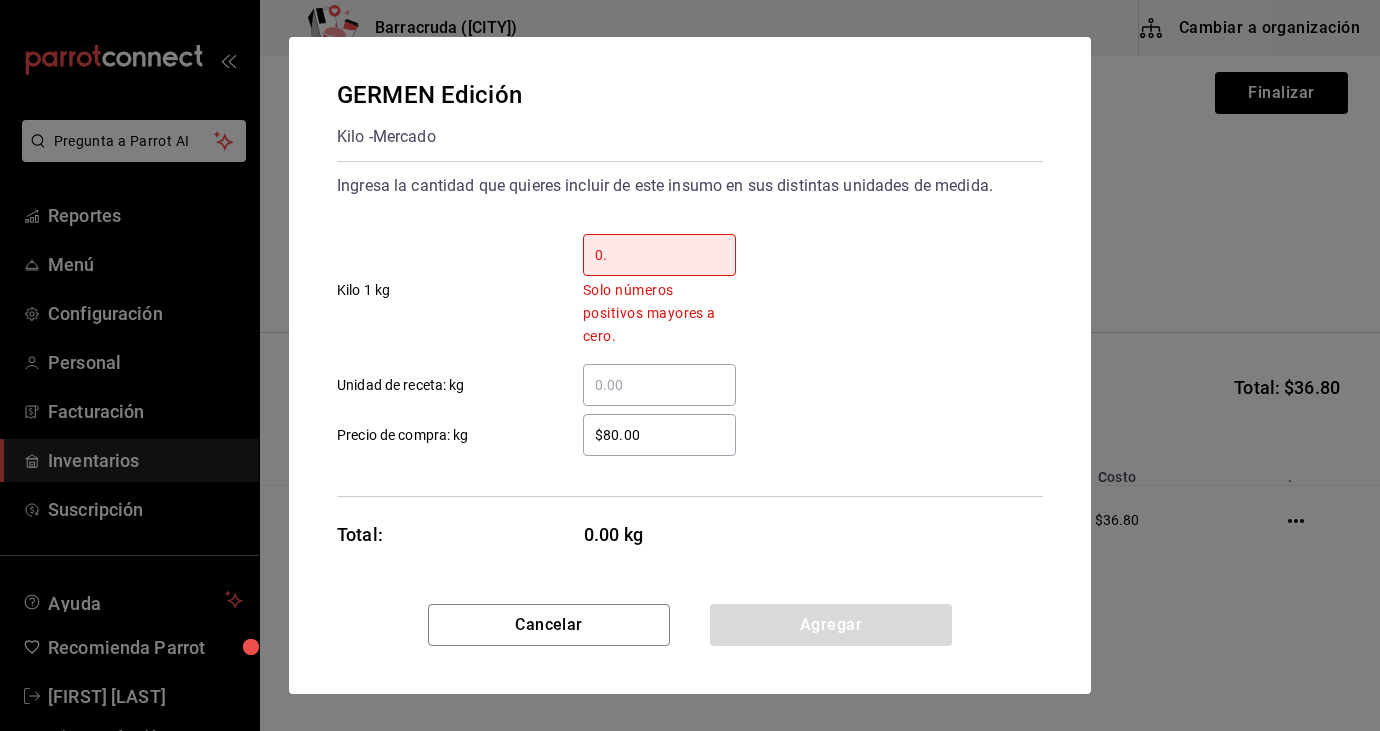 type on "0" 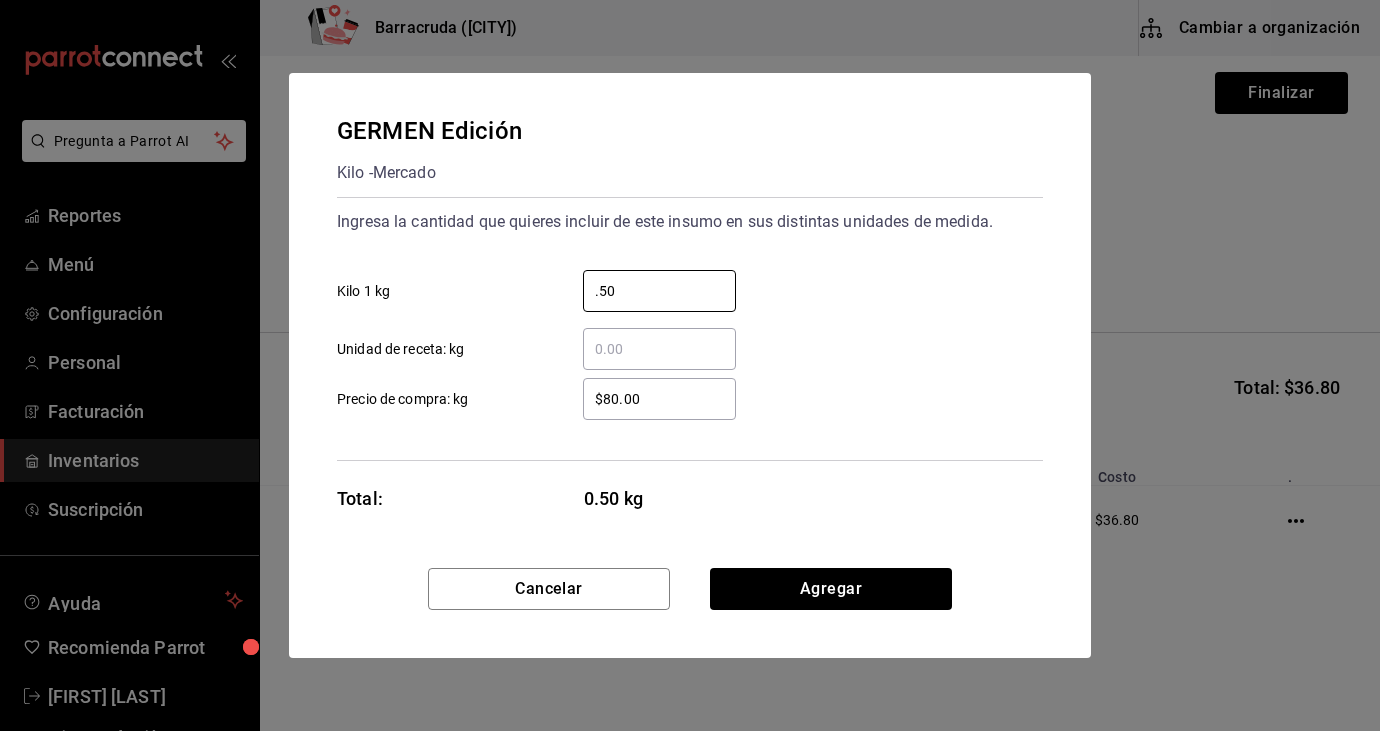 type on "0.50" 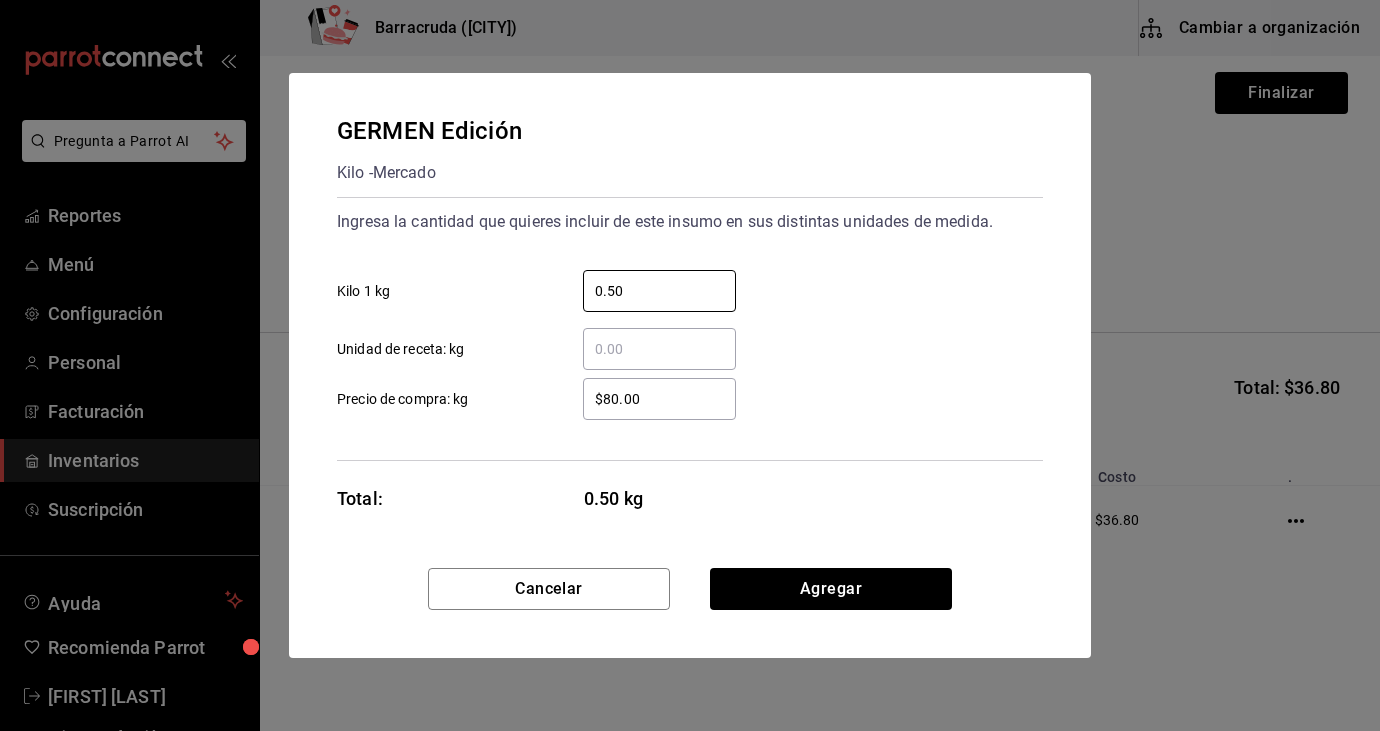 click on "Cancelar Agregar" at bounding box center (690, 613) 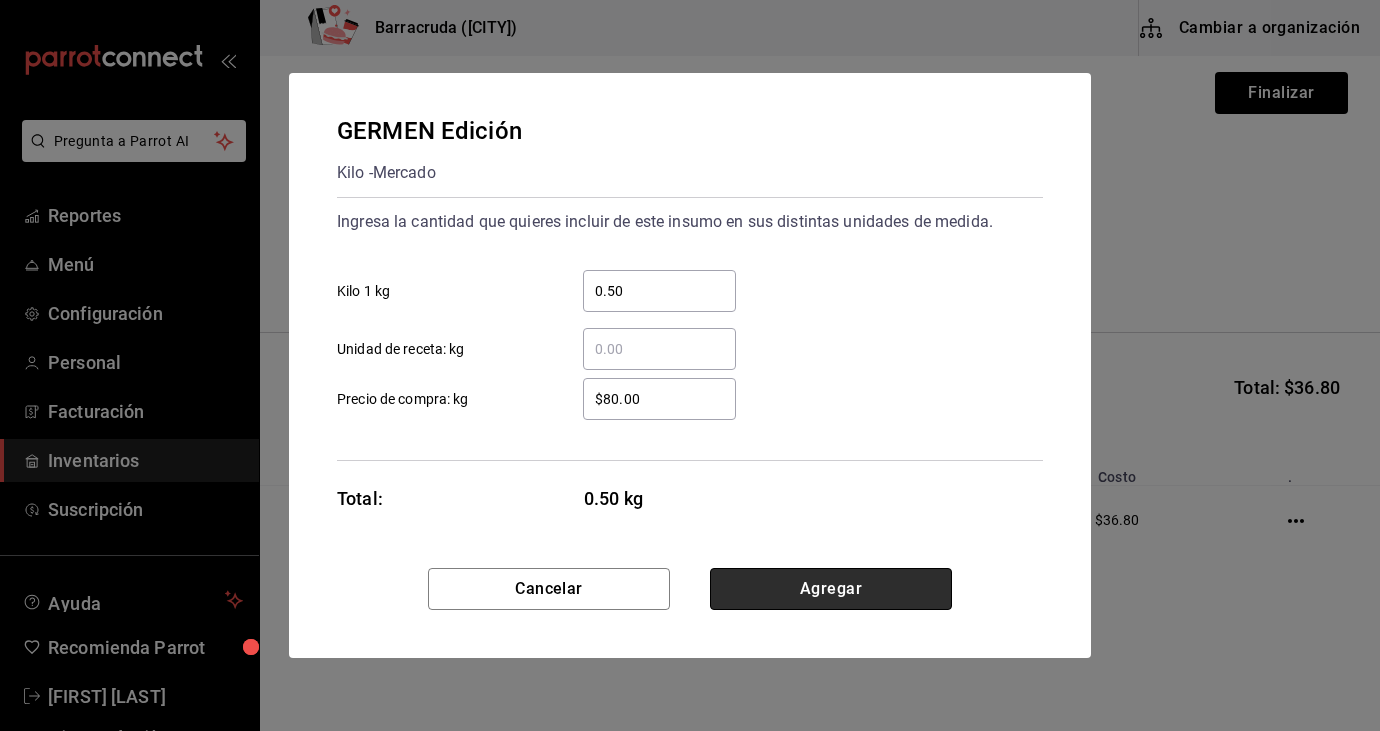 click on "Agregar" at bounding box center [831, 589] 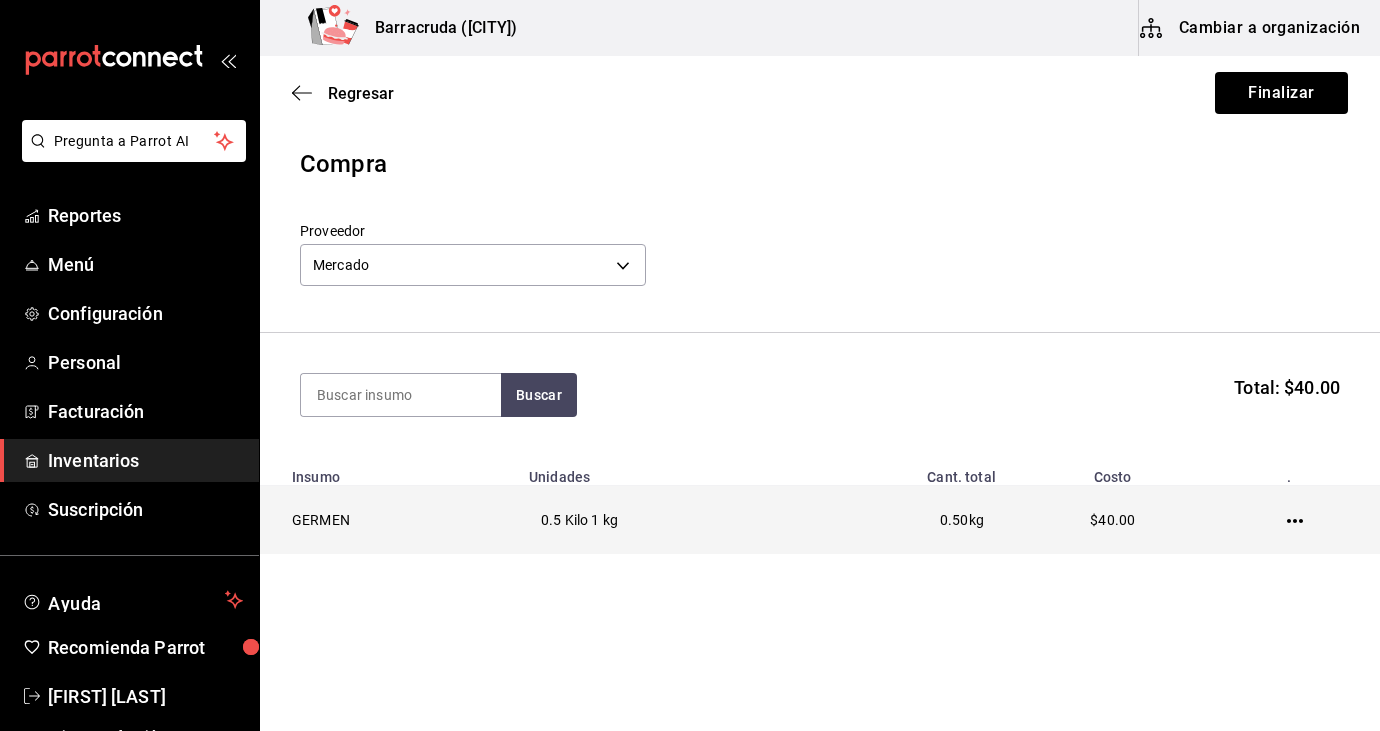click 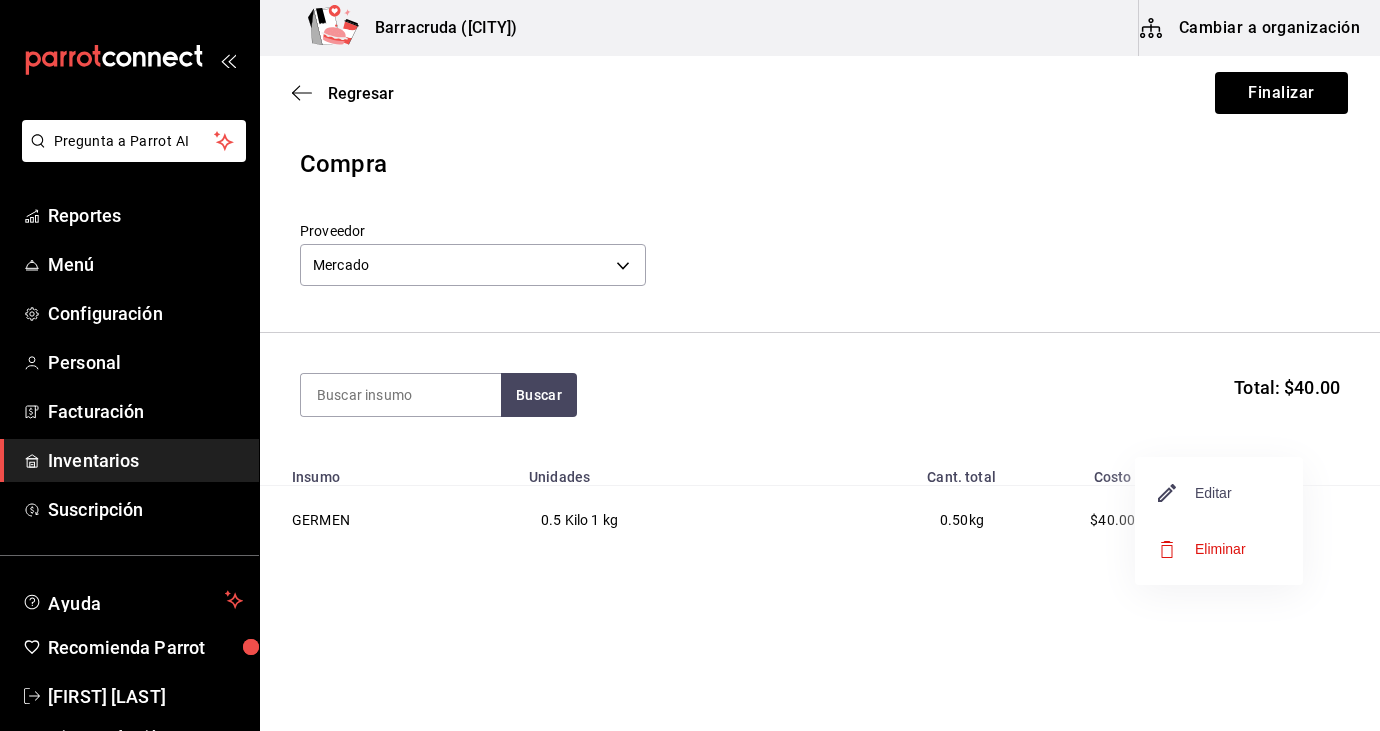click on "Editar" at bounding box center (1195, 493) 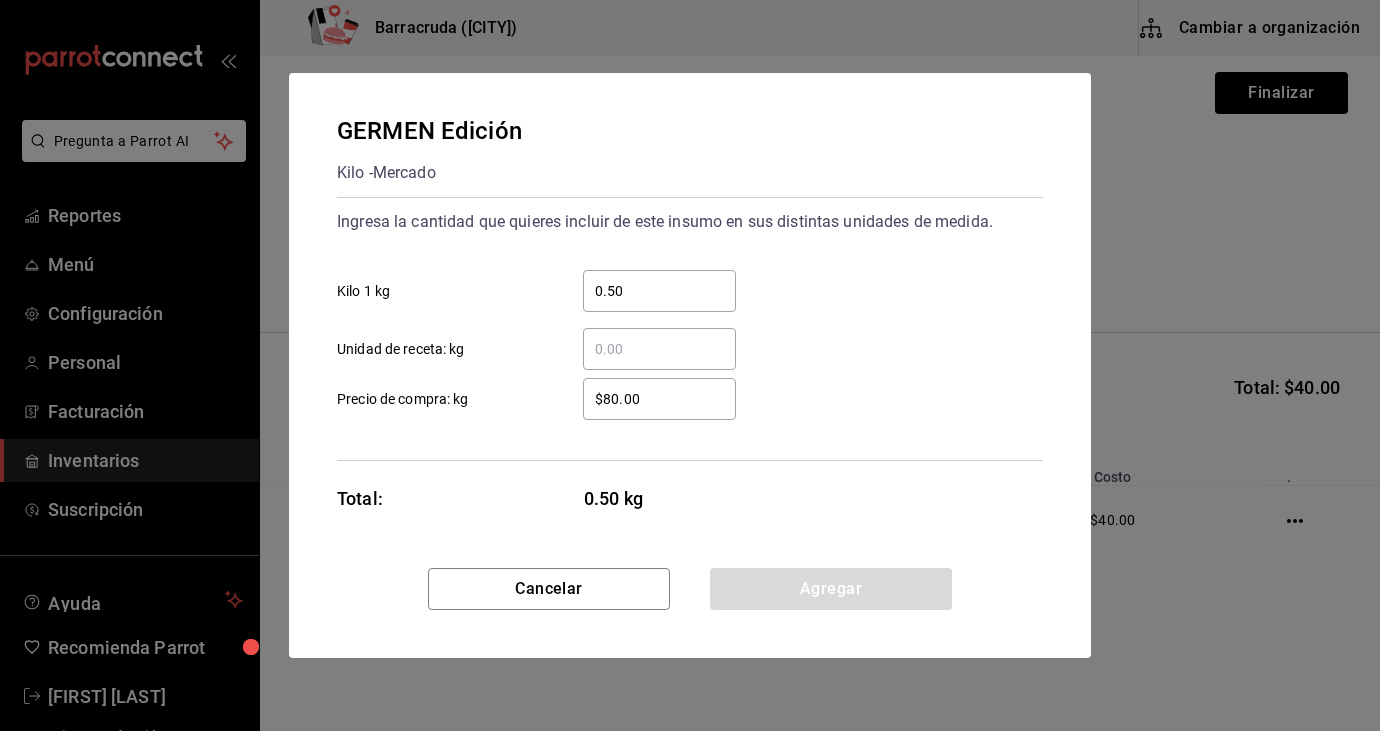 click on "$80.00" at bounding box center (659, 399) 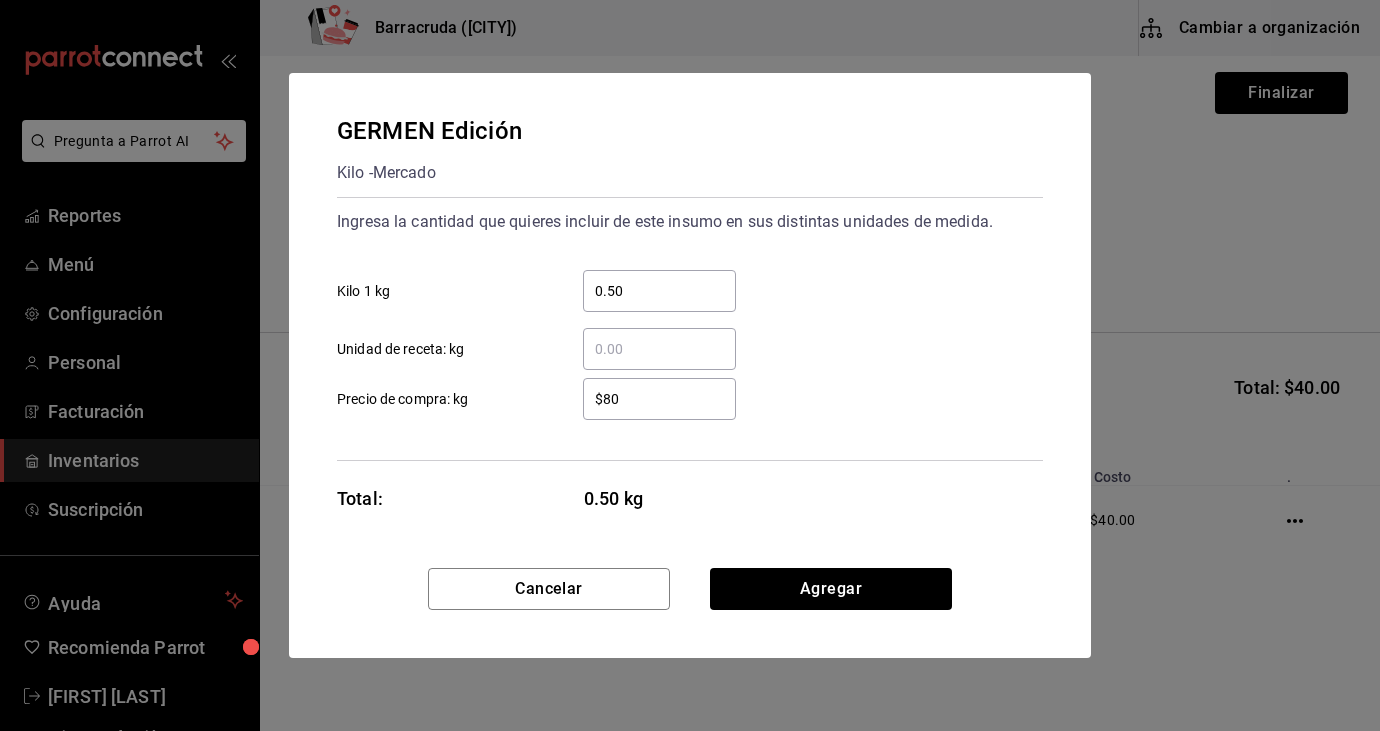 type on "$8" 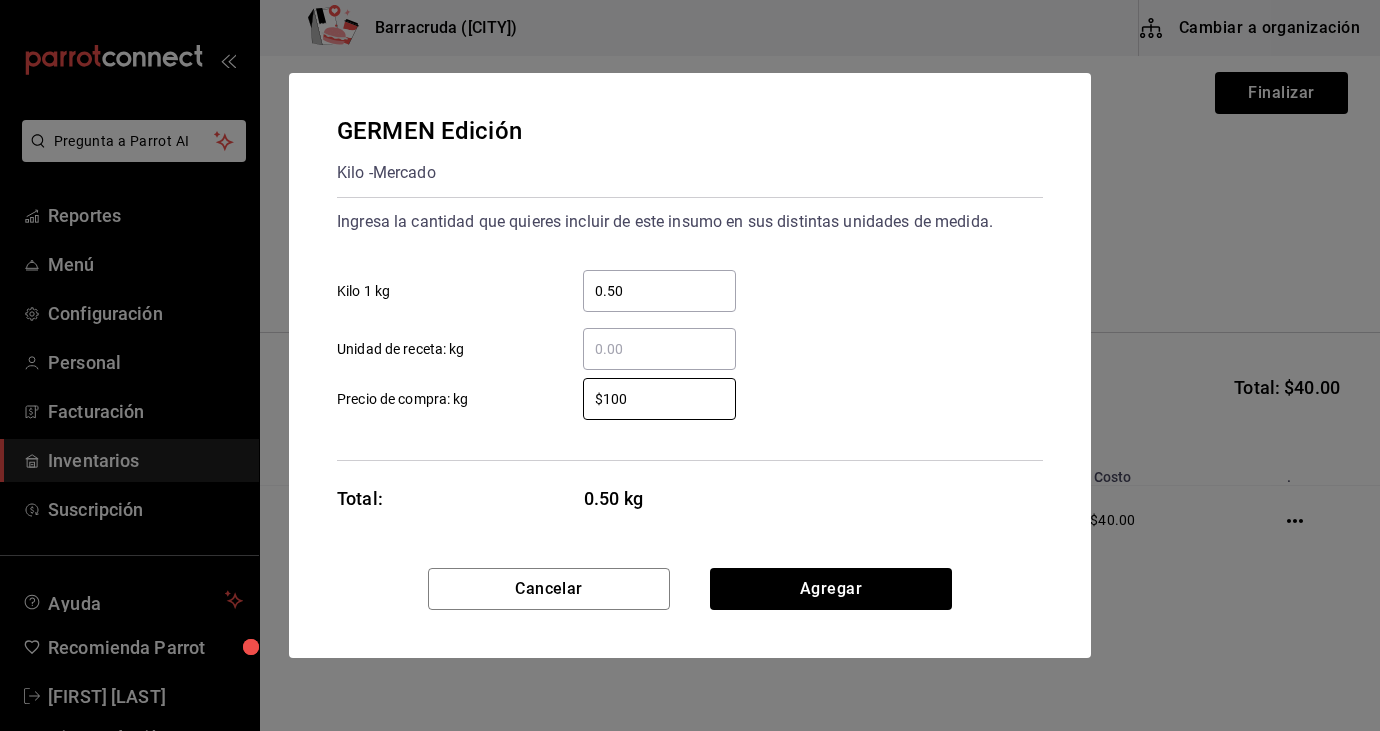 type on "$100" 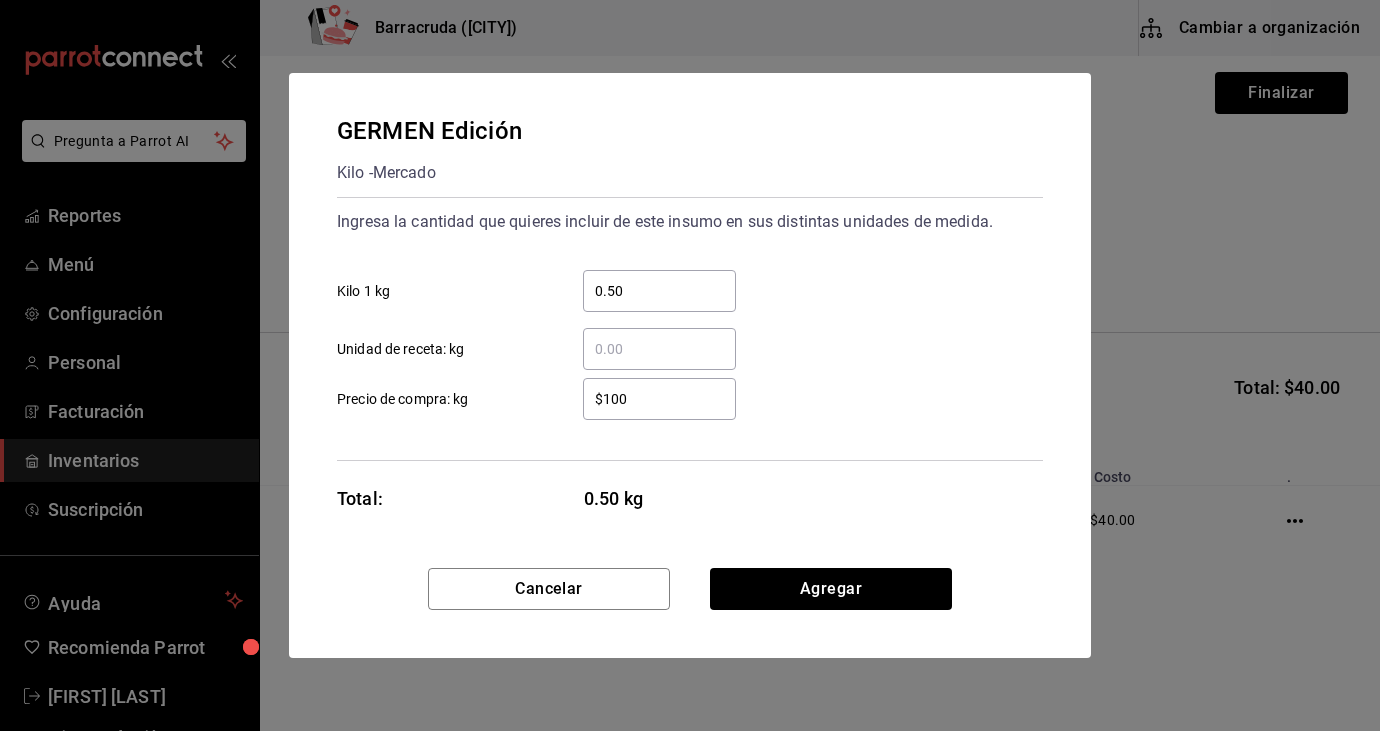 click on "0.50" at bounding box center (659, 291) 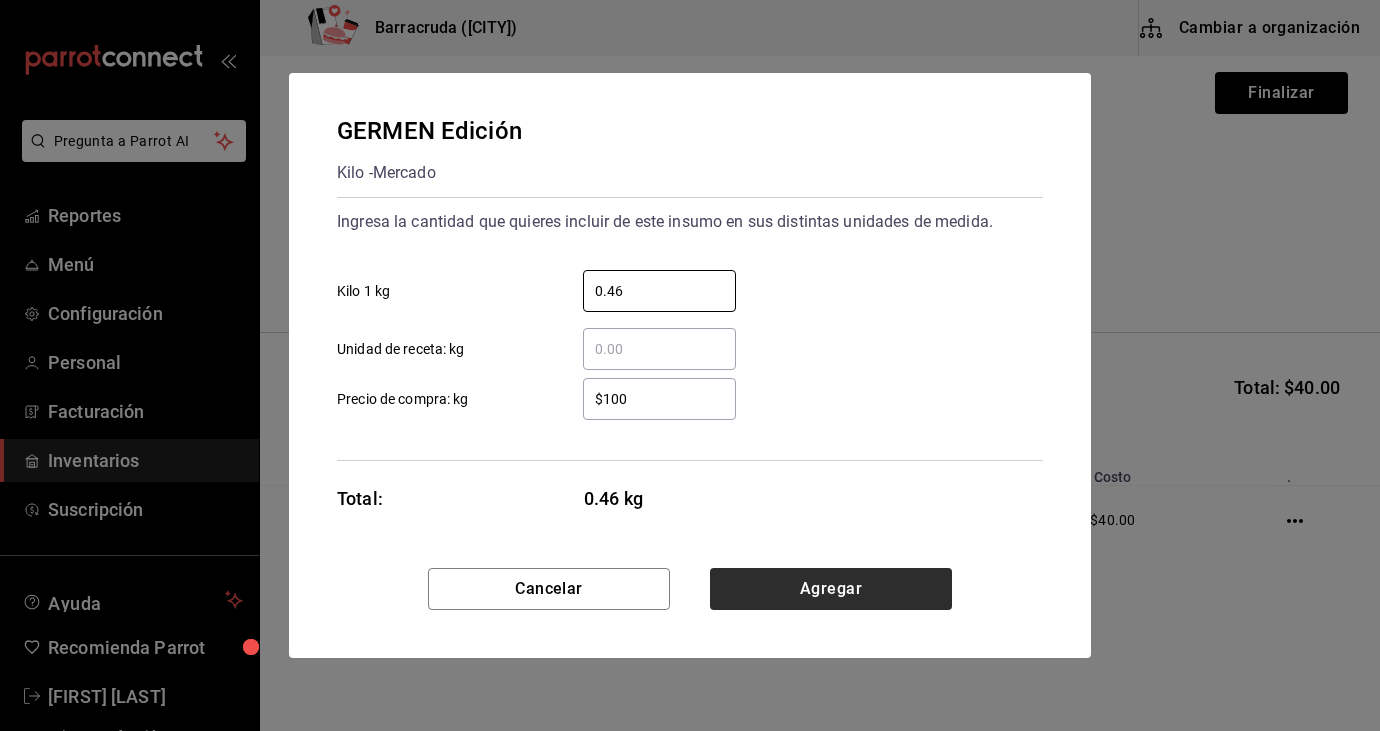 type on "0.46" 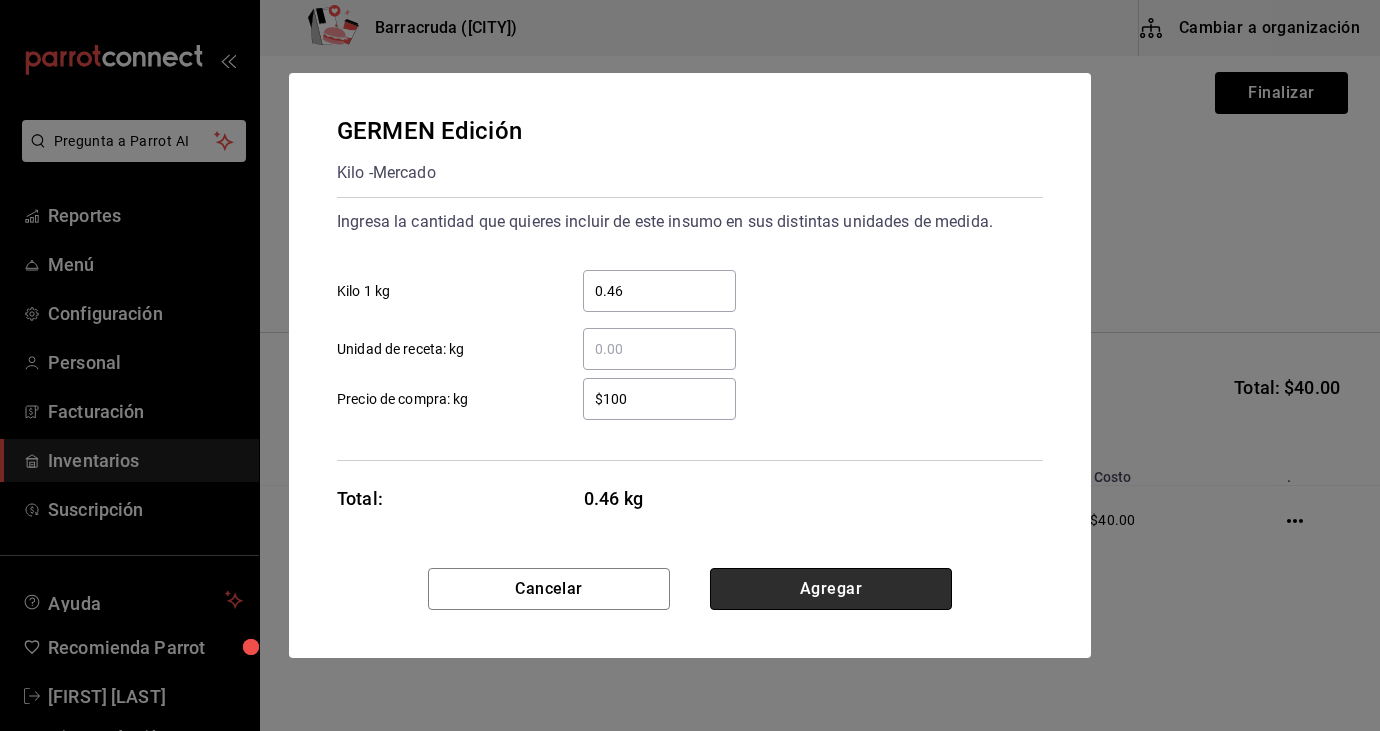 click on "Agregar" at bounding box center (831, 589) 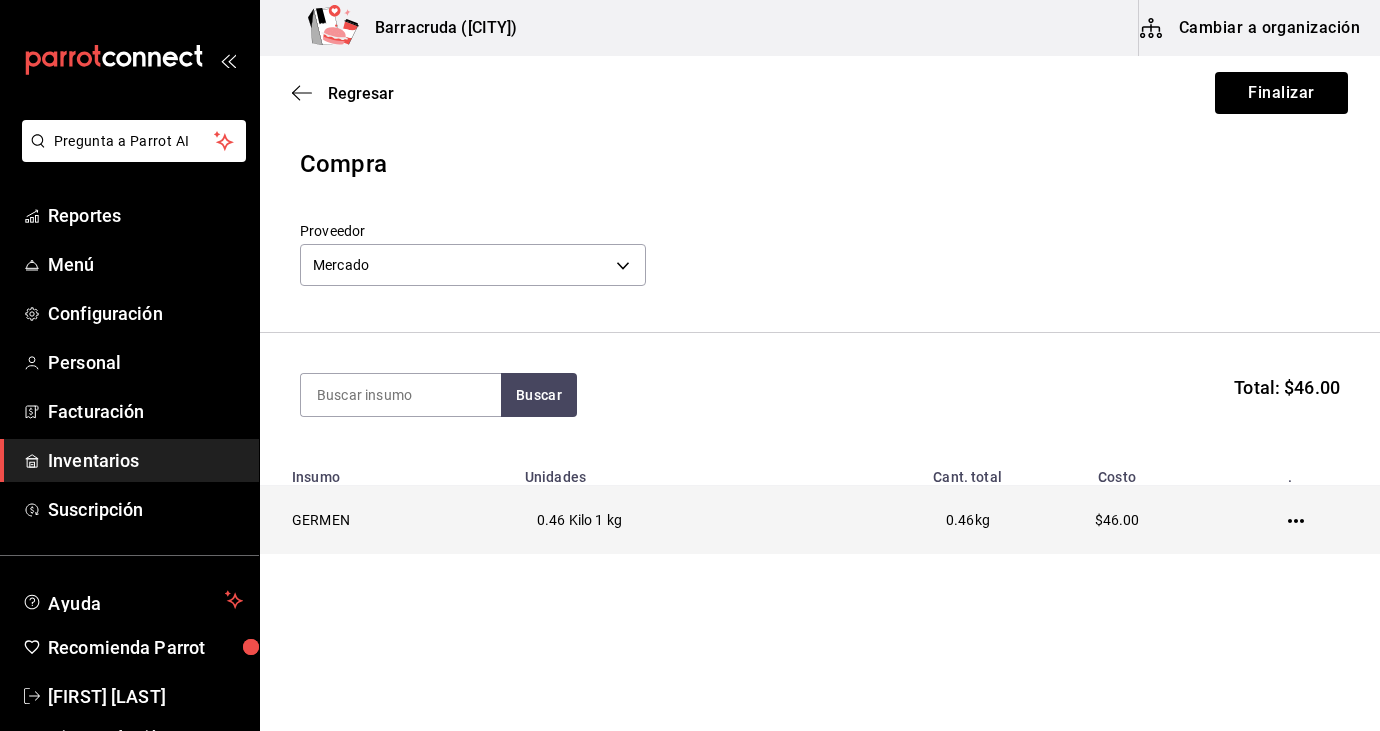 click 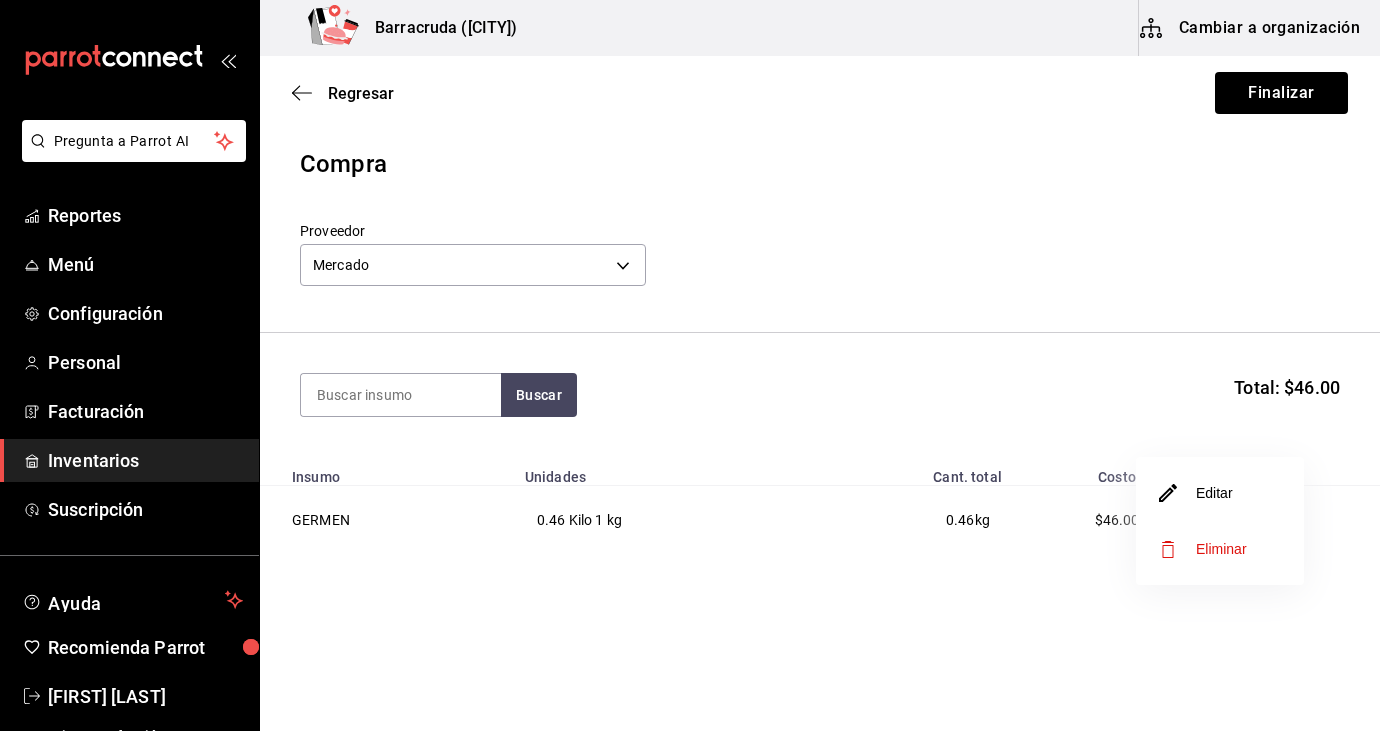 click on "Editar" at bounding box center [1220, 493] 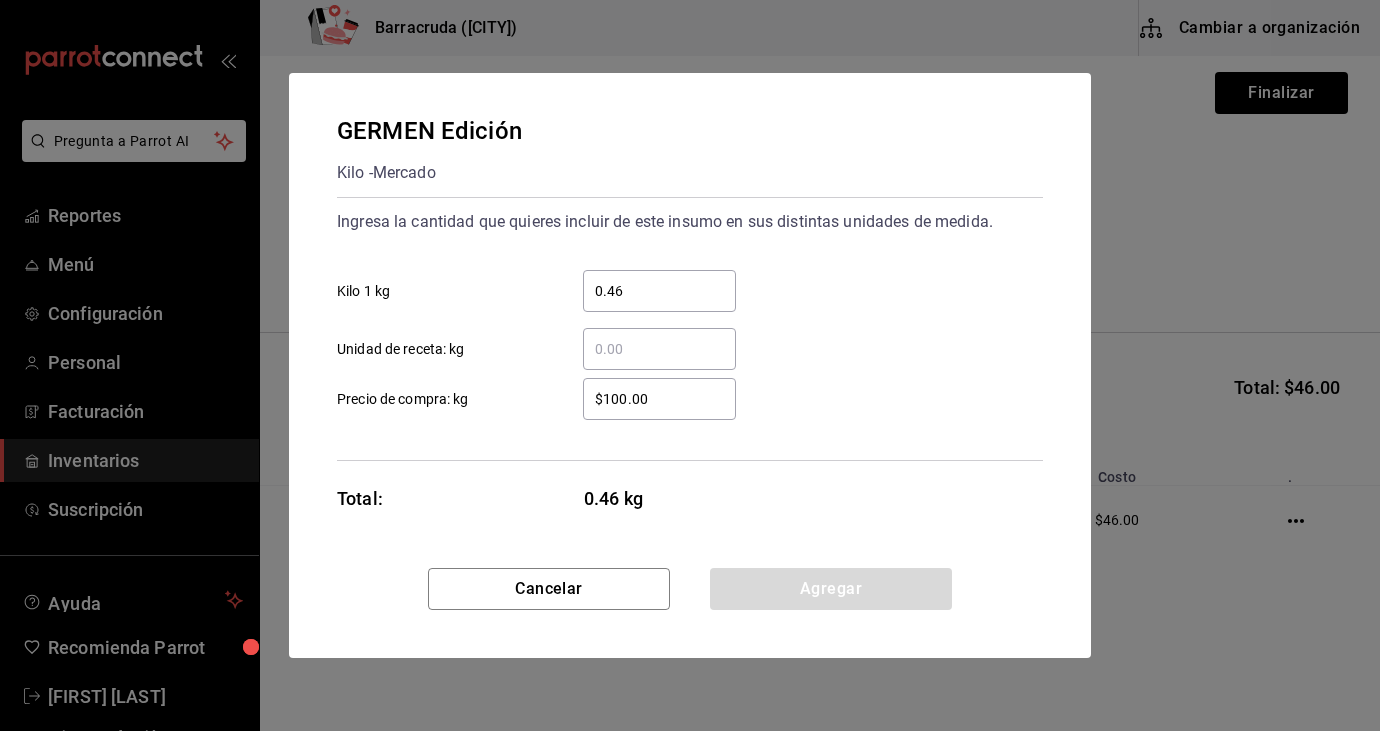 click on "0.46" at bounding box center [659, 291] 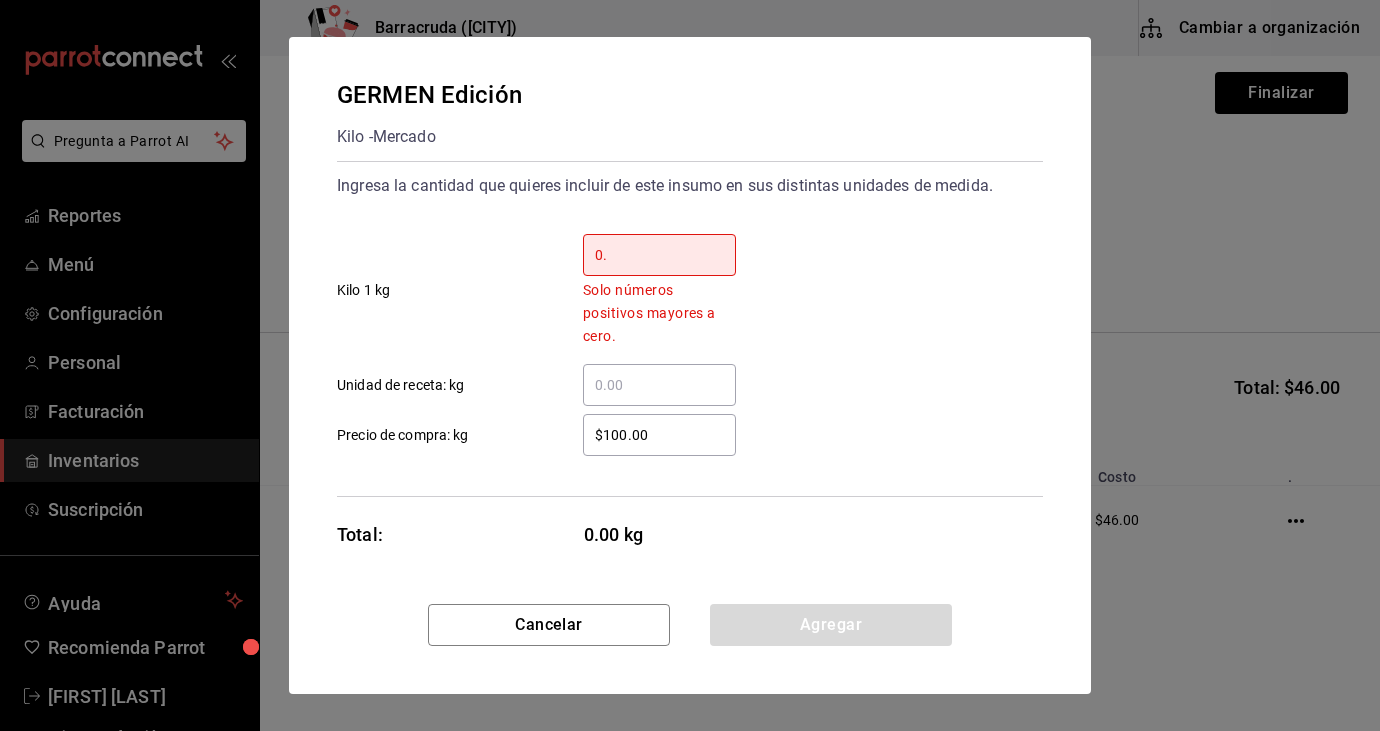 type on "0" 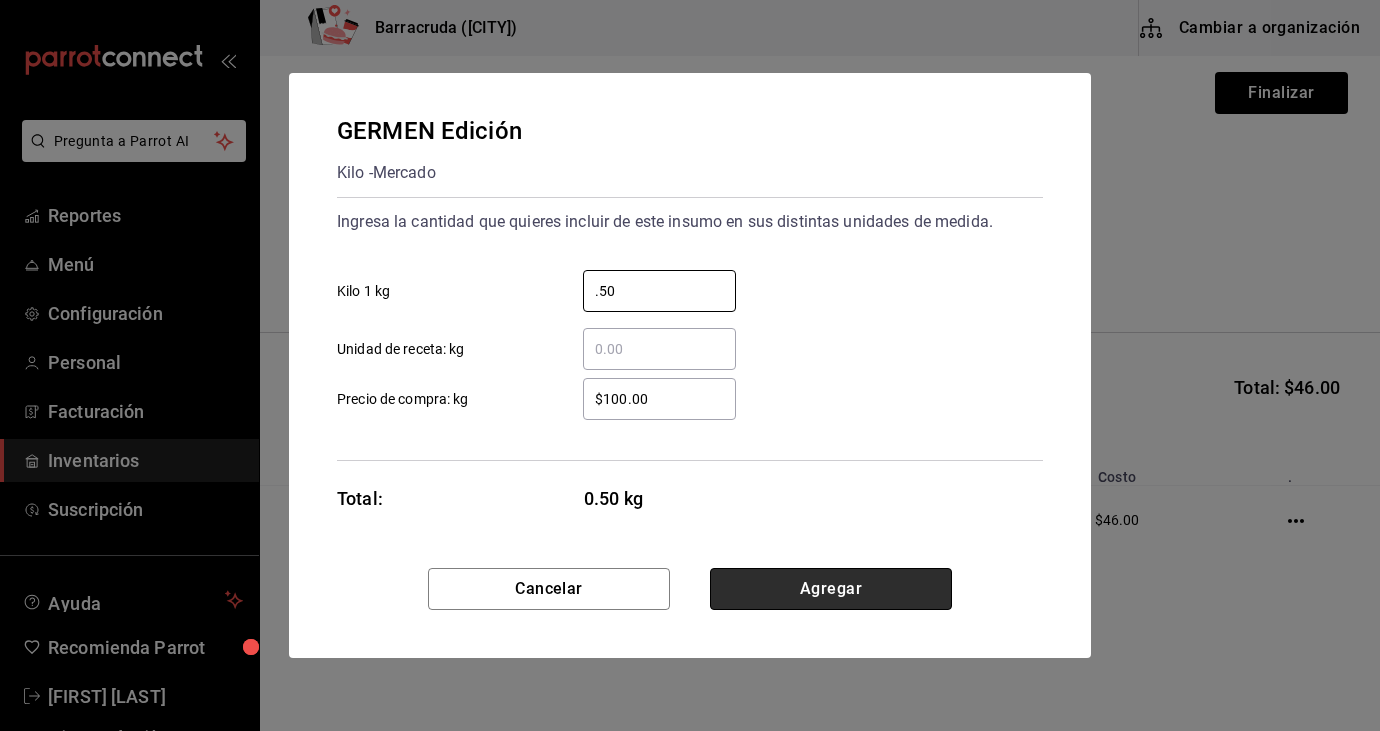type on "0.50" 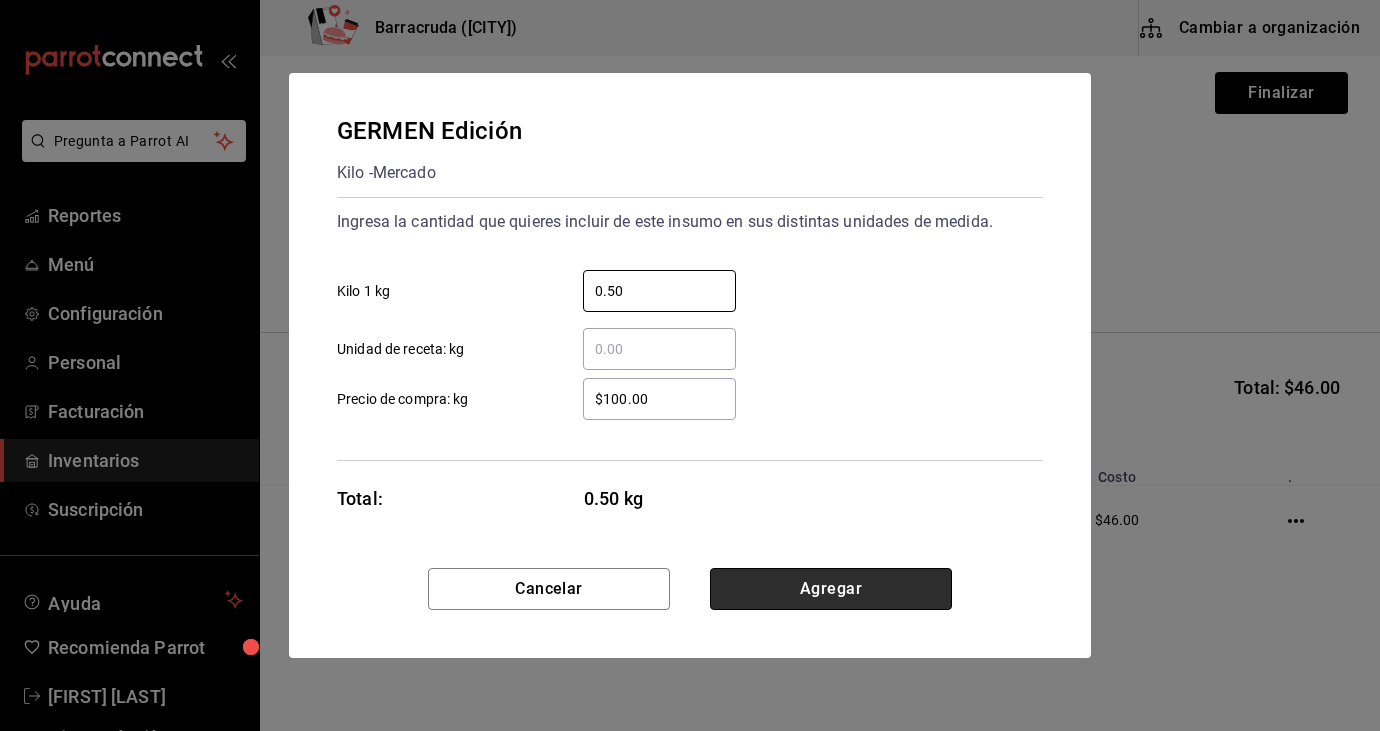 click on "Agregar" at bounding box center (831, 589) 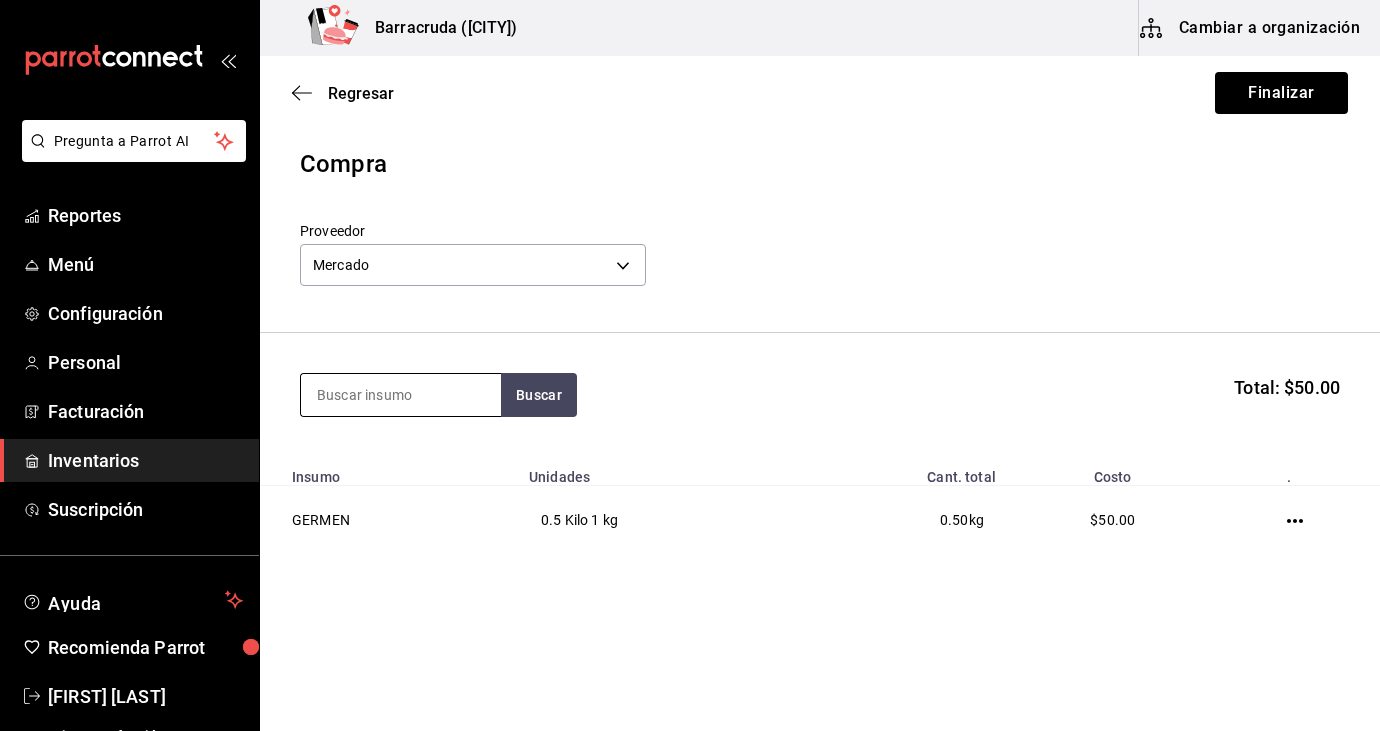 click at bounding box center (401, 395) 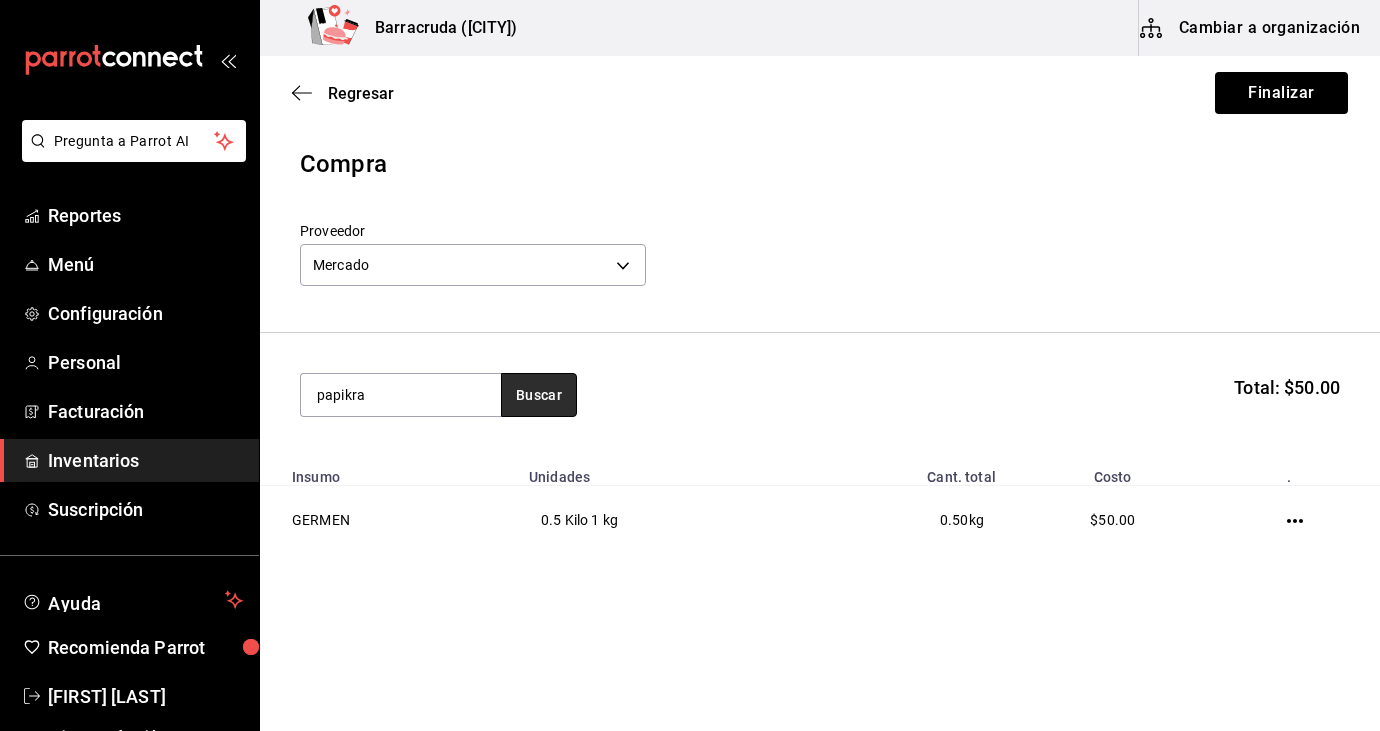 click on "Buscar" at bounding box center [539, 395] 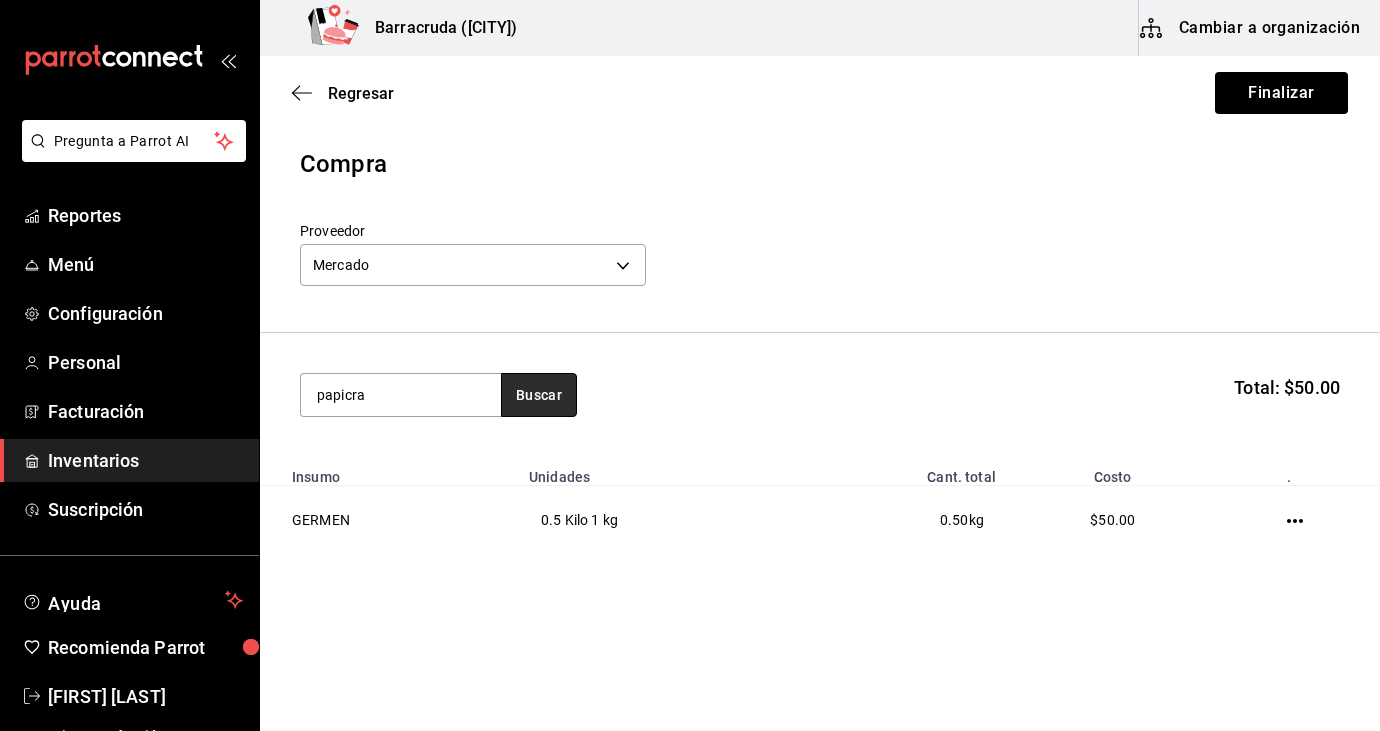click on "Buscar" at bounding box center (539, 395) 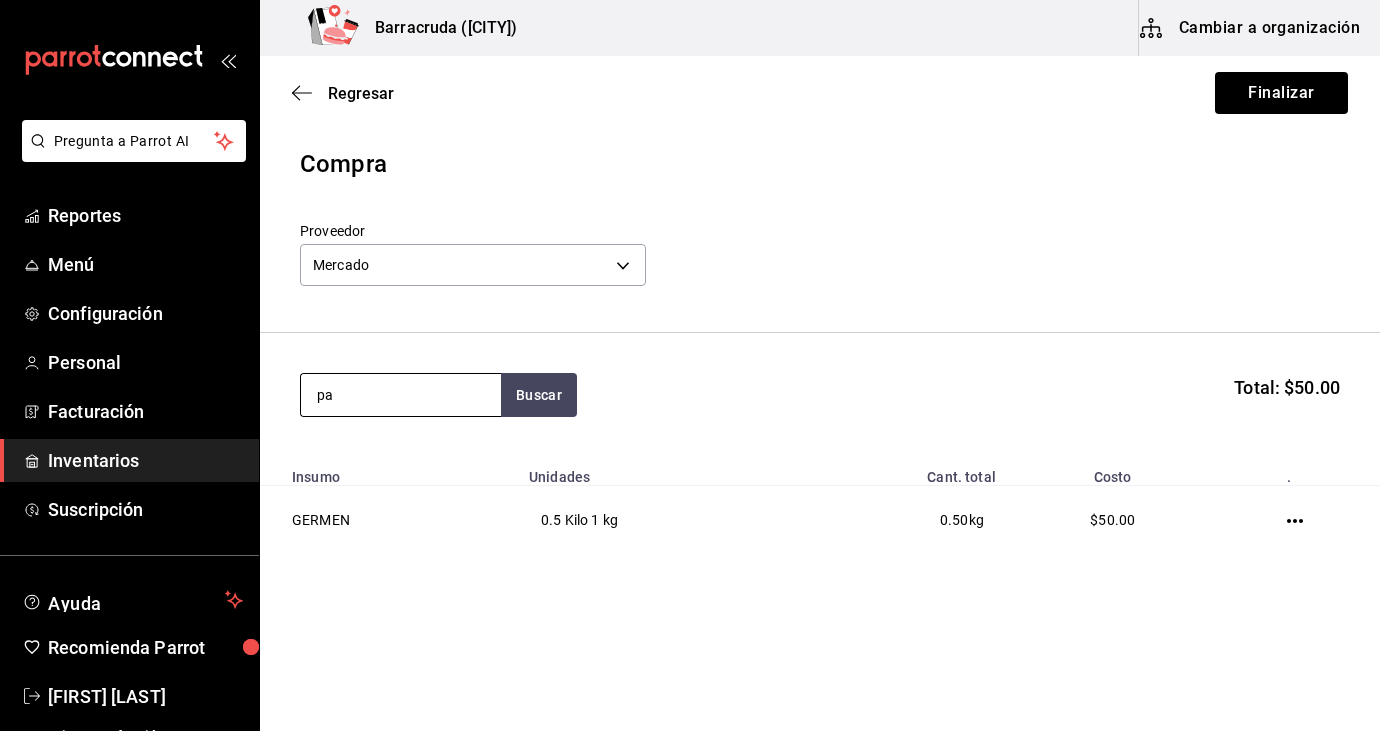 type on "p" 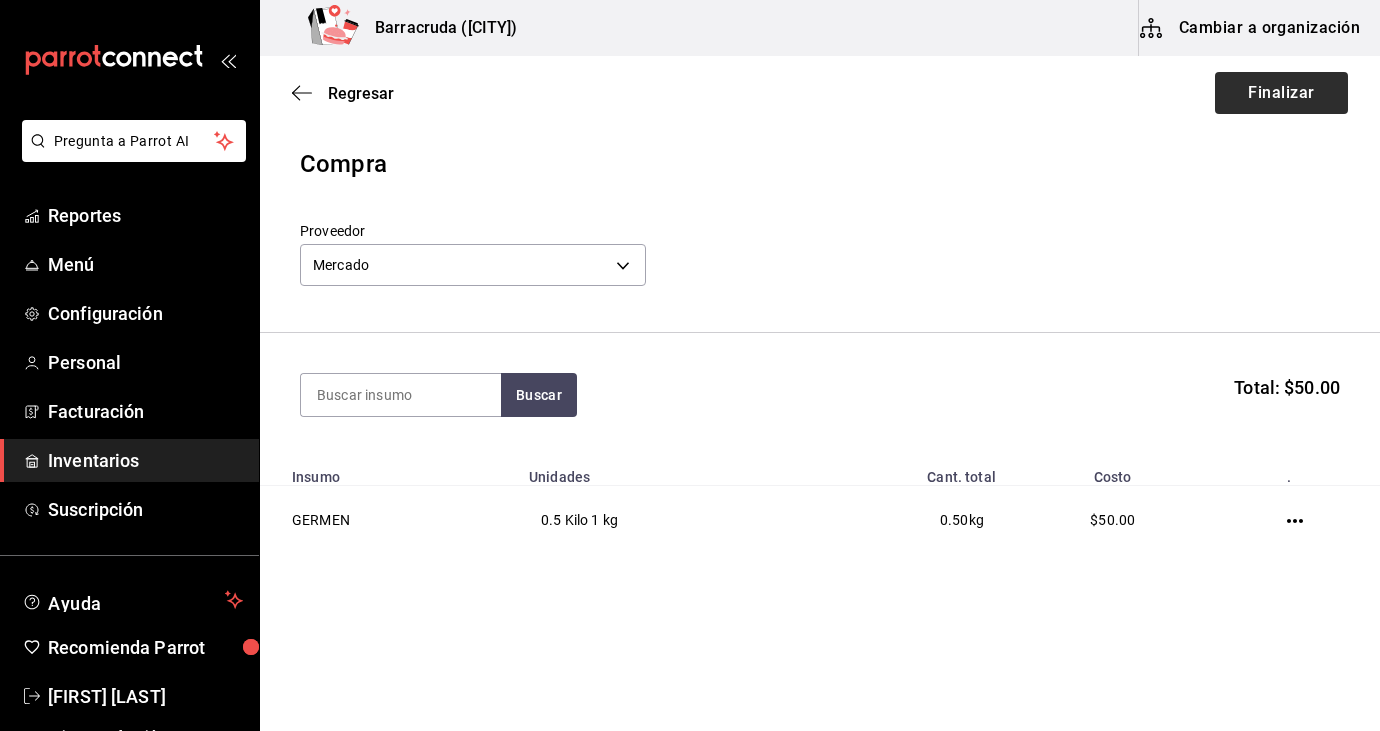 type 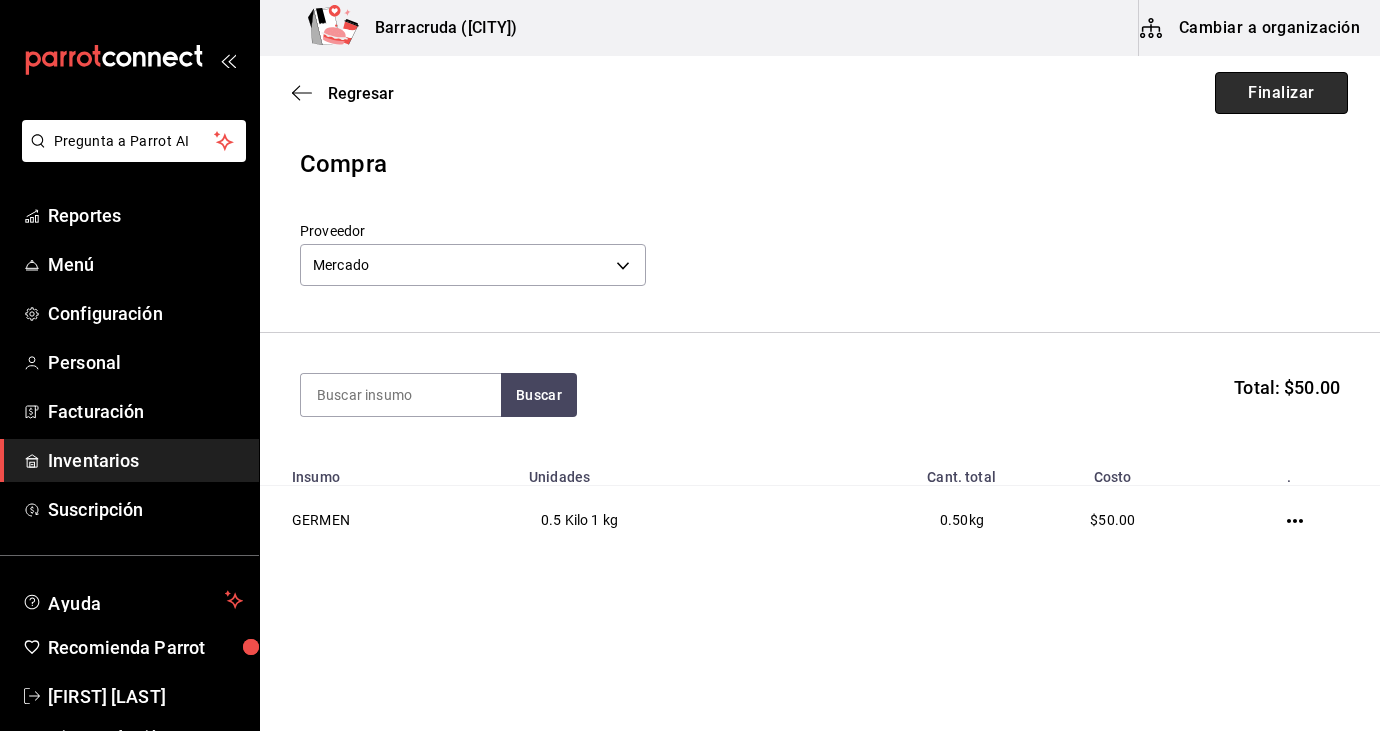 click on "Finalizar" at bounding box center [1281, 93] 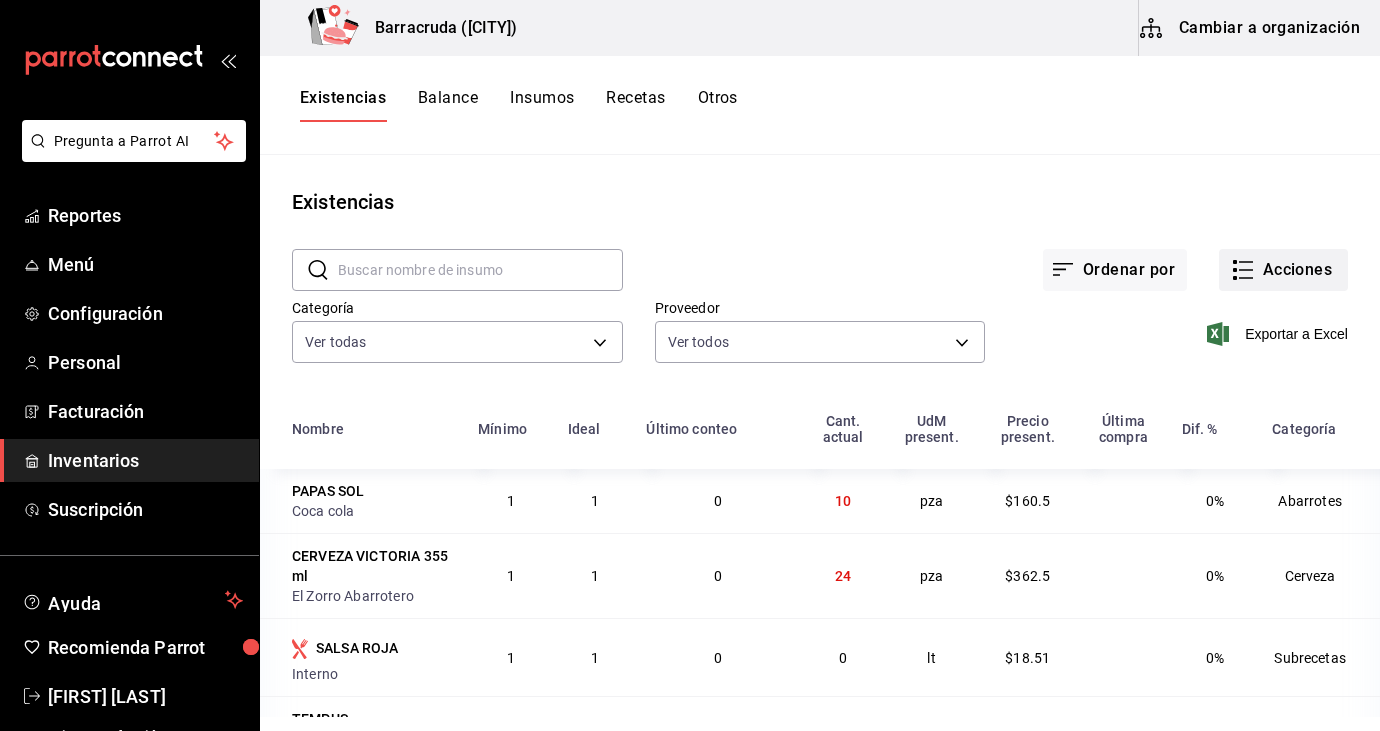 click on "Acciones" at bounding box center (1283, 270) 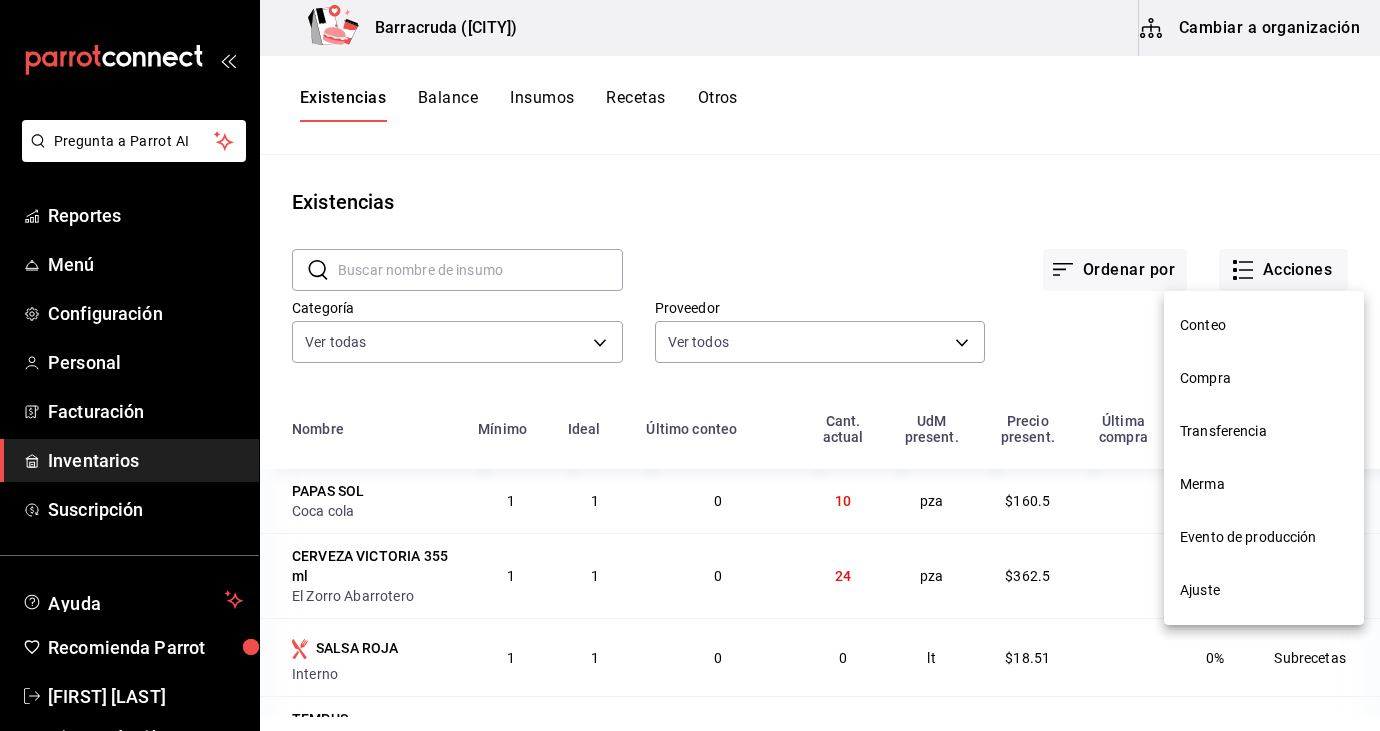 click on "Compra" at bounding box center [1264, 378] 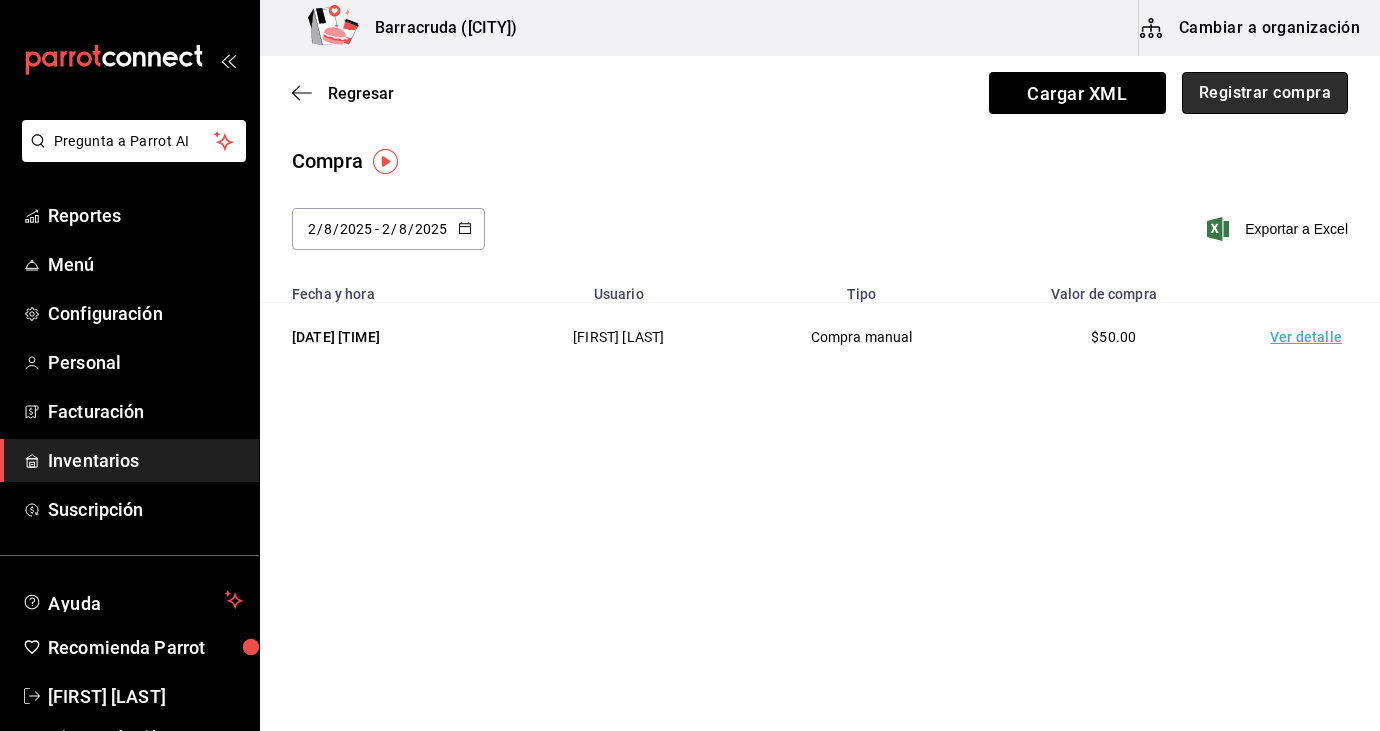 click on "Registrar compra" at bounding box center [1265, 93] 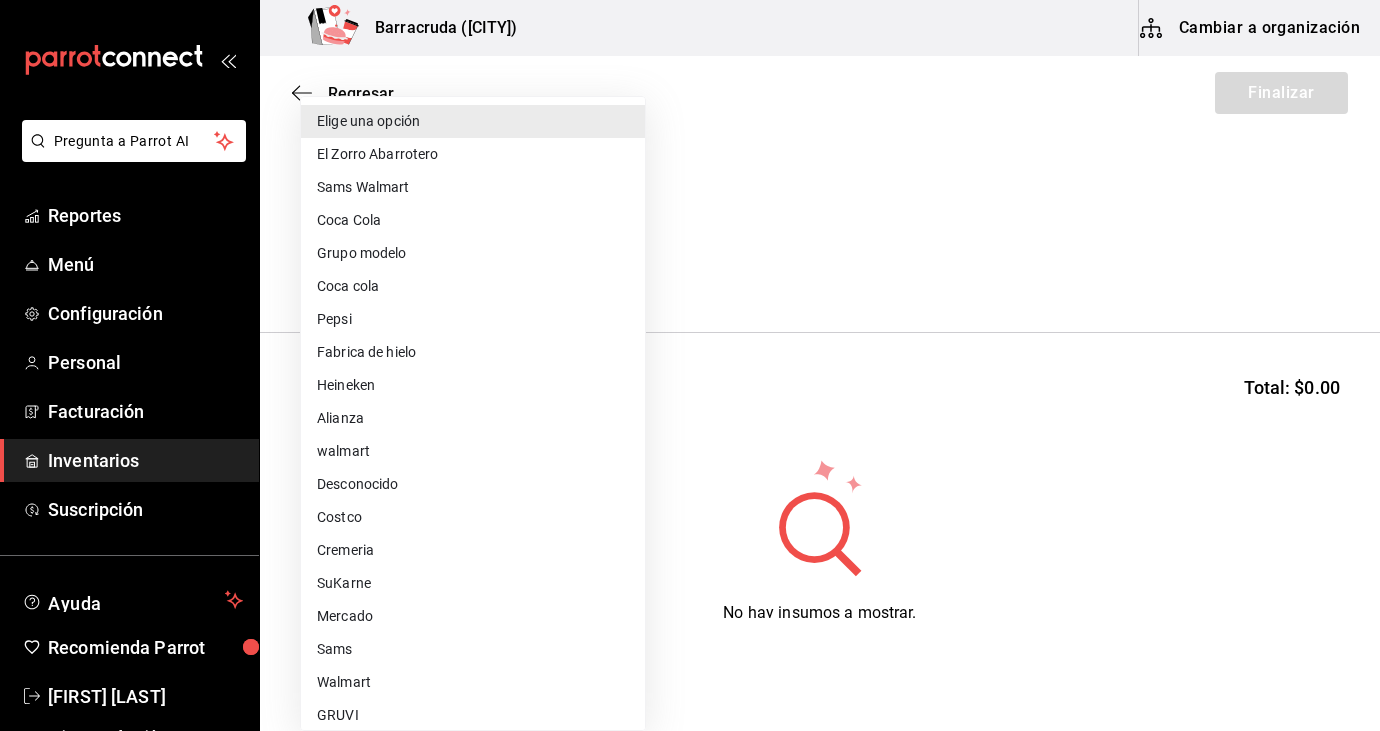 click on "Pregunta a Parrot AI Reportes   Menú   Configuración   Personal   Facturación   Inventarios   Suscripción   Ayuda Recomienda Parrot   Sandra Romero   Sugerir nueva función   Barracruda (Ecatepec) Cambiar a organización Regresar Finalizar Compra Proveedor Elige una opción default Buscar Total: $0.00 No hay insumos a mostrar. Busca un insumo para agregarlo a la lista GANA 1 MES GRATIS EN TU SUSCRIPCIÓN AQUÍ ¿Recuerdas cómo empezó tu restaurante?
Hoy puedes ayudar a un colega a tener el mismo cambio que tú viviste.
Recomienda Parrot directamente desde tu Portal Administrador.
Es fácil y rápido.
🎁 Por cada restaurante que se una, ganas 1 mes gratis. Ver video tutorial Ir a video Pregunta a Parrot AI Reportes   Menú   Configuración   Personal   Facturación   Inventarios   Suscripción   Ayuda Recomienda Parrot   Sandra Romero   Sugerir nueva función   Editar Eliminar Visitar centro de ayuda (81) 2046 6363 soporte@parrotsoftware.io Visitar centro de ayuda (81) 2046 6363 Elige una opción" at bounding box center (690, 309) 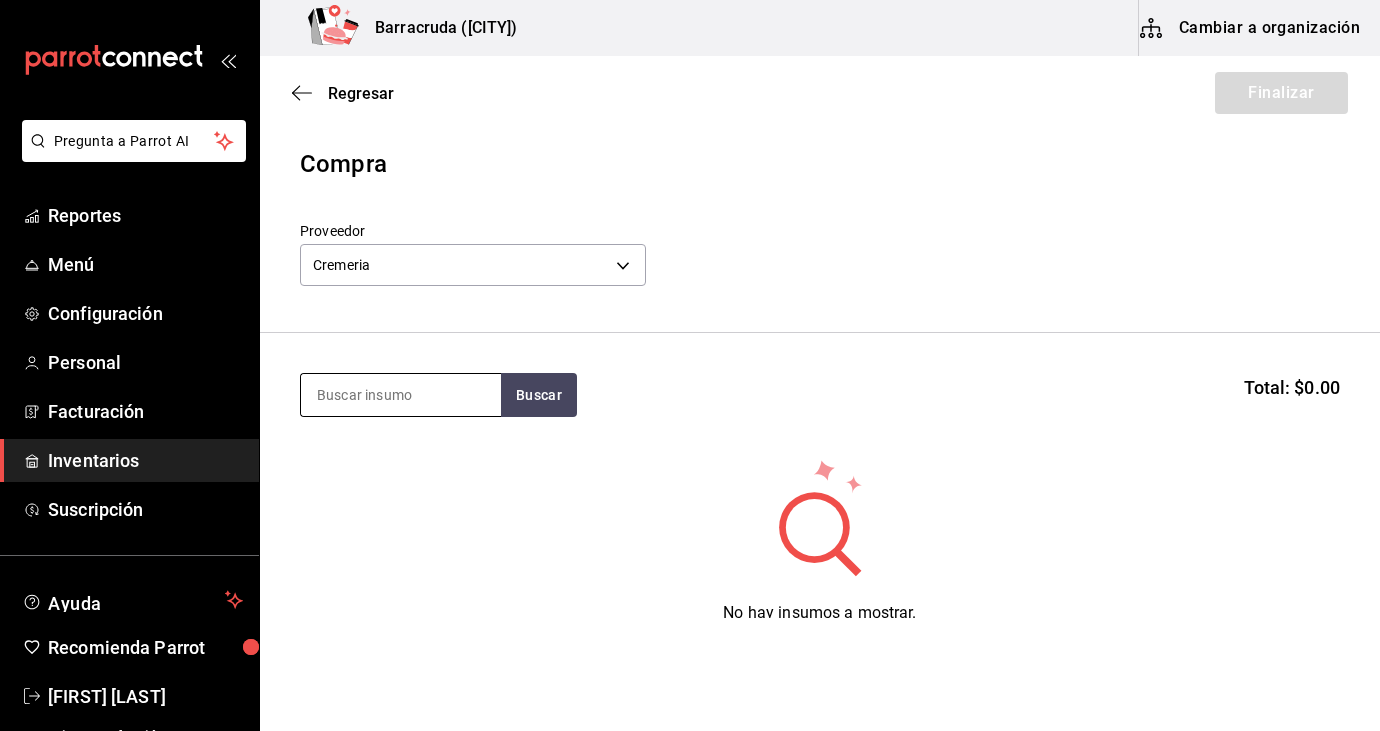 click at bounding box center [401, 395] 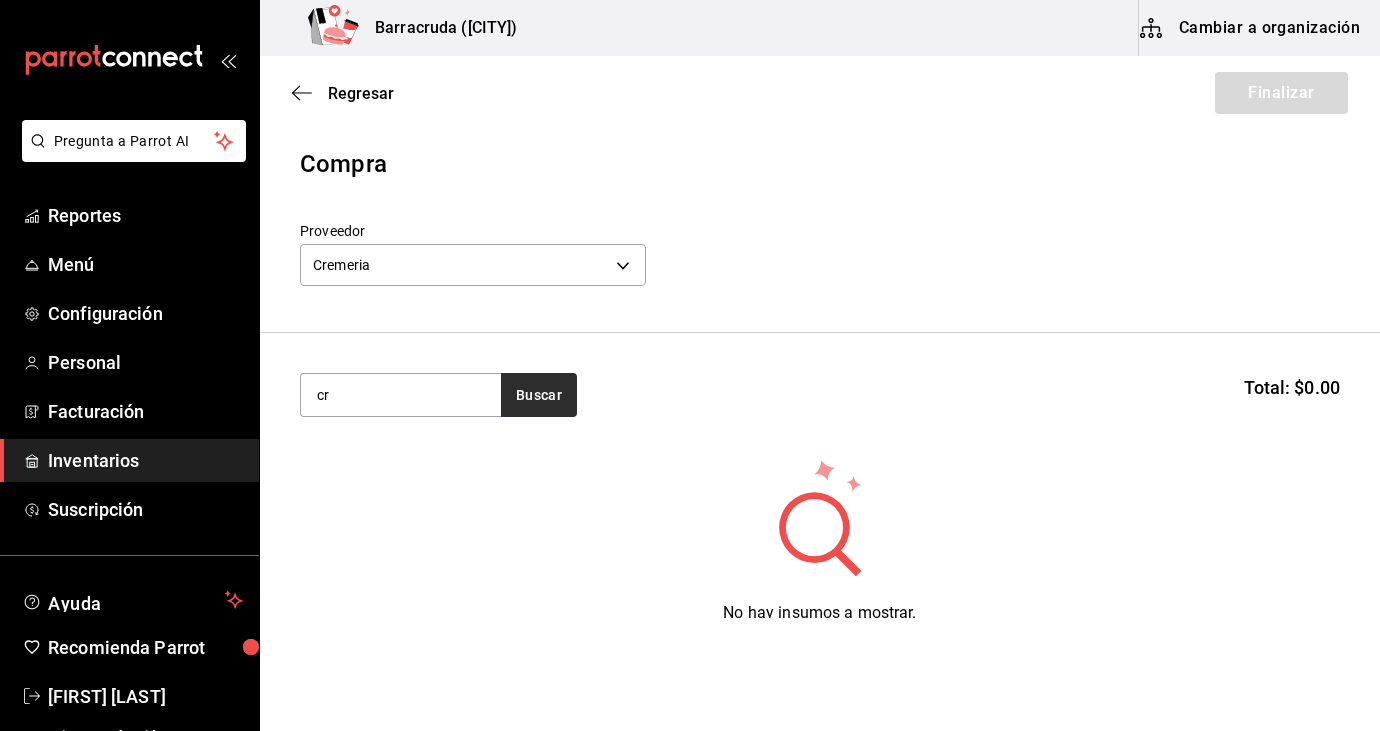 type on "c" 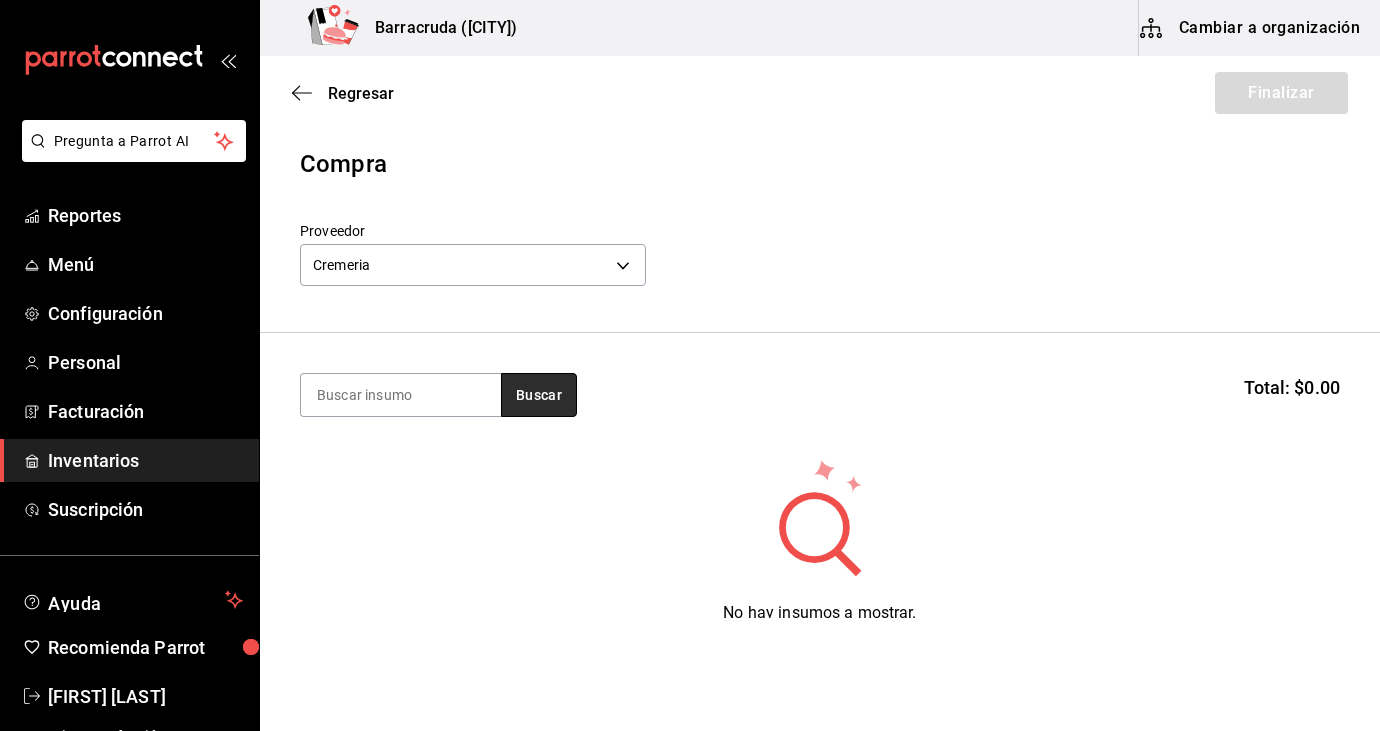 click on "Buscar" at bounding box center (539, 395) 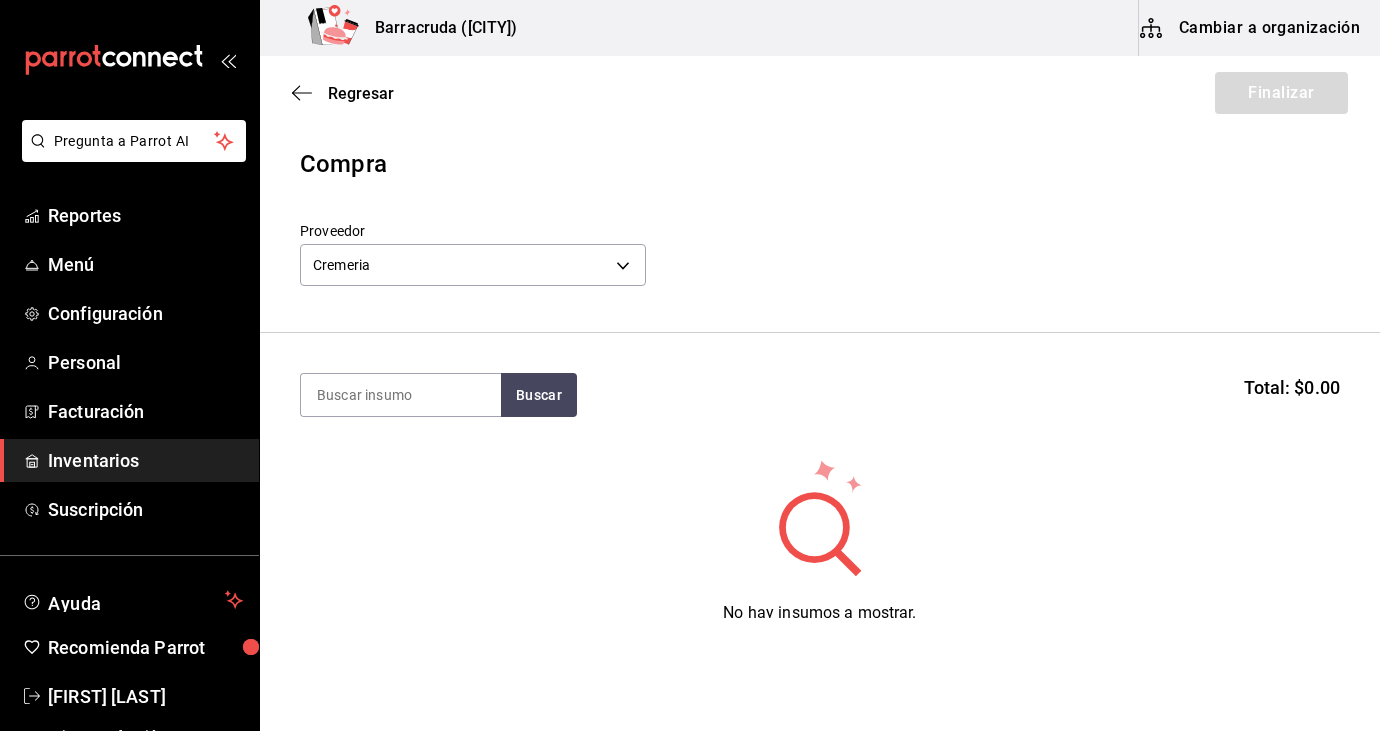 click on "Buscar Total: $0.00" at bounding box center [820, 395] 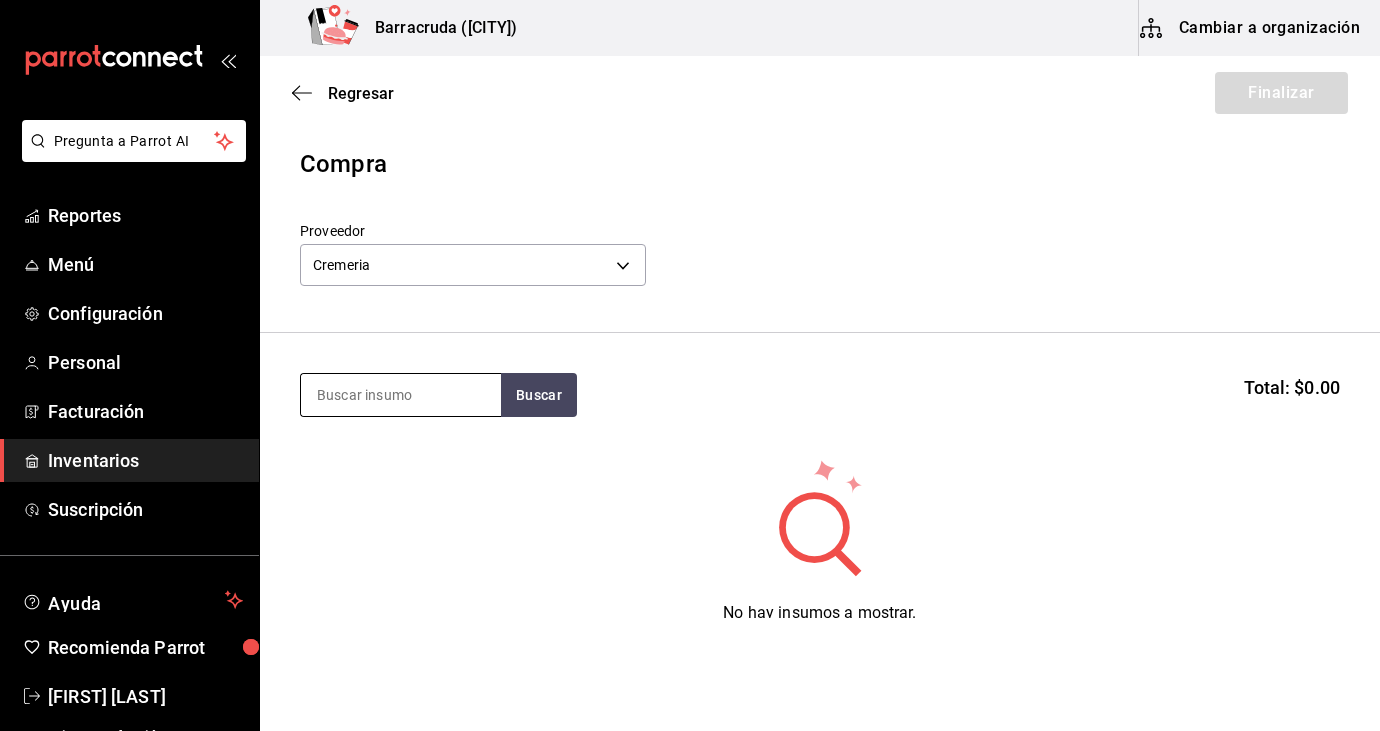 click at bounding box center (401, 395) 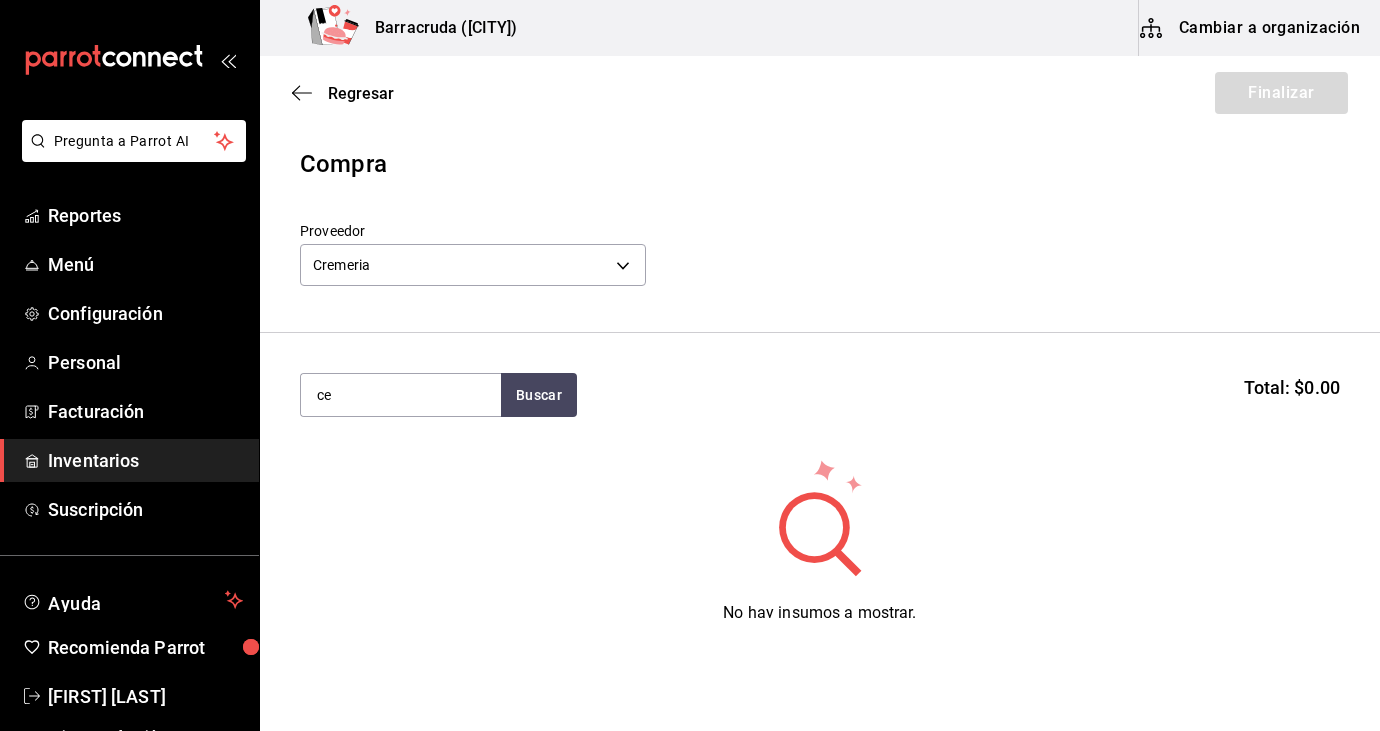 type on "c" 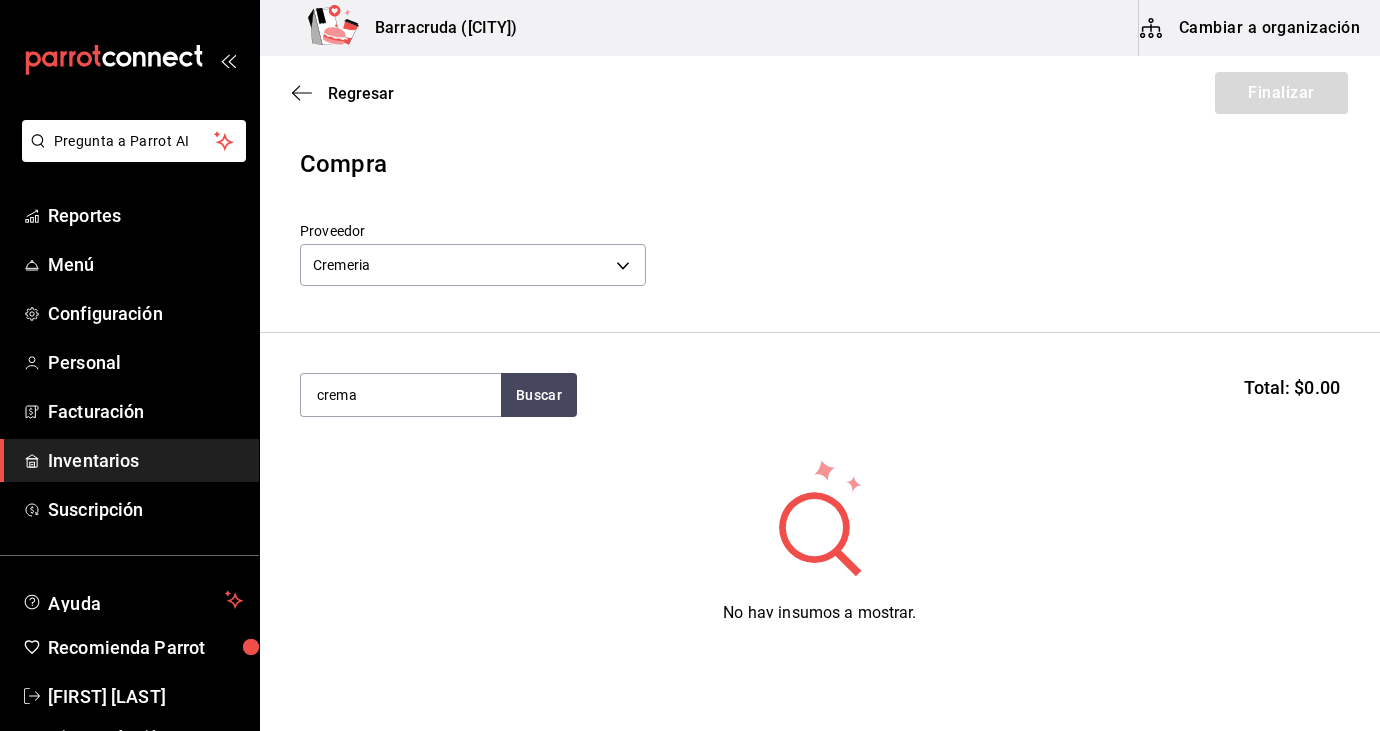 type on "crema" 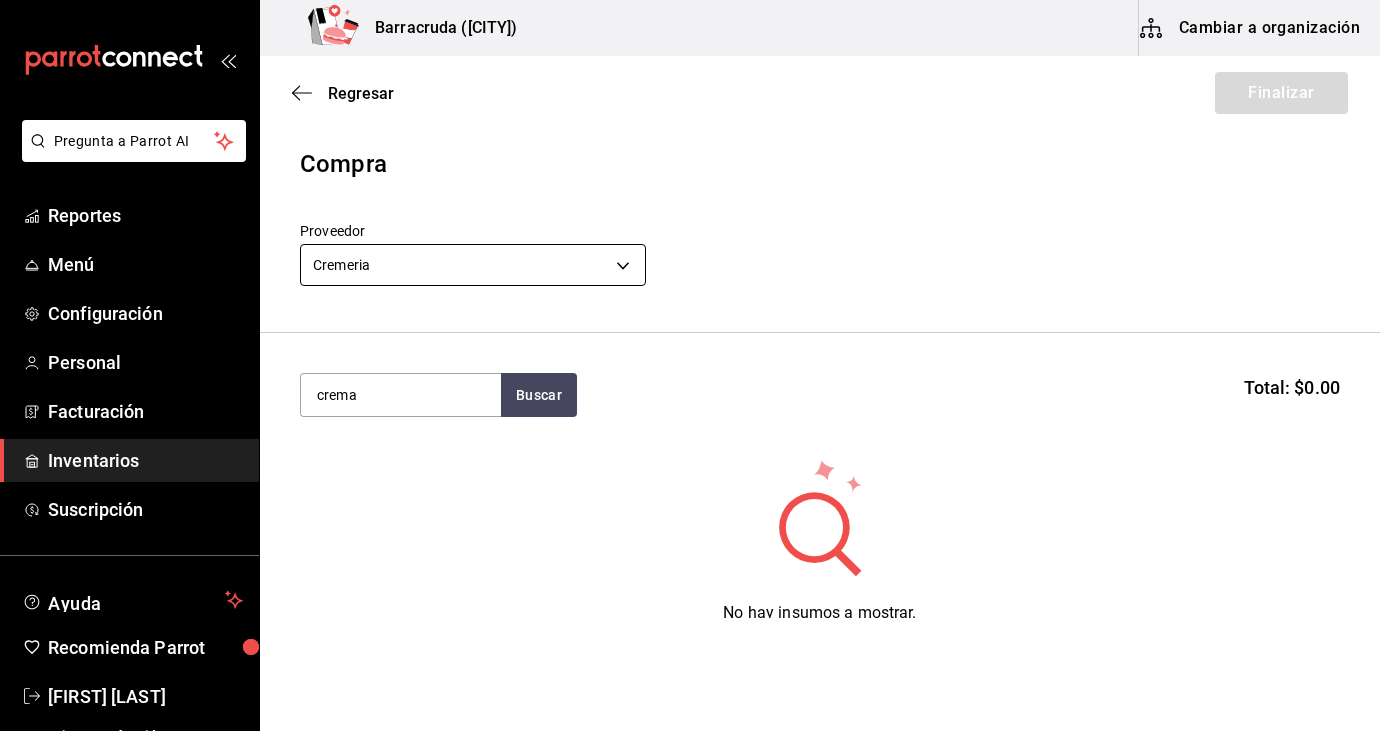 click on "Pregunta a Parrot AI Reportes   Menú   Configuración   Personal   Facturación   Inventarios   Suscripción   Ayuda Recomienda Parrot   Sandra Romero   Sugerir nueva función   Barracruda (Ecatepec) Cambiar a organización Regresar Finalizar Compra Proveedor Cremeria 14edfe9e-8b9a-4f5c-a61d-99fd973195ac crema Buscar Total: $0.00 No hay insumos a mostrar. Busca un insumo para agregarlo a la lista GANA 1 MES GRATIS EN TU SUSCRIPCIÓN AQUÍ ¿Recuerdas cómo empezó tu restaurante?
Hoy puedes ayudar a un colega a tener el mismo cambio que tú viviste.
Recomienda Parrot directamente desde tu Portal Administrador.
Es fácil y rápido.
🎁 Por cada restaurante que se una, ganas 1 mes gratis. Ver video tutorial Ir a video Pregunta a Parrot AI Reportes   Menú   Configuración   Personal   Facturación   Inventarios   Suscripción   Ayuda Recomienda Parrot   Sandra Romero   Sugerir nueva función   Editar Eliminar Visitar centro de ayuda (81) 2046 6363 soporte@parrotsoftware.io Visitar centro de ayuda" at bounding box center [690, 309] 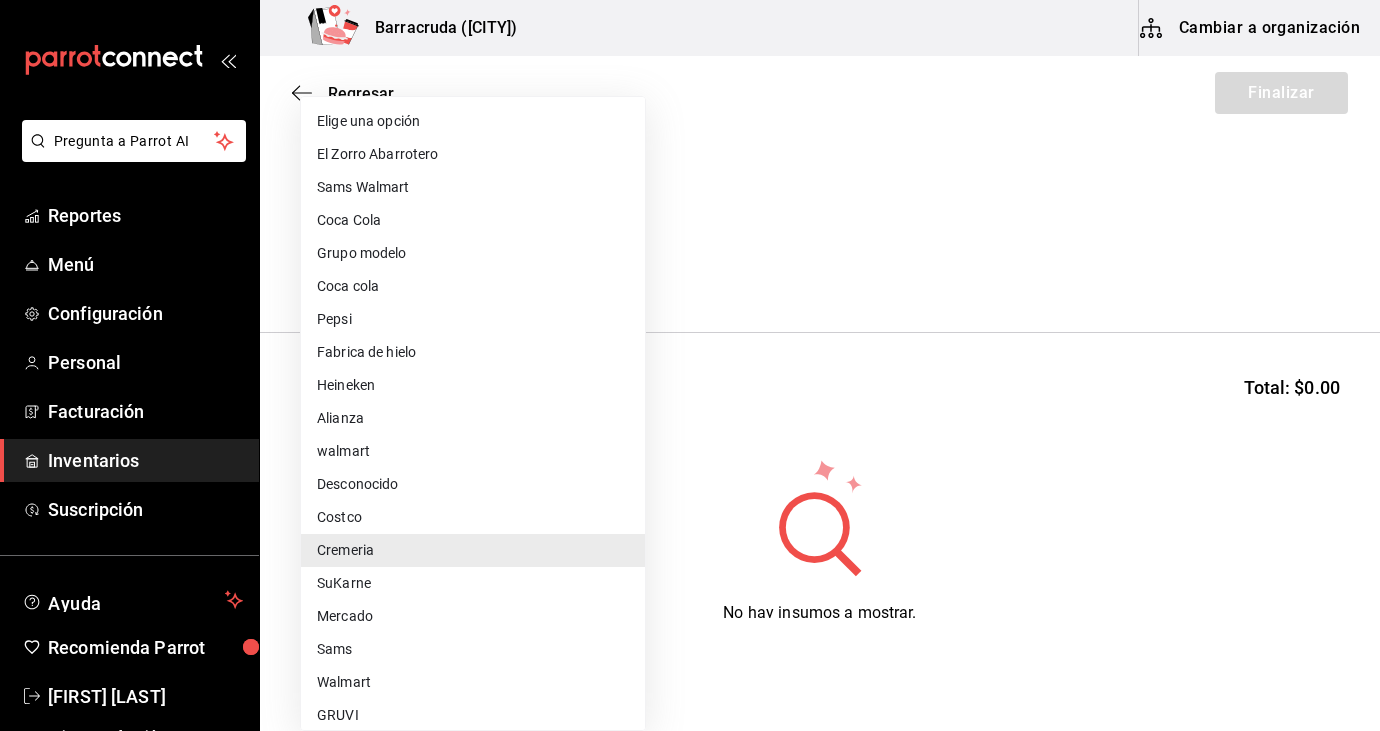 click on "Sams Walmart" at bounding box center [473, 187] 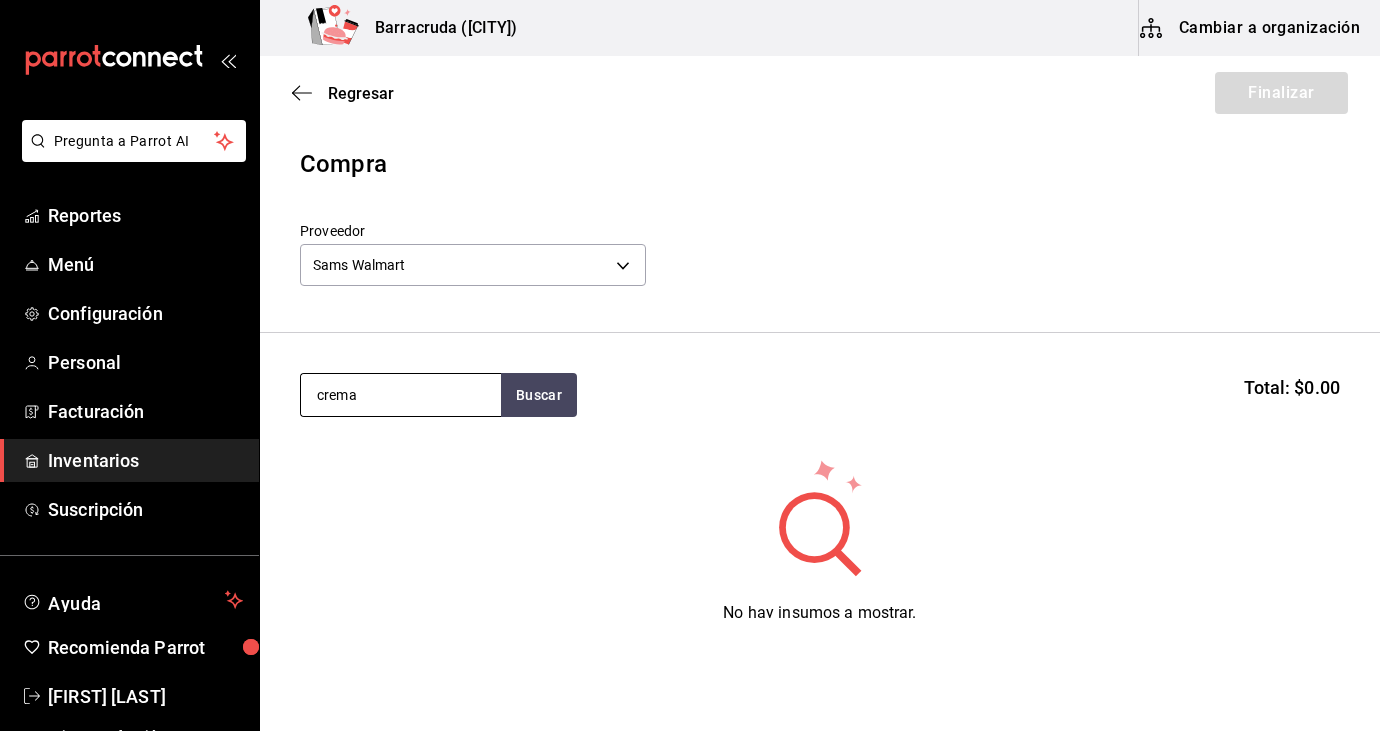 click on "crema" at bounding box center [401, 395] 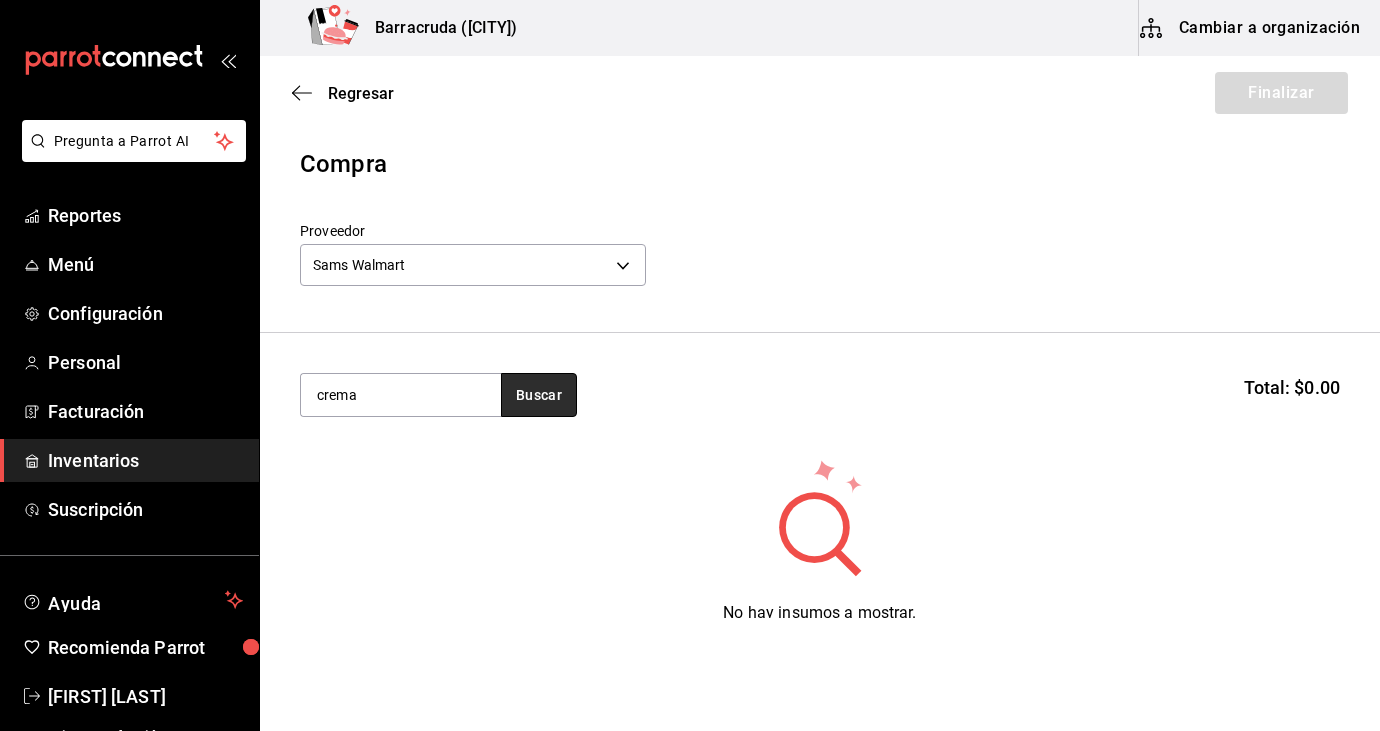 click on "Buscar" at bounding box center (539, 395) 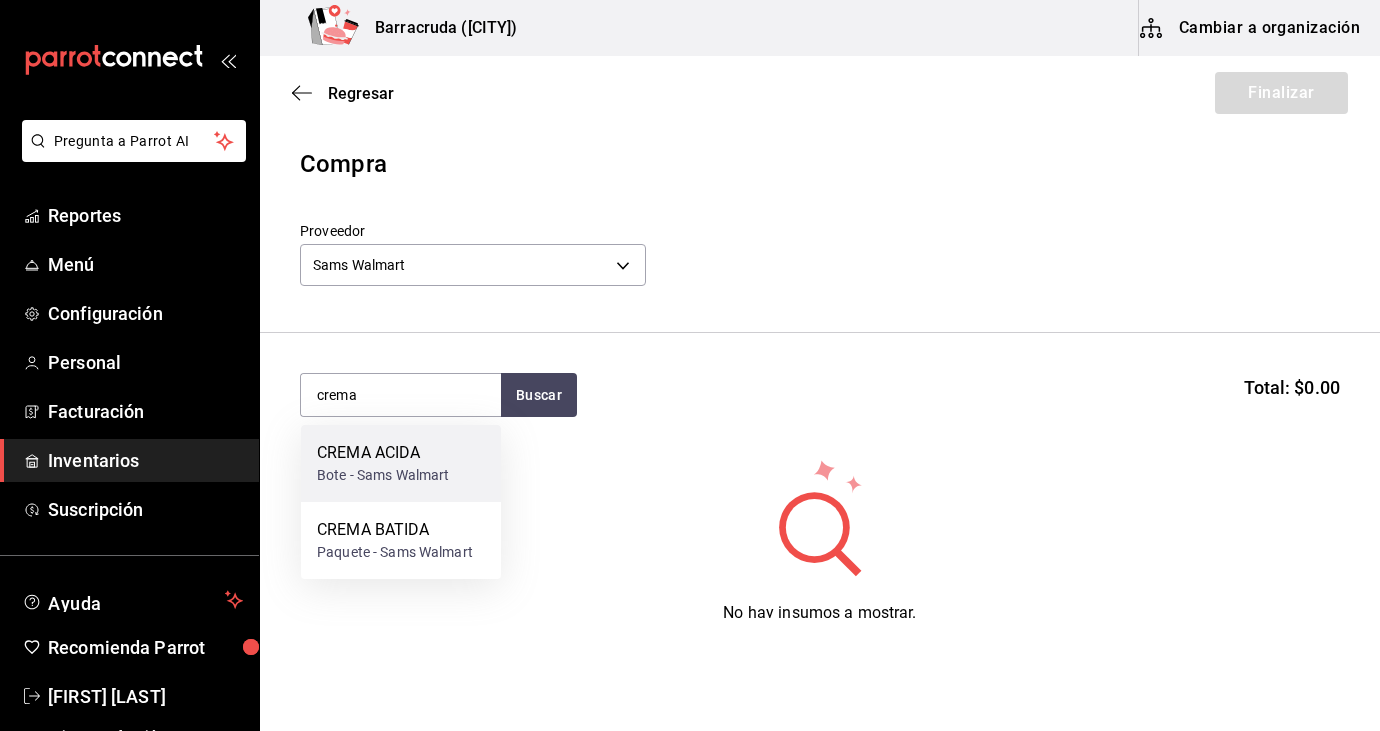 click on "CREMA ACIDA" at bounding box center (383, 453) 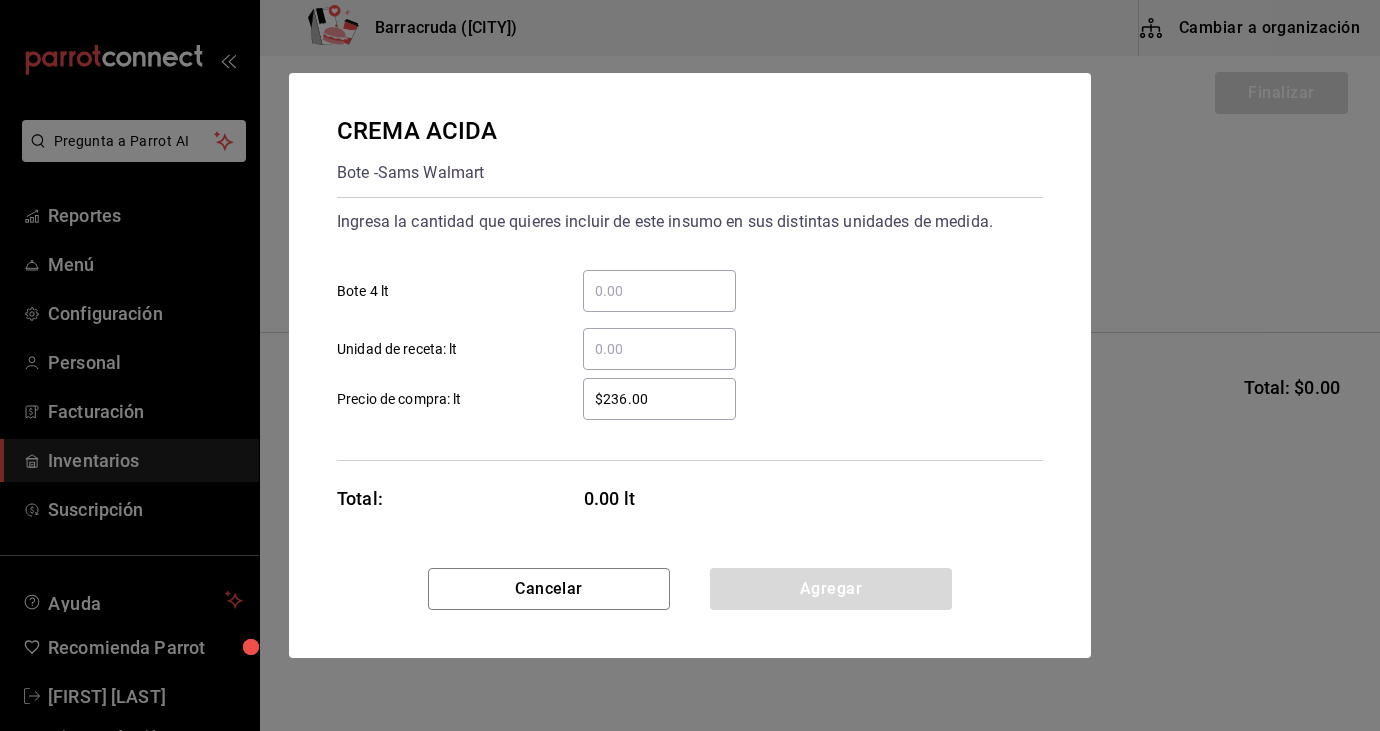 click on "​ Bote 4 lt" at bounding box center (659, 291) 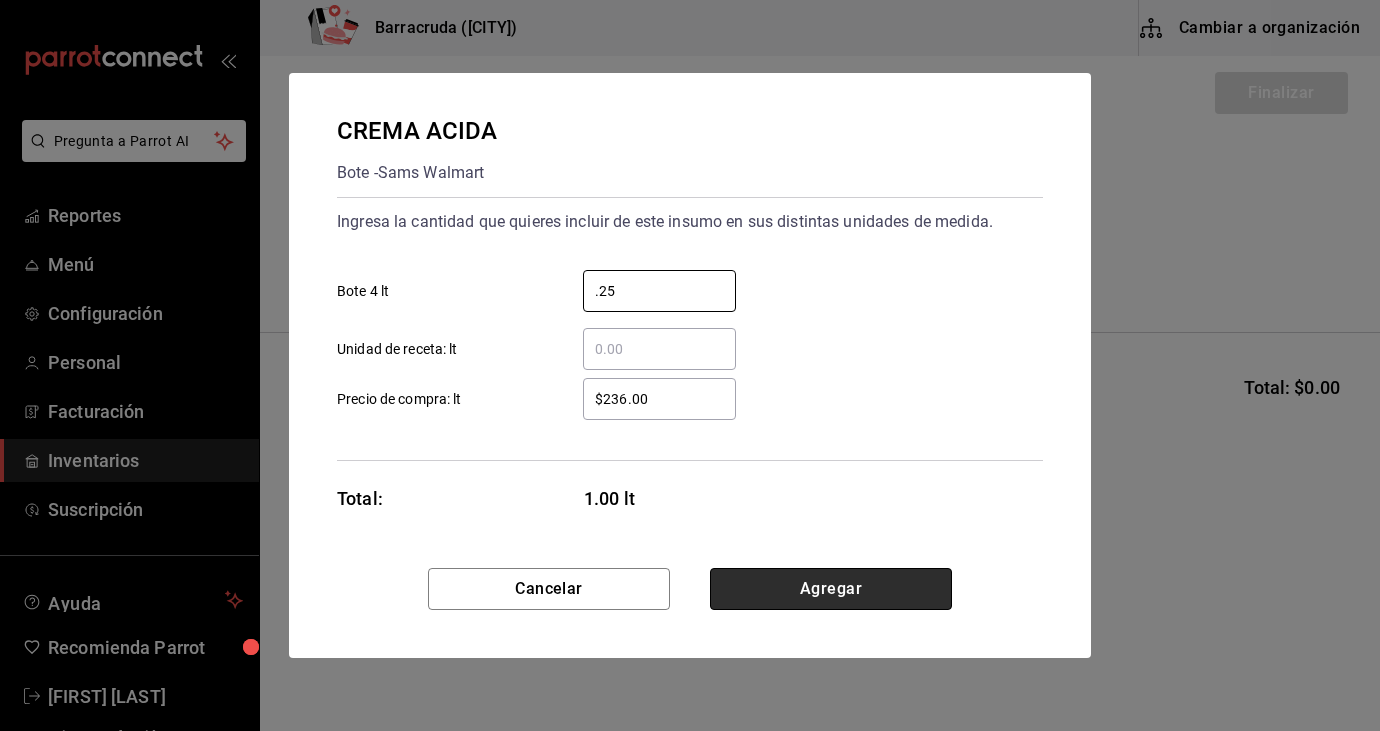 type on "0.25" 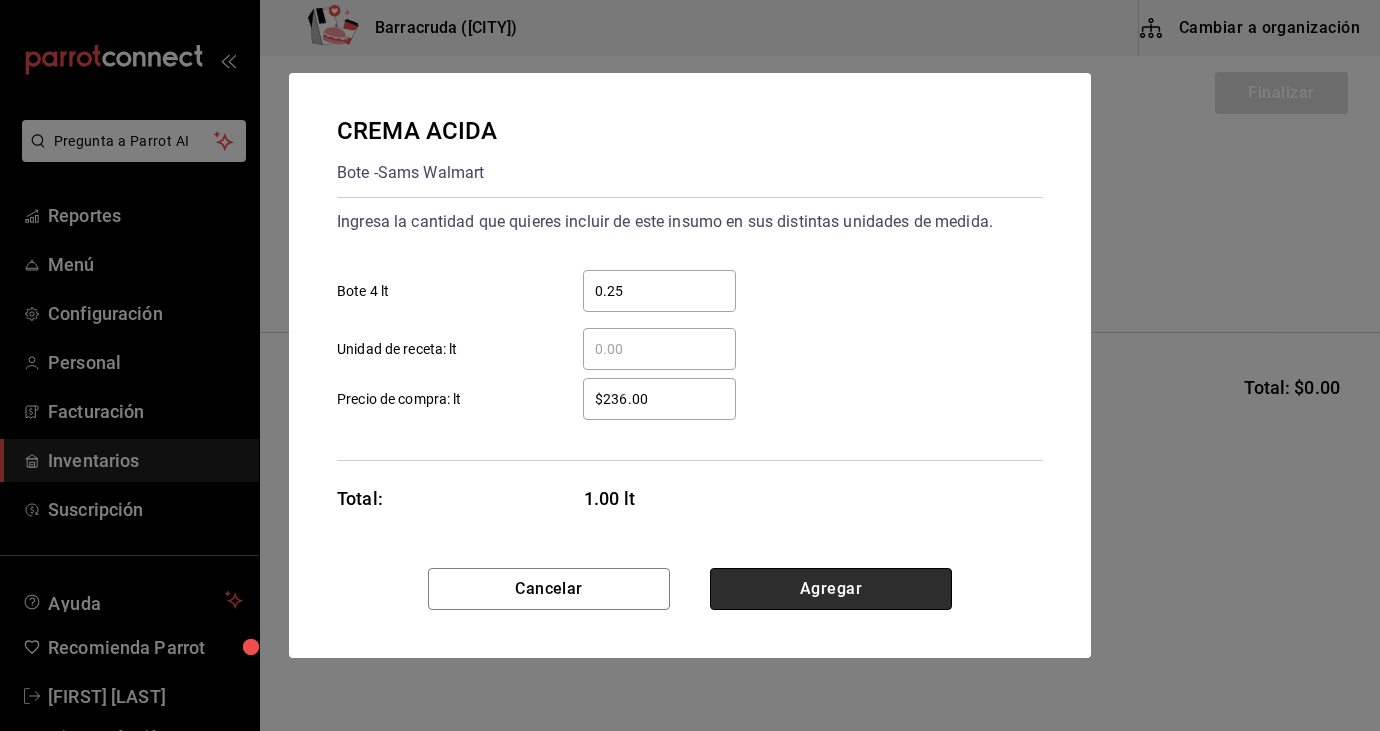 click on "Agregar" at bounding box center (831, 589) 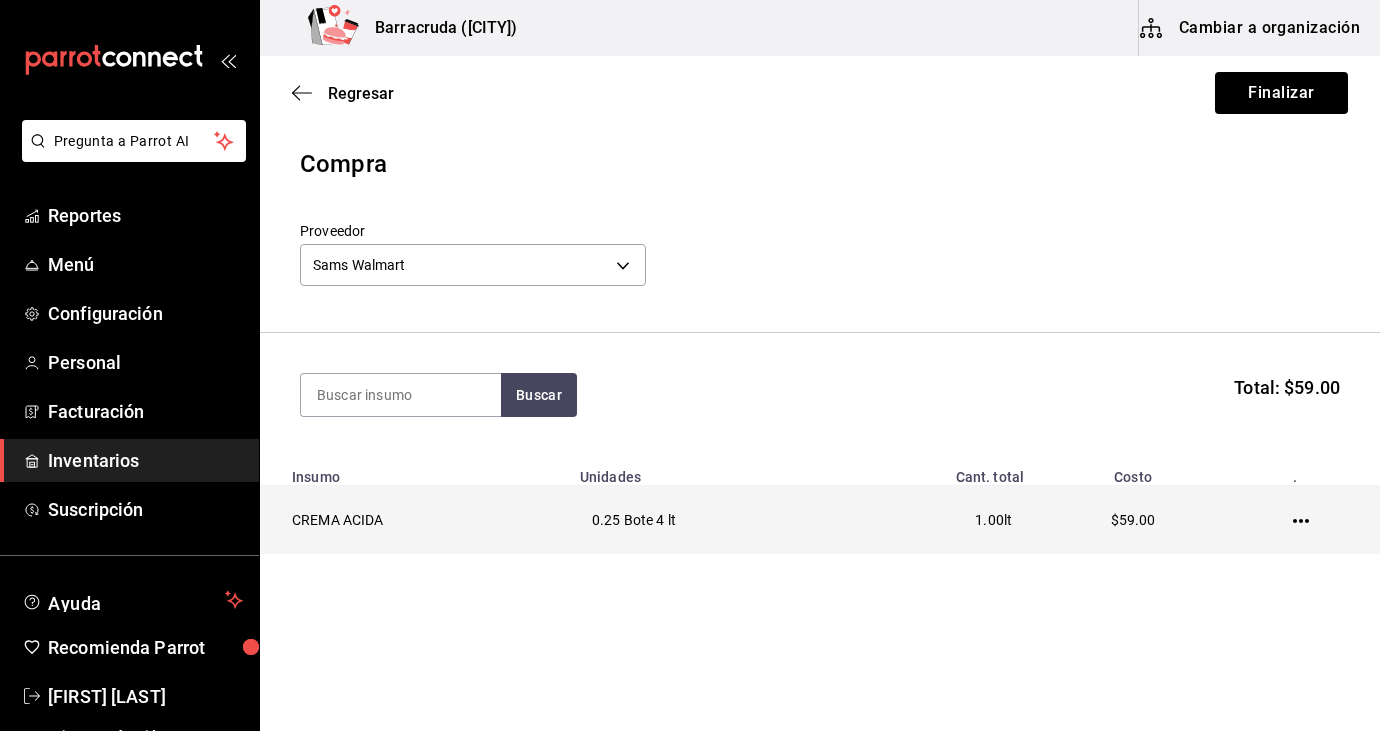 click 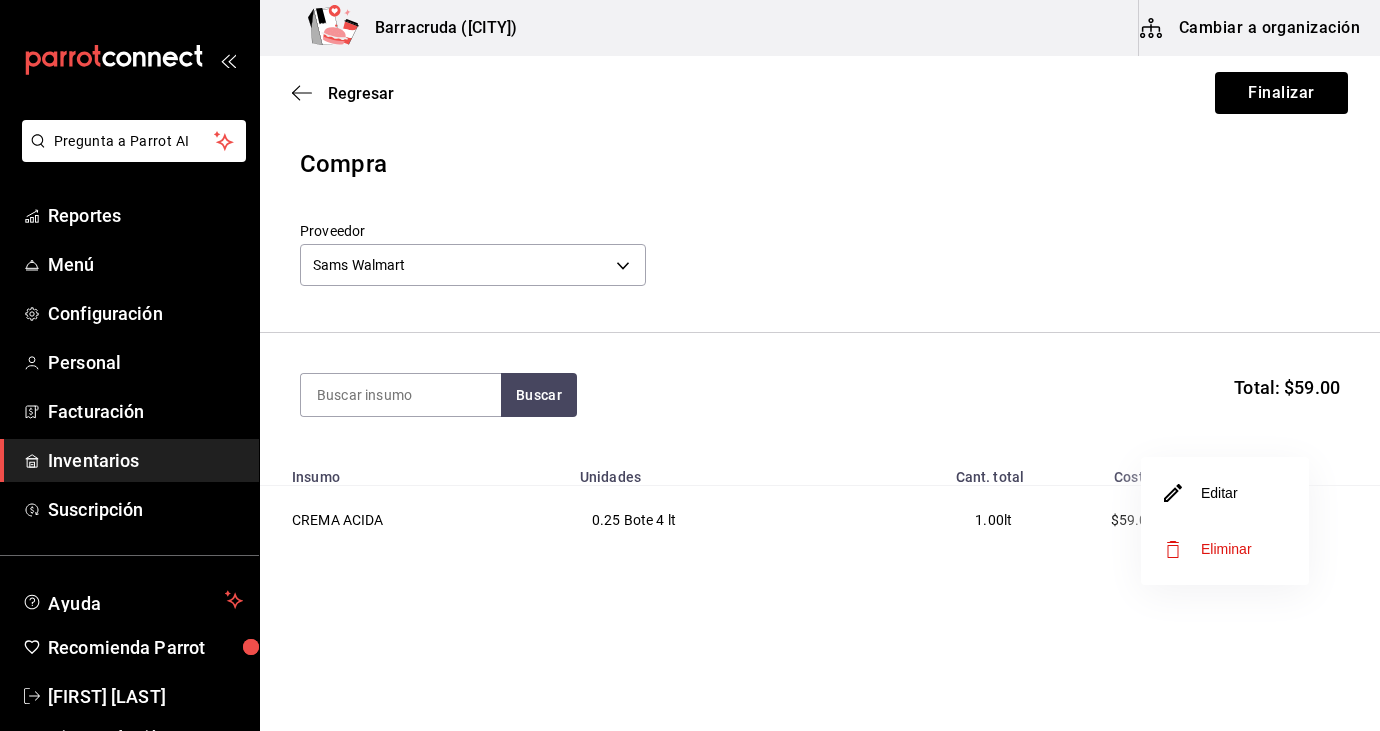 click at bounding box center (690, 365) 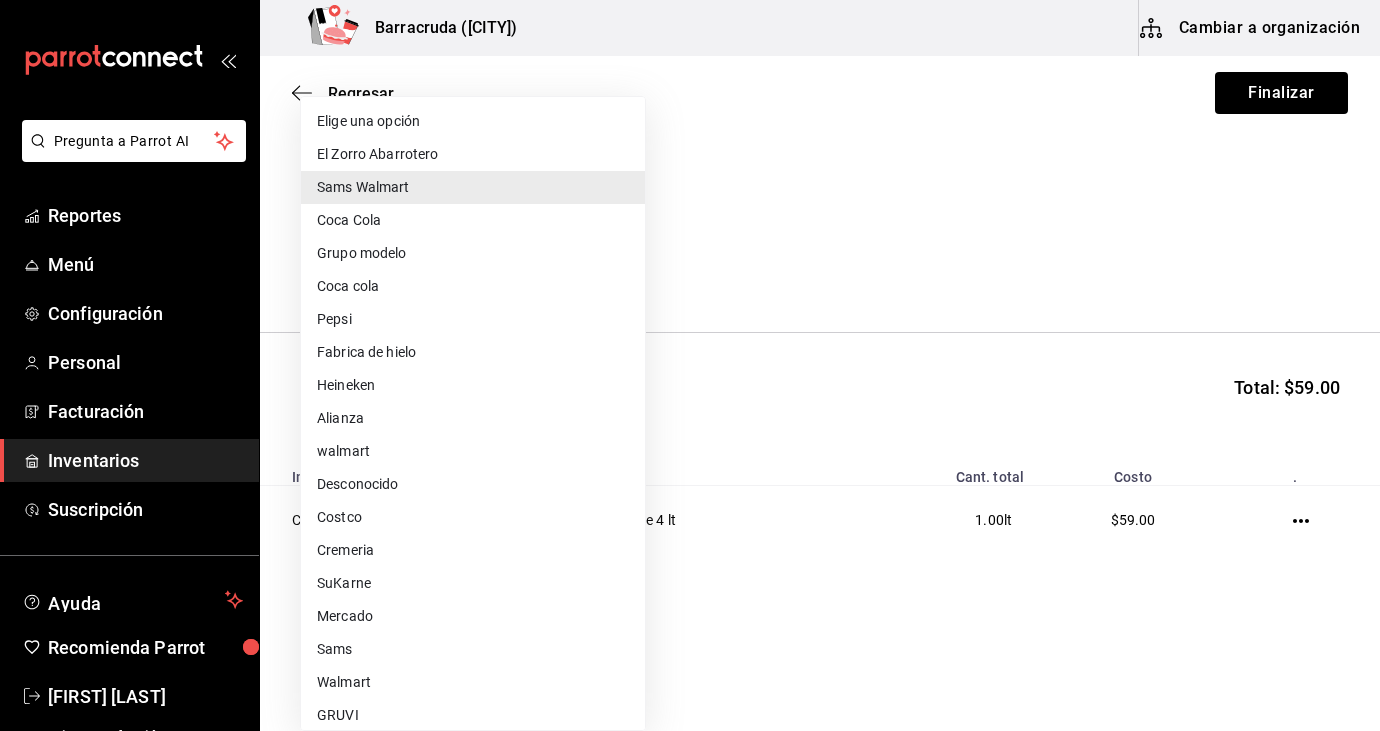 click on "Pregunta a Parrot AI Reportes   Menú   Configuración   Personal   Facturación   Inventarios   Suscripción   Ayuda Recomienda Parrot   Sandra Romero   Sugerir nueva función   Barracruda (Ecatepec) Cambiar a organización Regresar Finalizar Compra Proveedor Sams Walmart 03d91d22-1985-4d76-8d10-3f9019204566 Buscar Total: $59.00 Insumo Unidades Cant. total Costo  .  CREMA ACIDA 0.25 Bote 4 lt 1.00  lt $59.00 GANA 1 MES GRATIS EN TU SUSCRIPCIÓN AQUÍ ¿Recuerdas cómo empezó tu restaurante?
Hoy puedes ayudar a un colega a tener el mismo cambio que tú viviste.
Recomienda Parrot directamente desde tu Portal Administrador.
Es fácil y rápido.
🎁 Por cada restaurante que se una, ganas 1 mes gratis. Ver video tutorial Ir a video Pregunta a Parrot AI Reportes   Menú   Configuración   Personal   Facturación   Inventarios   Suscripción   Ayuda Recomienda Parrot   Sandra Romero   Sugerir nueva función   Editar Eliminar Visitar centro de ayuda (81) 2046 6363 soporte@parrotsoftware.io (81) 2046 6363 Pepsi" at bounding box center (690, 309) 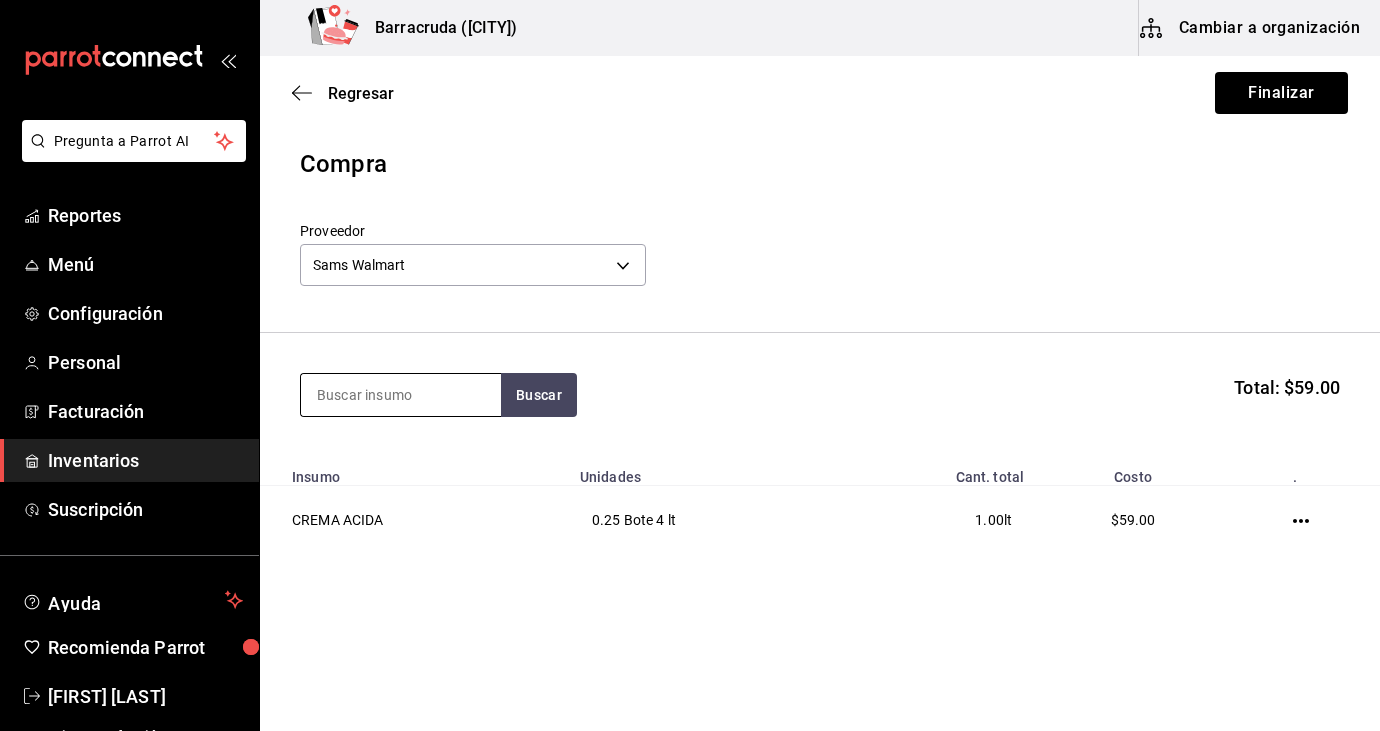 click at bounding box center [401, 395] 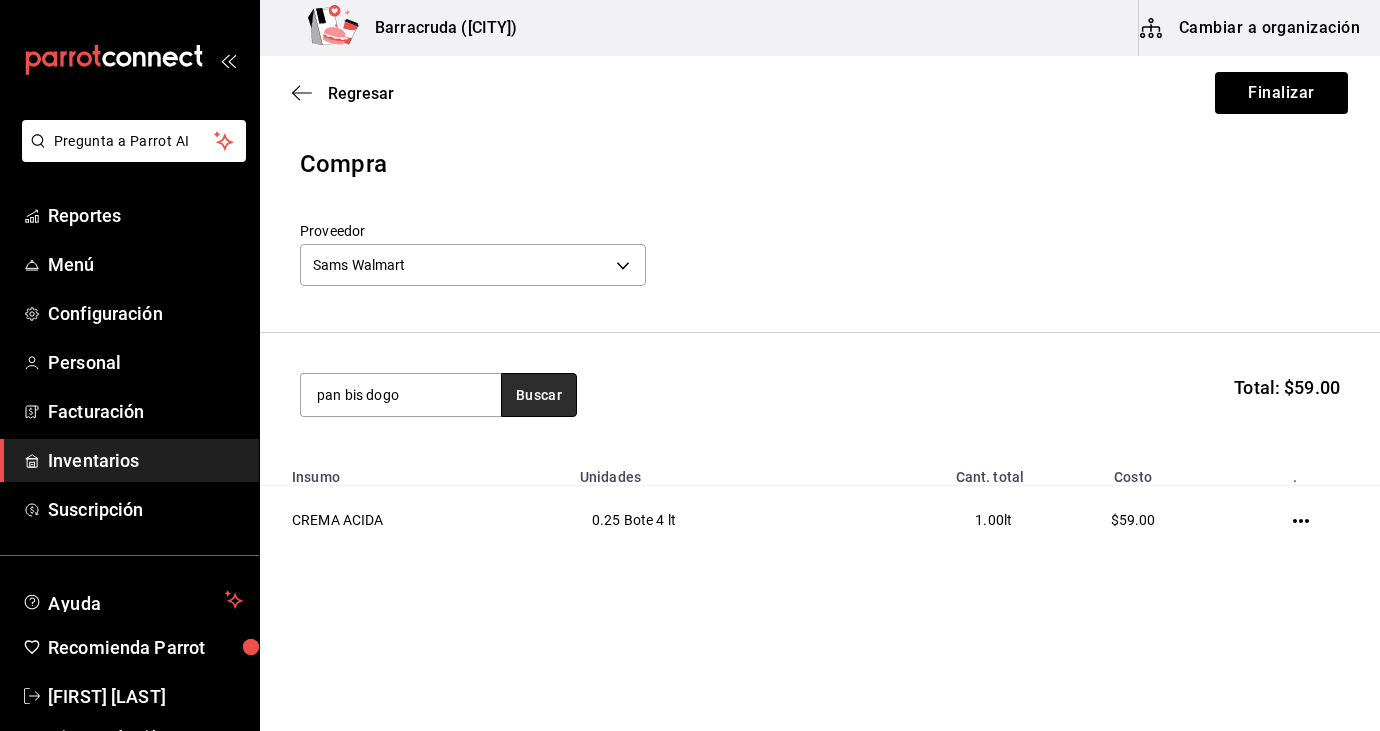 click on "Buscar" at bounding box center (539, 395) 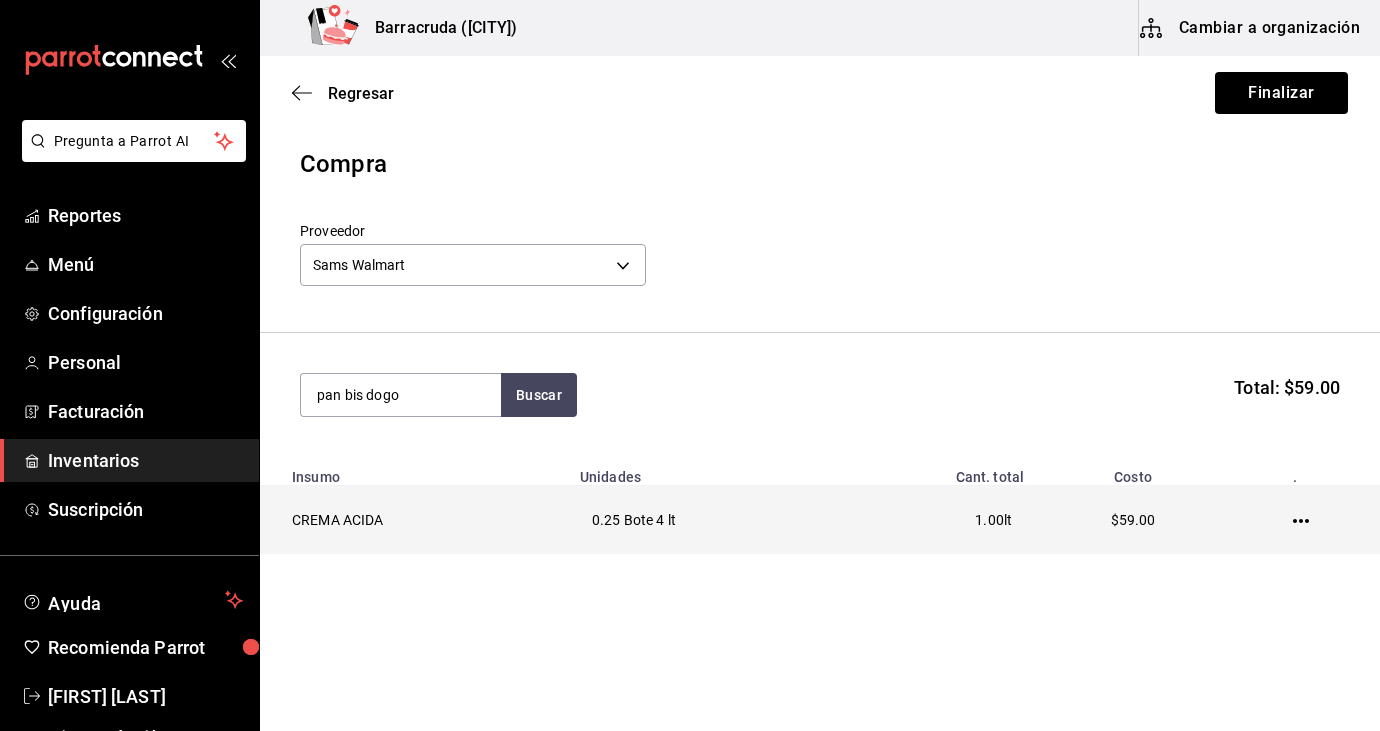 click 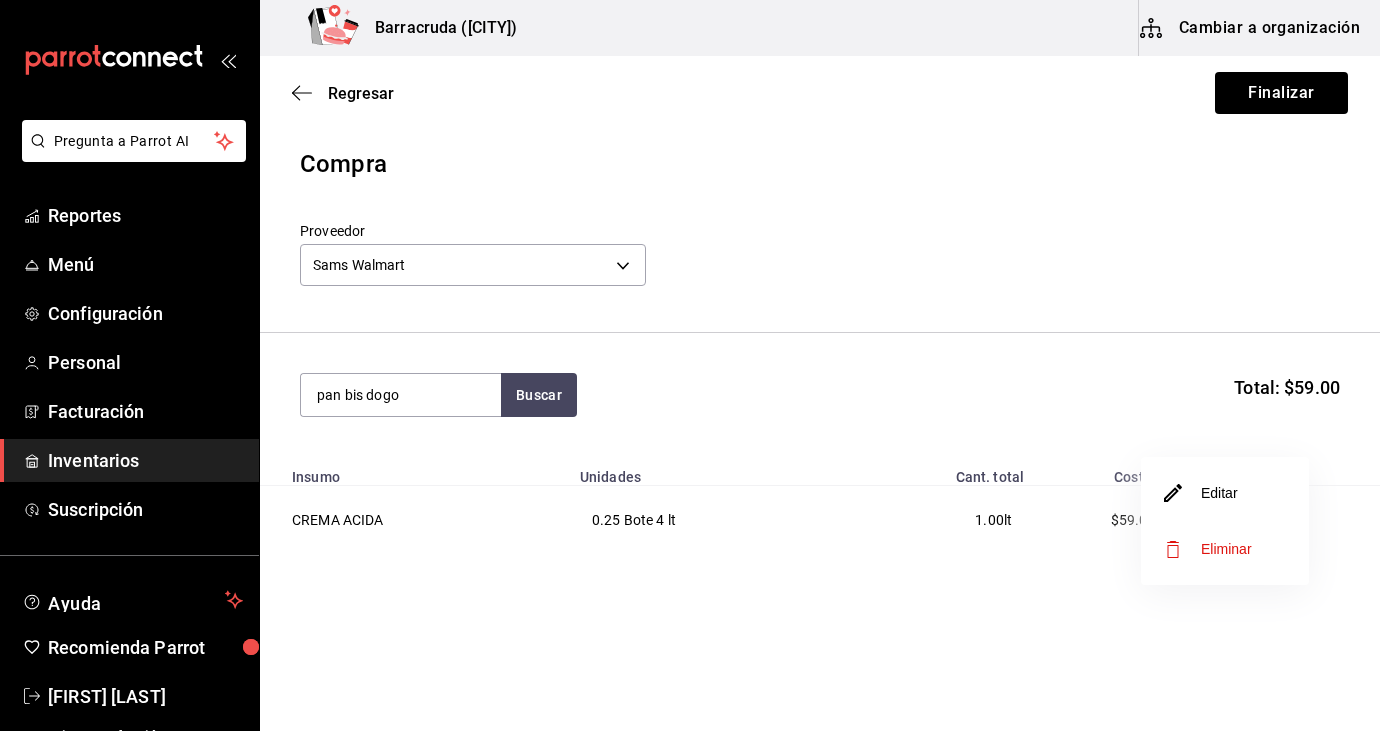 click at bounding box center [690, 365] 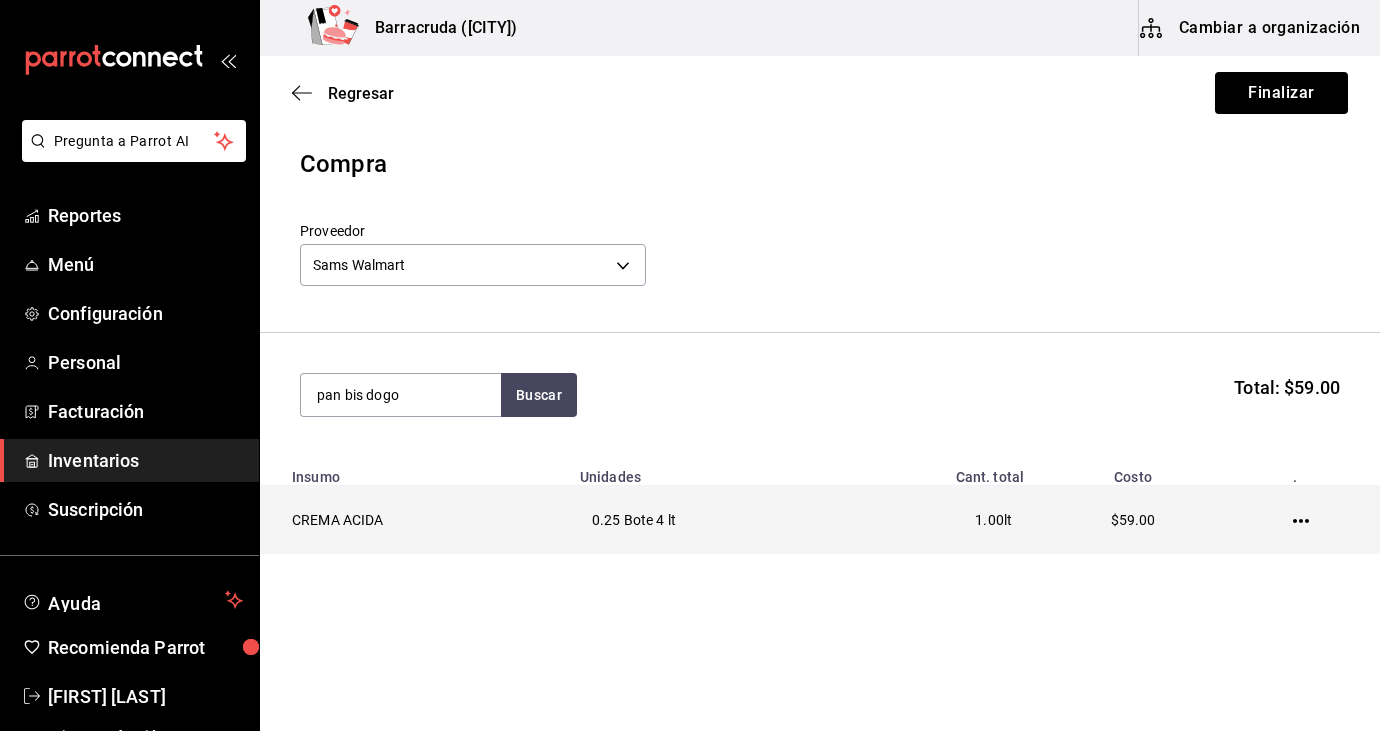 click 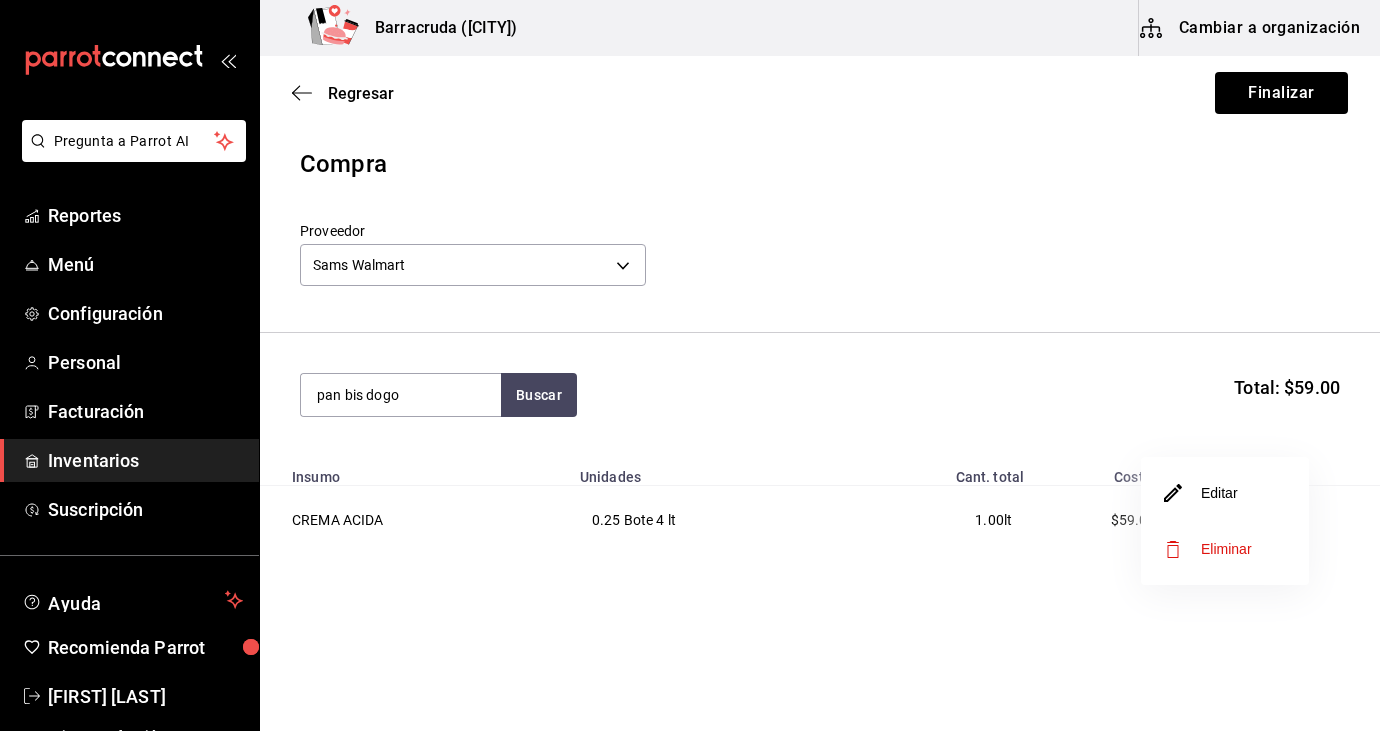click at bounding box center [690, 365] 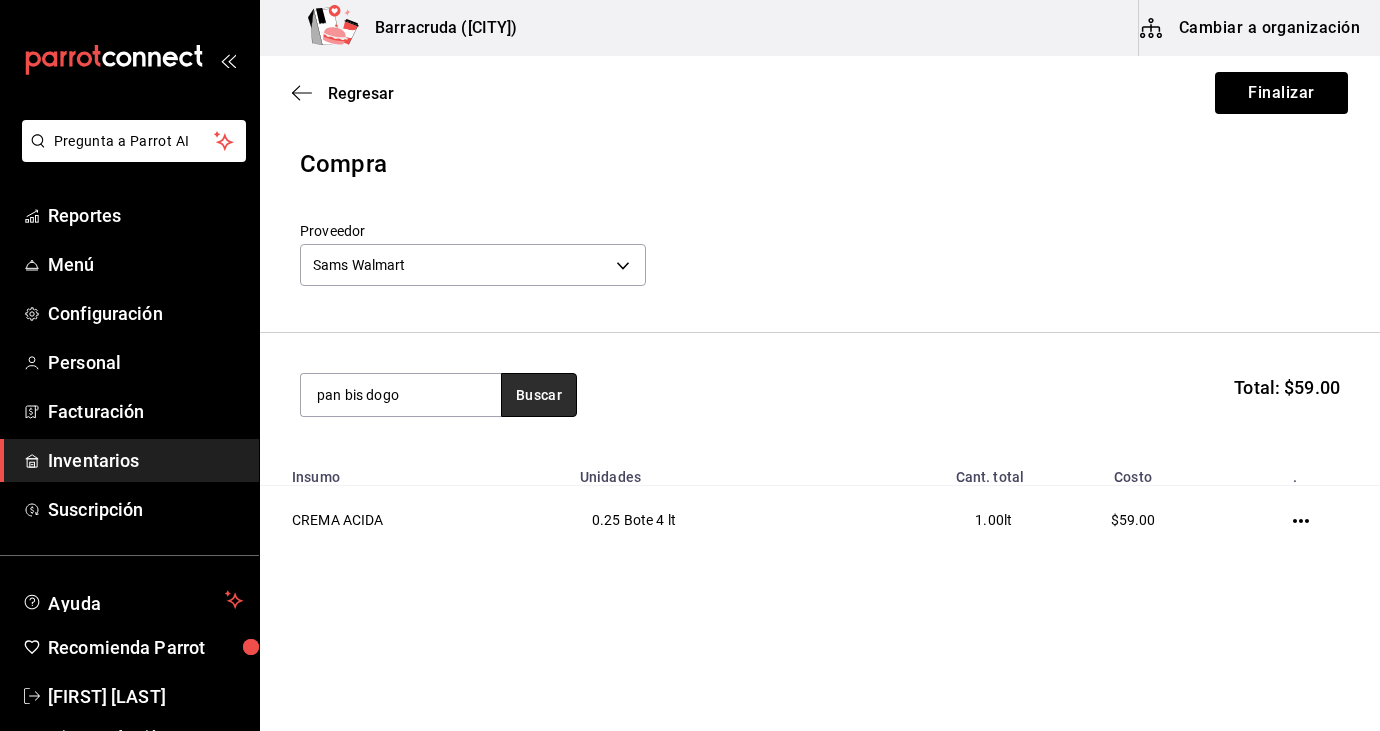 click on "Buscar" at bounding box center [539, 395] 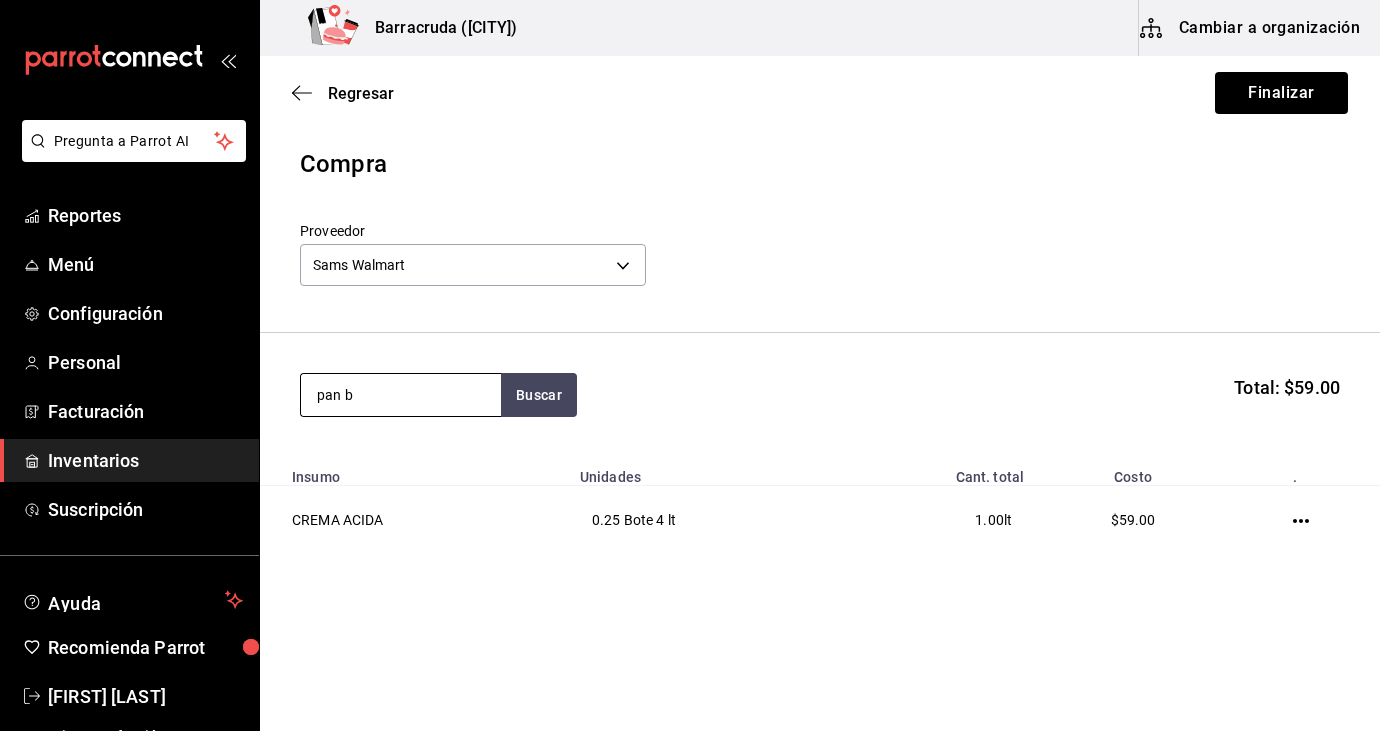 type on "pan b" 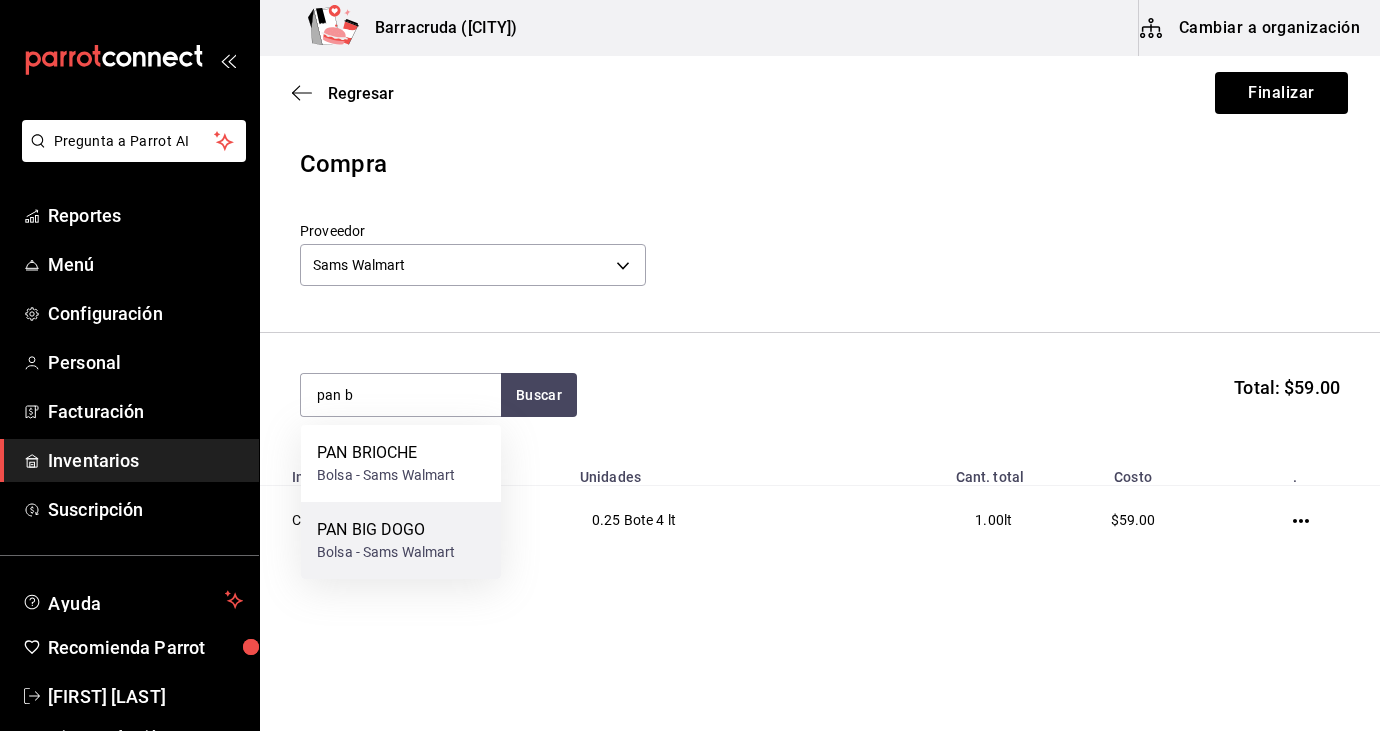 click on "Bolsa - Sams Walmart" at bounding box center (386, 552) 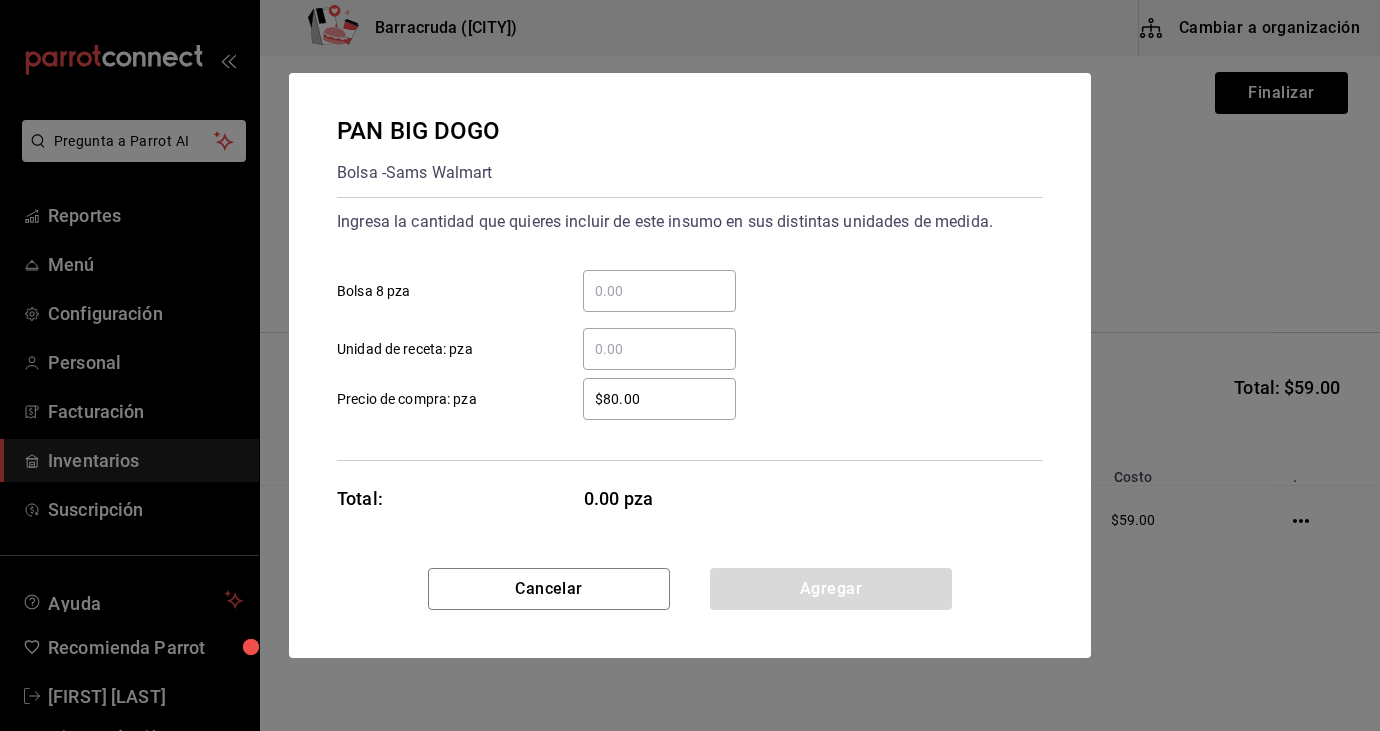 click on "$80.00" at bounding box center (659, 399) 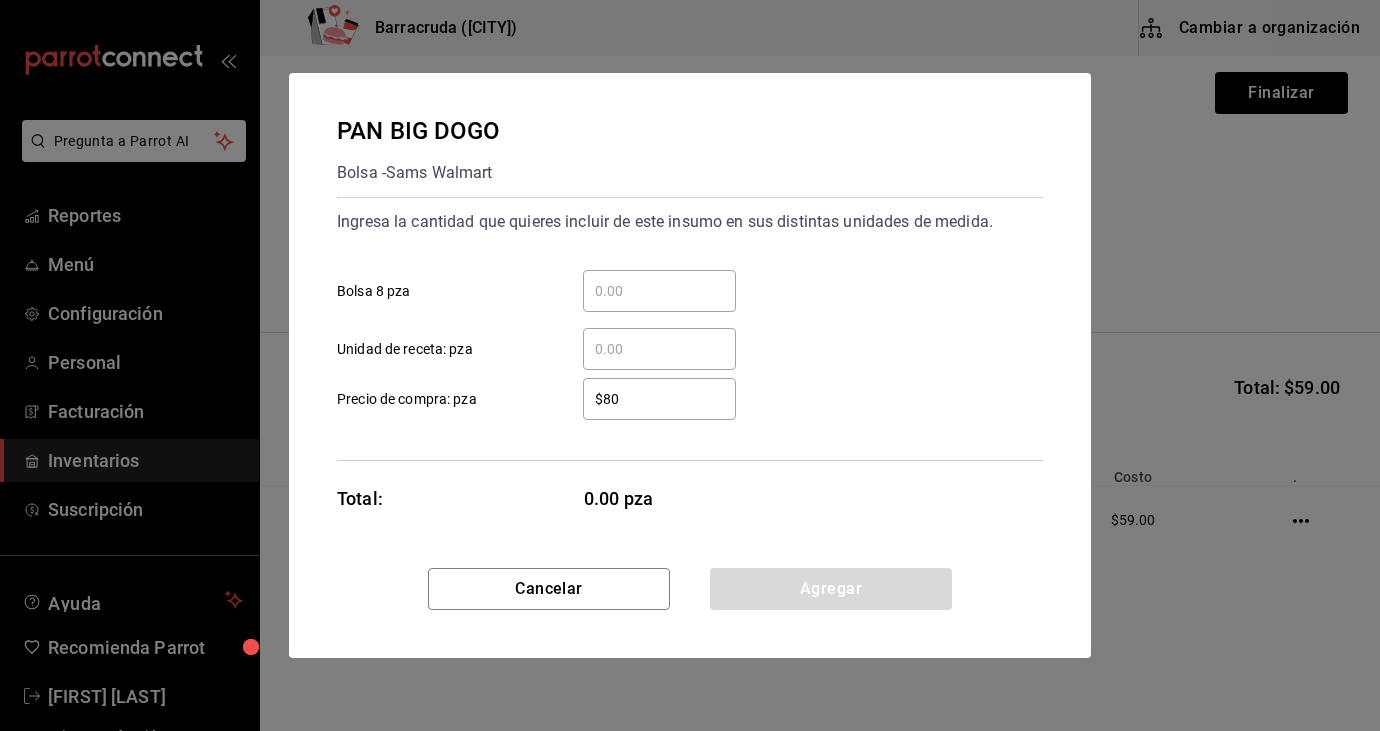 type on "$8" 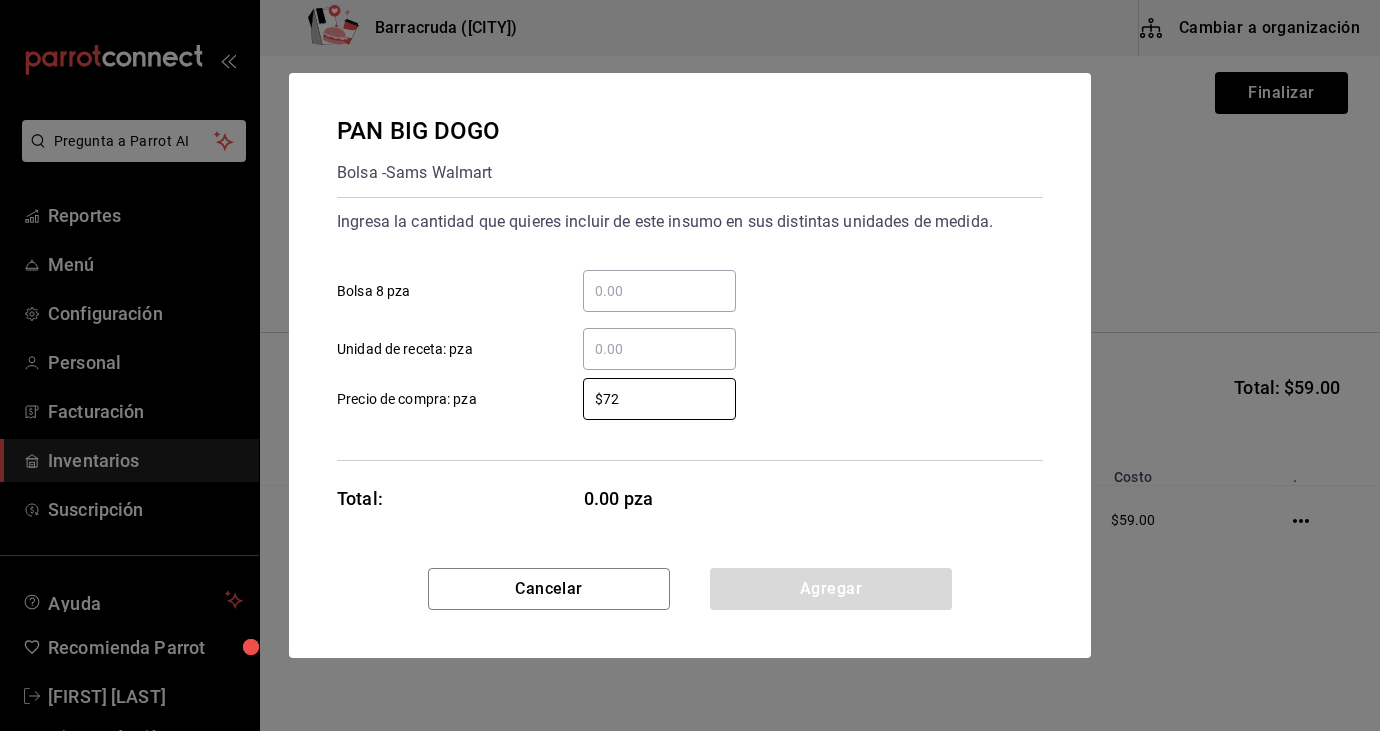 type on "$72" 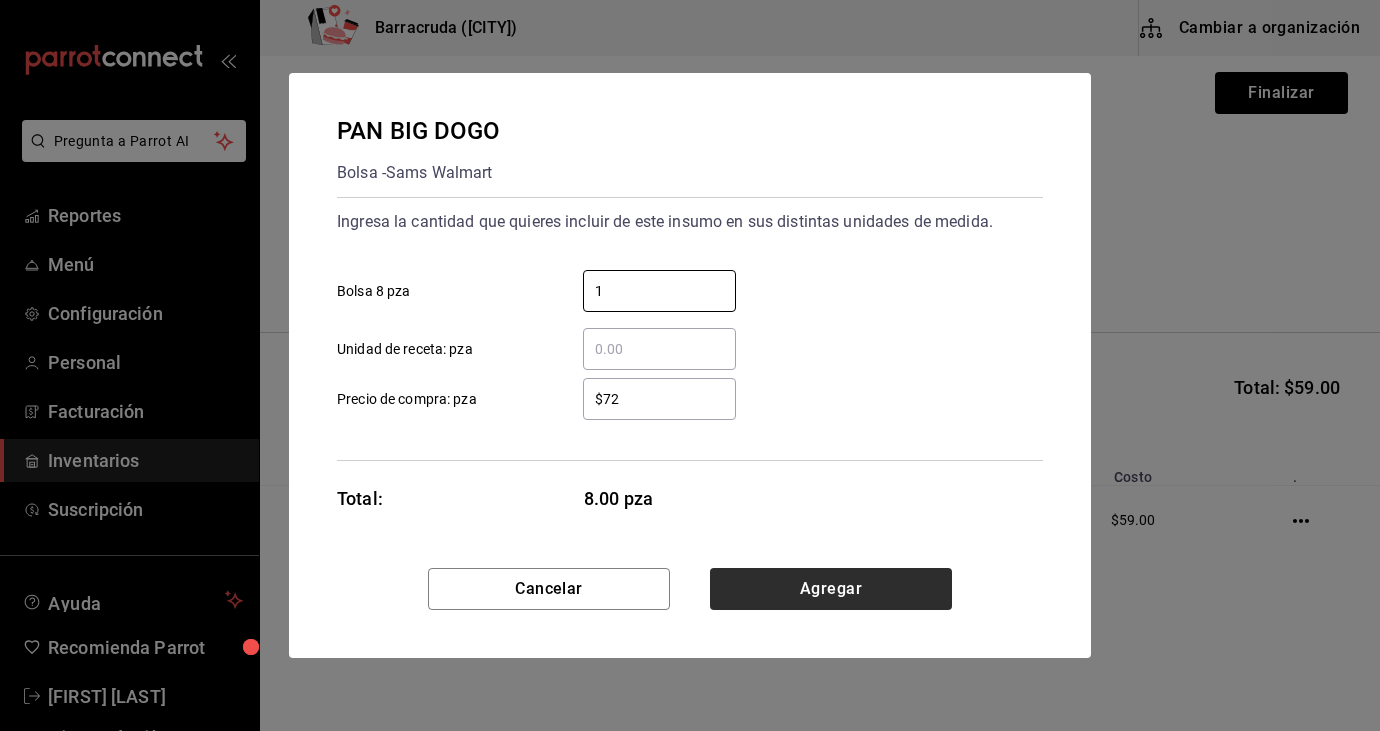 type on "1" 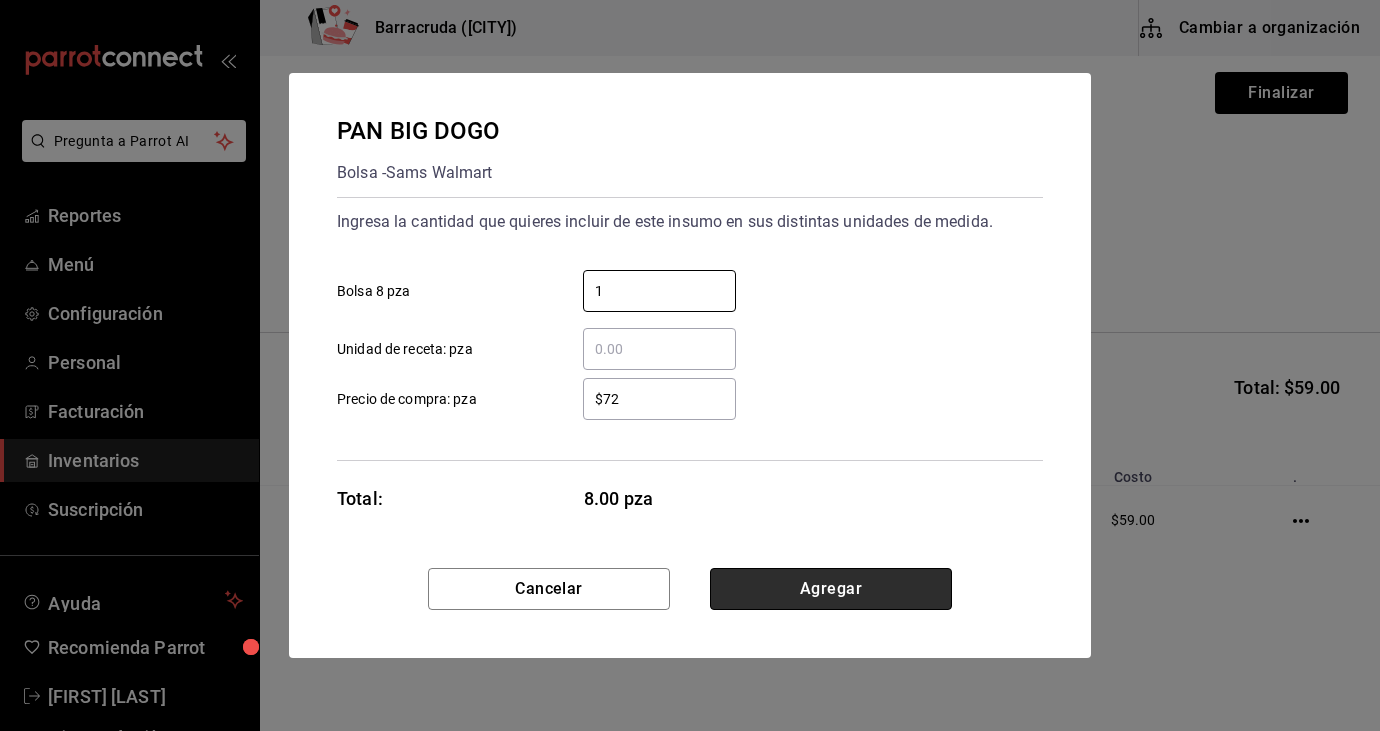 click on "Agregar" at bounding box center [831, 589] 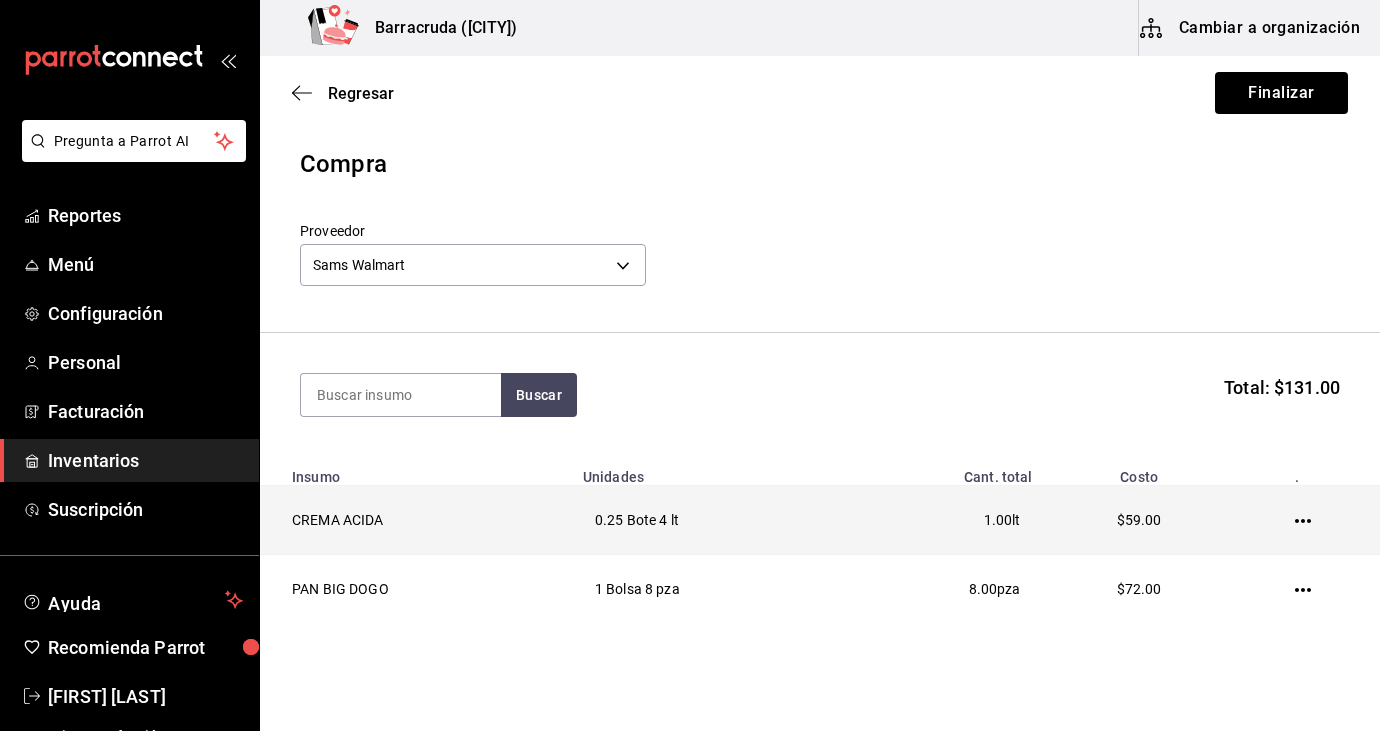 click 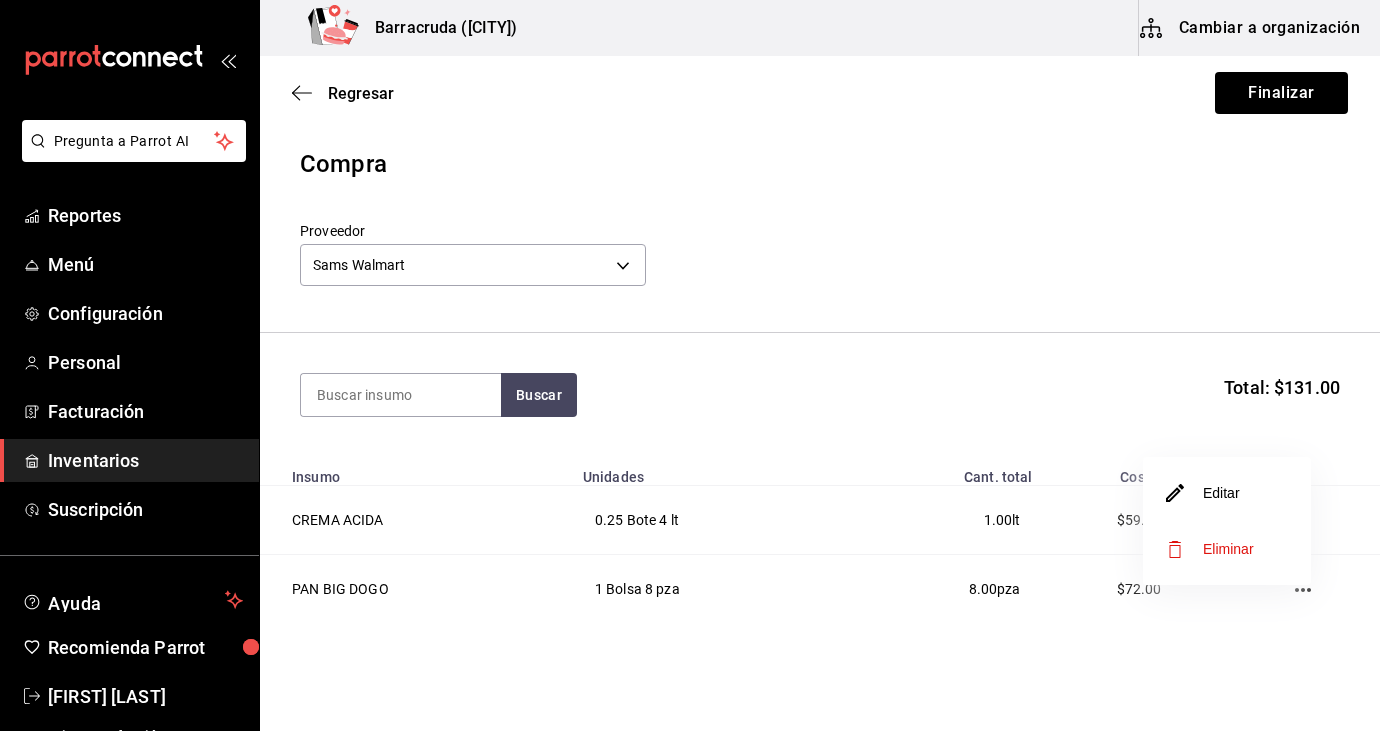 click on "Editar" at bounding box center (1227, 493) 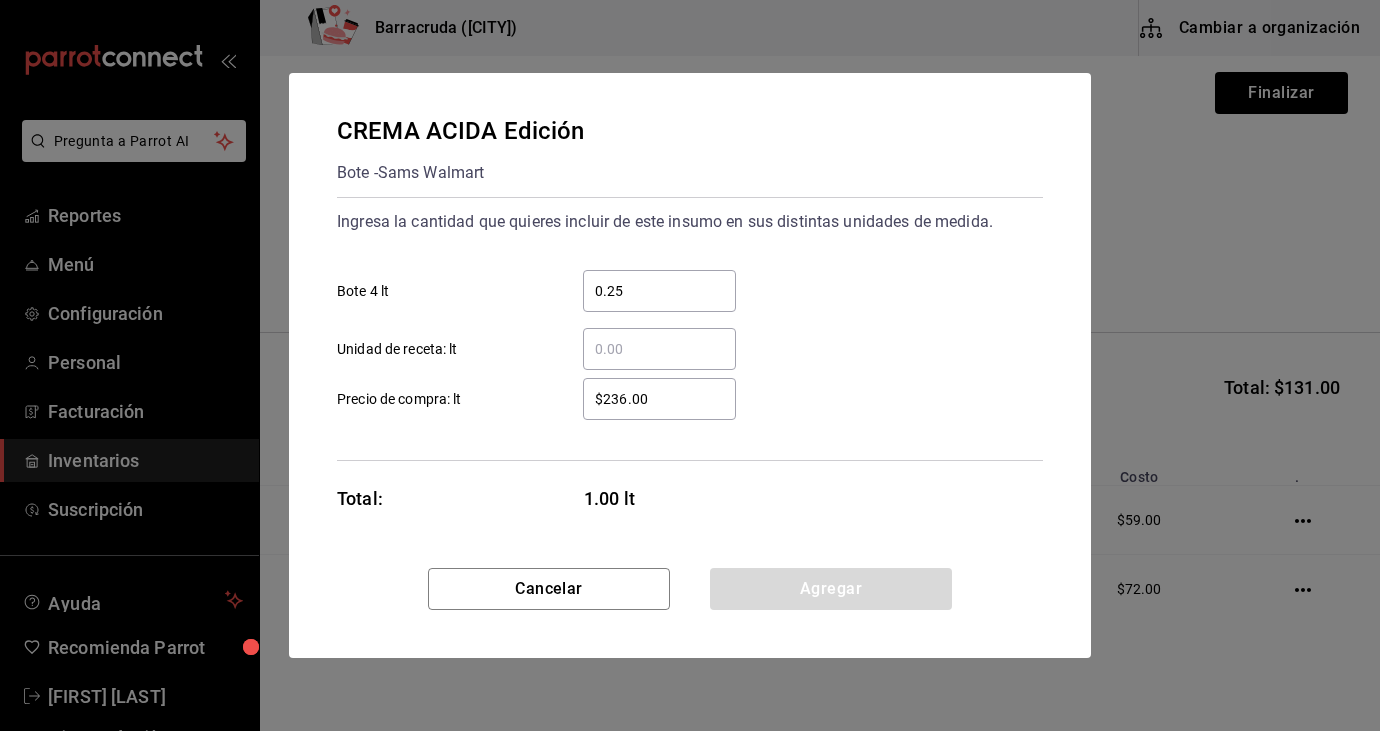 click on "$236.00" at bounding box center (659, 399) 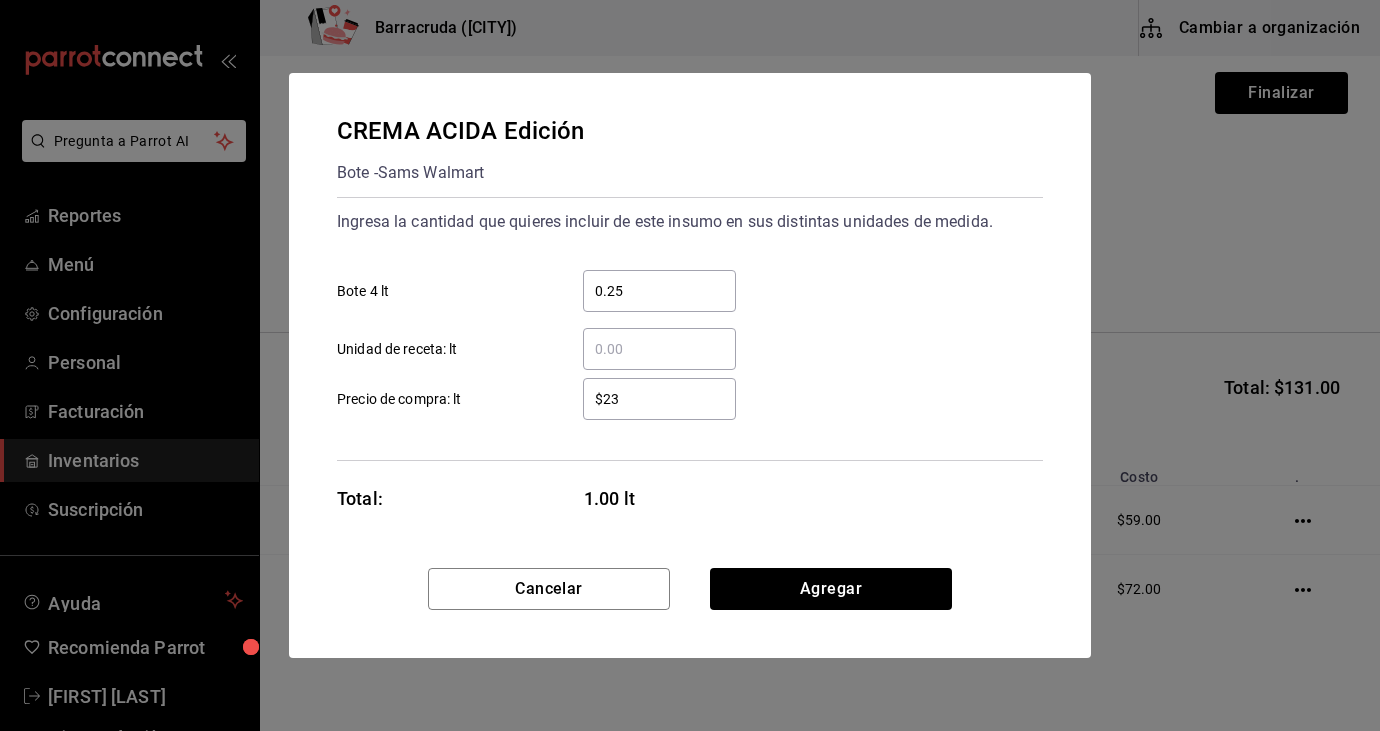 type on "$2" 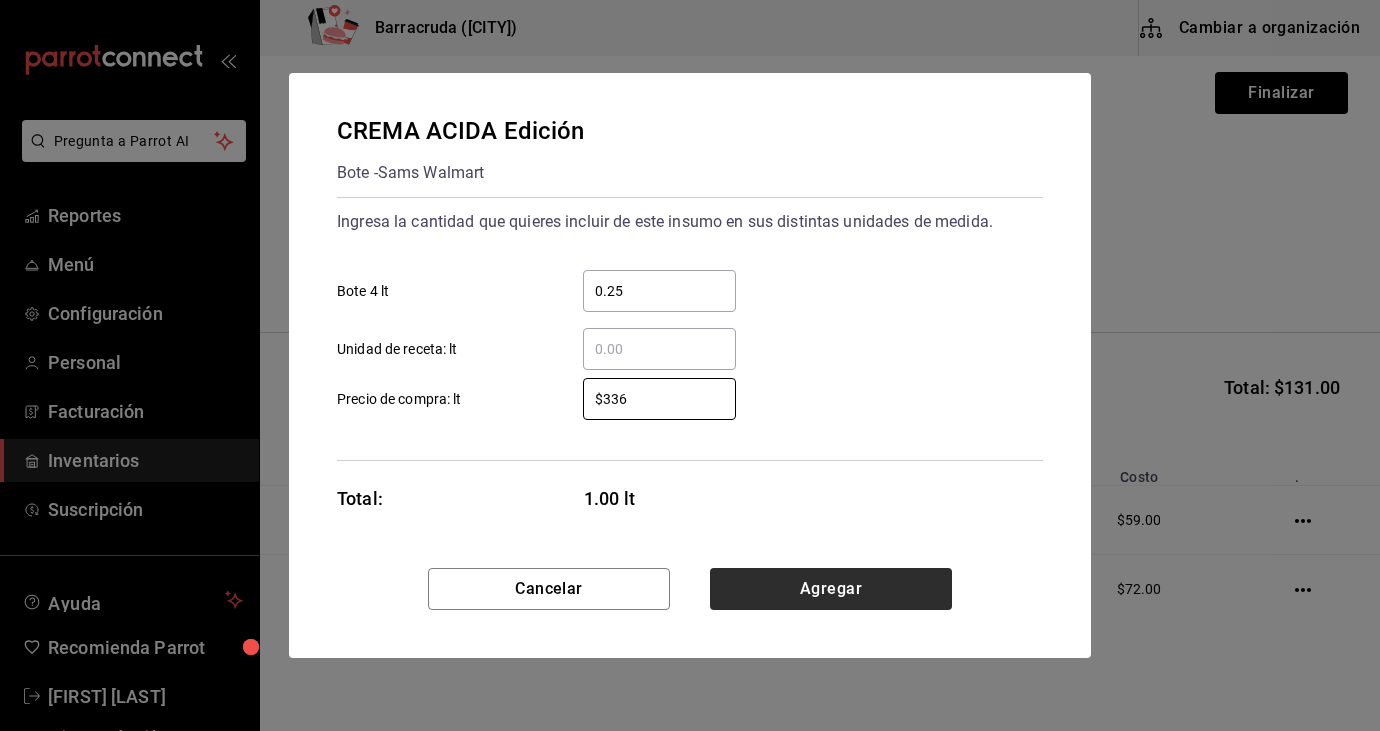 type on "$336" 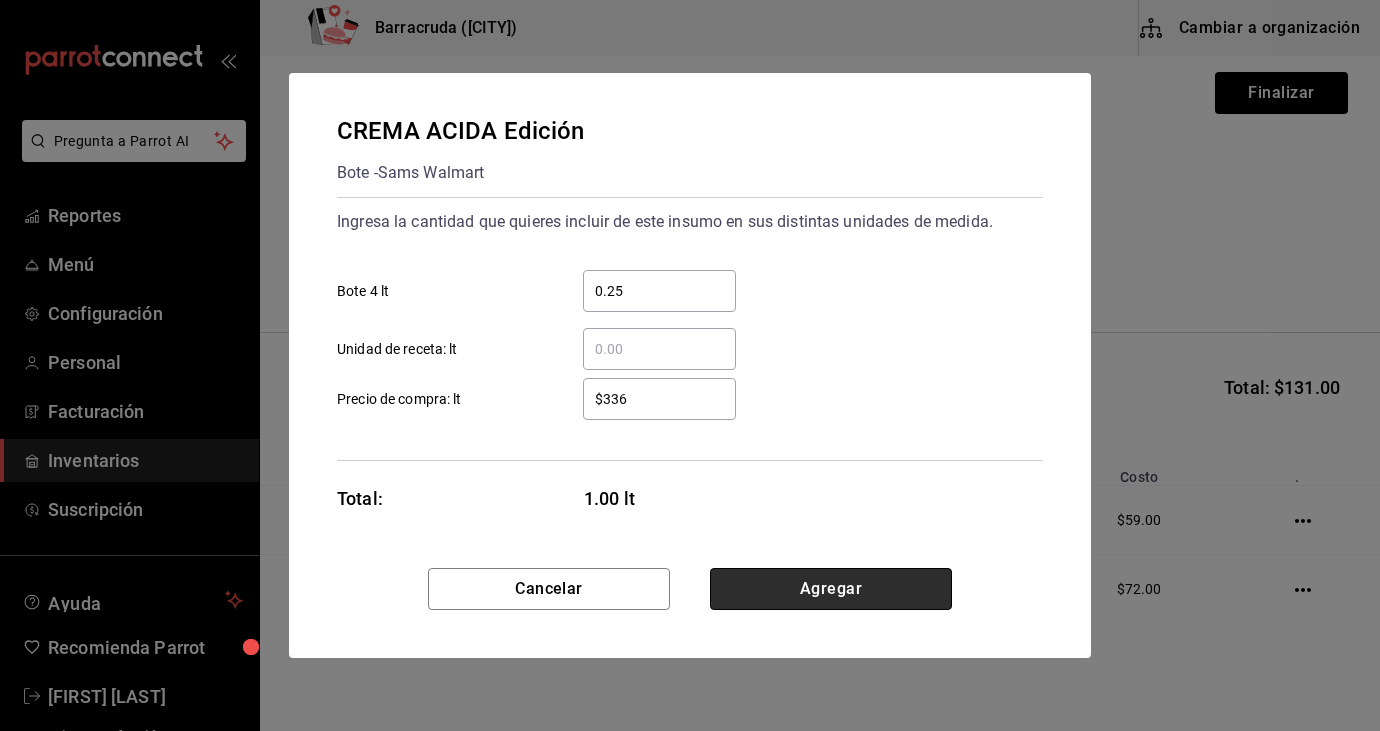 click on "Agregar" at bounding box center (831, 589) 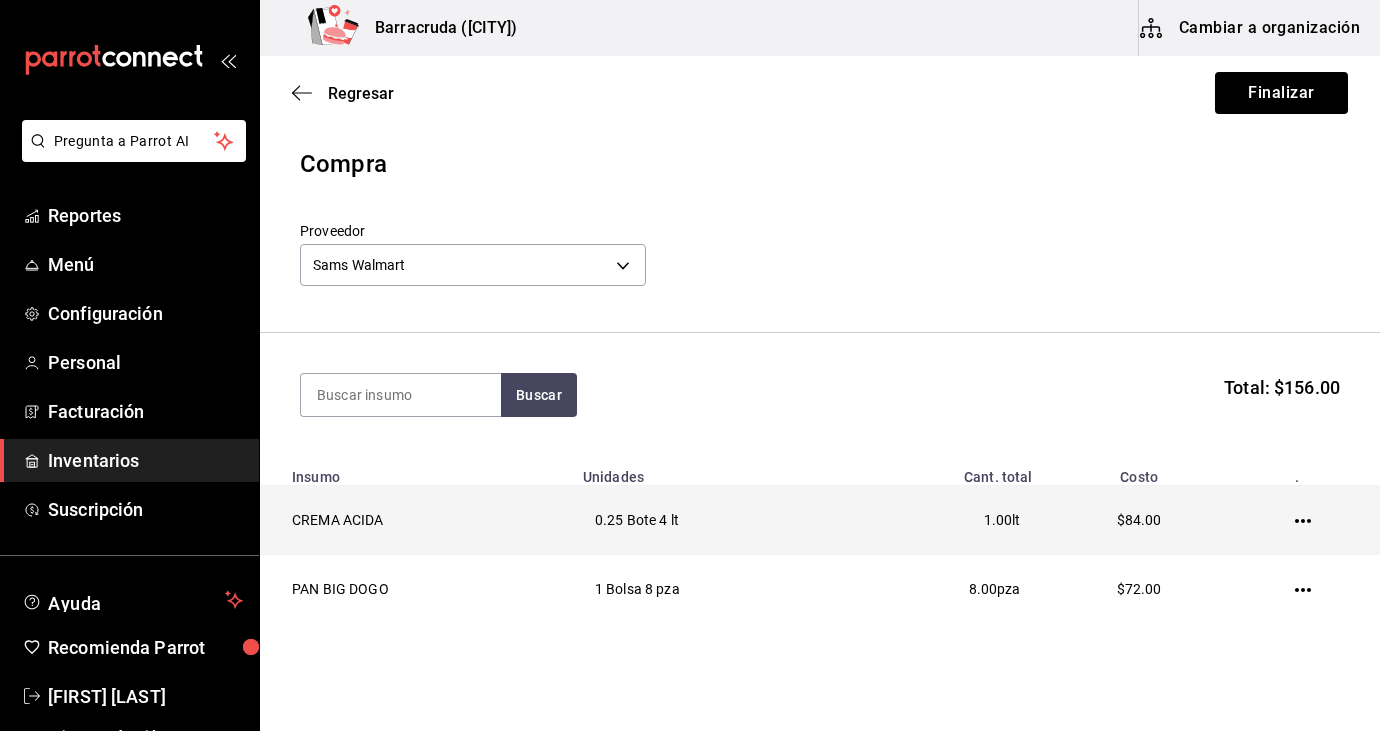 click 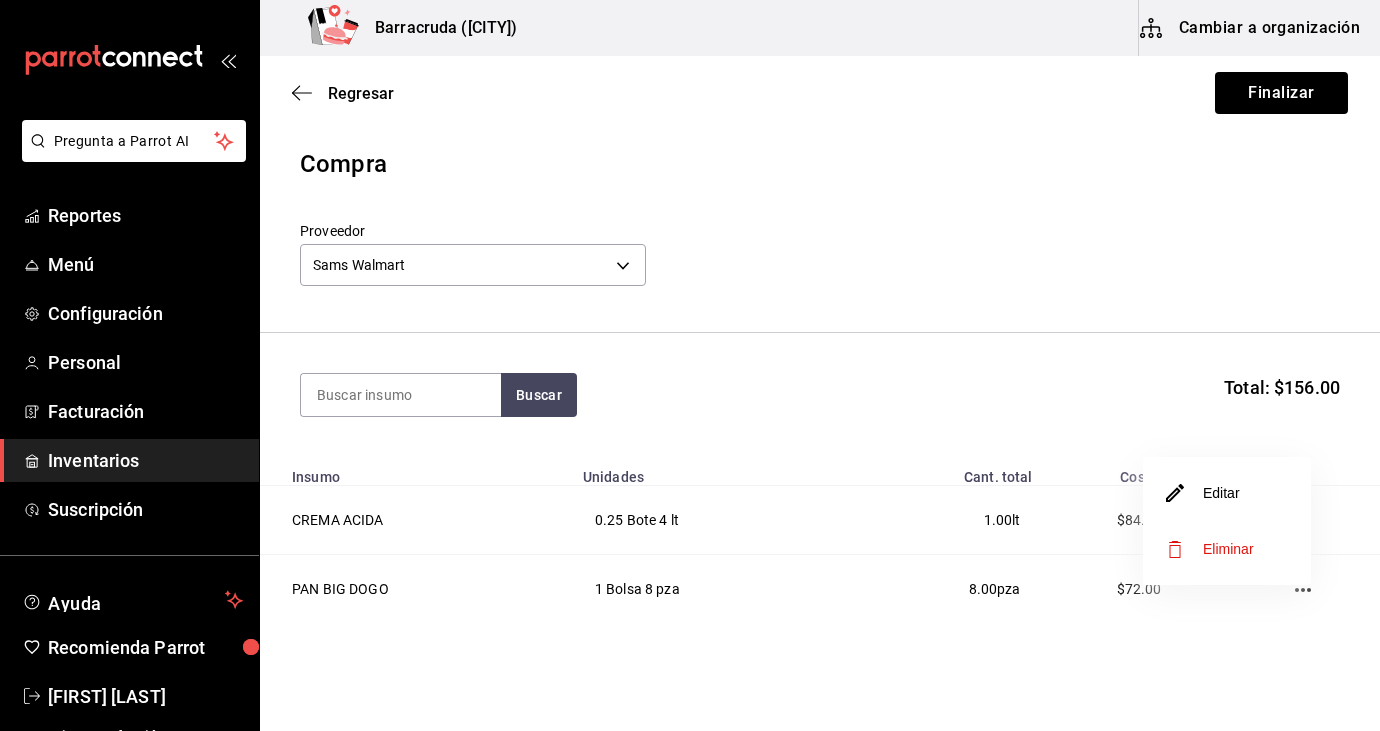 click on "Editar" at bounding box center (1227, 493) 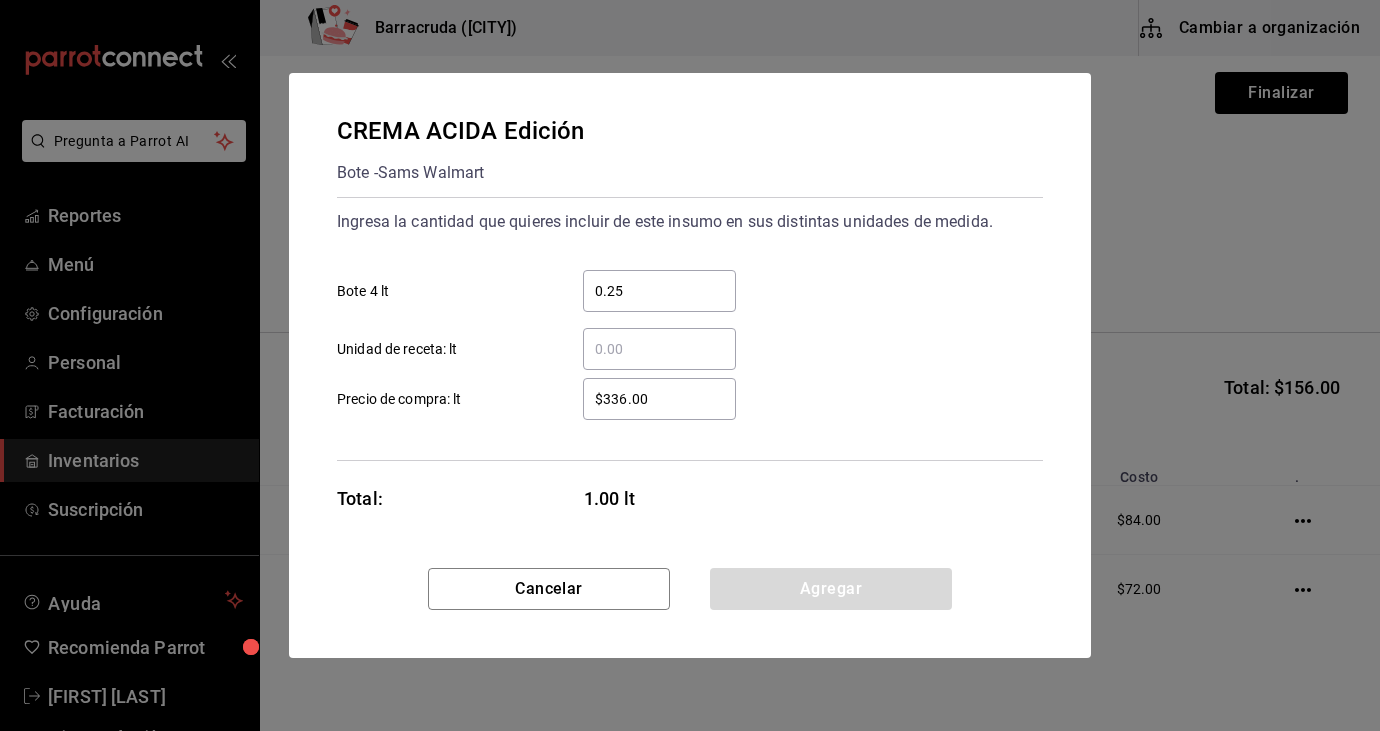 click on "0.25" at bounding box center (659, 291) 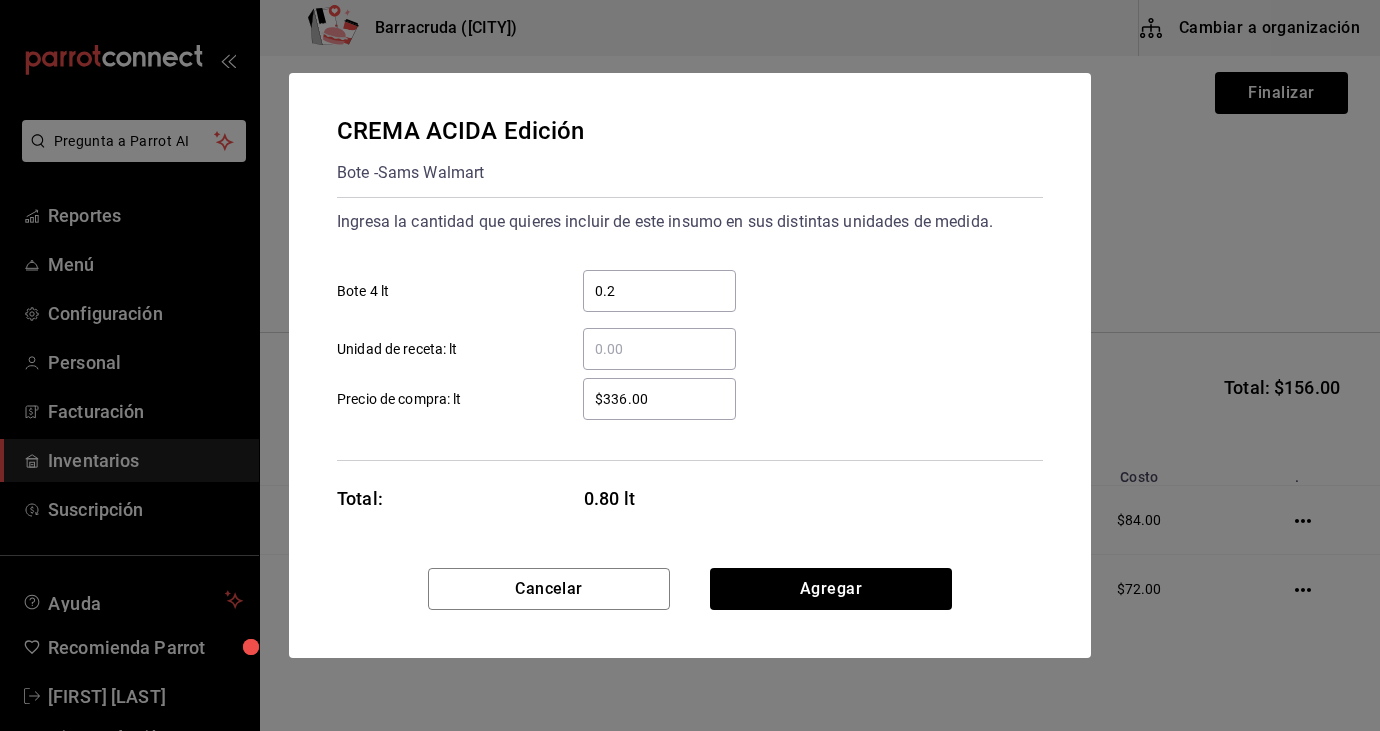 type on "0.25" 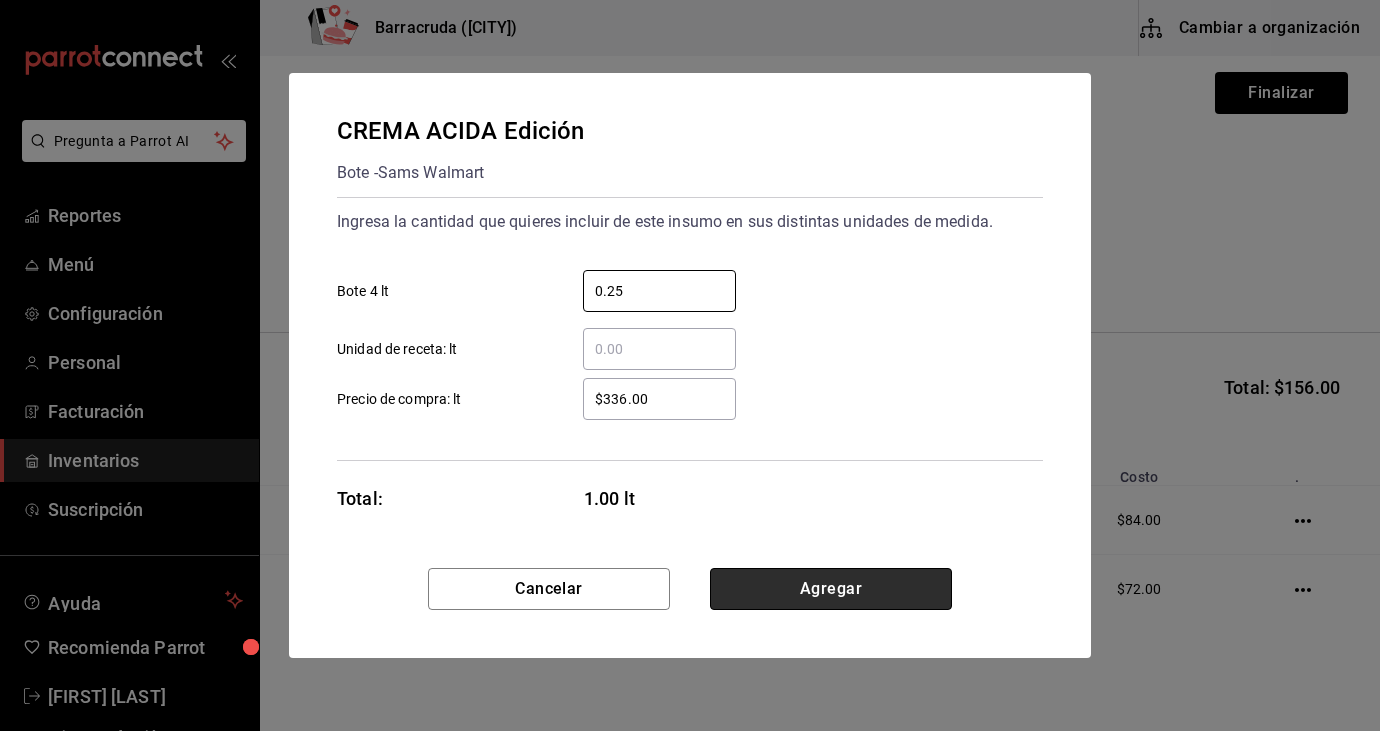 click on "Agregar" at bounding box center [831, 589] 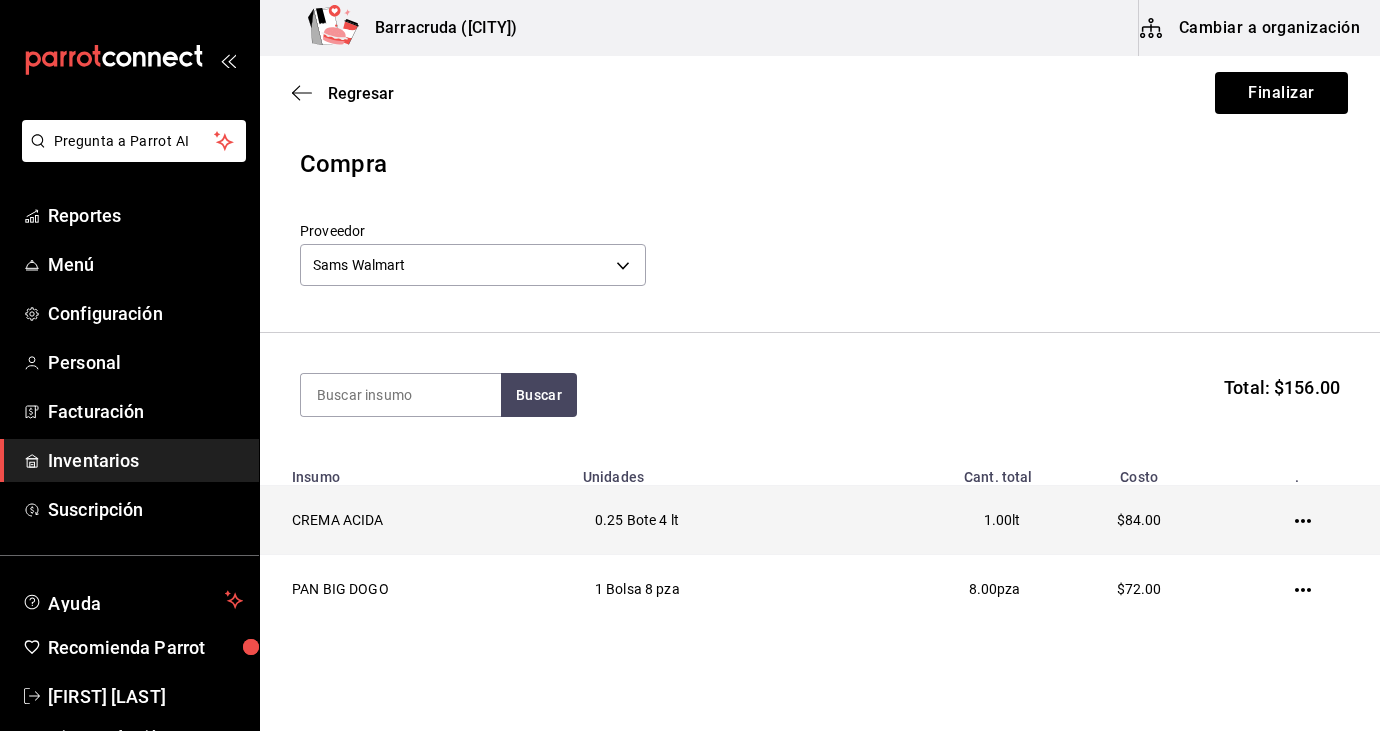 click 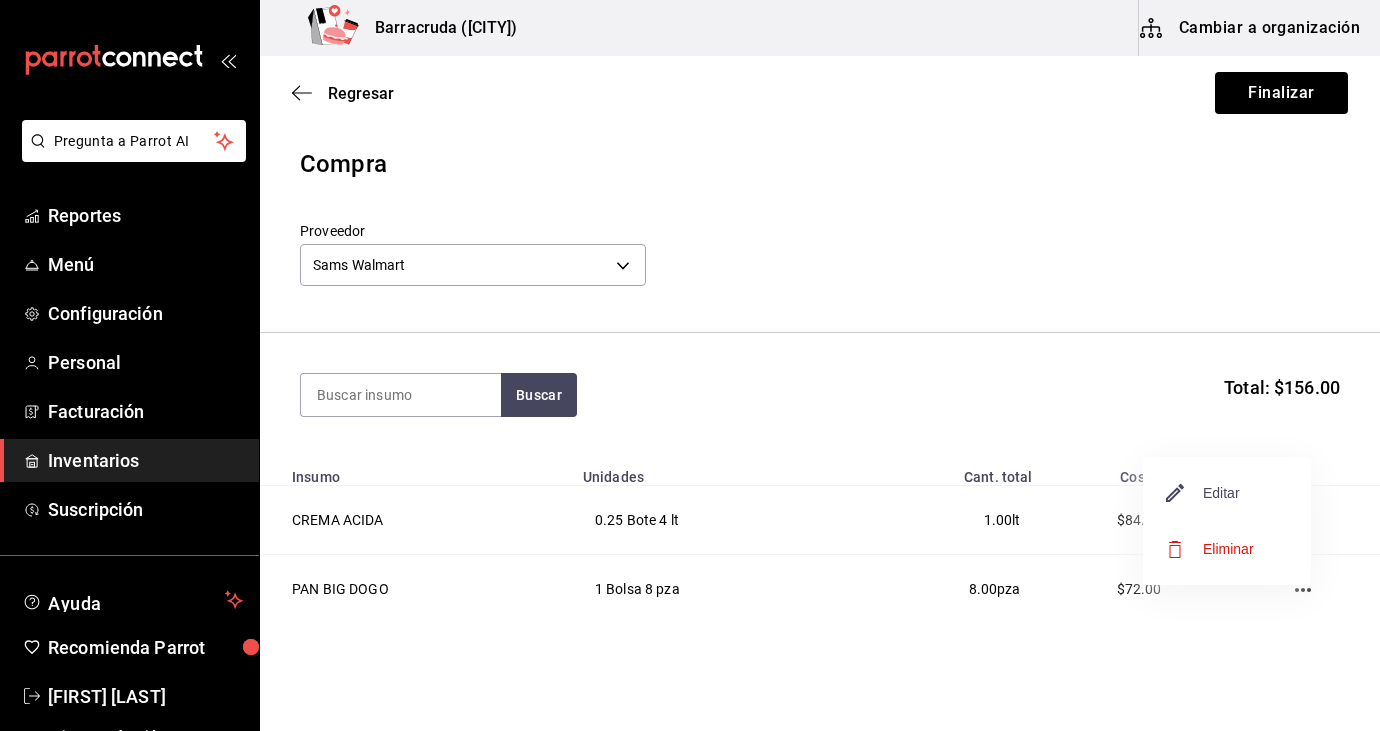 click on "Editar" at bounding box center [1203, 493] 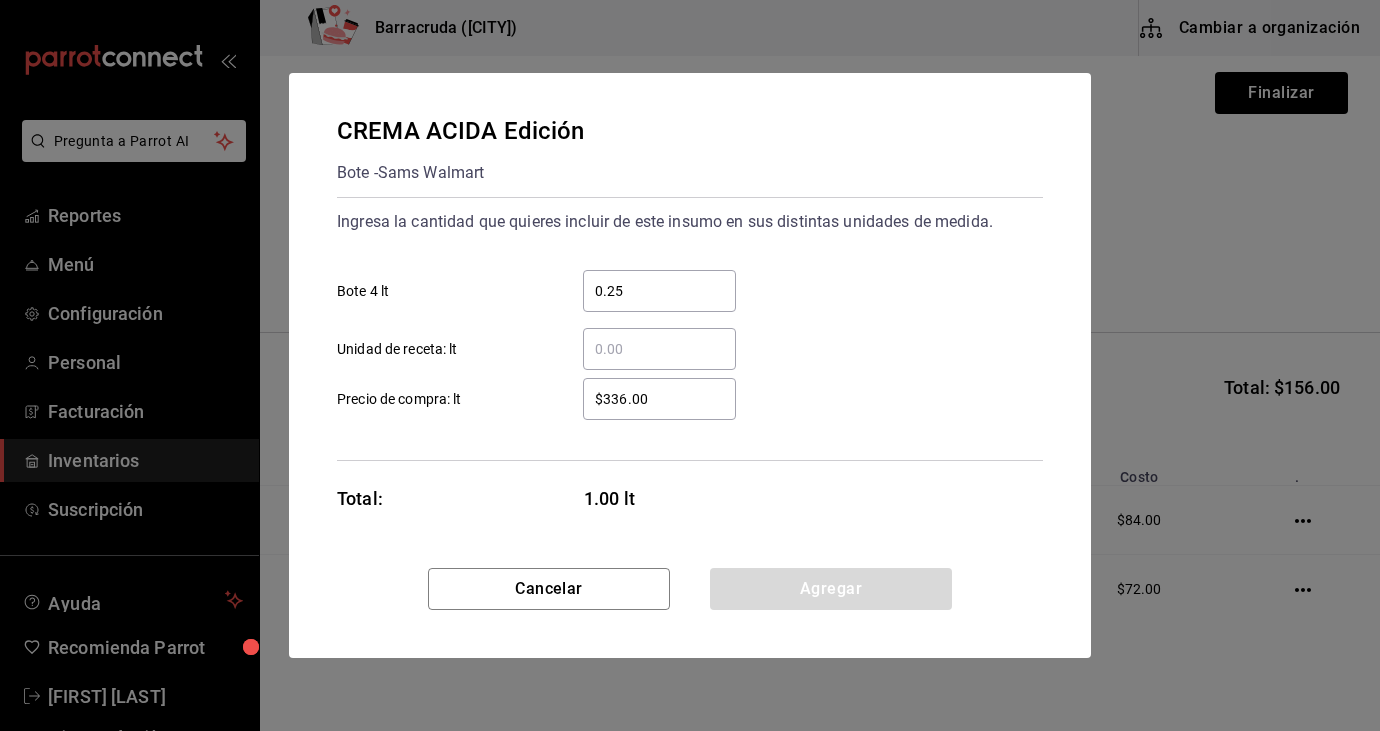 click on "0.25" at bounding box center [659, 291] 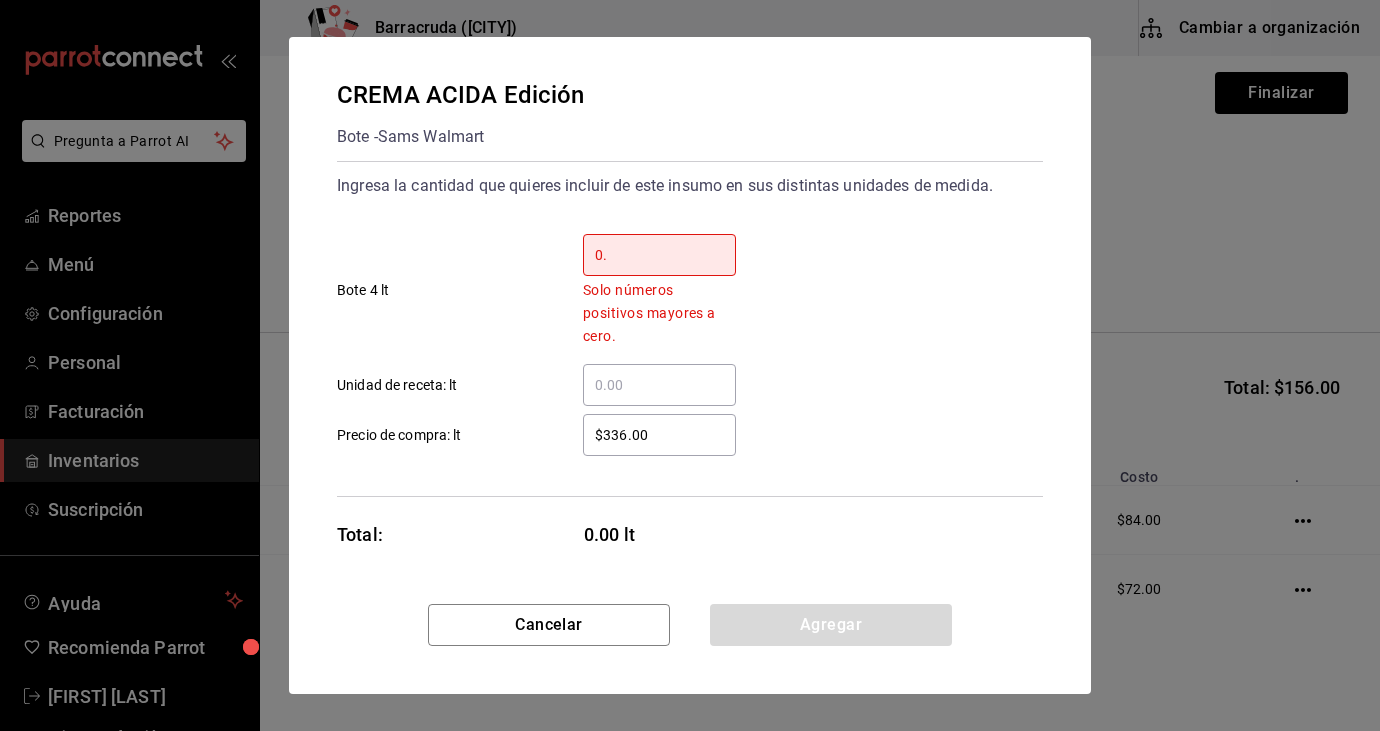 type on "0" 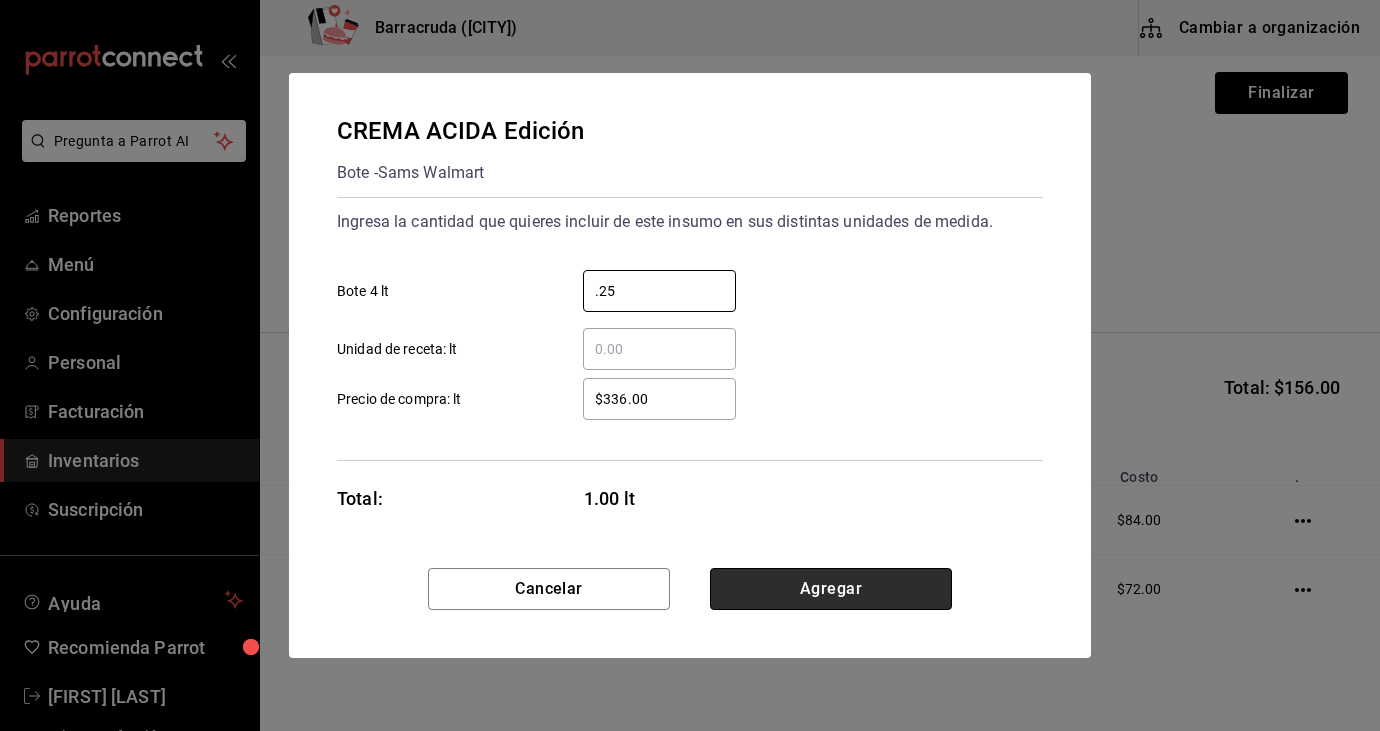 type on "0.25" 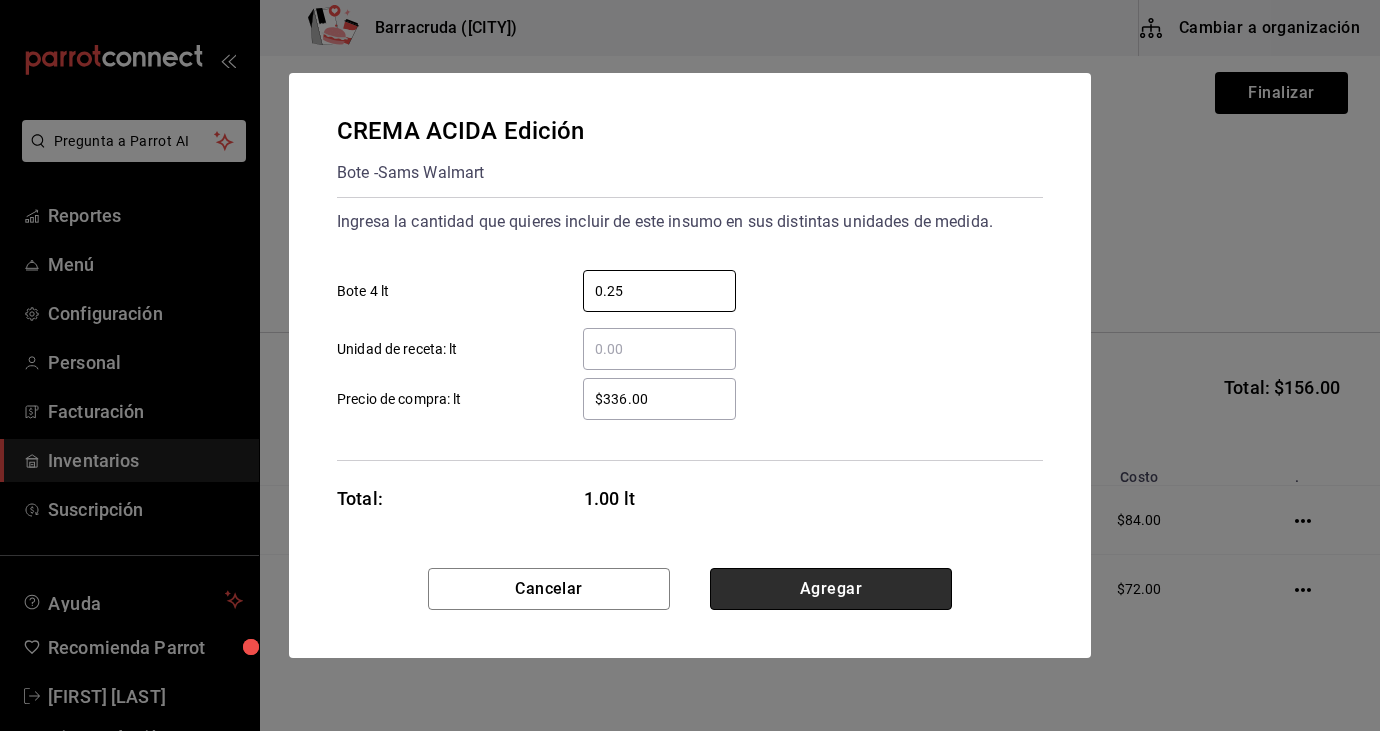 click on "Agregar" at bounding box center [831, 589] 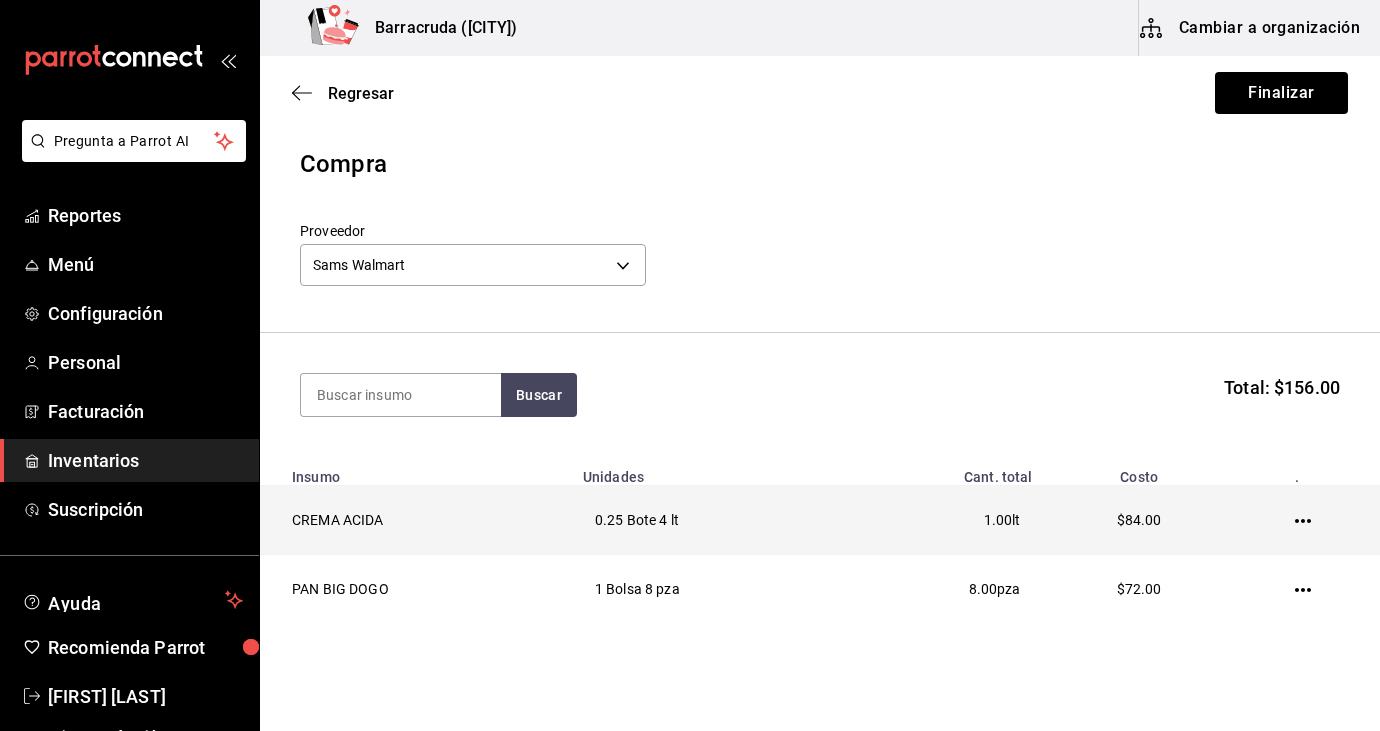 click 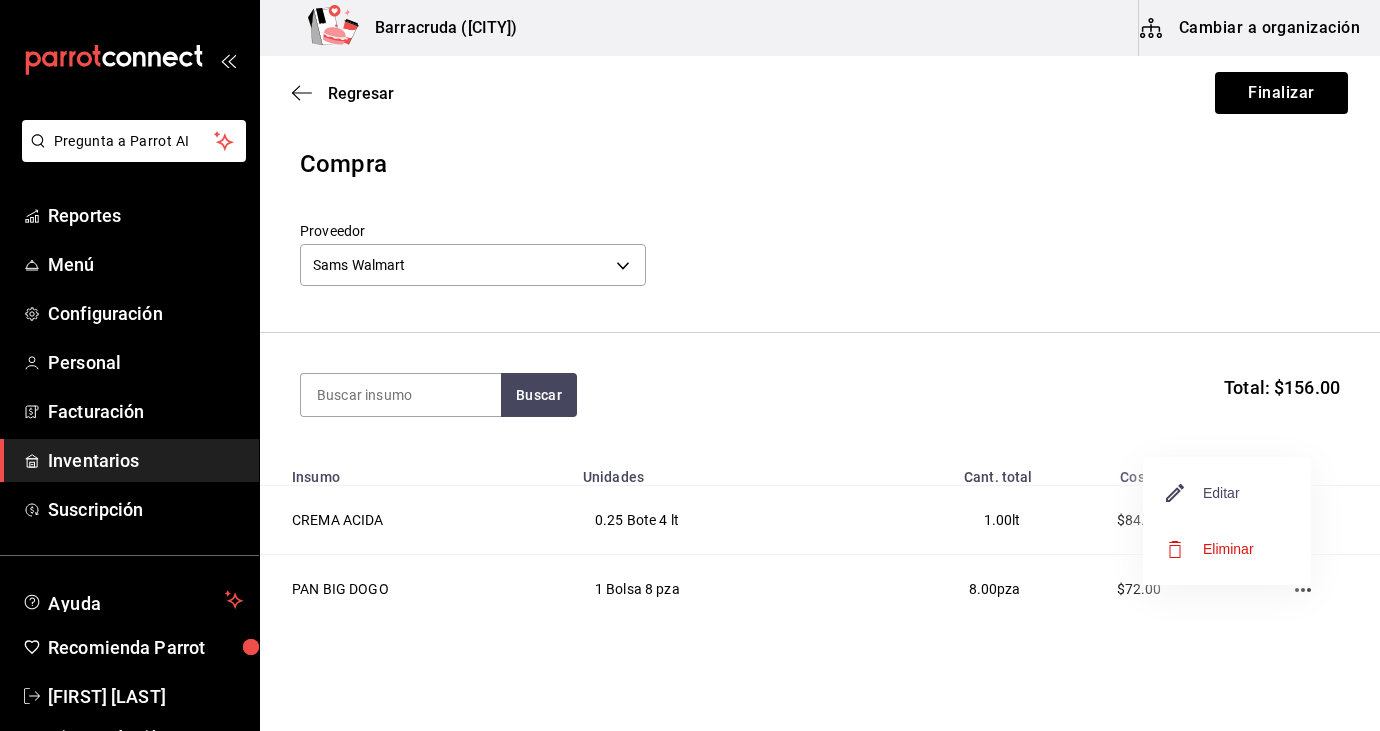 click on "Editar" at bounding box center [1203, 493] 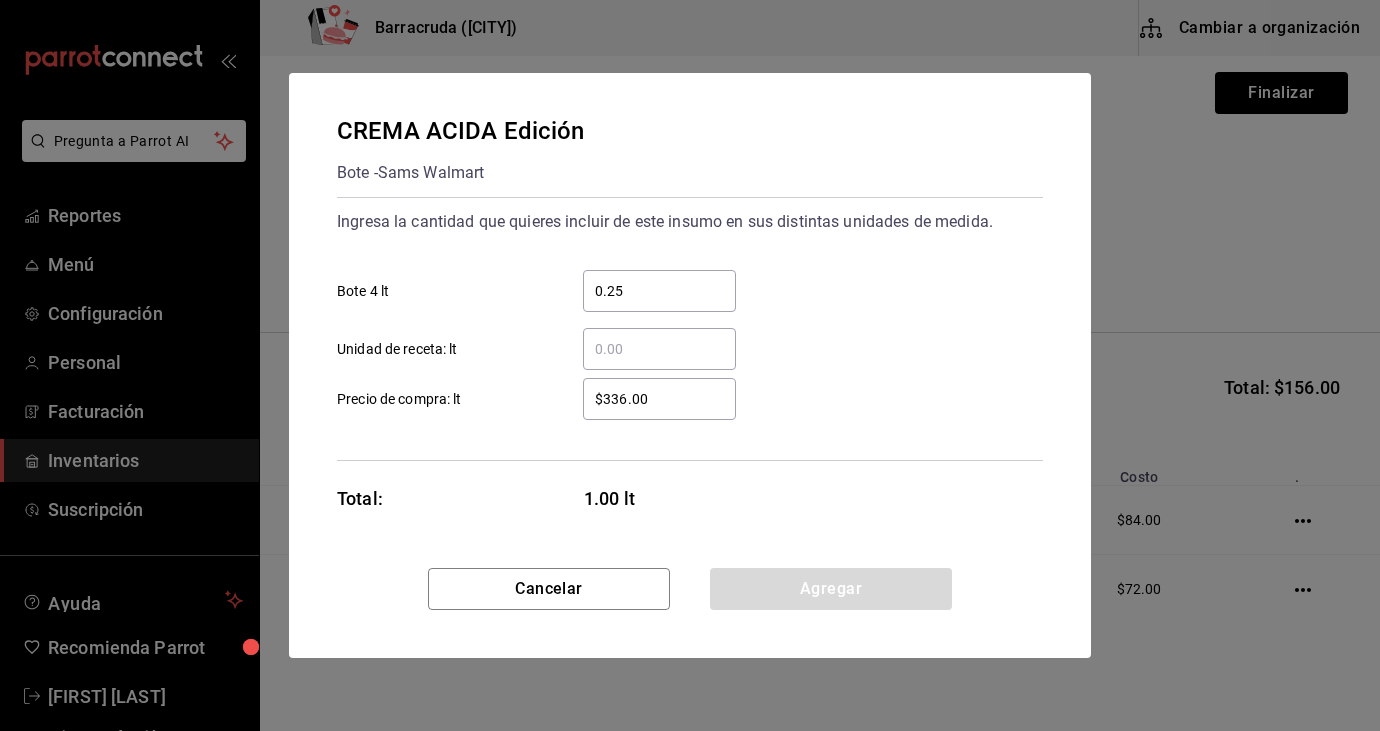 click on "$336.00" at bounding box center (659, 399) 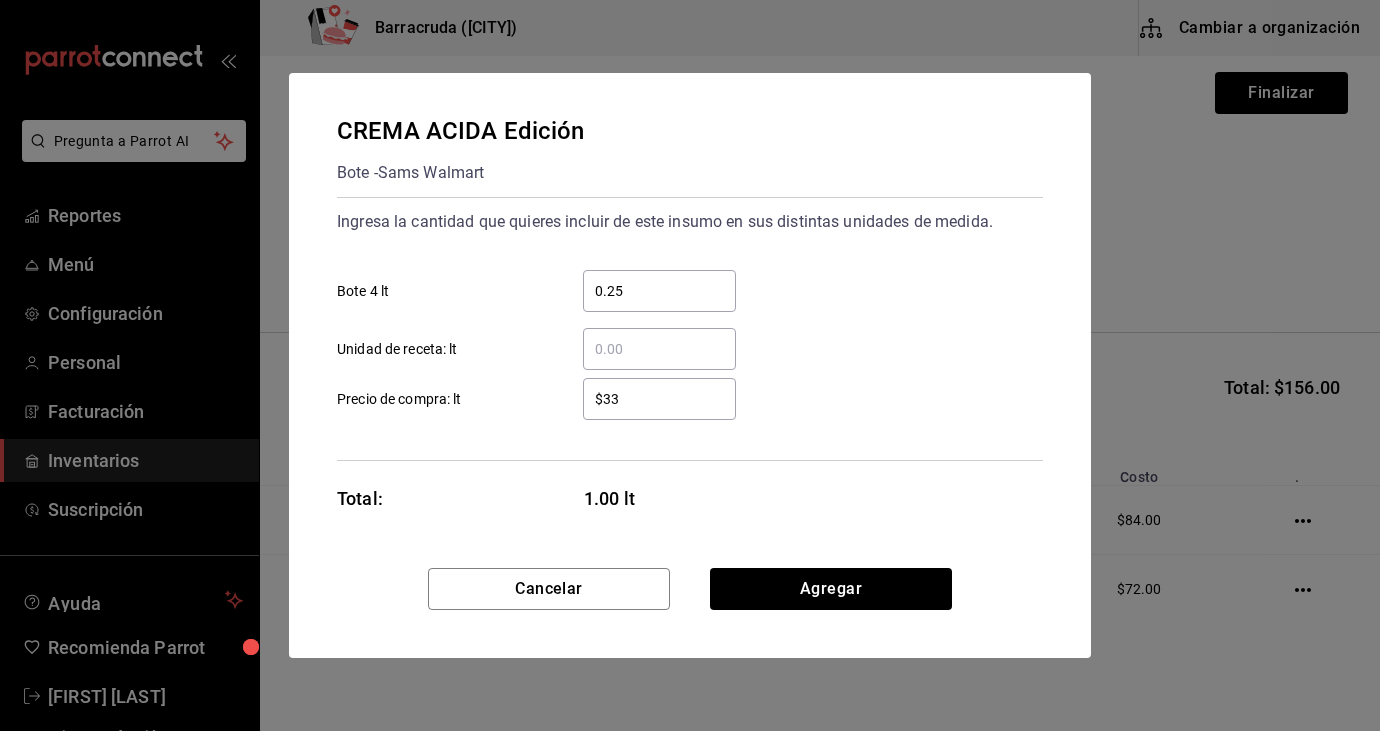 type on "$3" 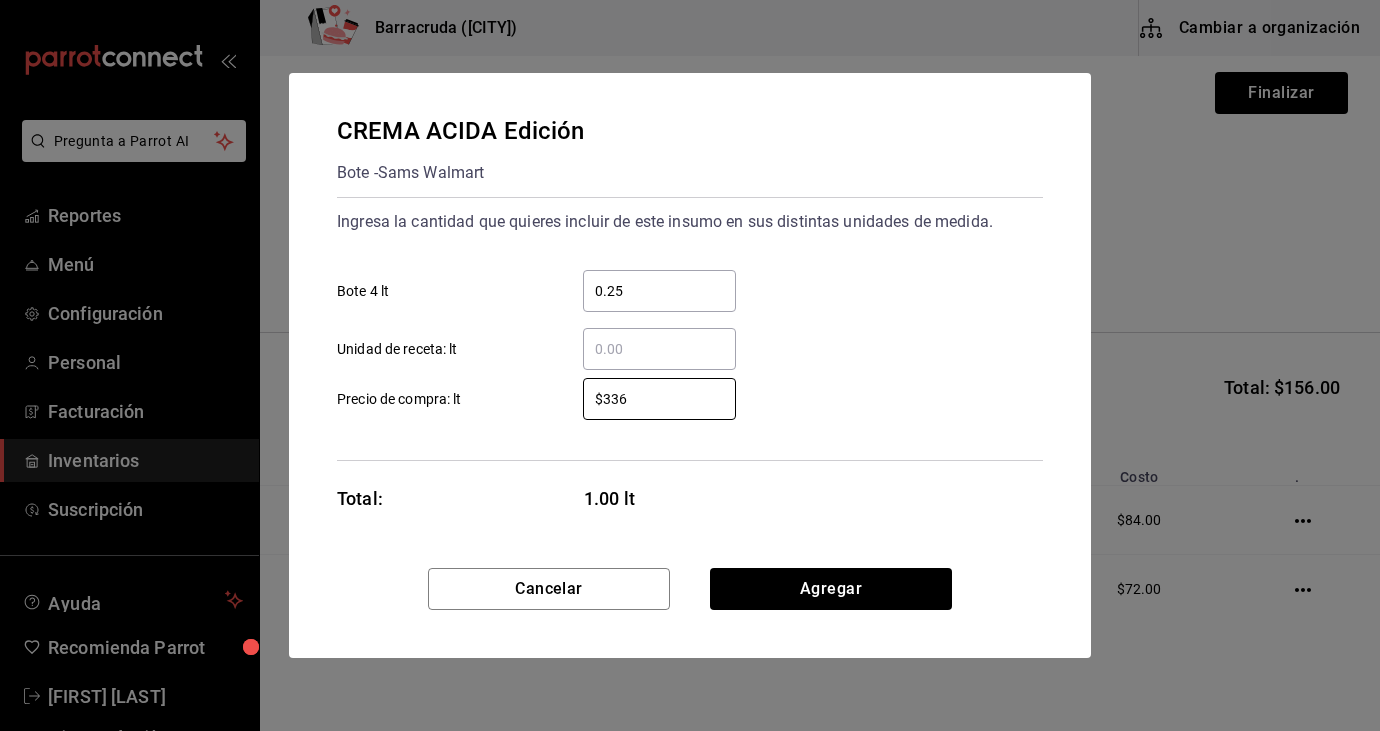 type on "$336.00" 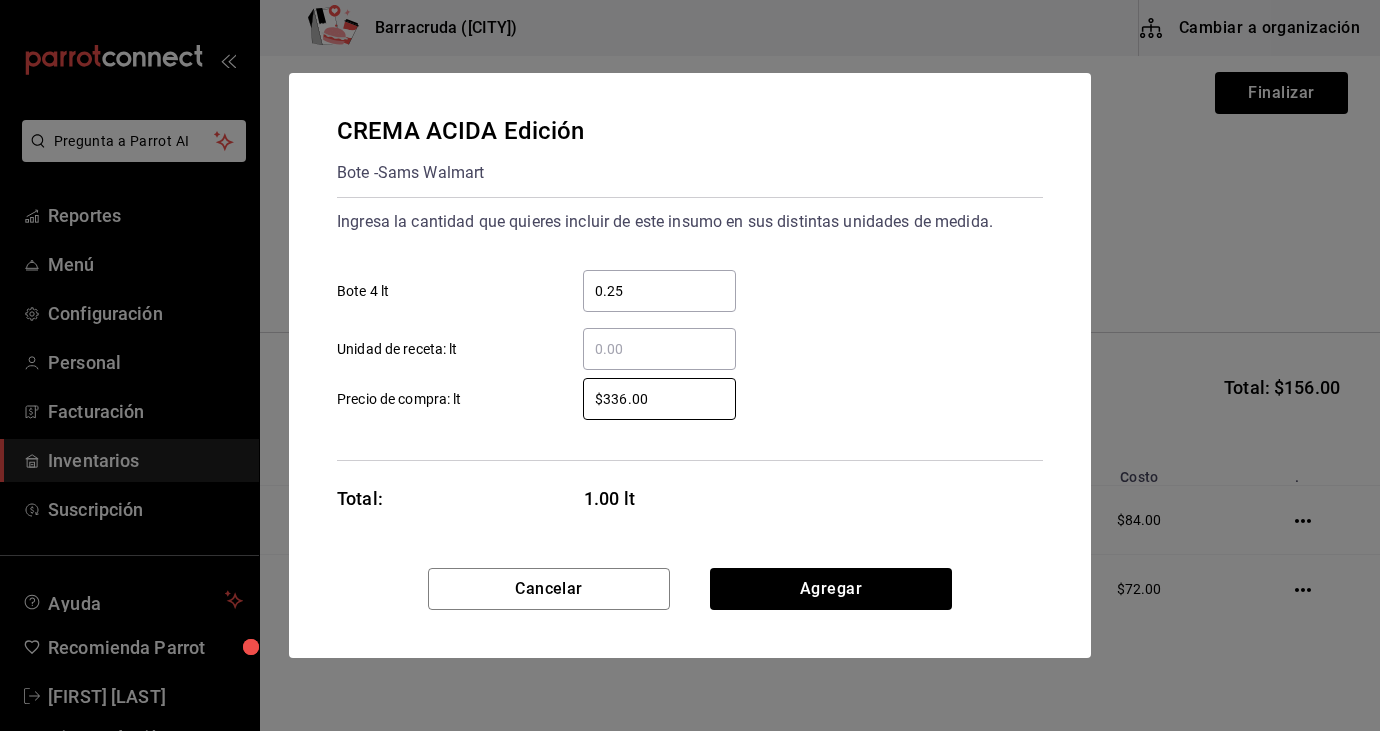click on "0.25" at bounding box center [659, 291] 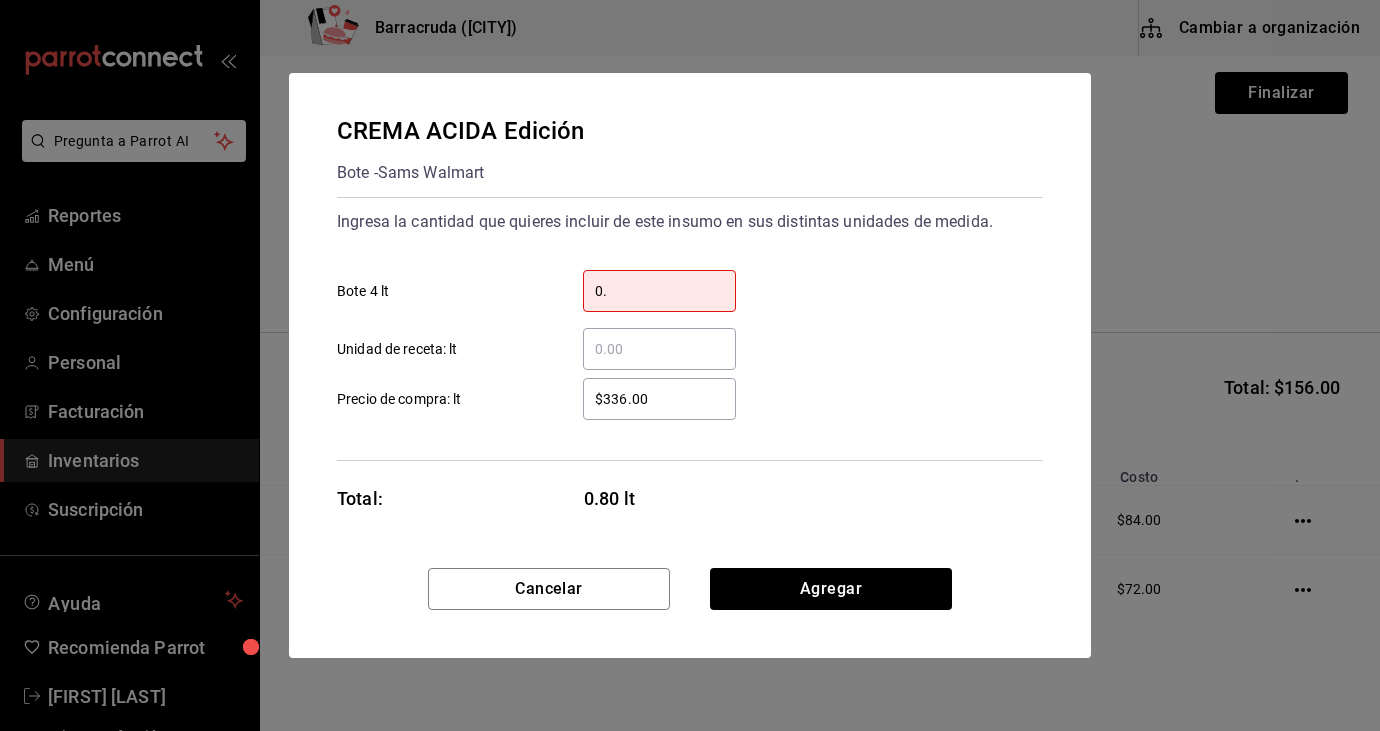 type on "0" 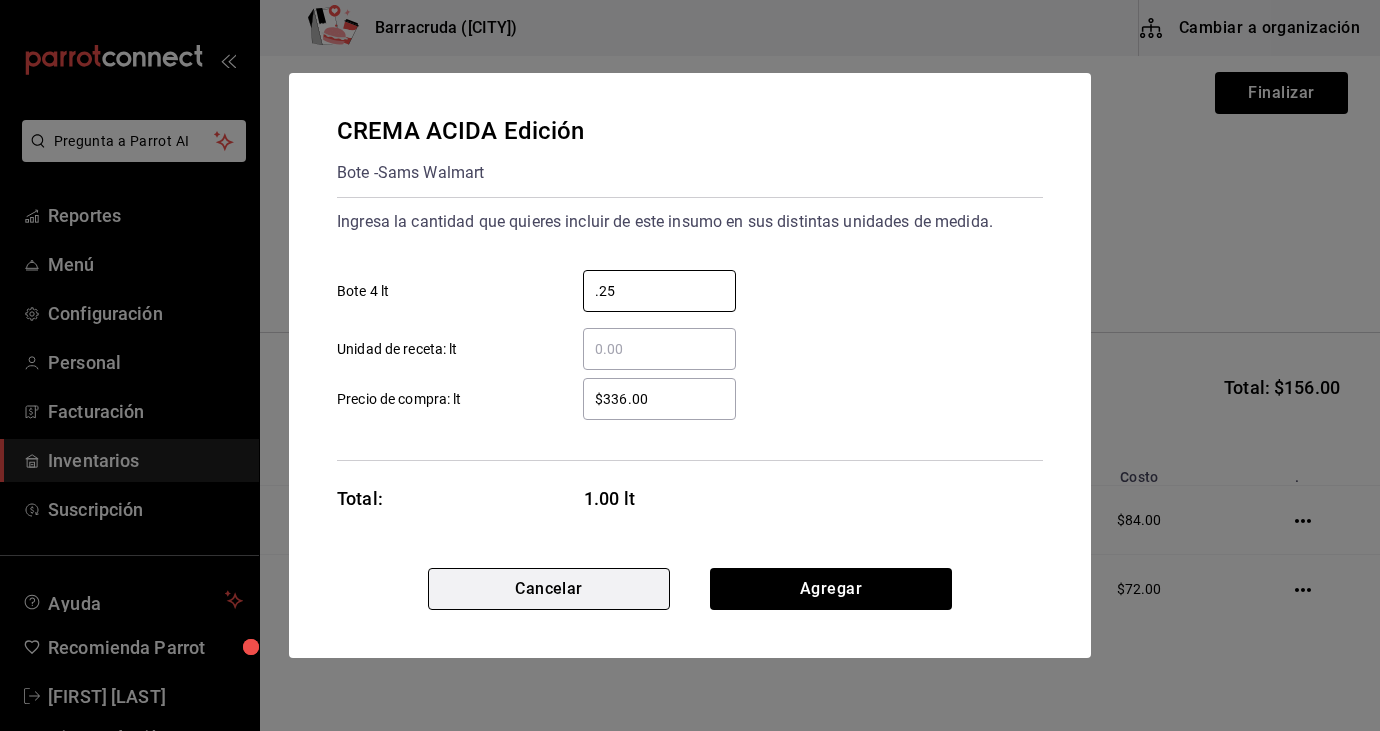 type on "0.25" 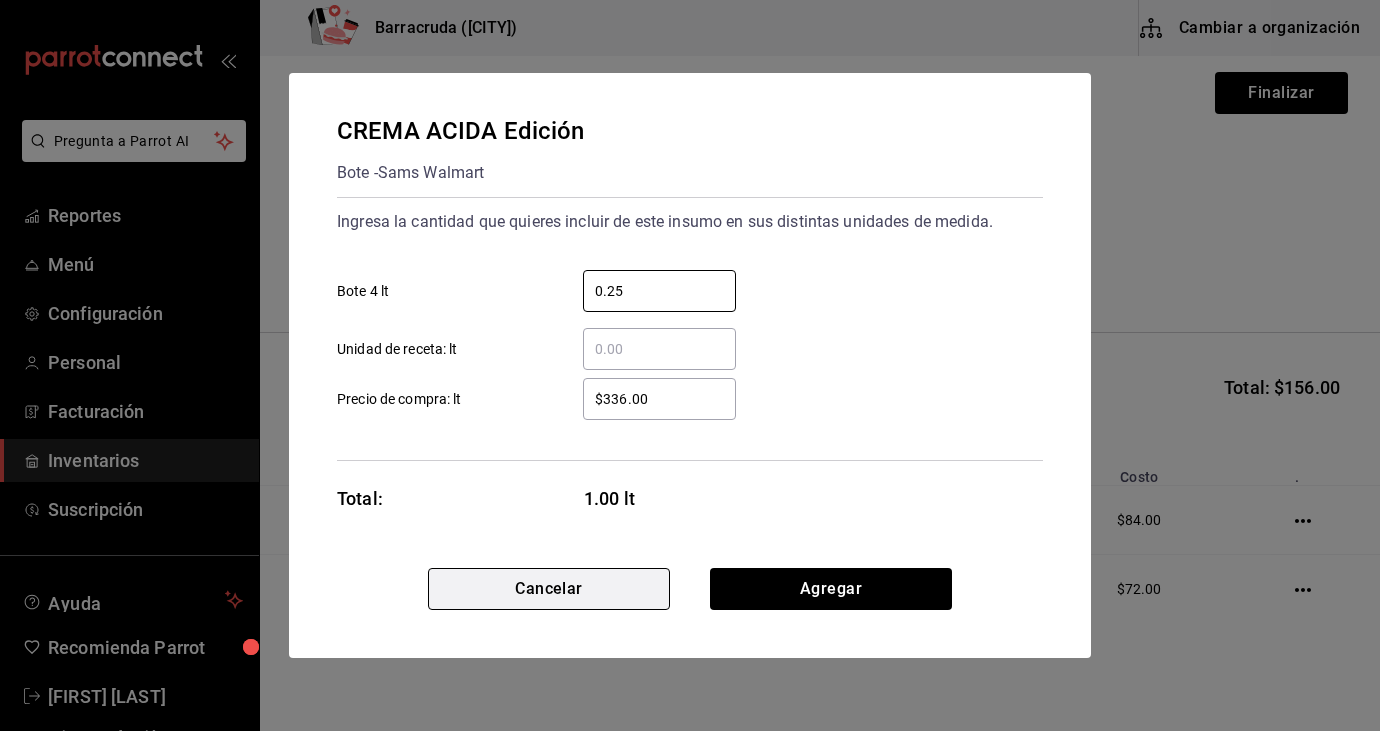 click on "Cancelar" at bounding box center (549, 589) 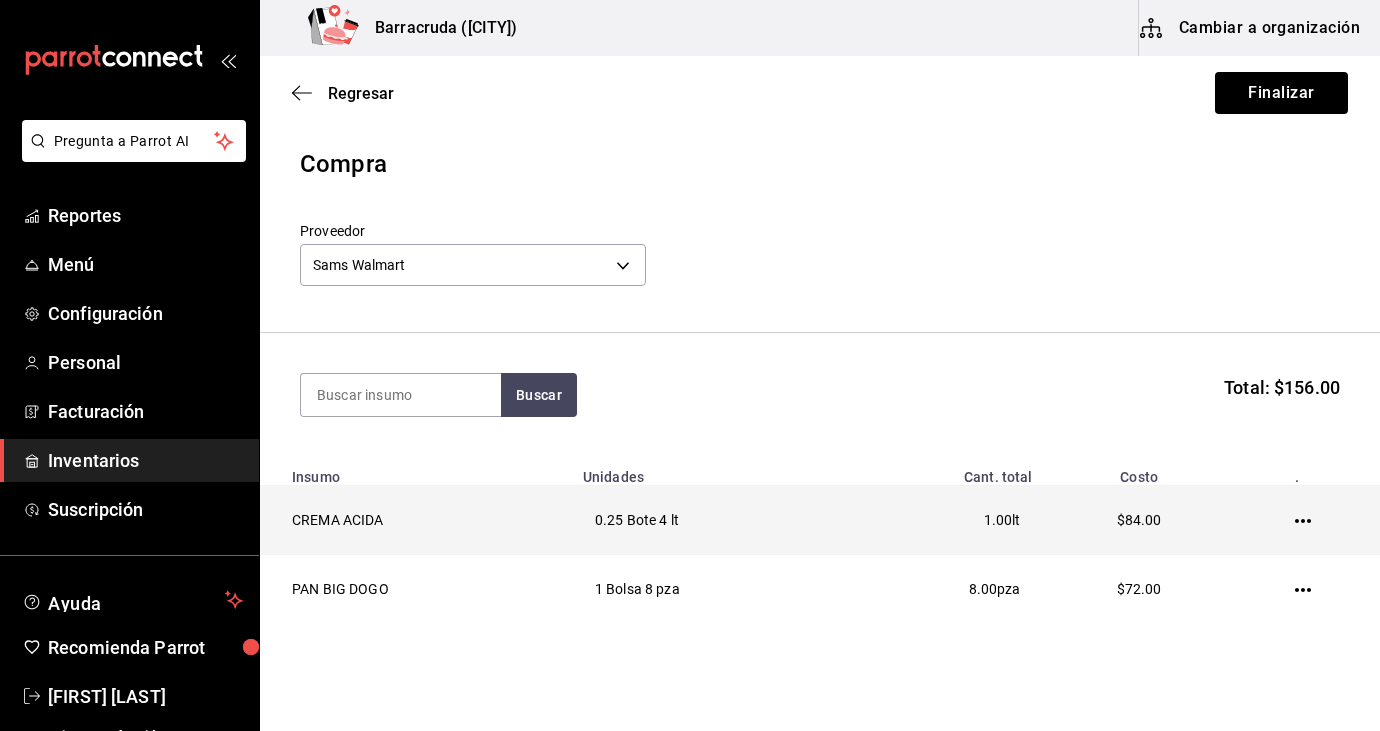 click 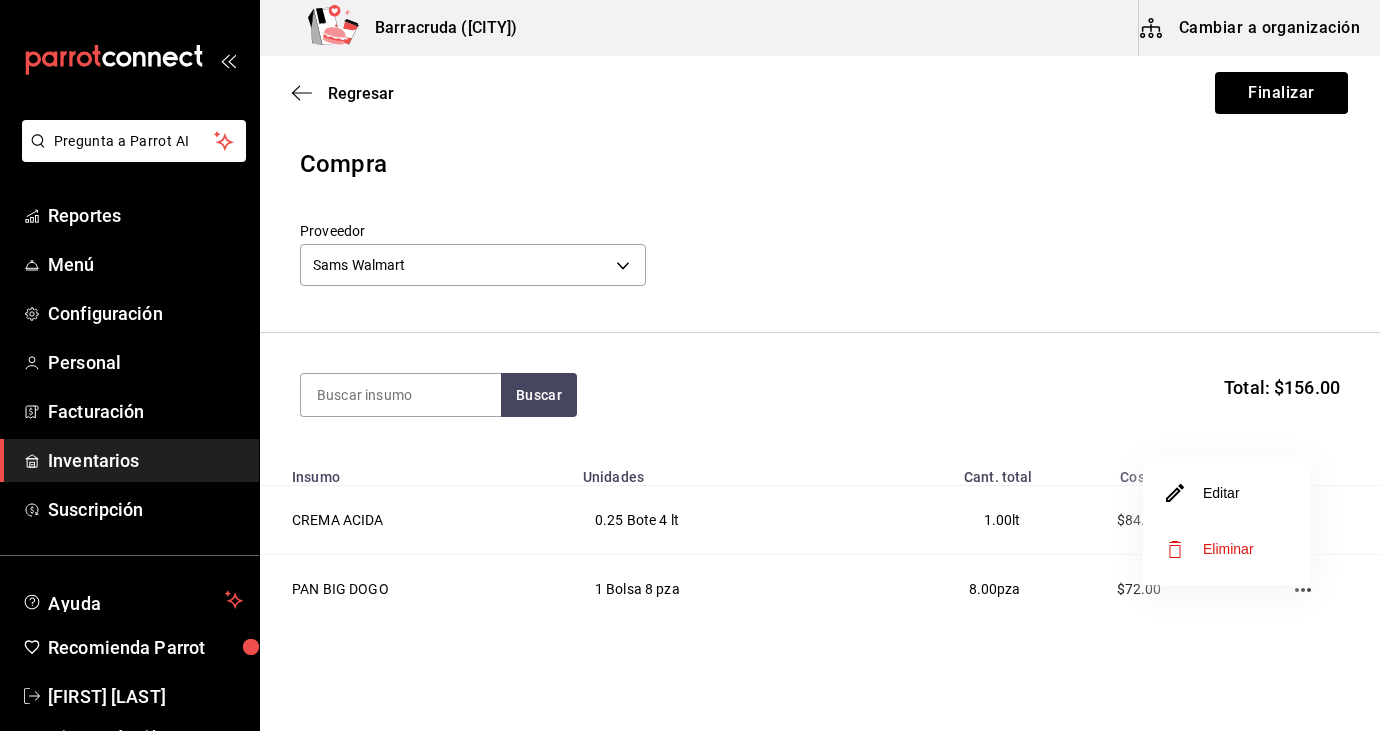 click on "Eliminar" at bounding box center (1228, 549) 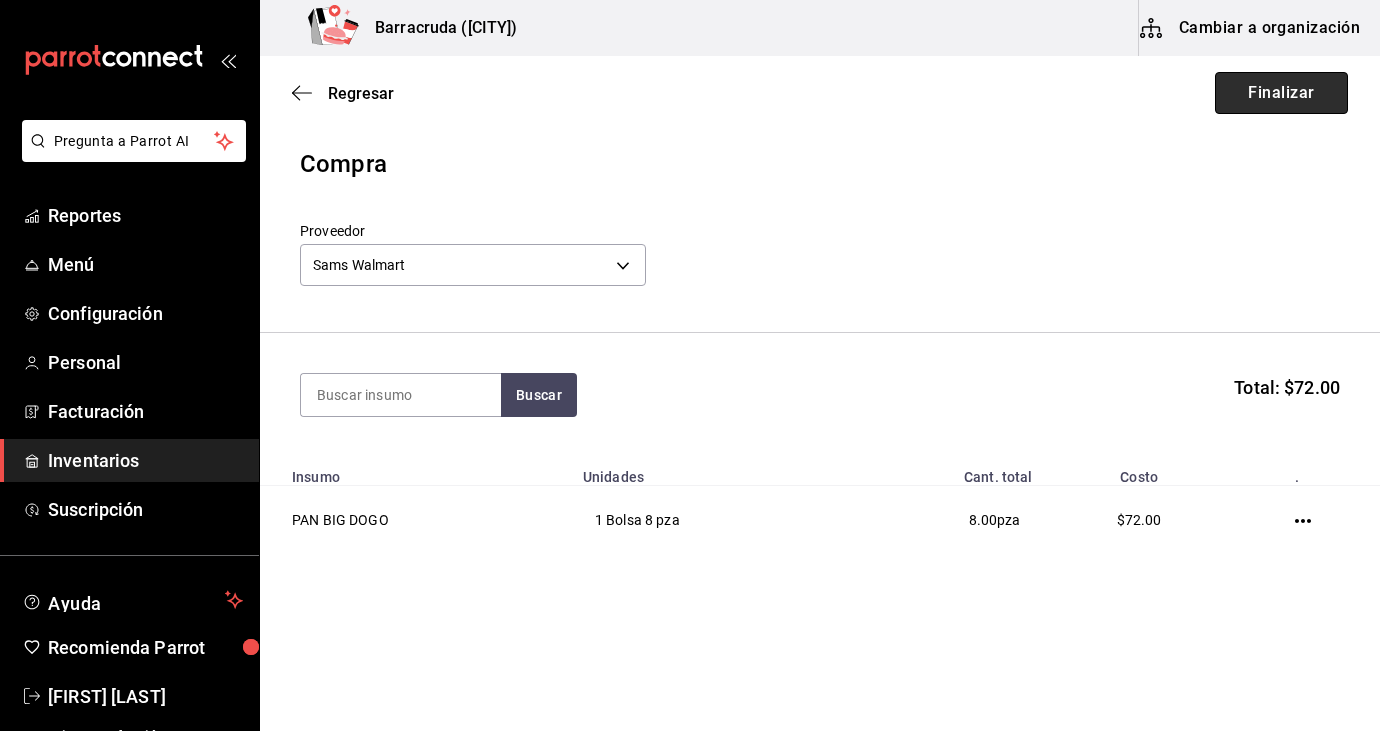 click on "Finalizar" at bounding box center (1281, 93) 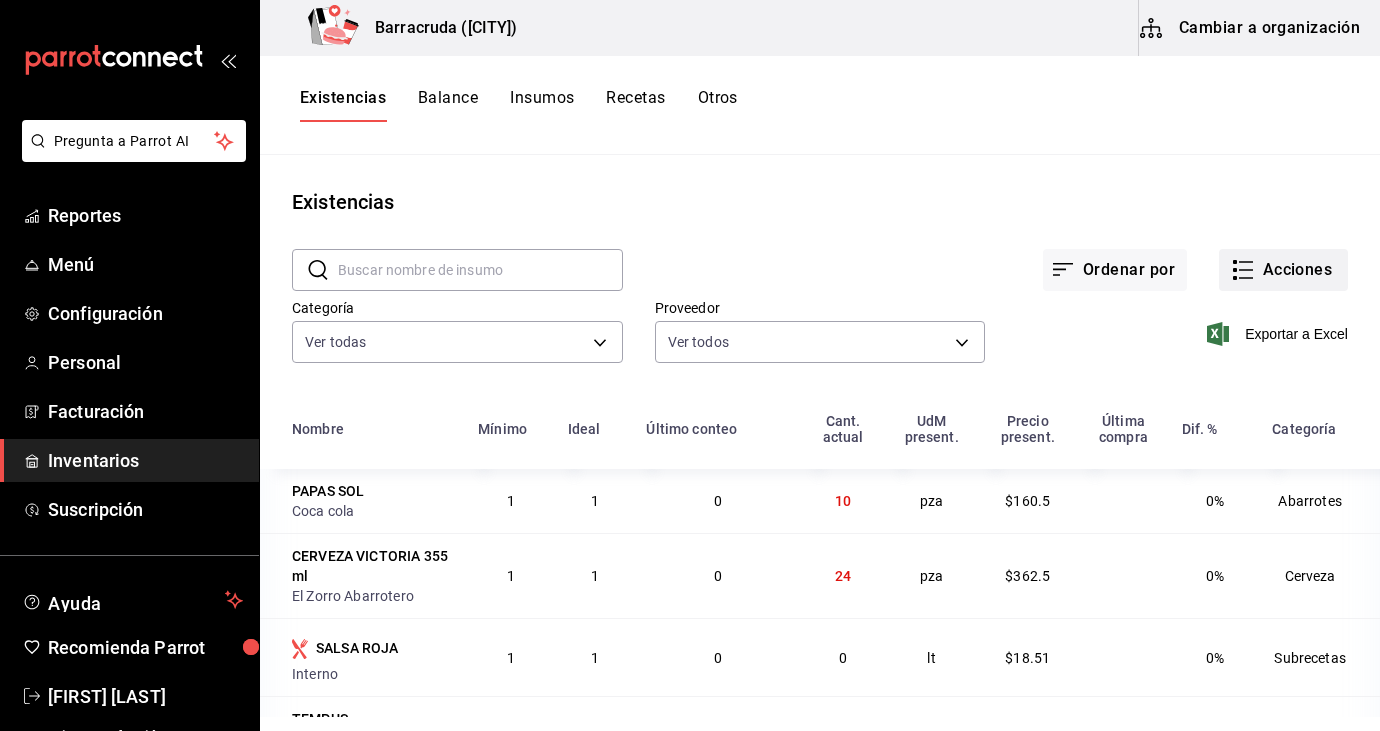 click on "Acciones" at bounding box center [1283, 270] 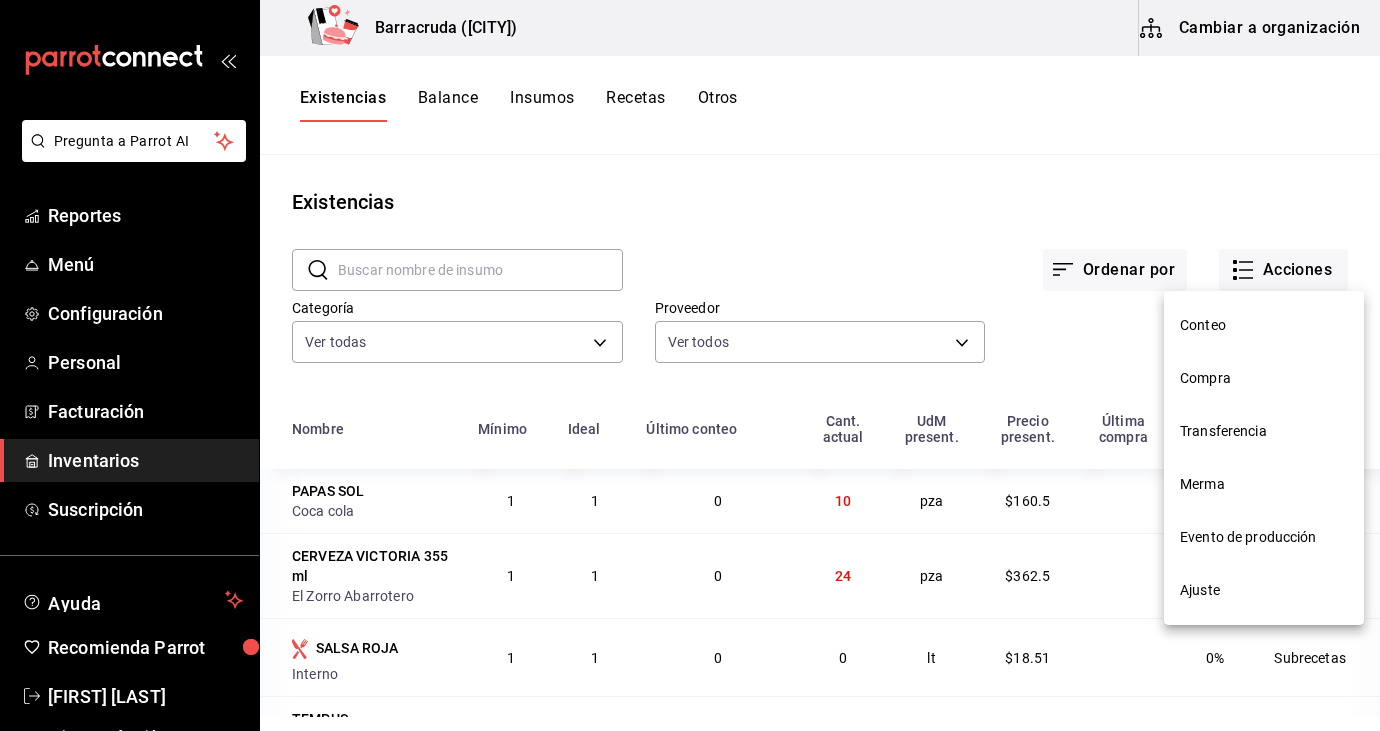 click on "Compra" at bounding box center [1264, 378] 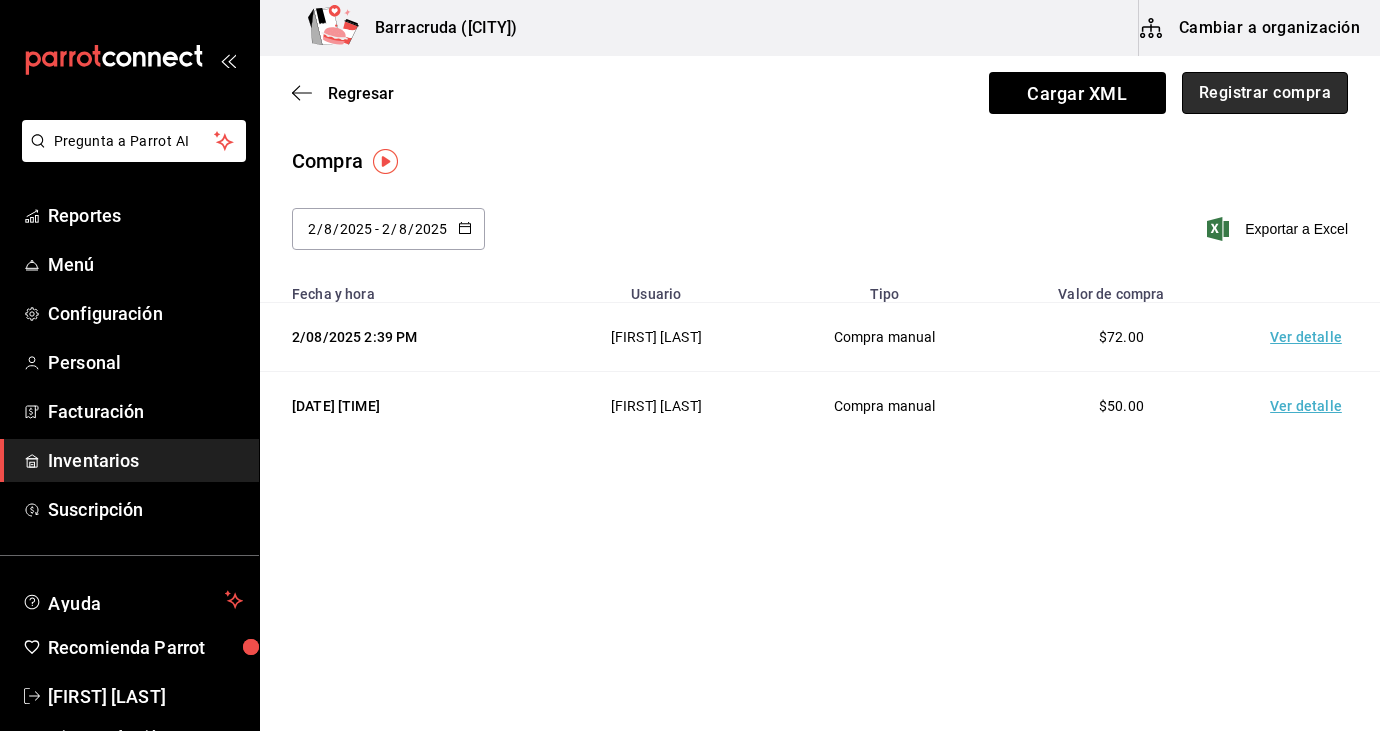 click on "Registrar compra" at bounding box center [1265, 93] 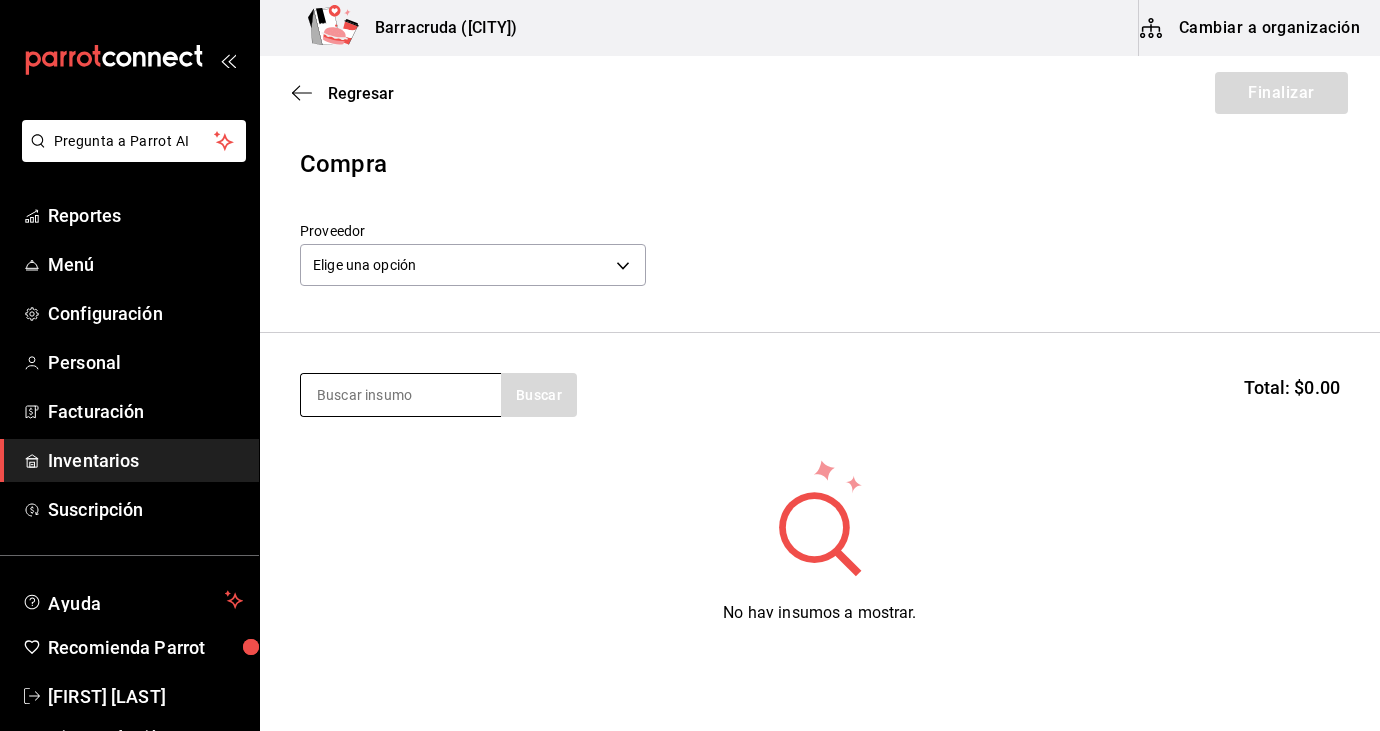 click at bounding box center [401, 395] 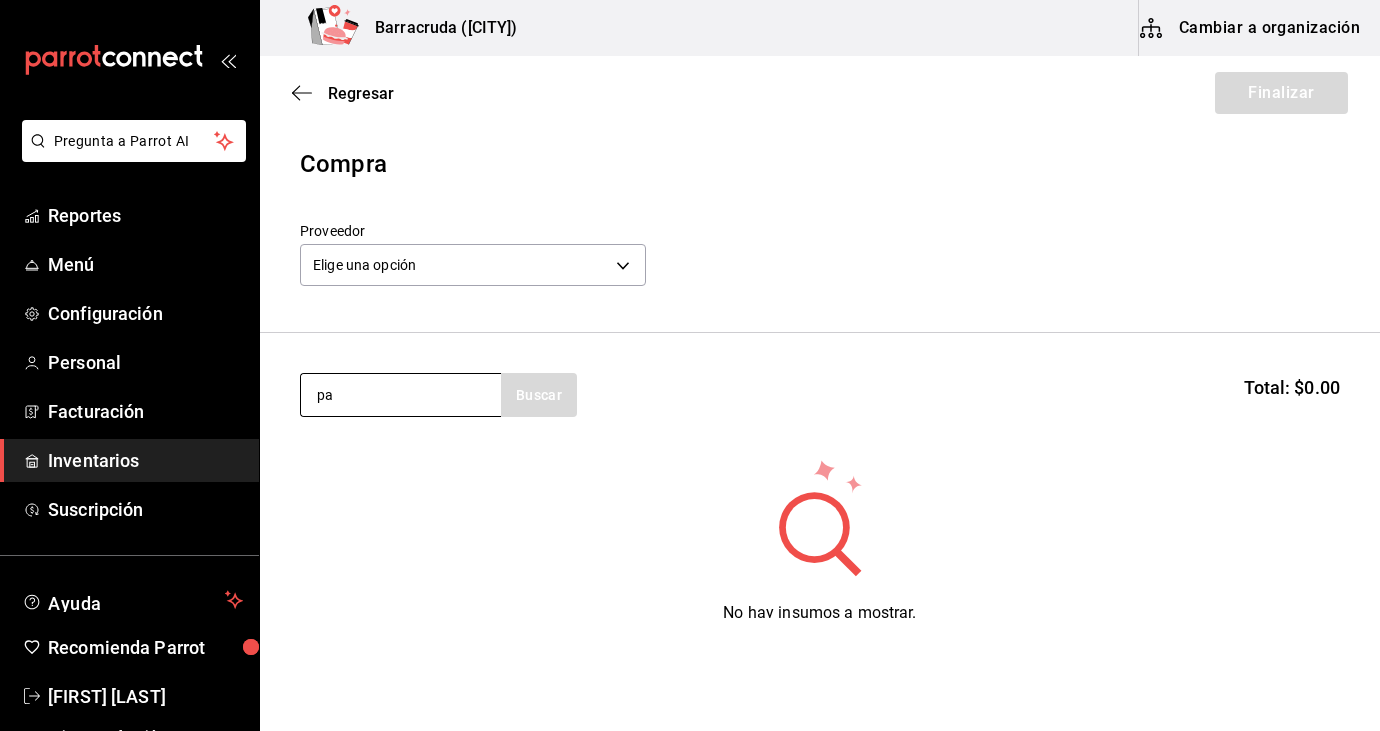 type on "p" 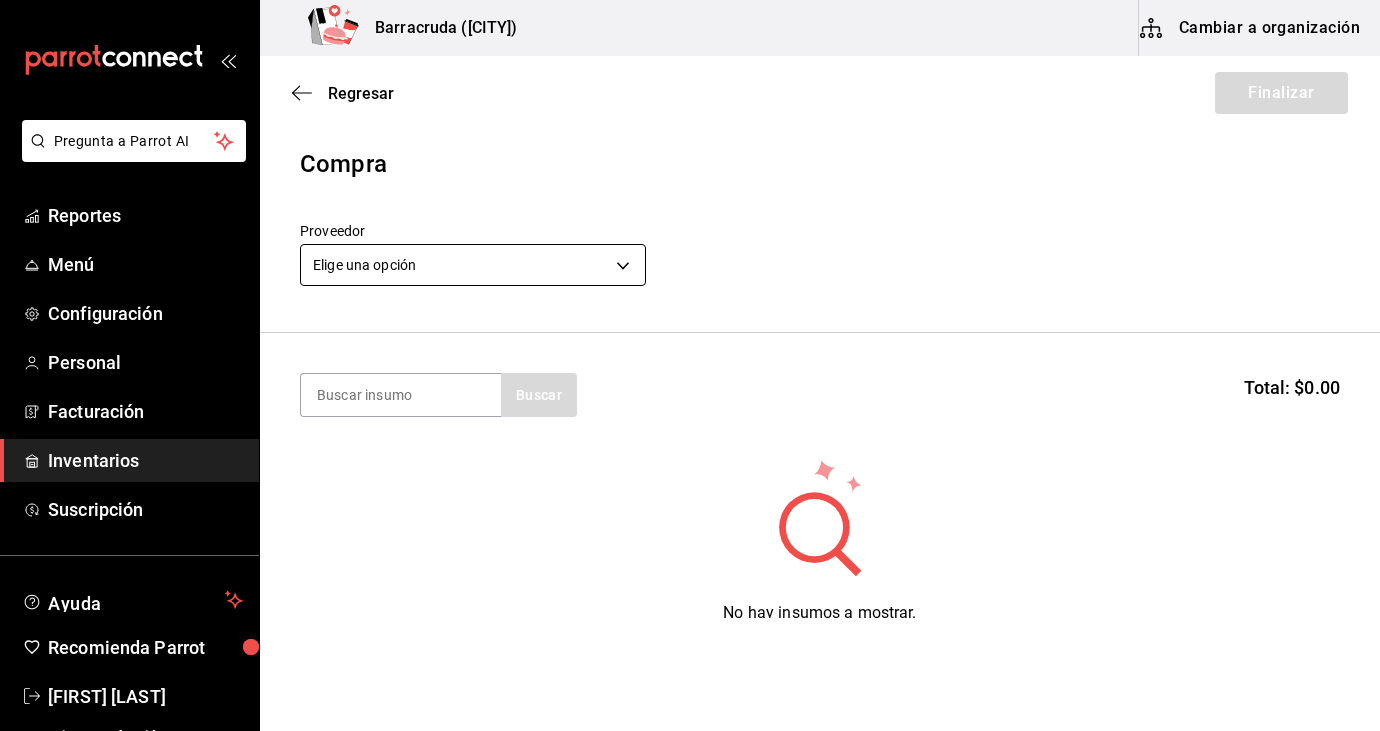 type 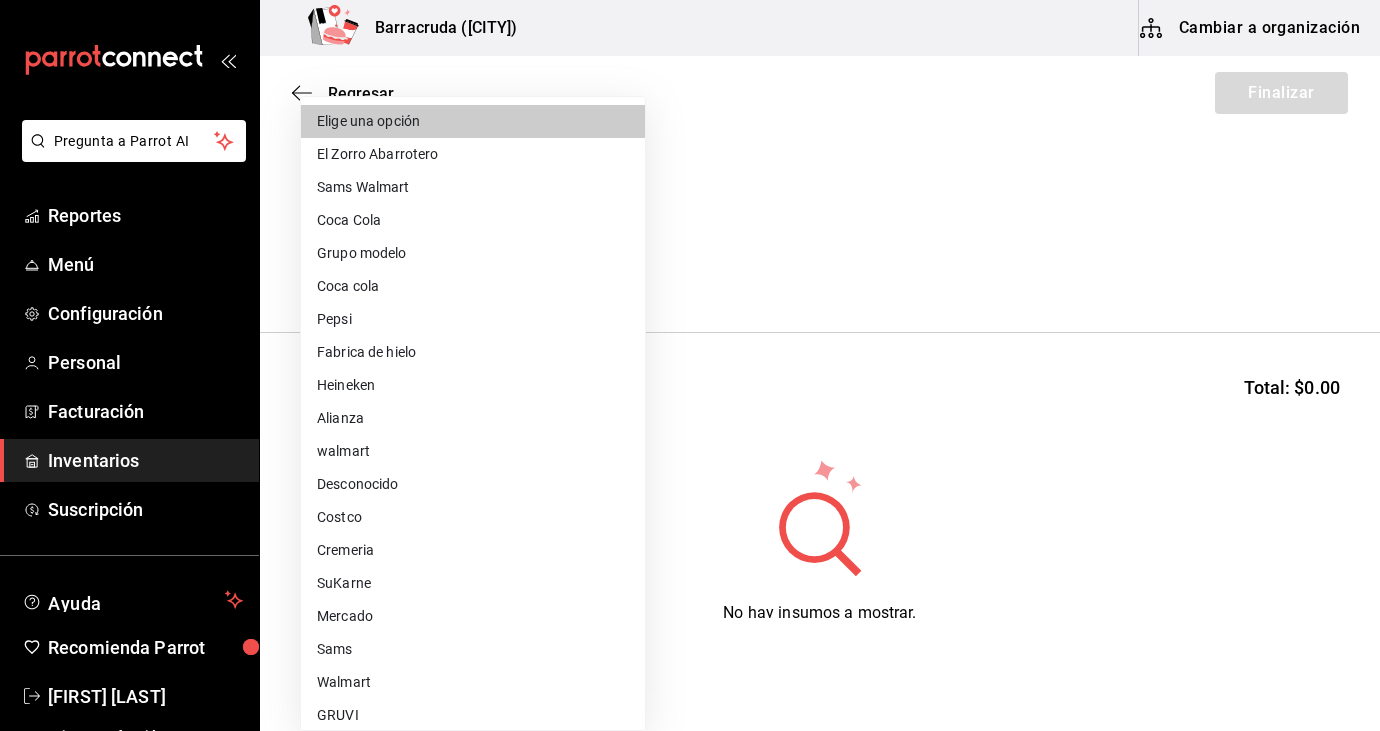 click on "Sams Walmart" at bounding box center [473, 187] 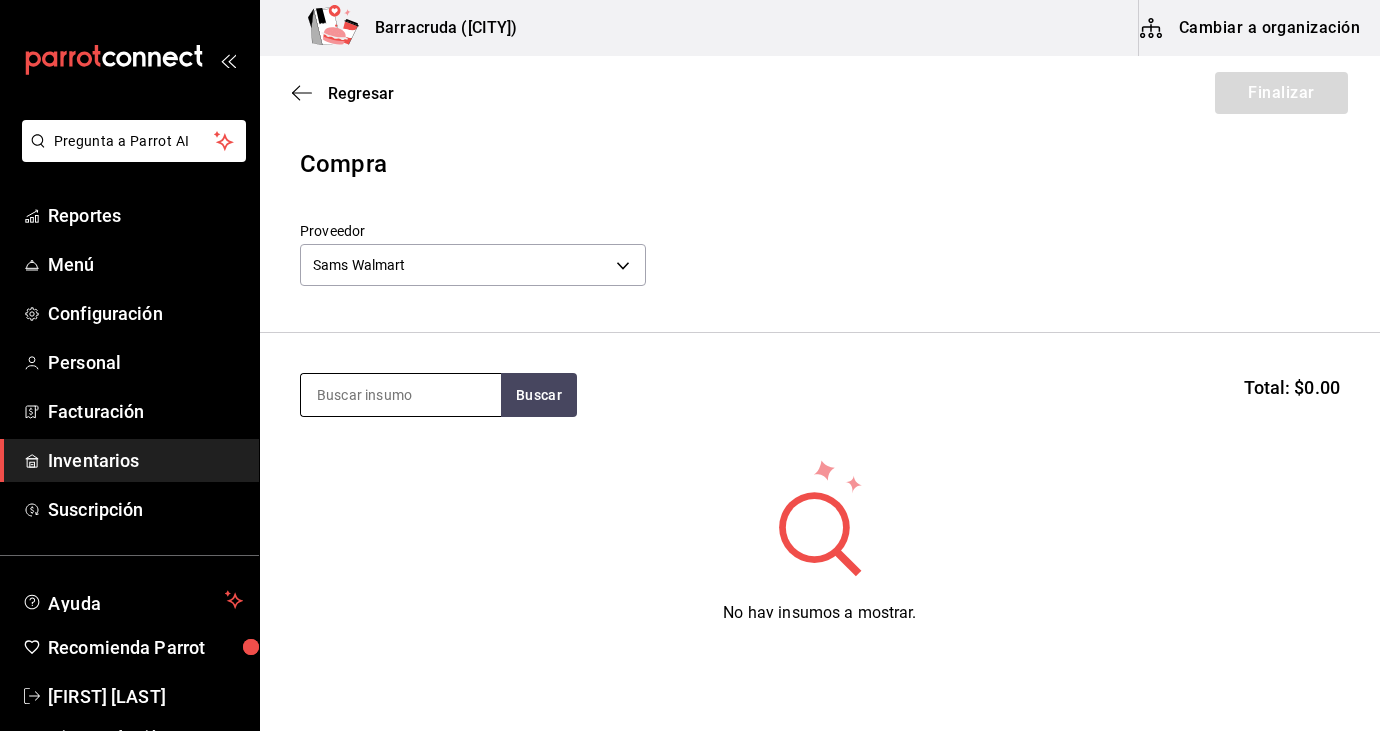 click at bounding box center (401, 395) 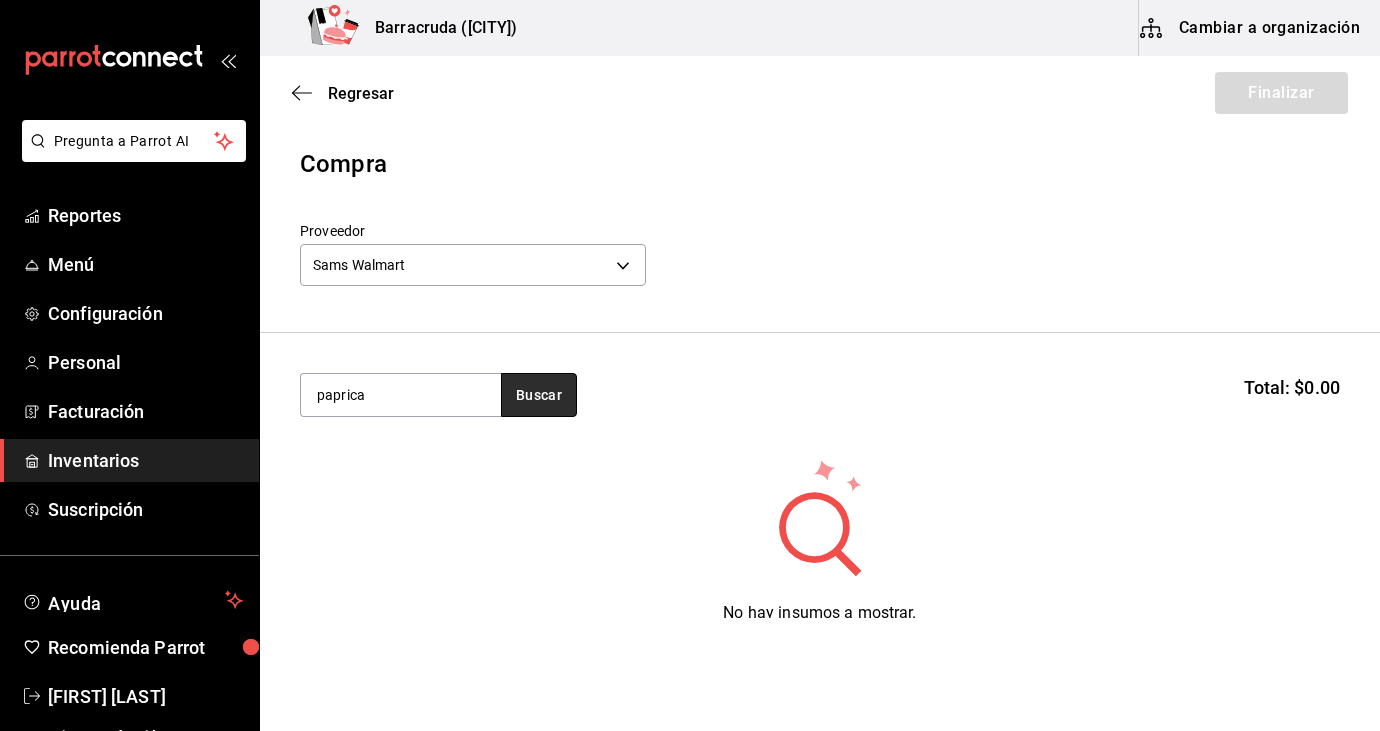 click on "Buscar" at bounding box center [539, 395] 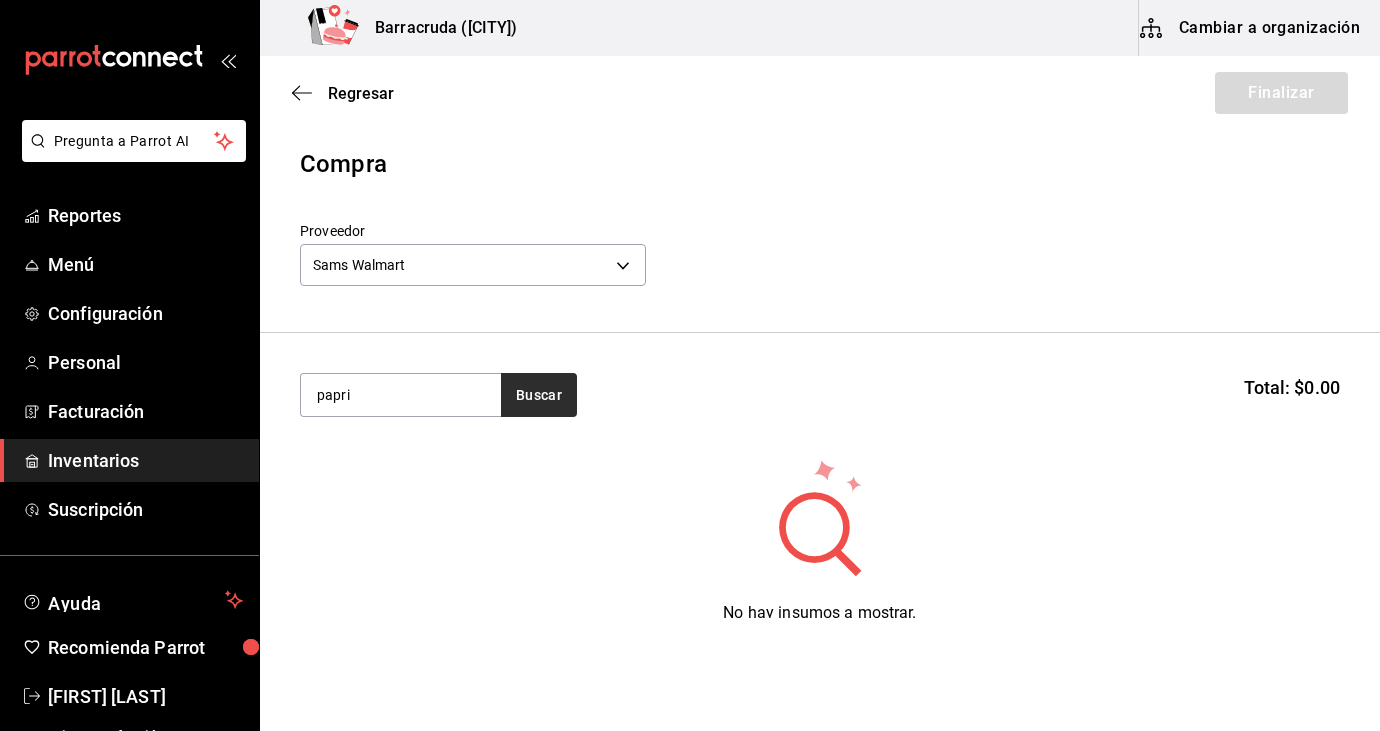 type on "papri" 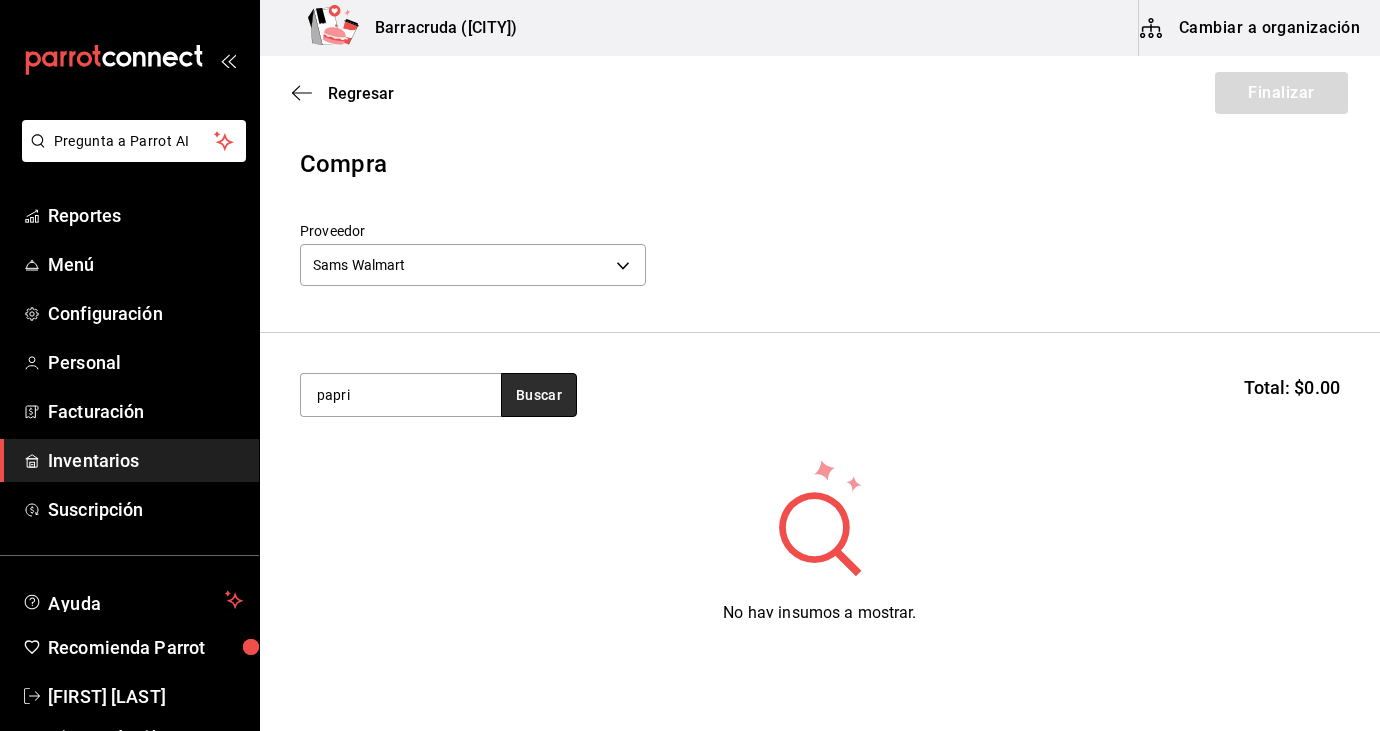 click on "Buscar" at bounding box center [539, 395] 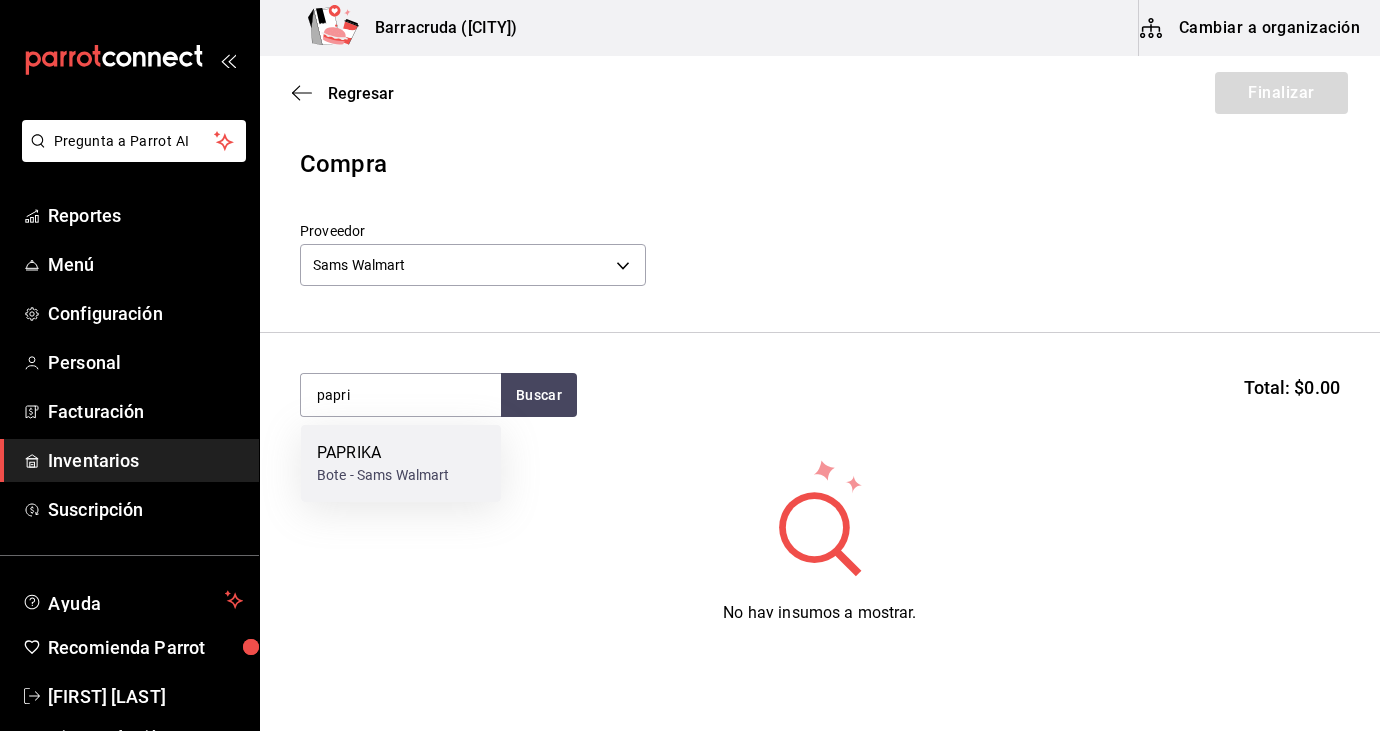 click on "PAPRIKA Bote - Sams Walmart" at bounding box center [401, 463] 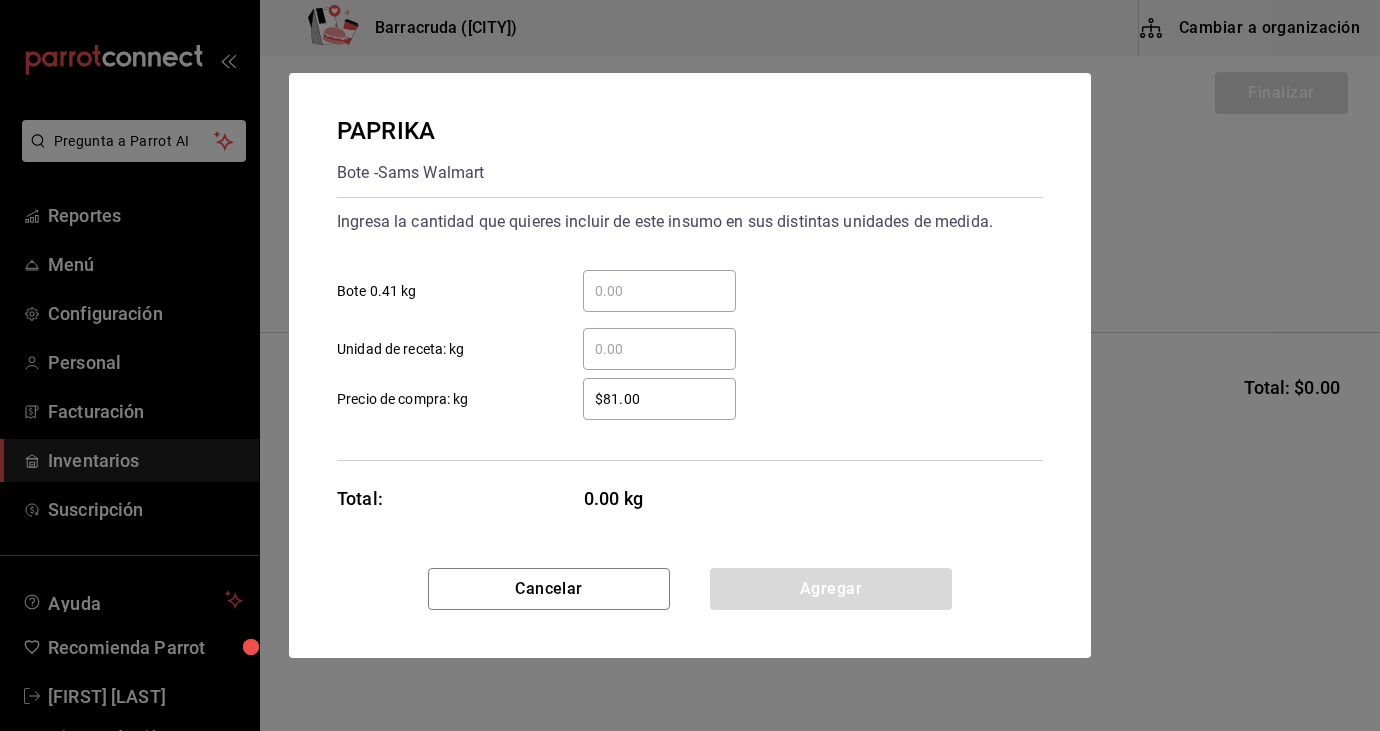 click on "​ Bote 0.41 kg" at bounding box center (659, 291) 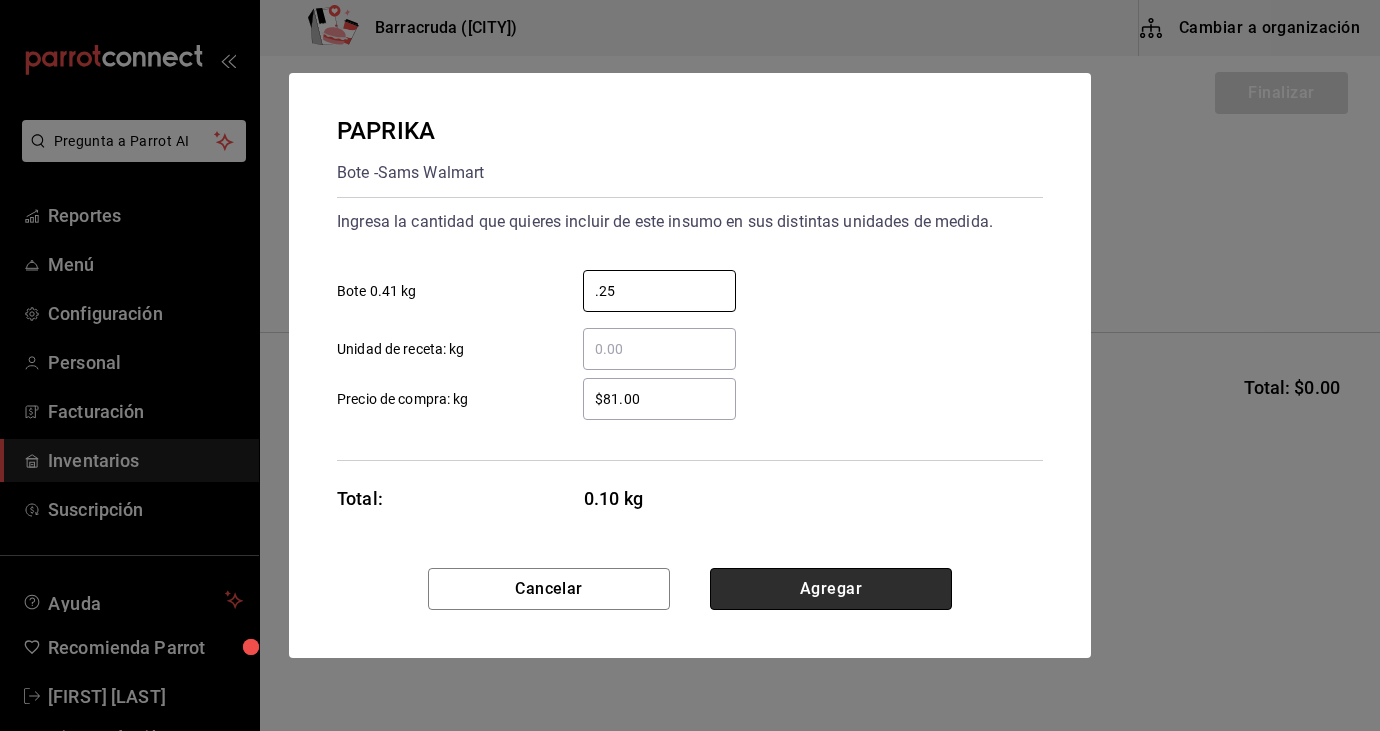 type on "0.25" 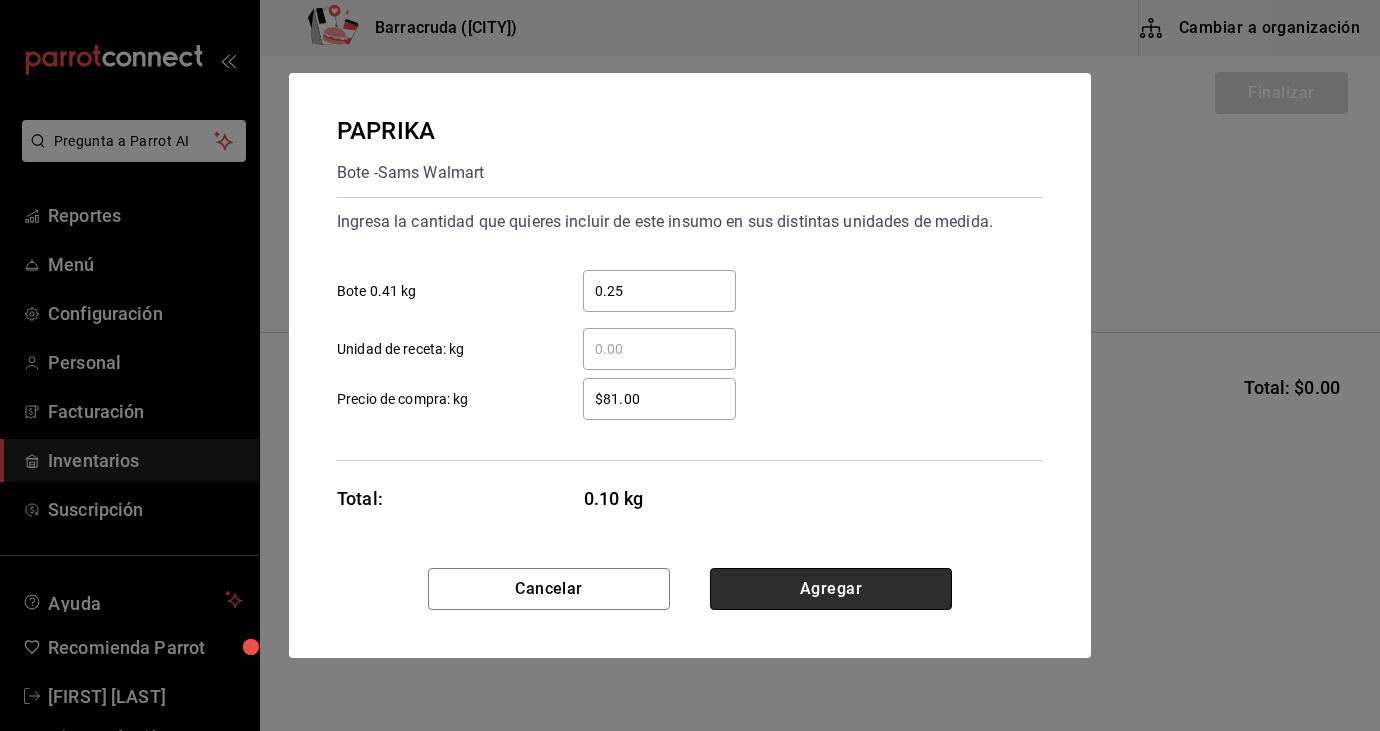click on "Agregar" at bounding box center [831, 589] 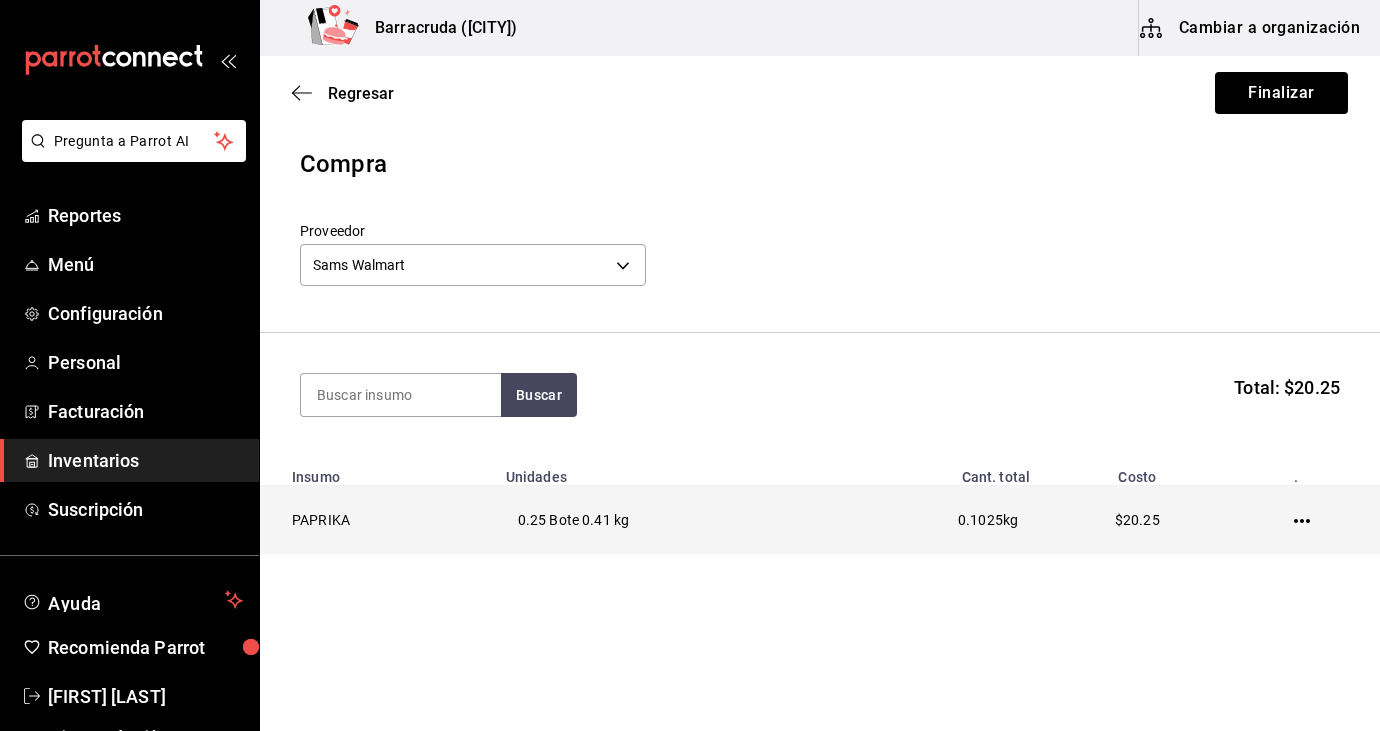 click 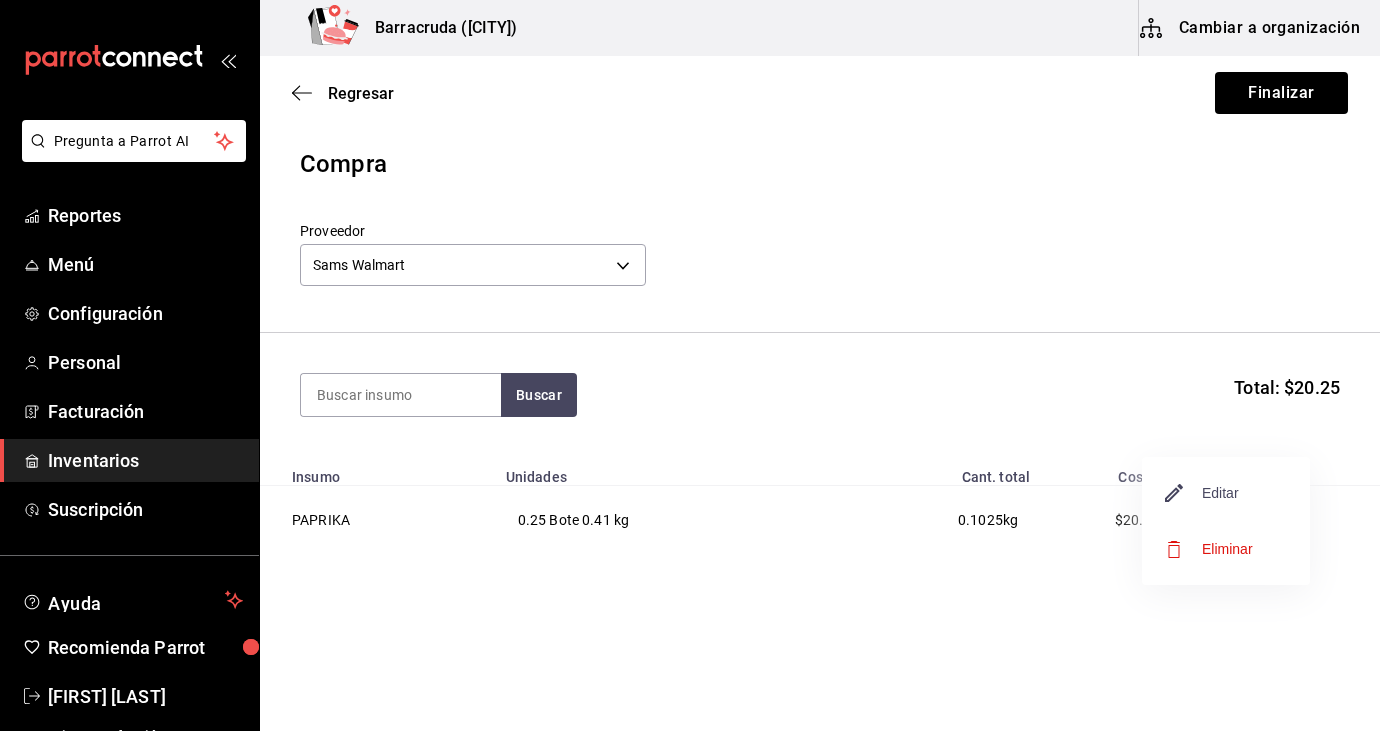 click on "Editar" at bounding box center [1202, 493] 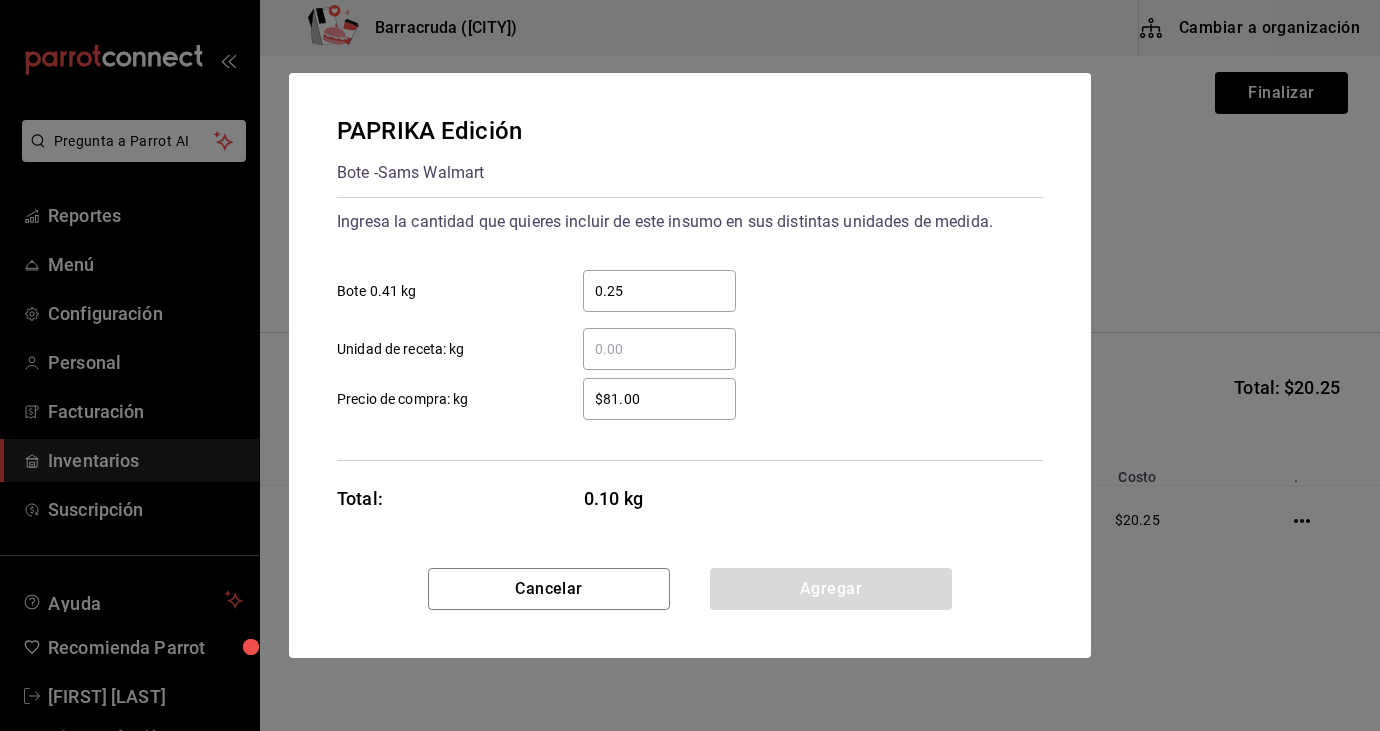 click on "$81.00" at bounding box center (659, 399) 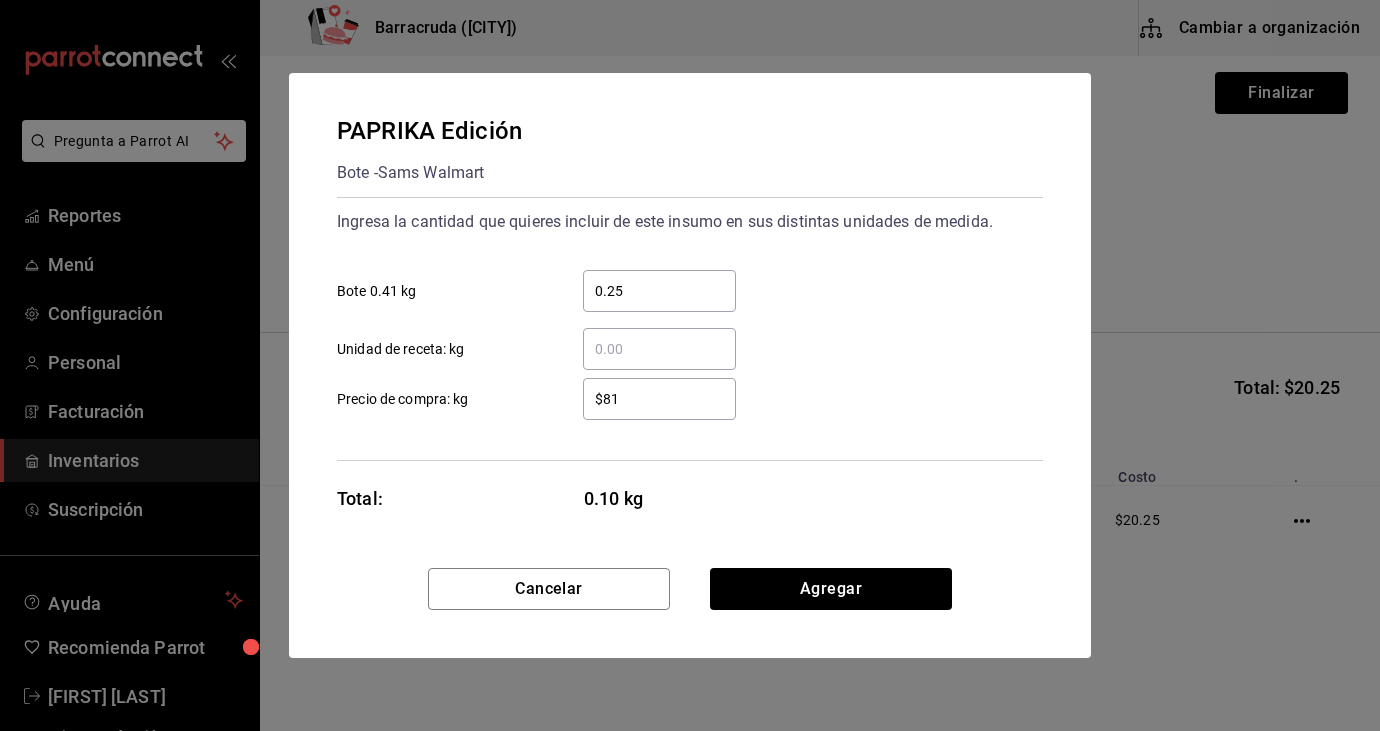 type on "$8" 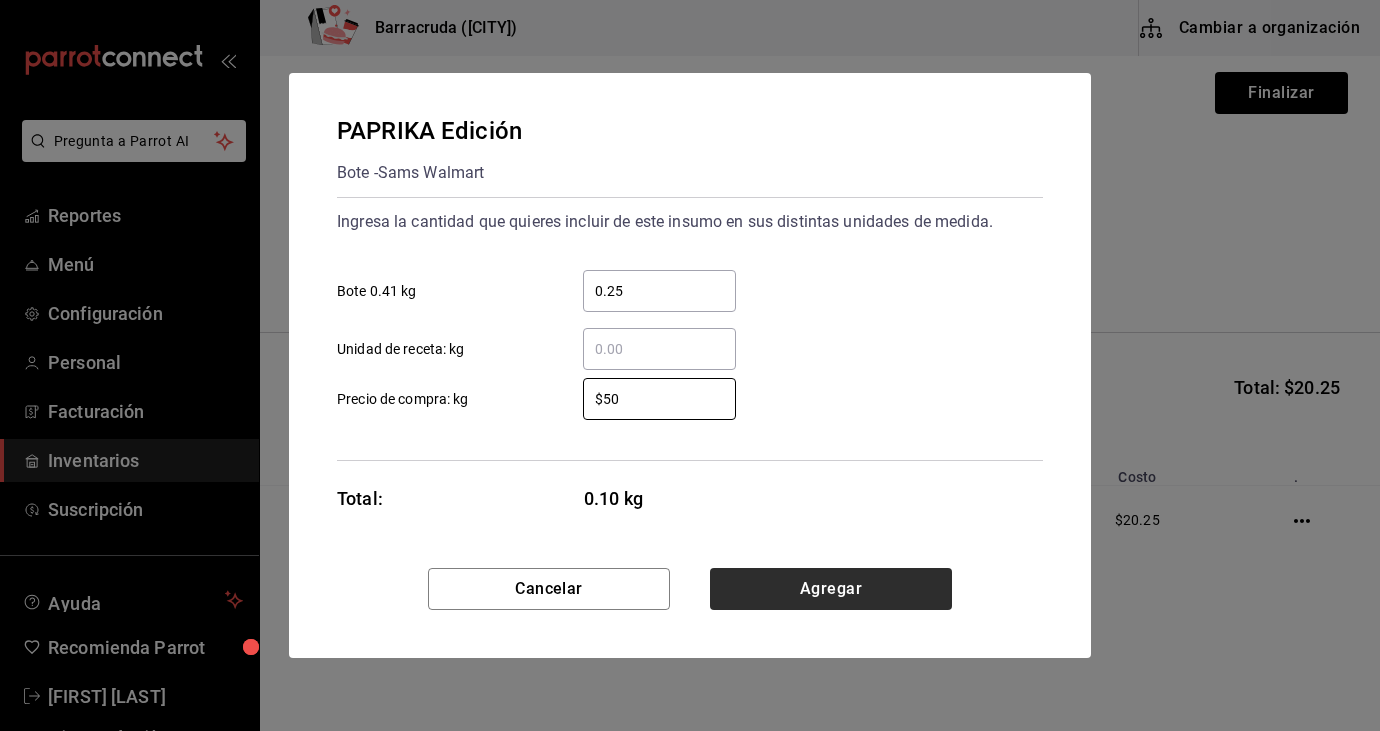 type on "$5" 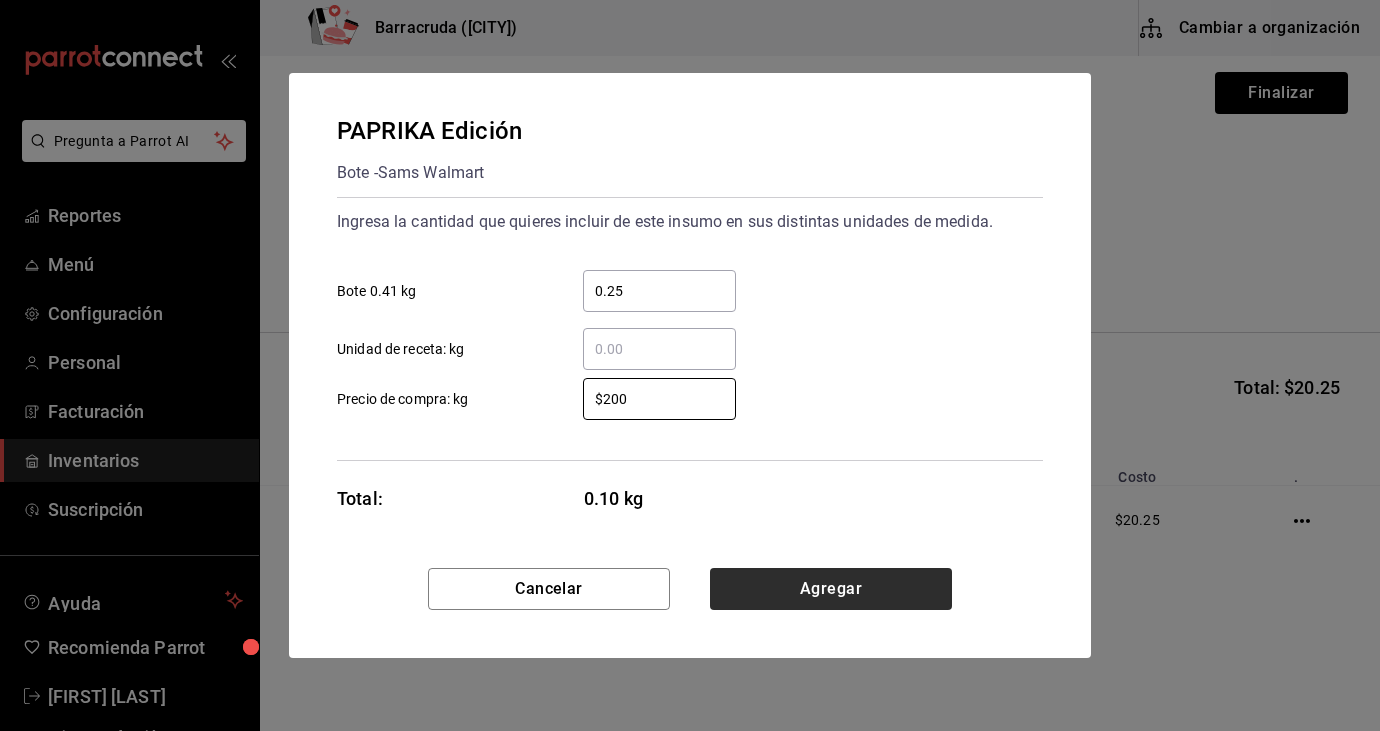 type on "$200" 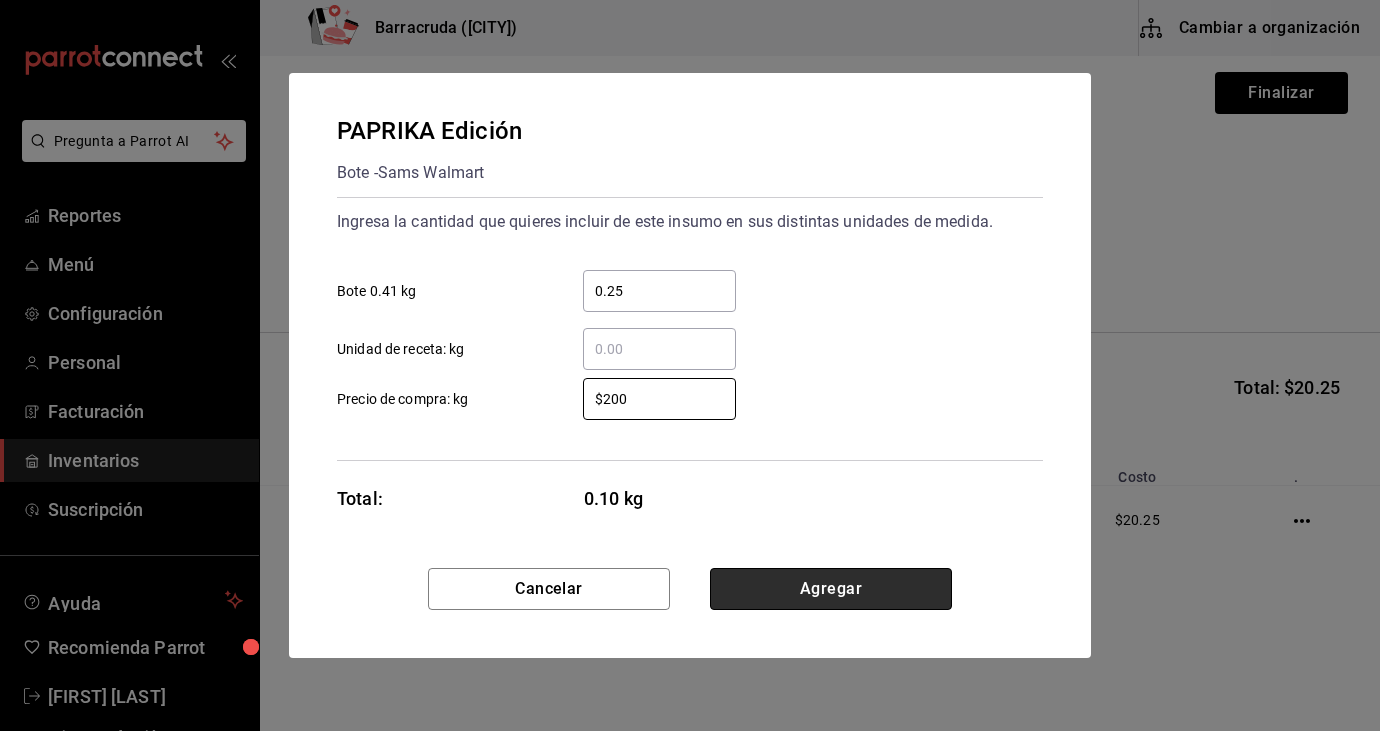 click on "Agregar" at bounding box center (831, 589) 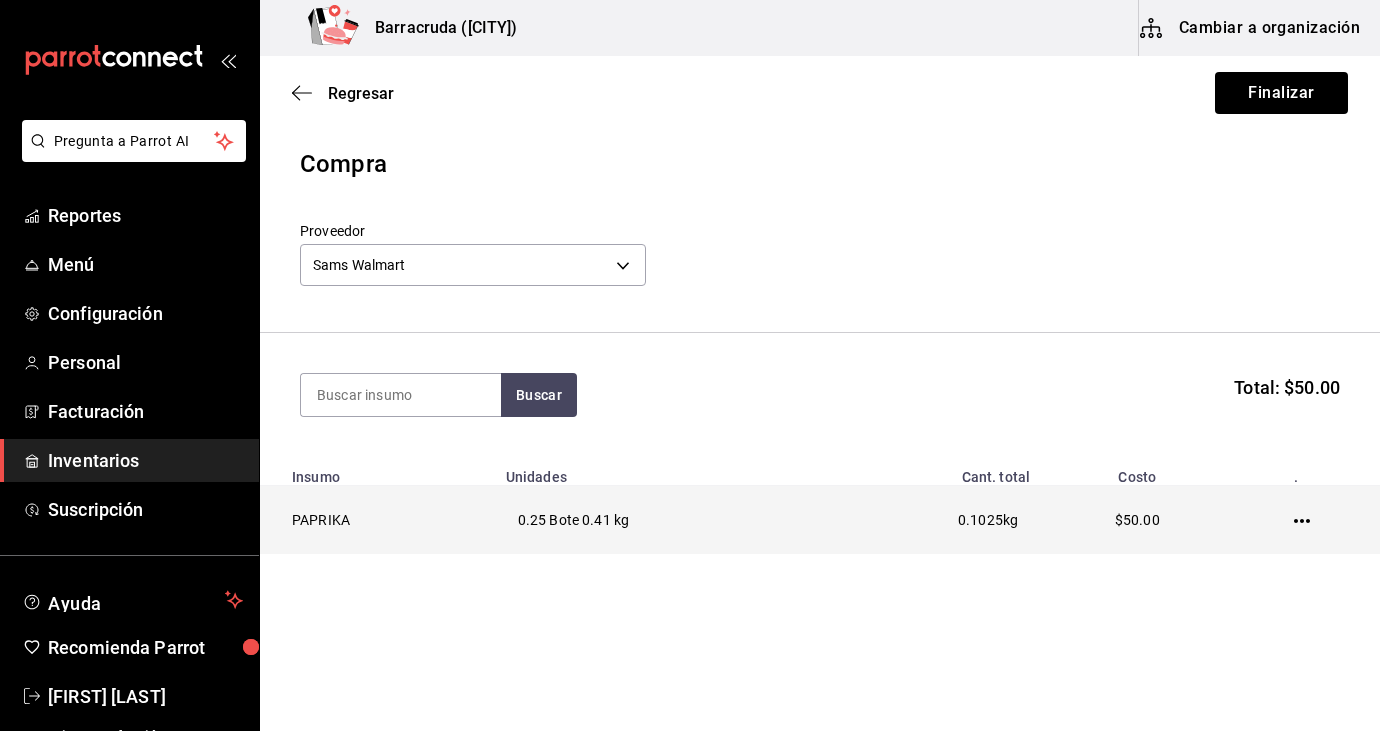 click 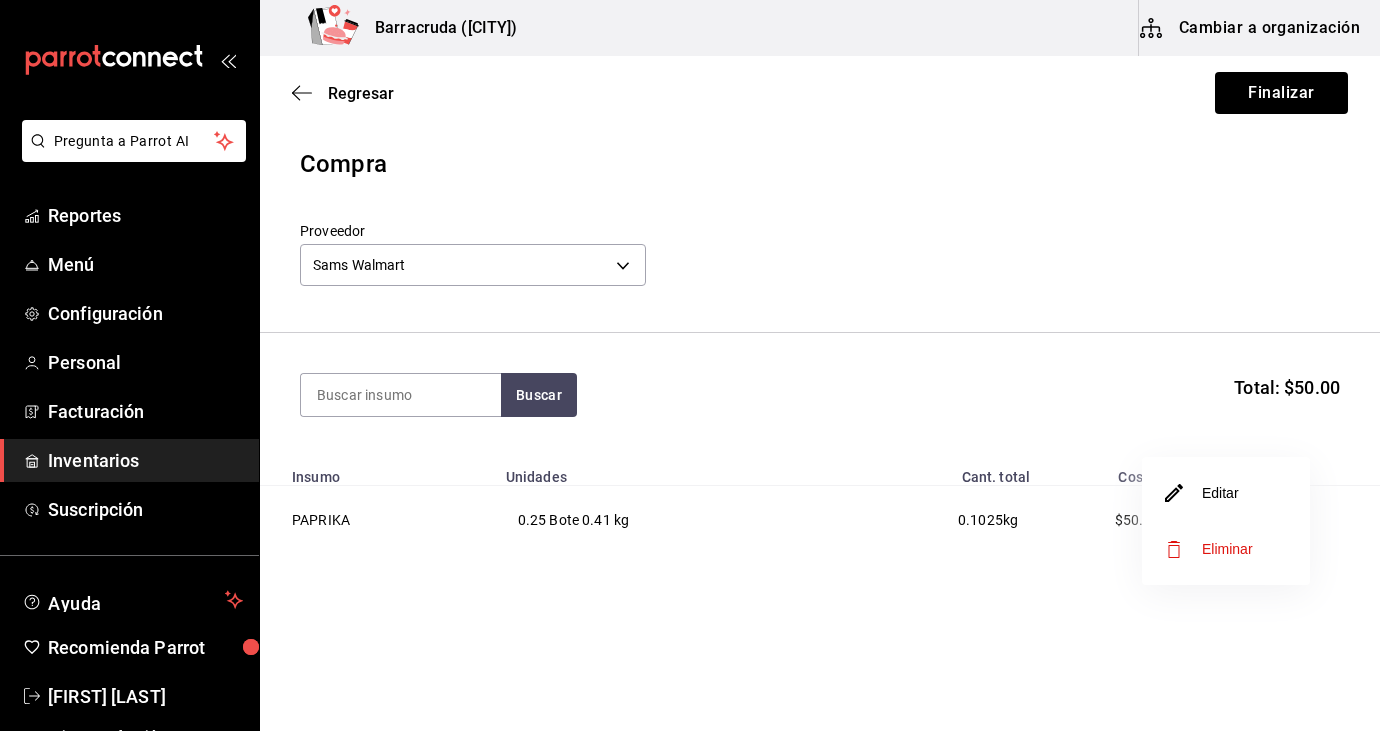 click on "Editar" at bounding box center [1226, 493] 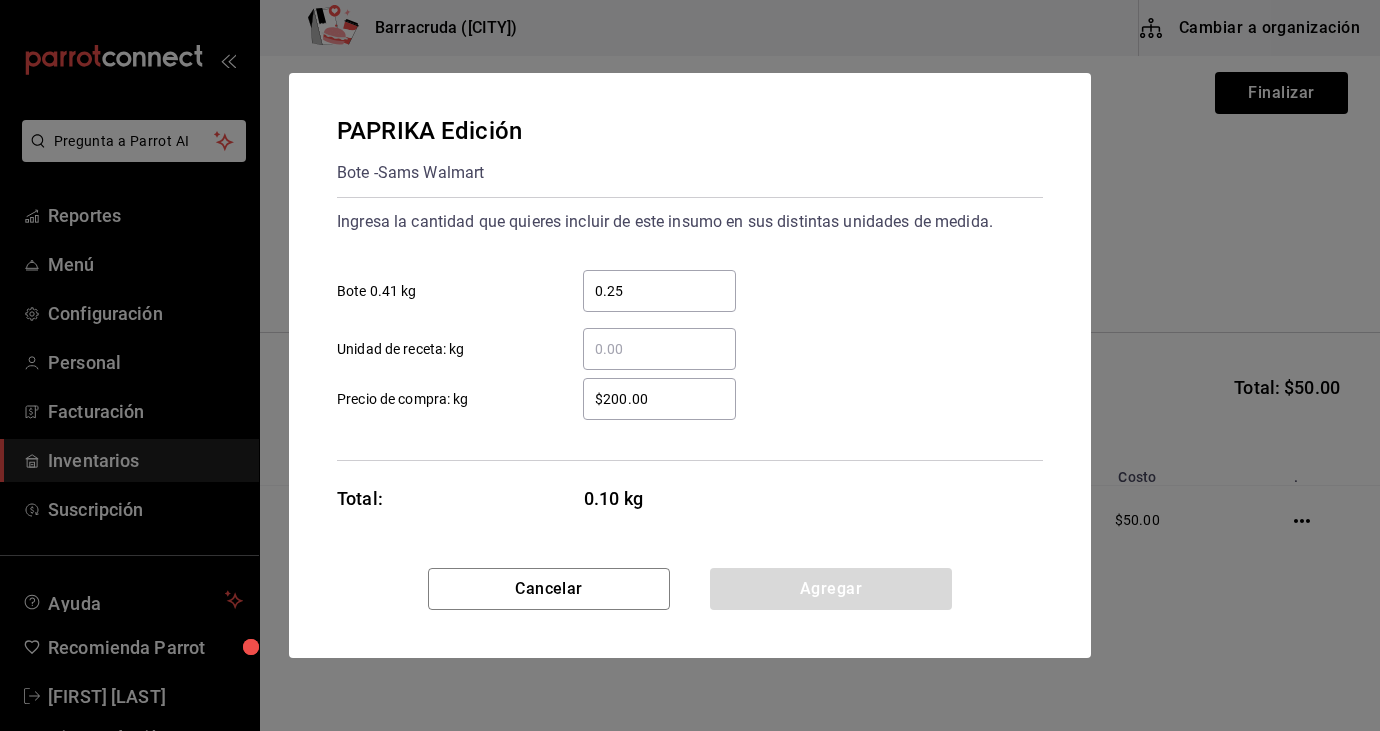 click on "$200.00" at bounding box center [659, 399] 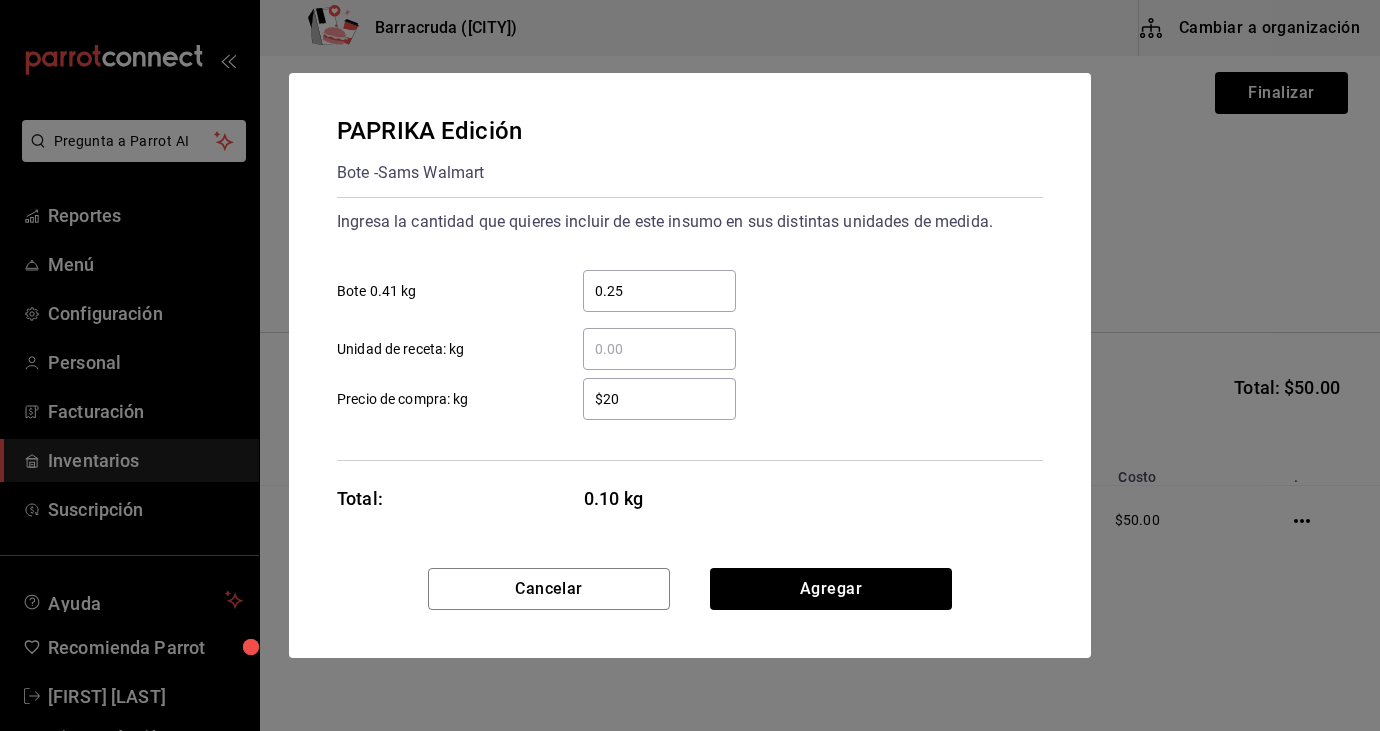 type on "$2" 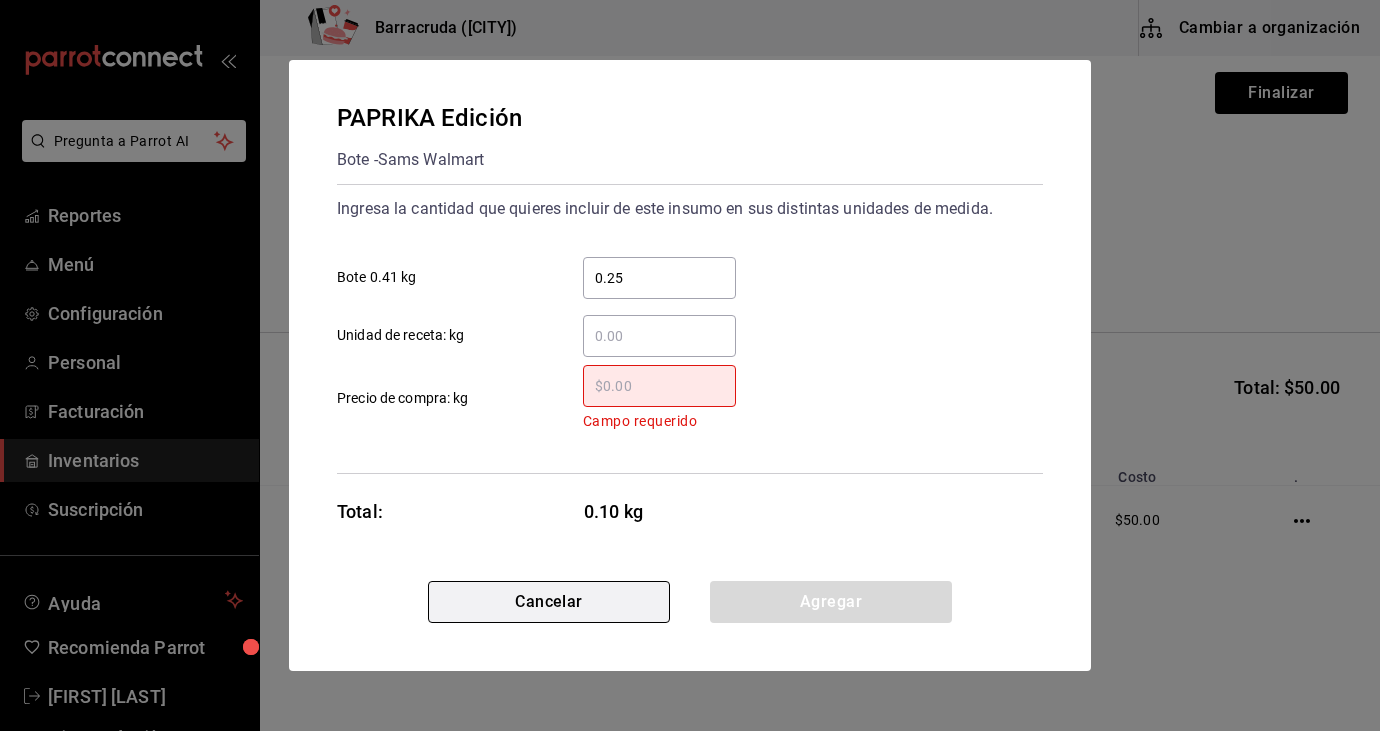 type 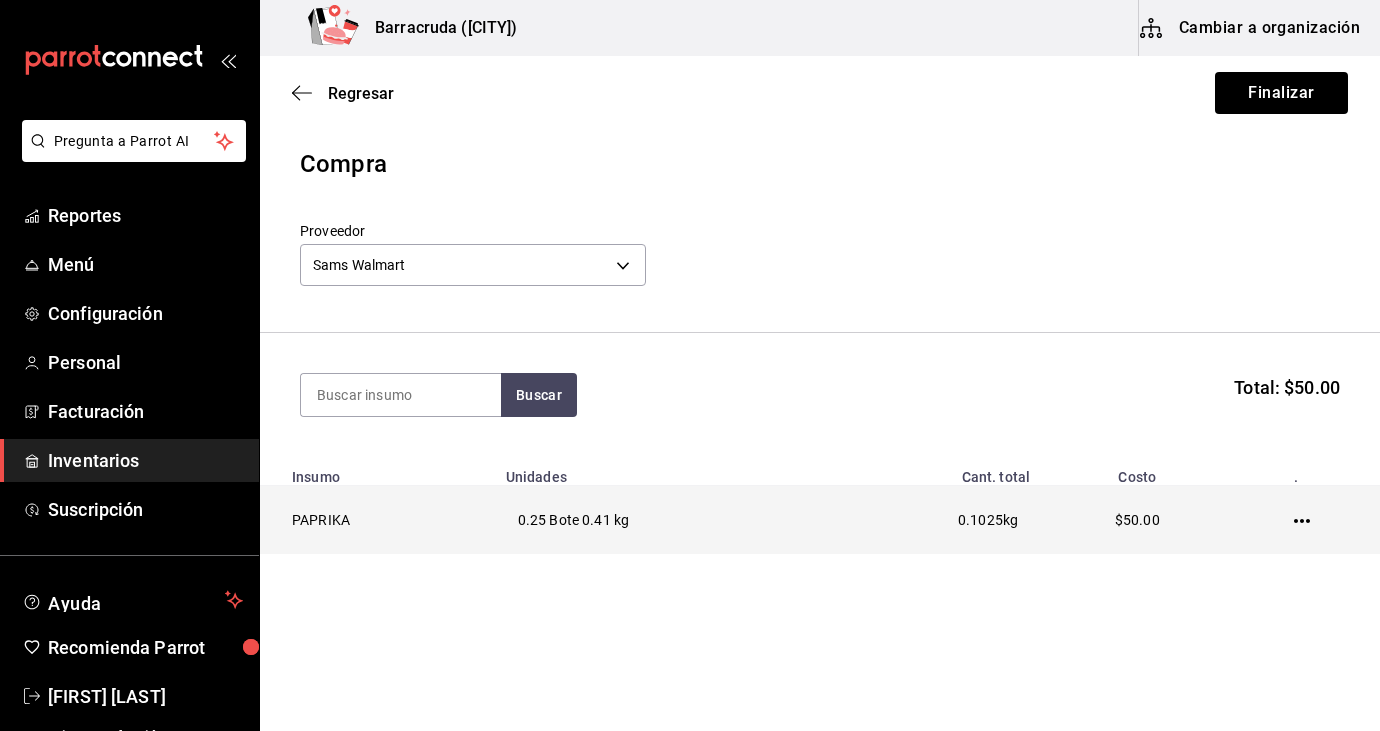 click 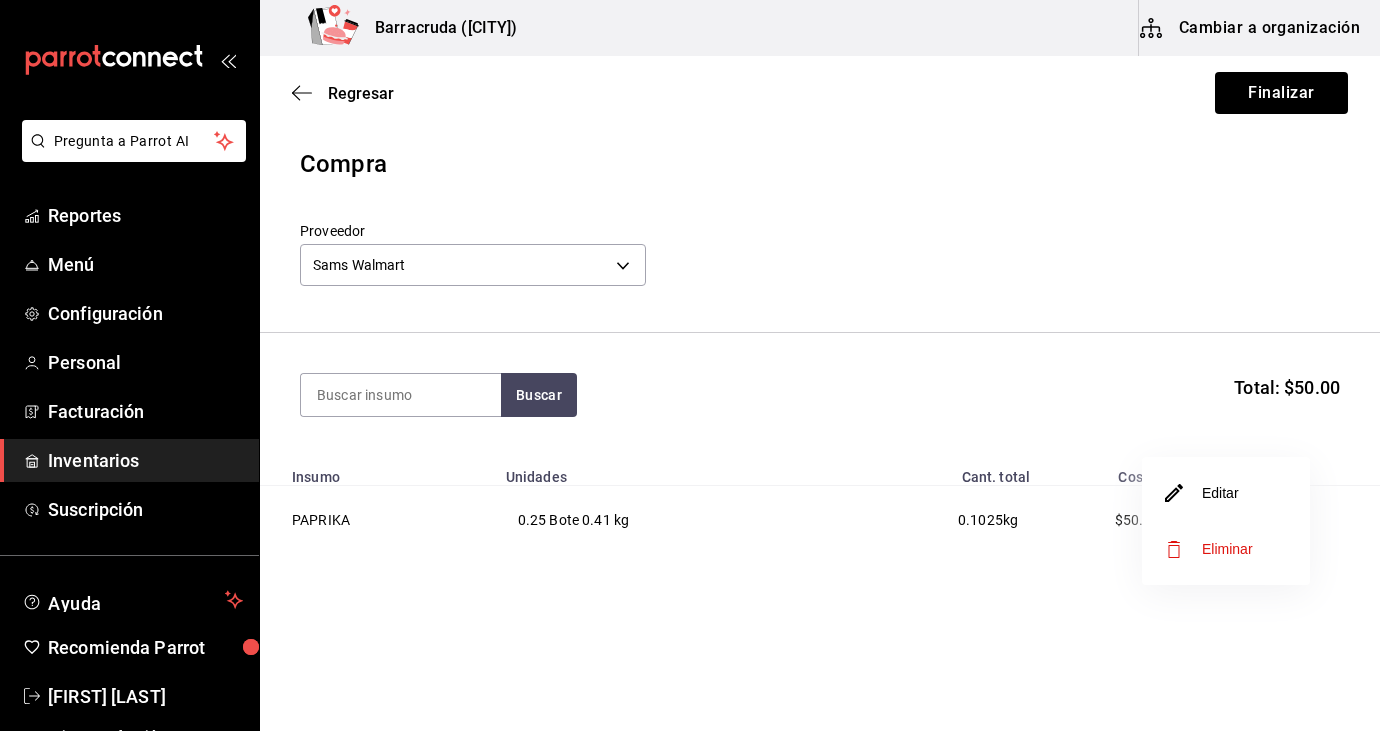 click at bounding box center [690, 365] 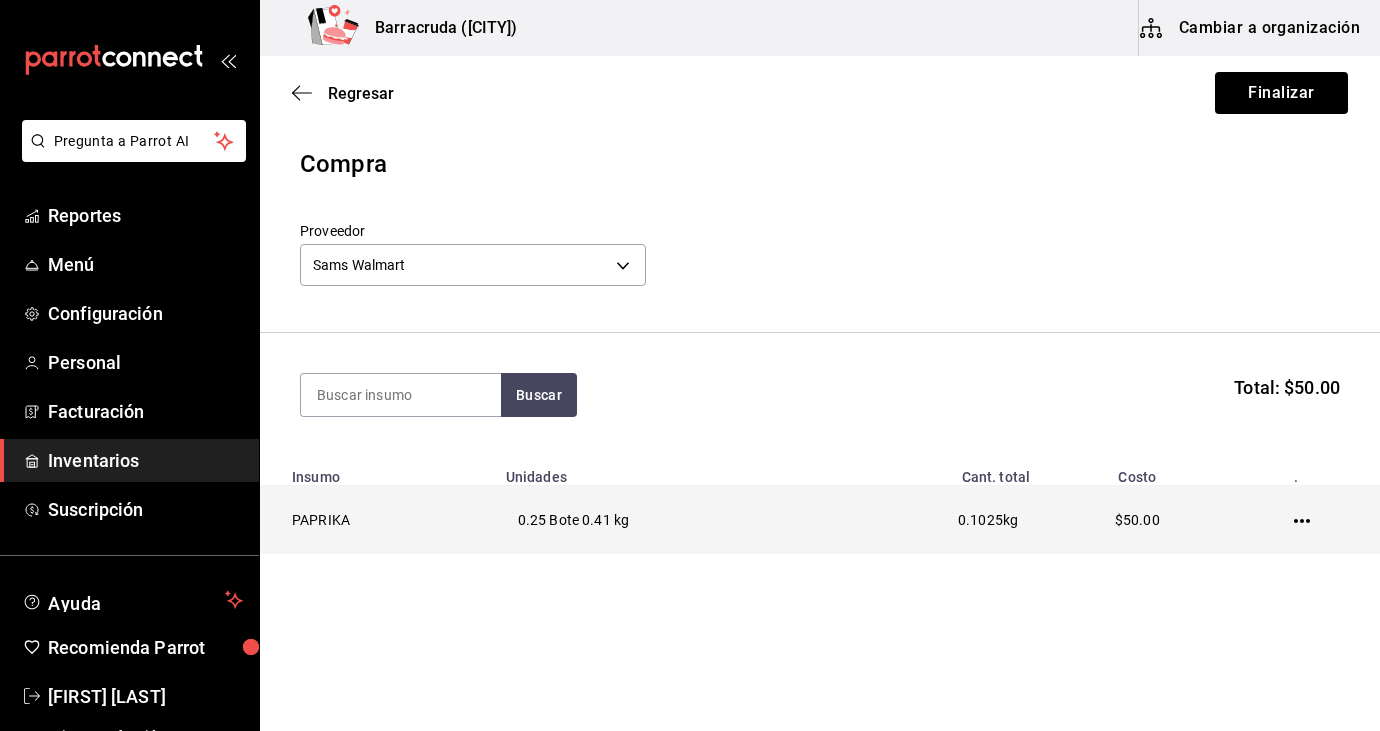 click 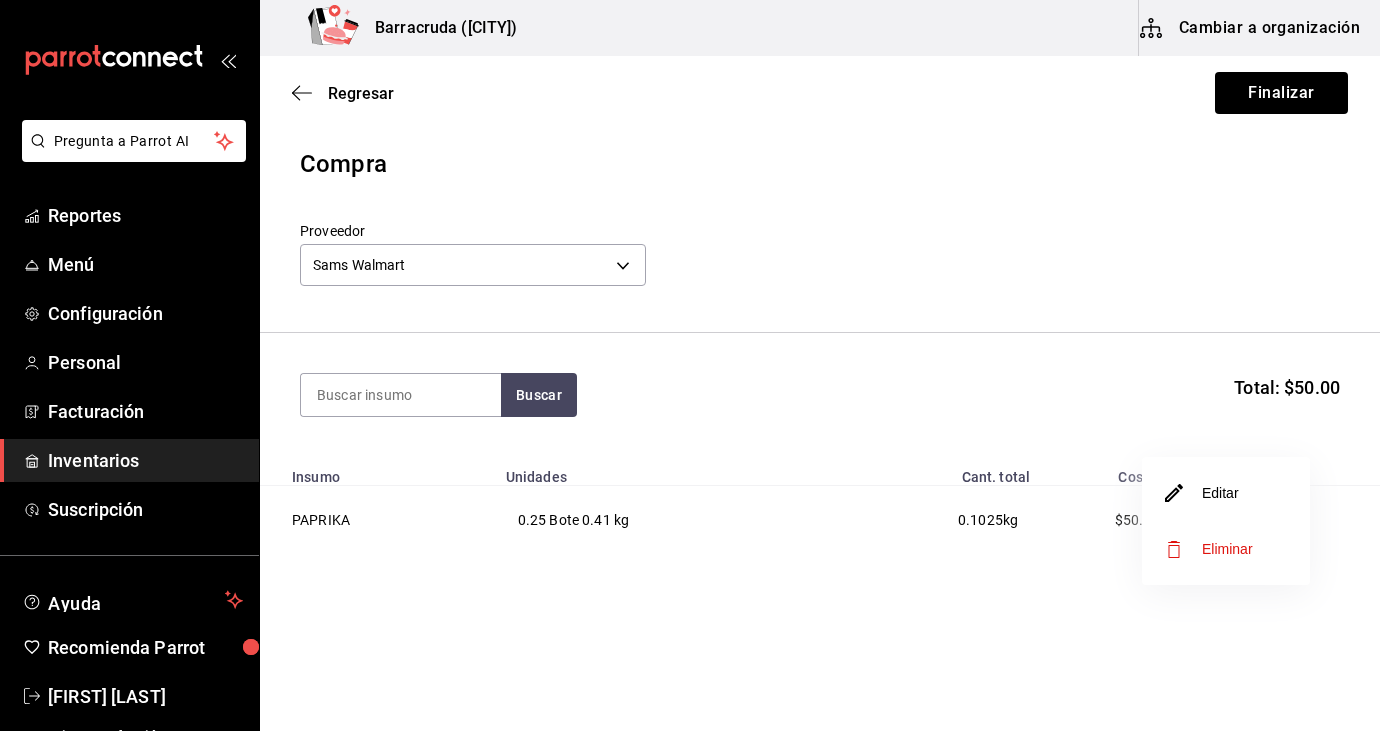 click on "Editar" at bounding box center (1226, 493) 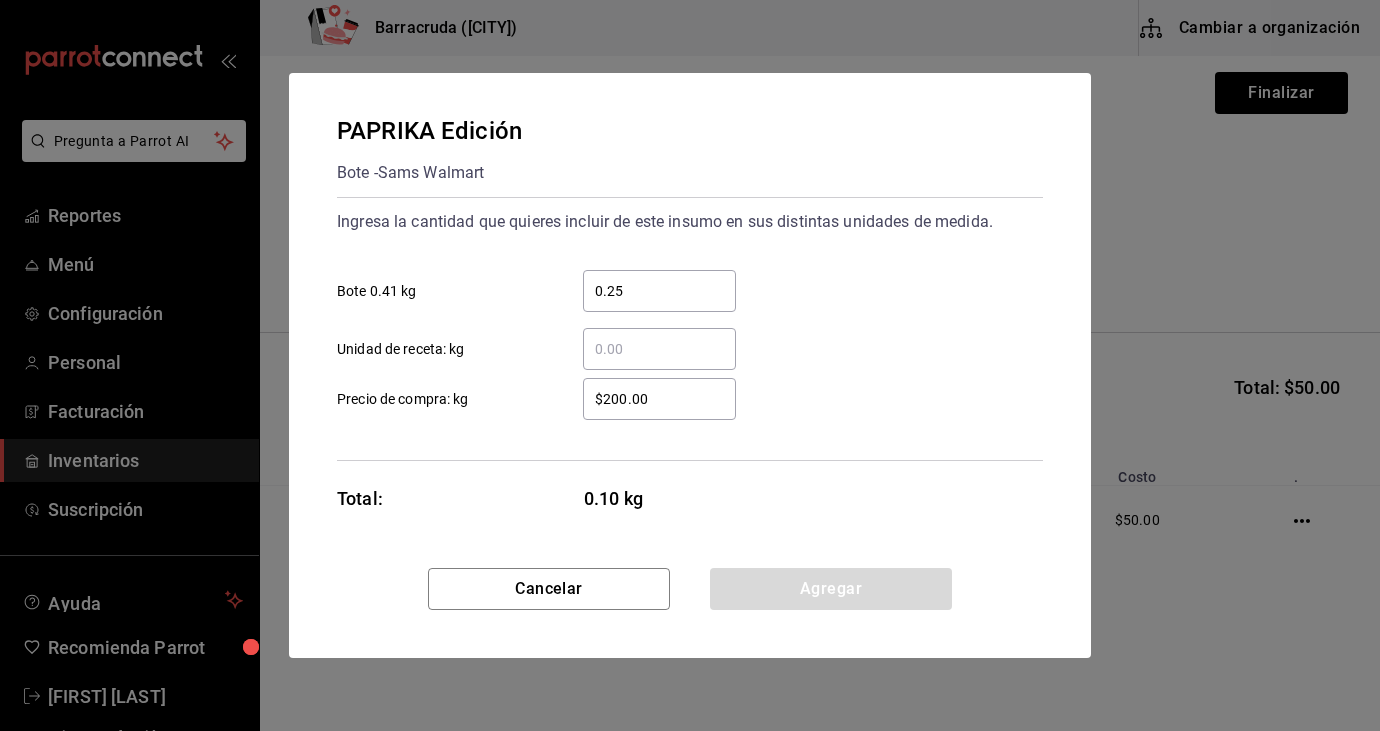 click on "$200.00" at bounding box center (659, 399) 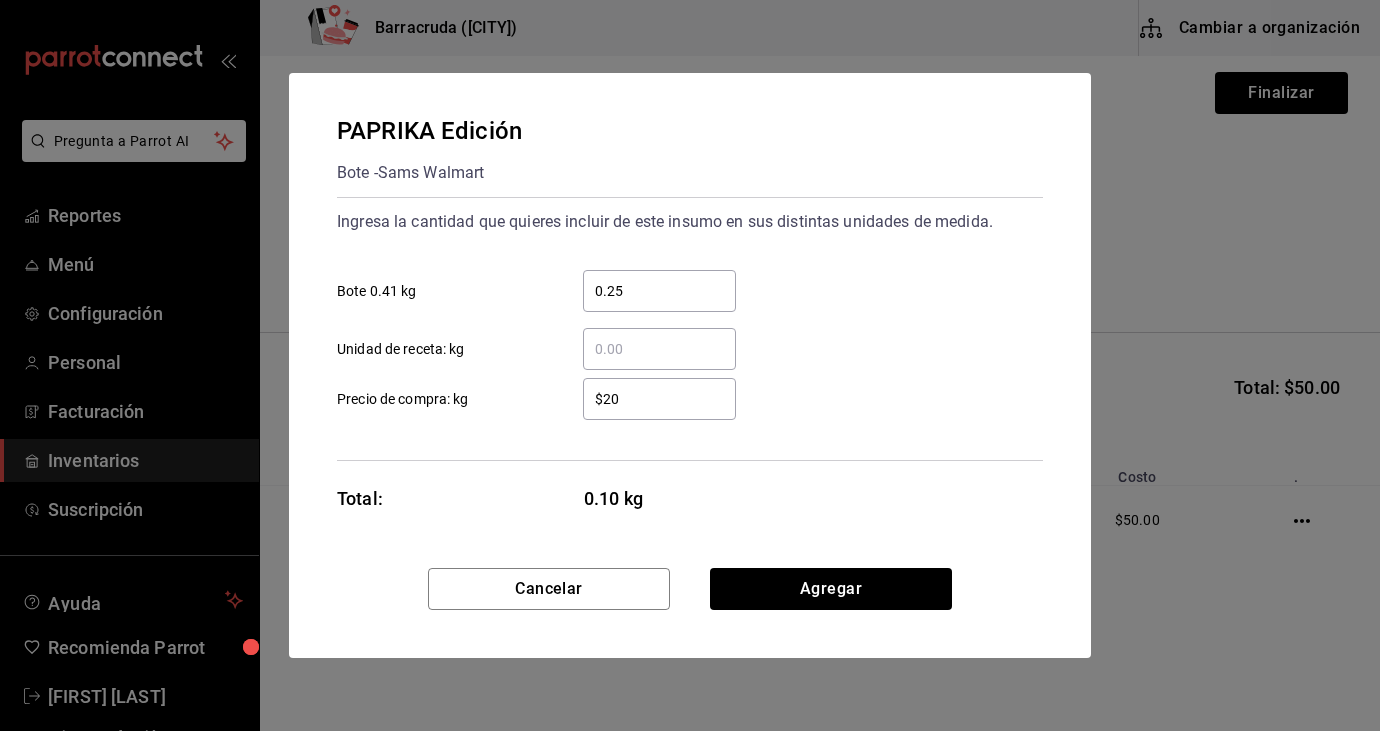 type on "$2" 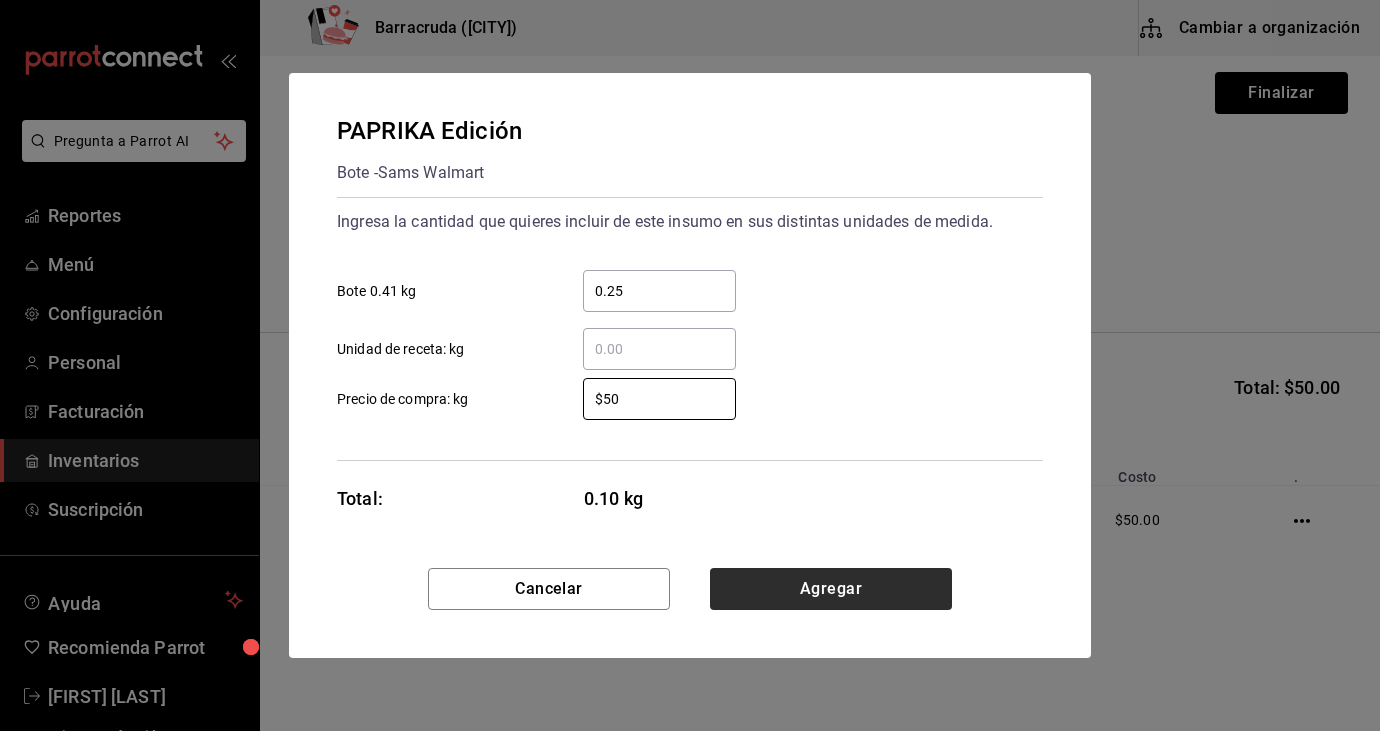 type on "$50" 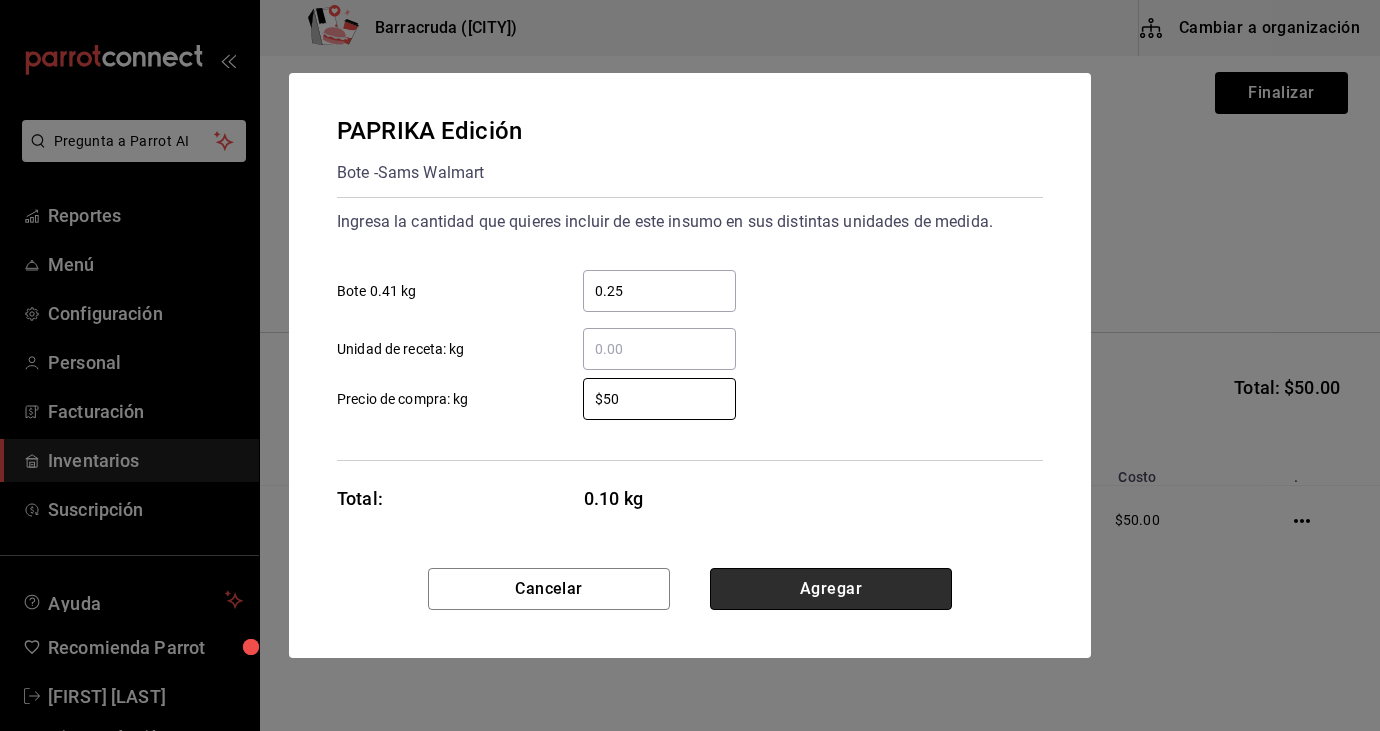 click on "Agregar" at bounding box center (831, 589) 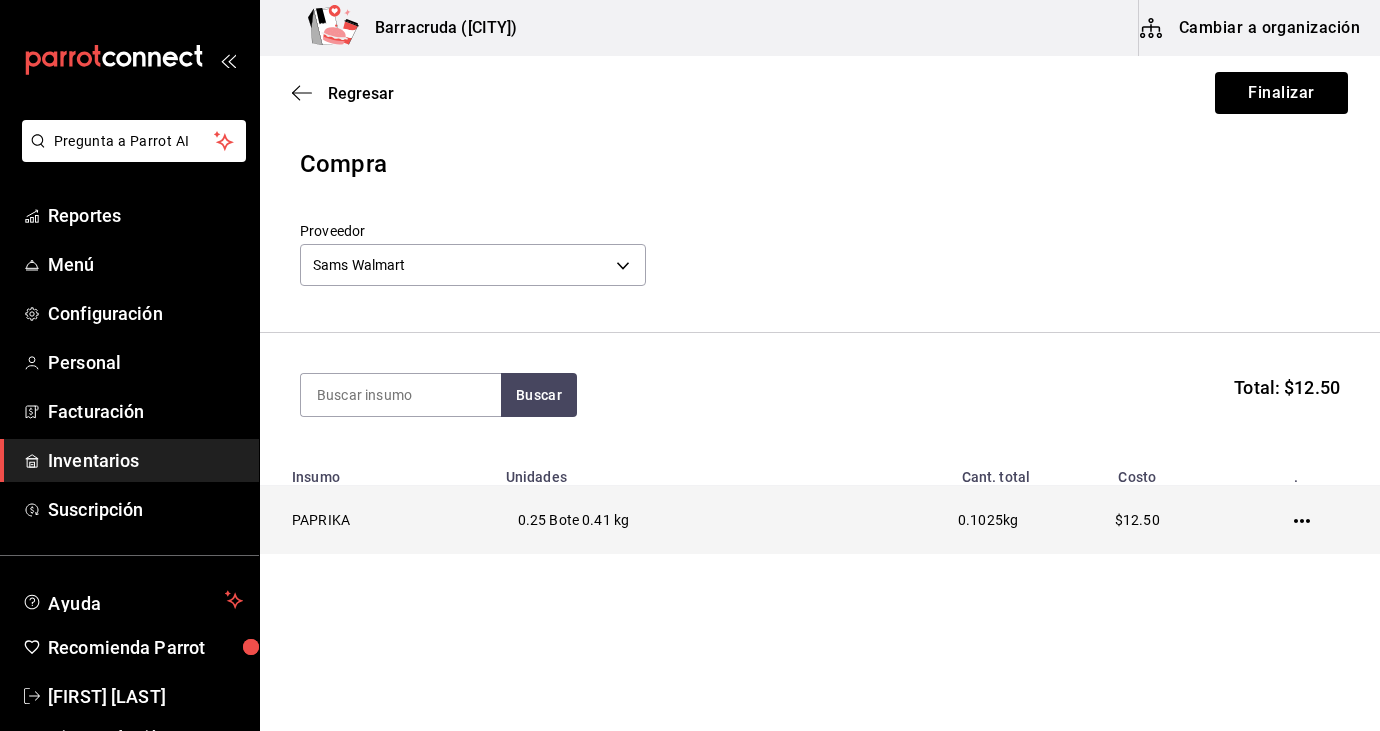 click 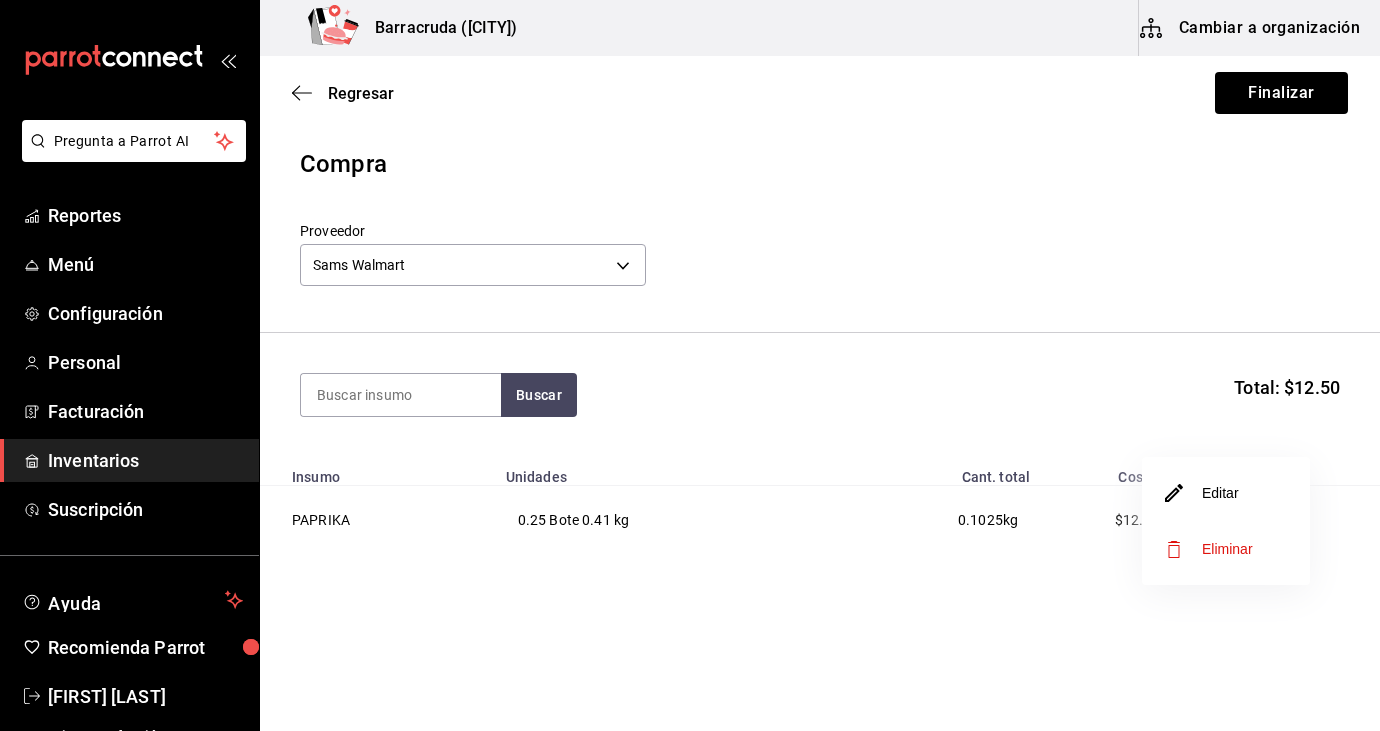 click on "Eliminar" at bounding box center (1209, 549) 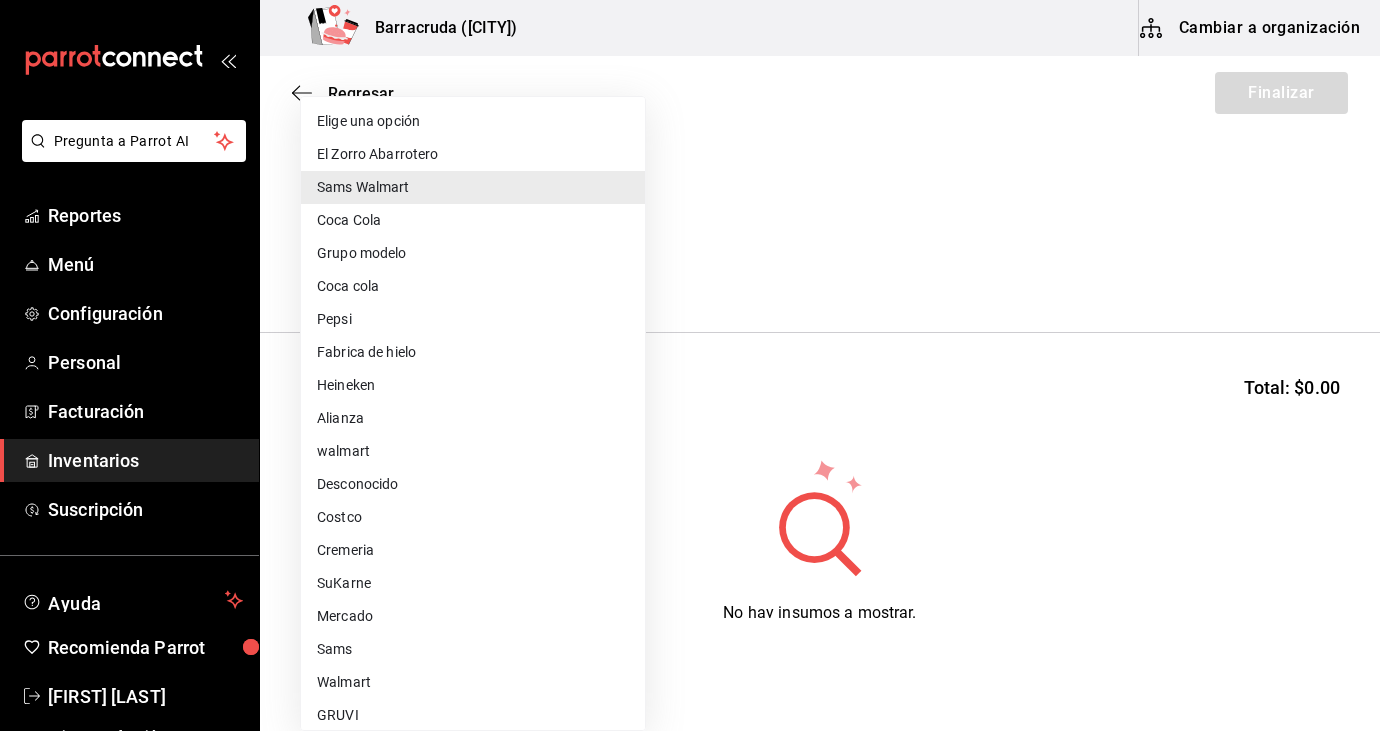 click on "Pregunta a Parrot AI Reportes   Menú   Configuración   Personal   Facturación   Inventarios   Suscripción   Ayuda Recomienda Parrot   Sandra Romero   Sugerir nueva función   Barracruda (Ecatepec) Cambiar a organización Regresar Finalizar Compra Proveedor Sams Walmart 03d91d22-1985-4d76-8d10-3f9019204566 Buscar Total: $0.00 No hay insumos a mostrar. Busca un insumo para agregarlo a la lista GANA 1 MES GRATIS EN TU SUSCRIPCIÓN AQUÍ ¿Recuerdas cómo empezó tu restaurante?
Hoy puedes ayudar a un colega a tener el mismo cambio que tú viviste.
Recomienda Parrot directamente desde tu Portal Administrador.
Es fácil y rápido.
🎁 Por cada restaurante que se una, ganas 1 mes gratis. Ver video tutorial Ir a video Pregunta a Parrot AI Reportes   Menú   Configuración   Personal   Facturación   Inventarios   Suscripción   Ayuda Recomienda Parrot   Sandra Romero   Sugerir nueva función   Editar Eliminar Visitar centro de ayuda (81) 2046 6363 soporte@parrotsoftware.io Visitar centro de ayuda Coca Cola" at bounding box center [690, 309] 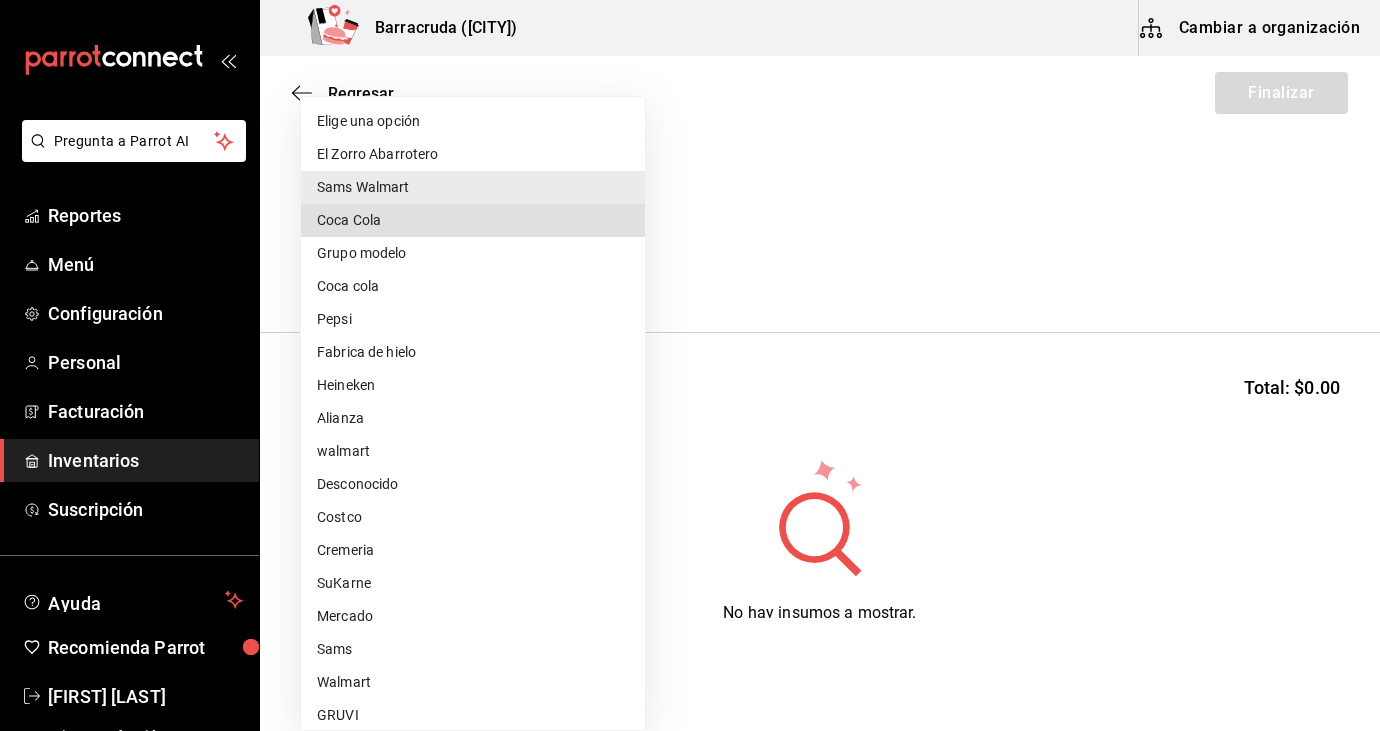 type 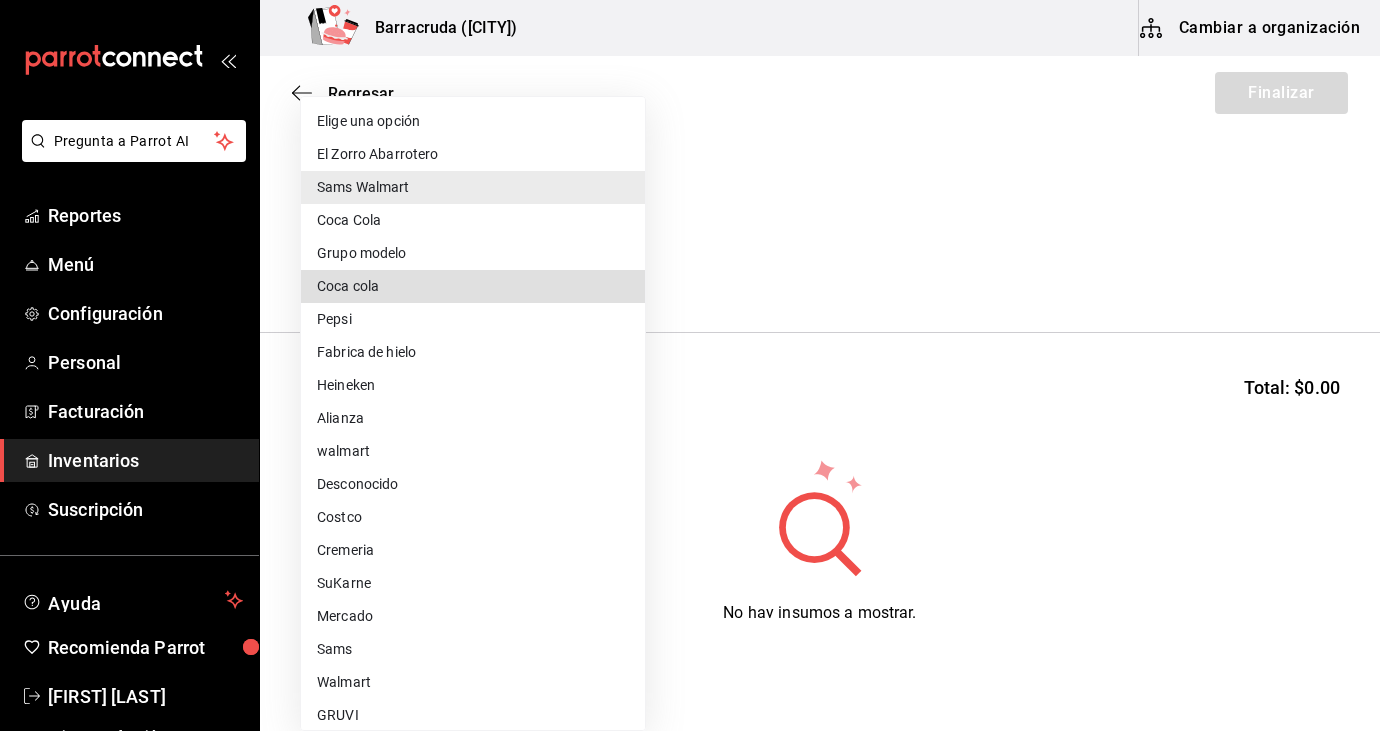 type 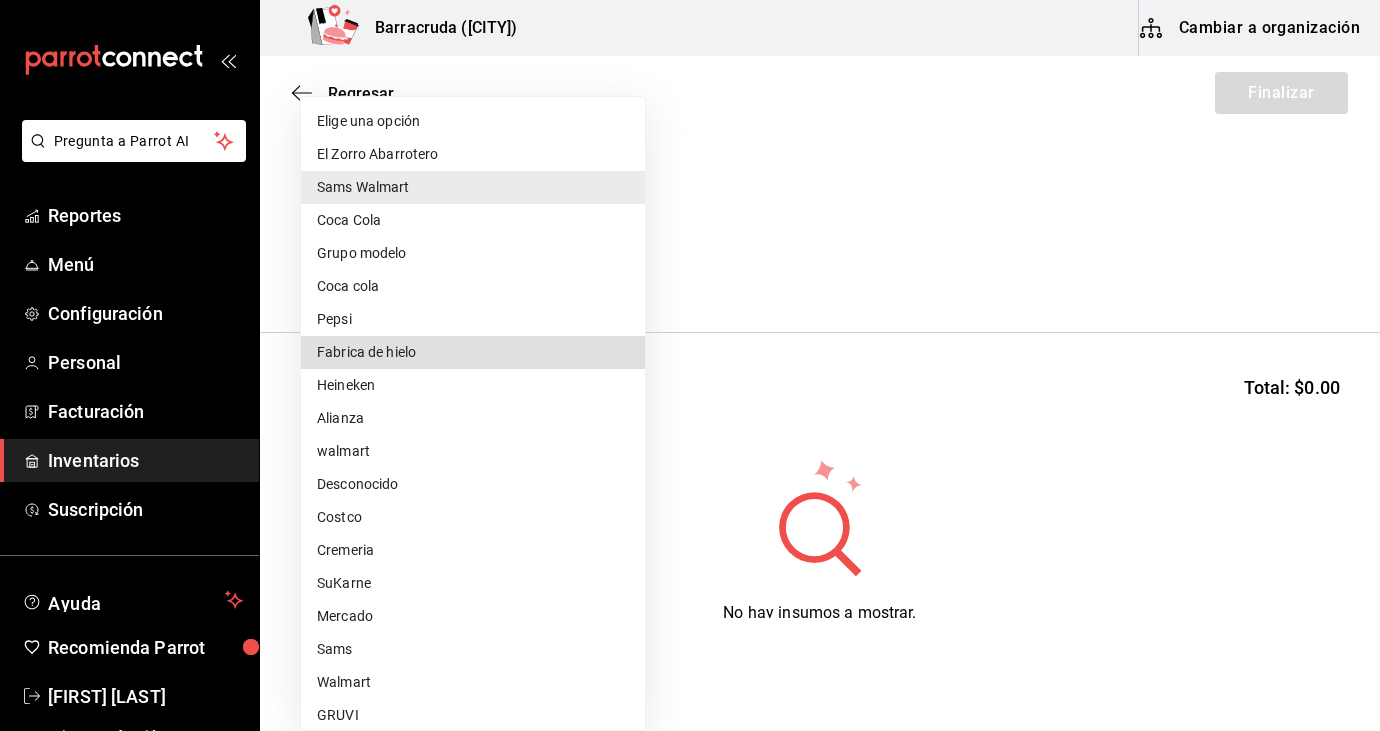 type 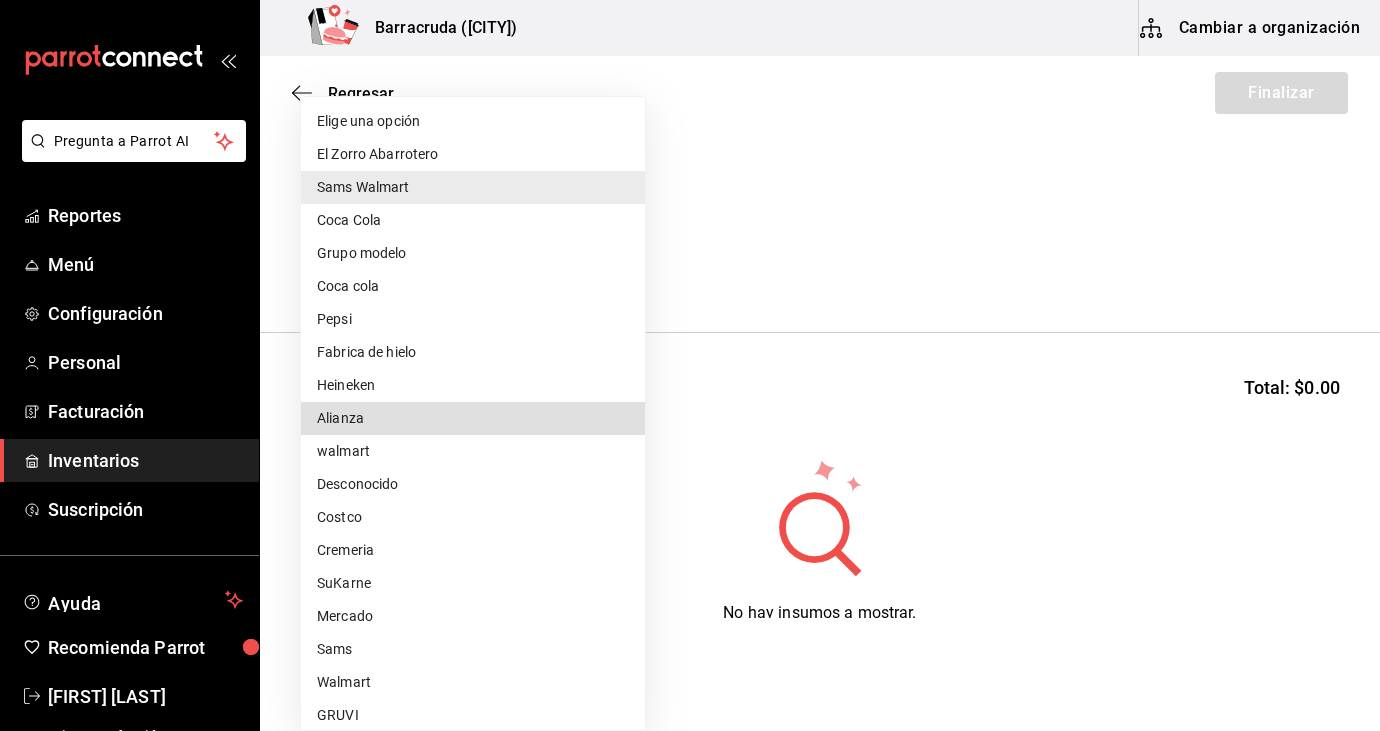 type 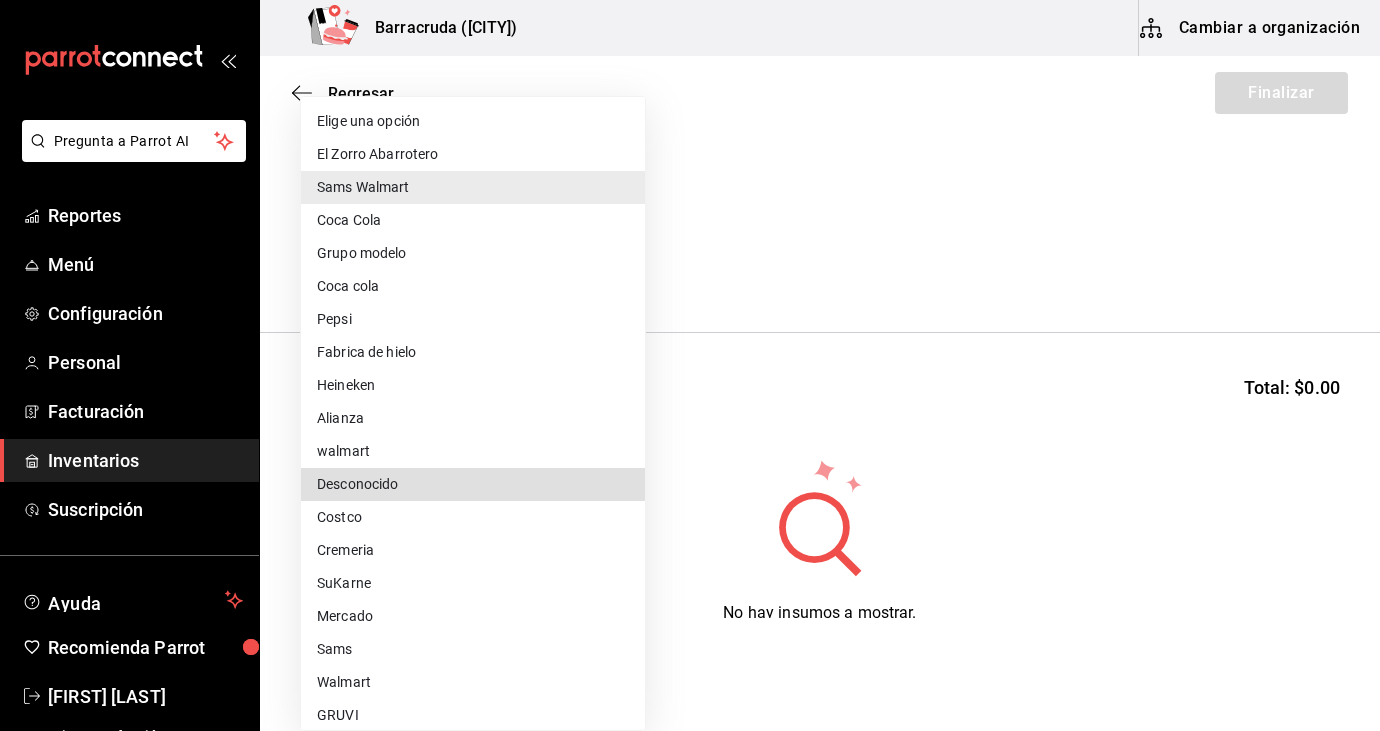 type 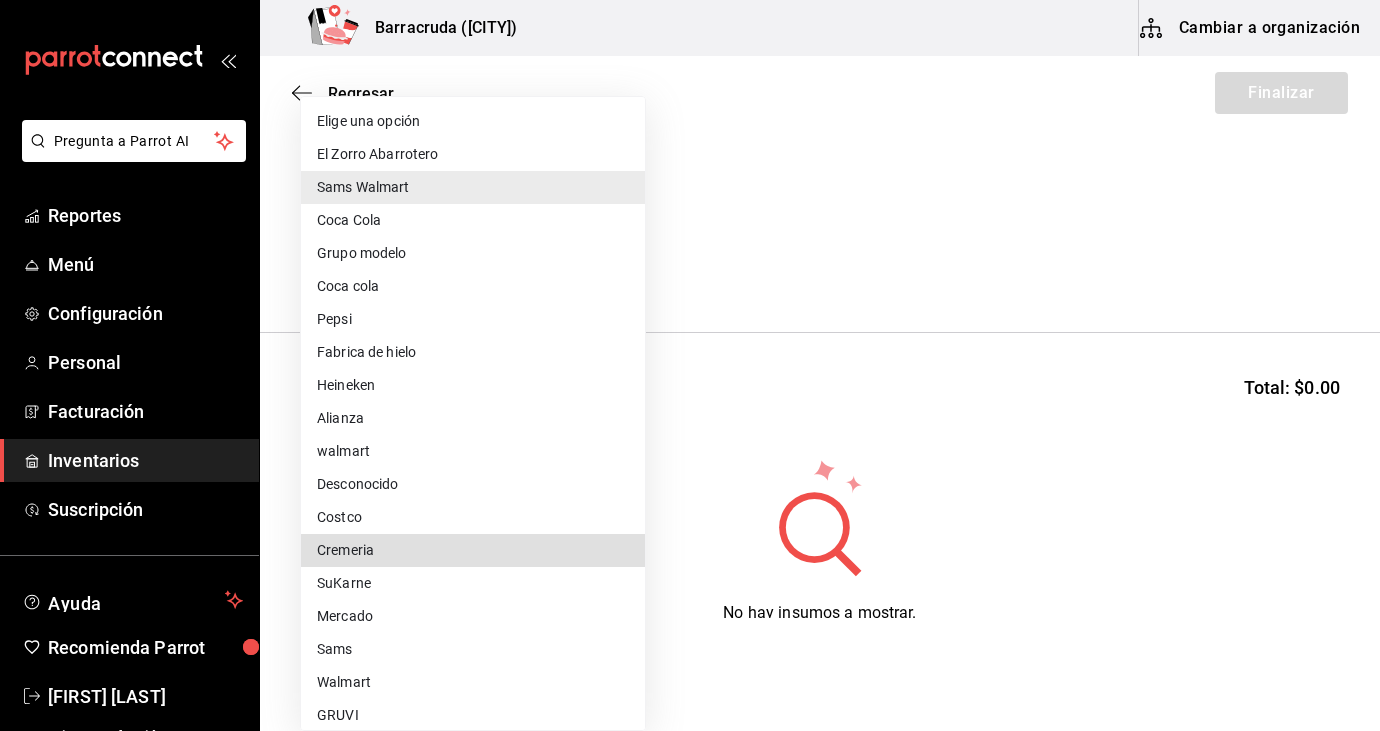 type 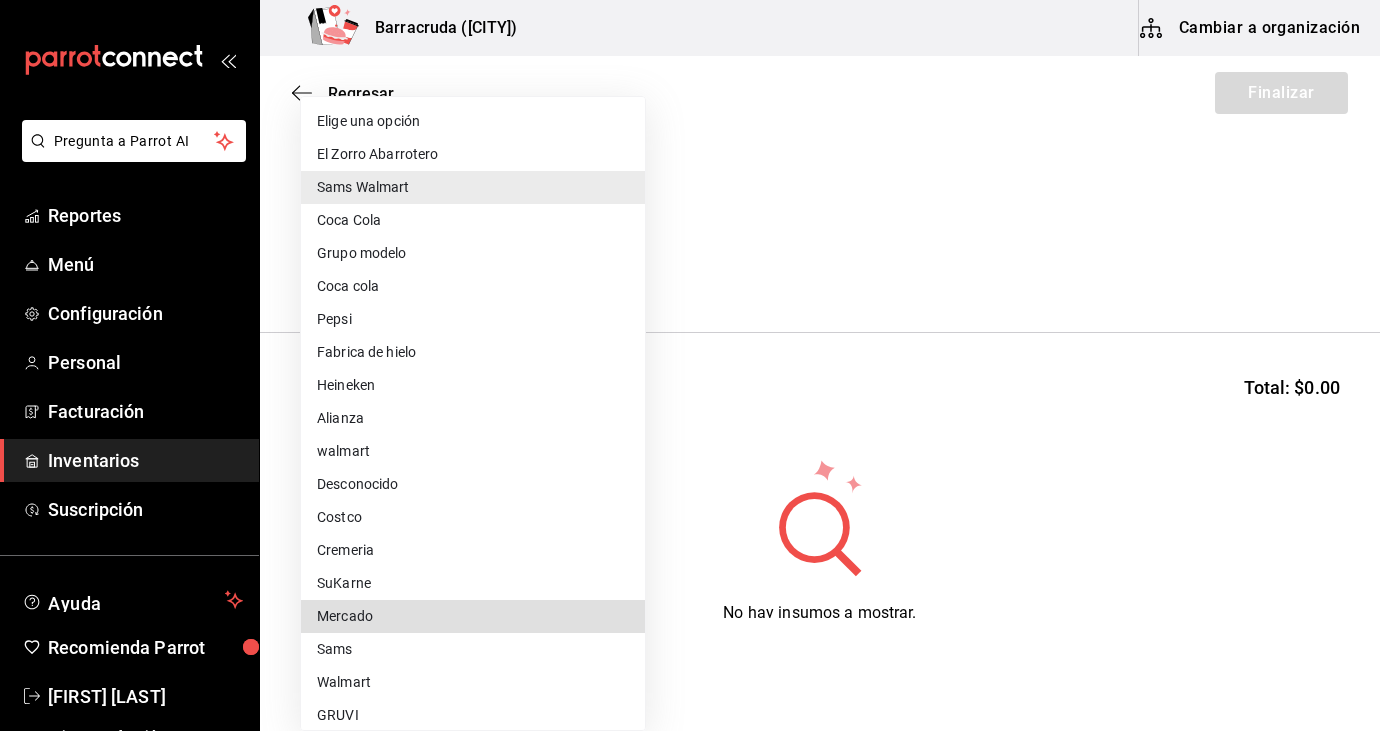 type 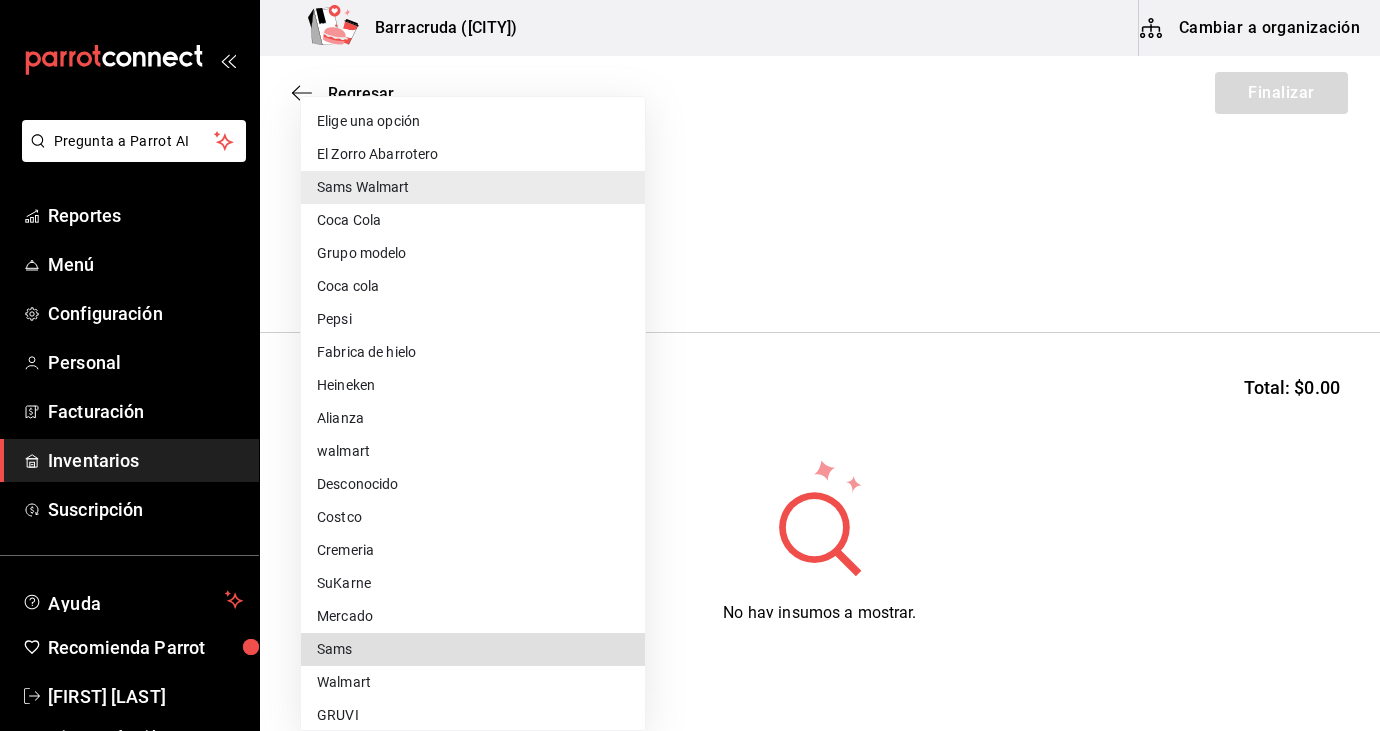 type 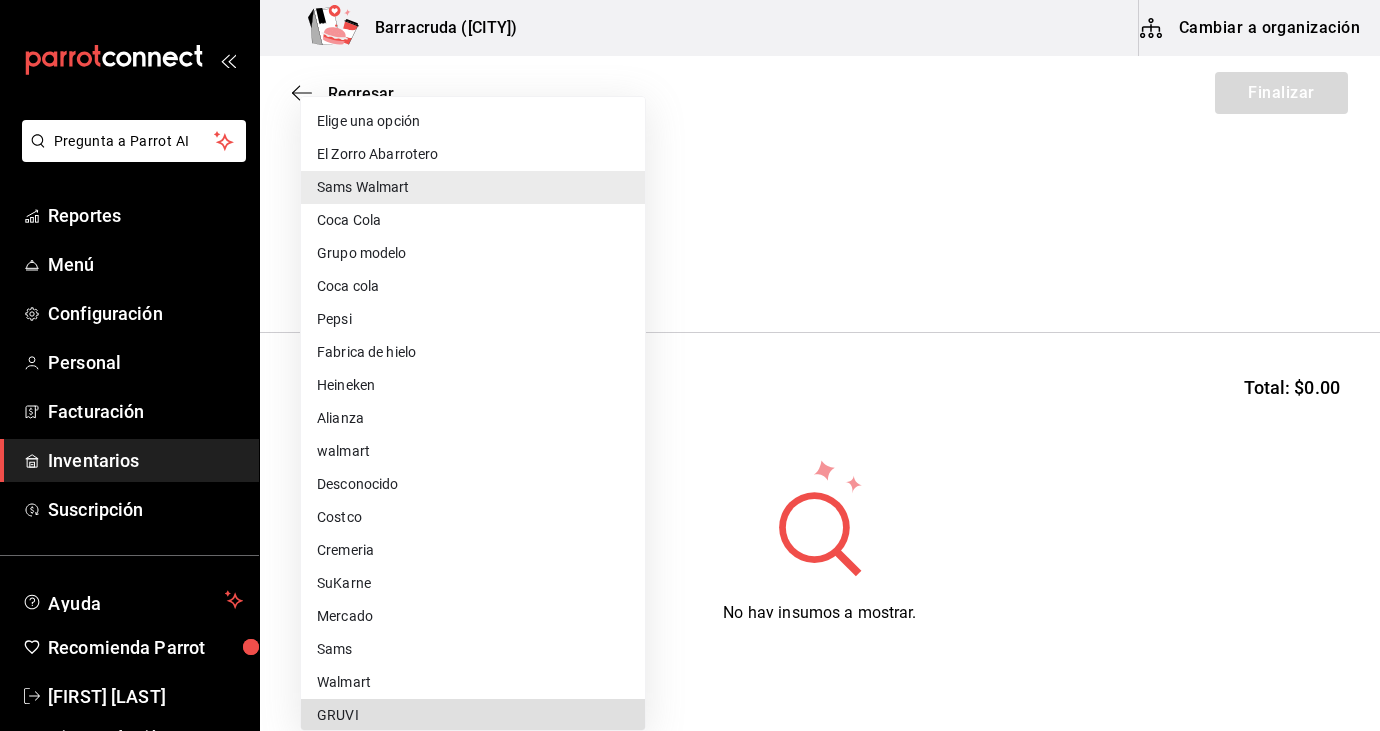 scroll, scrollTop: 335, scrollLeft: 0, axis: vertical 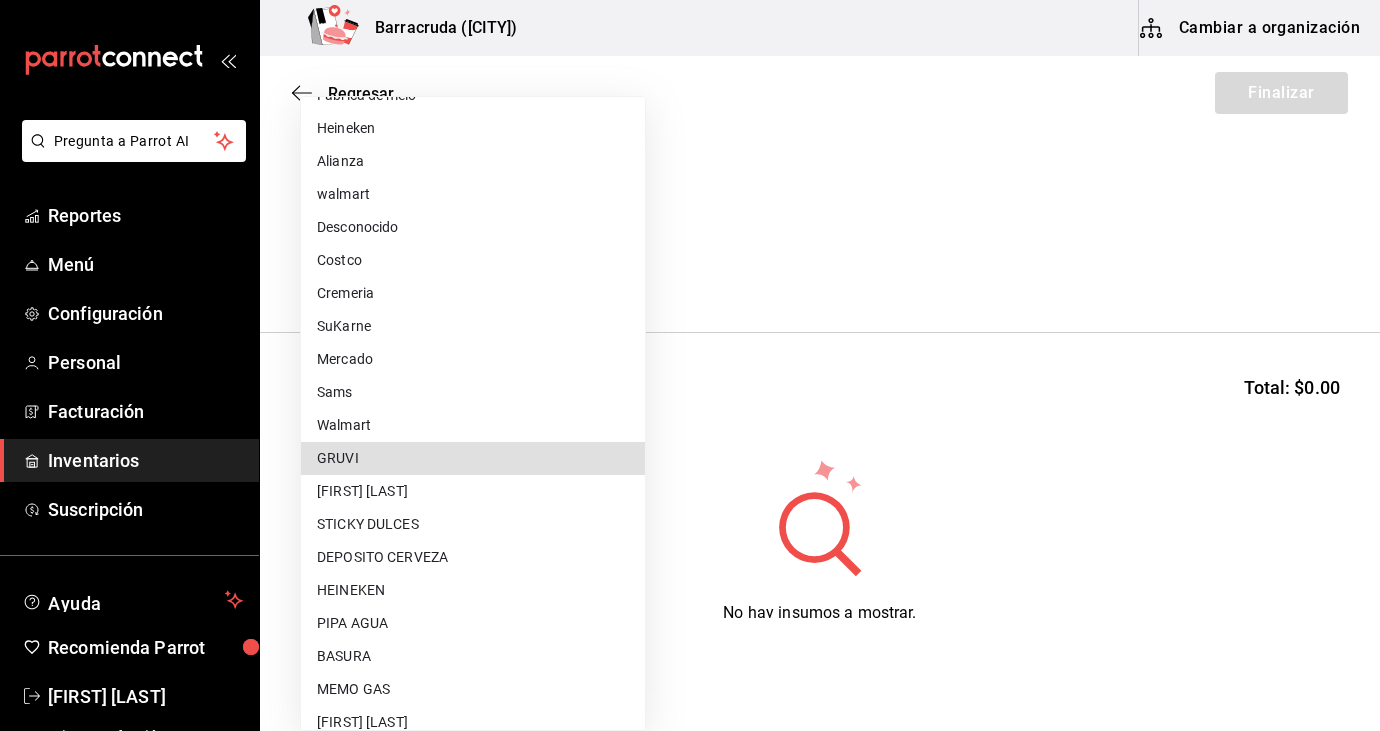 type 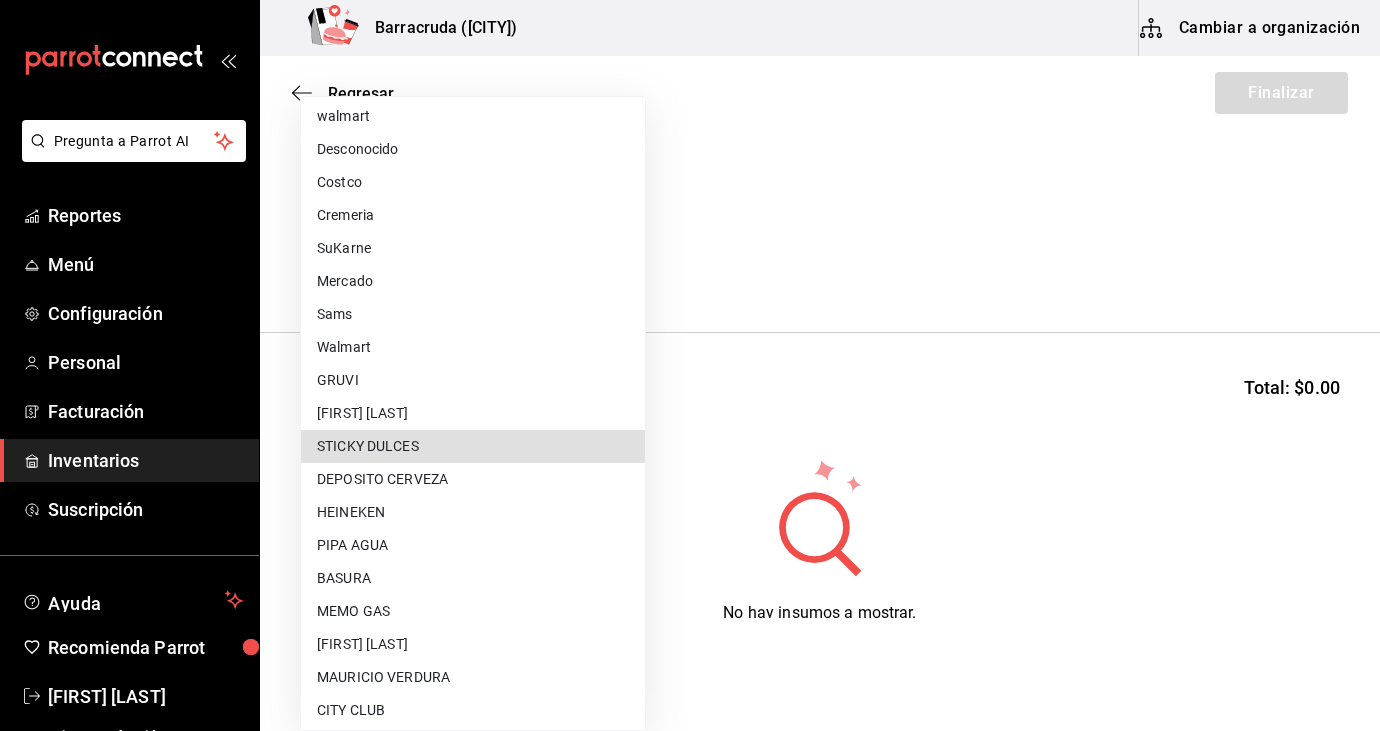 type 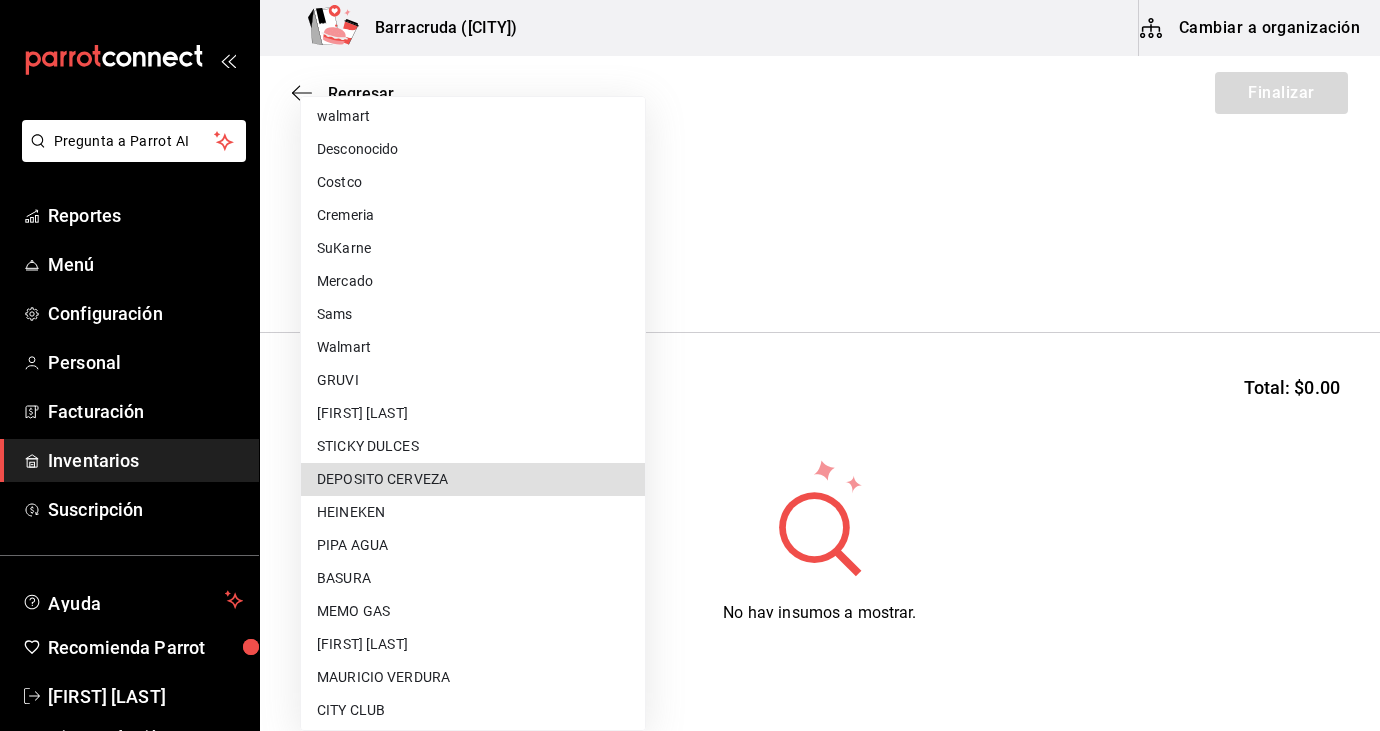 type 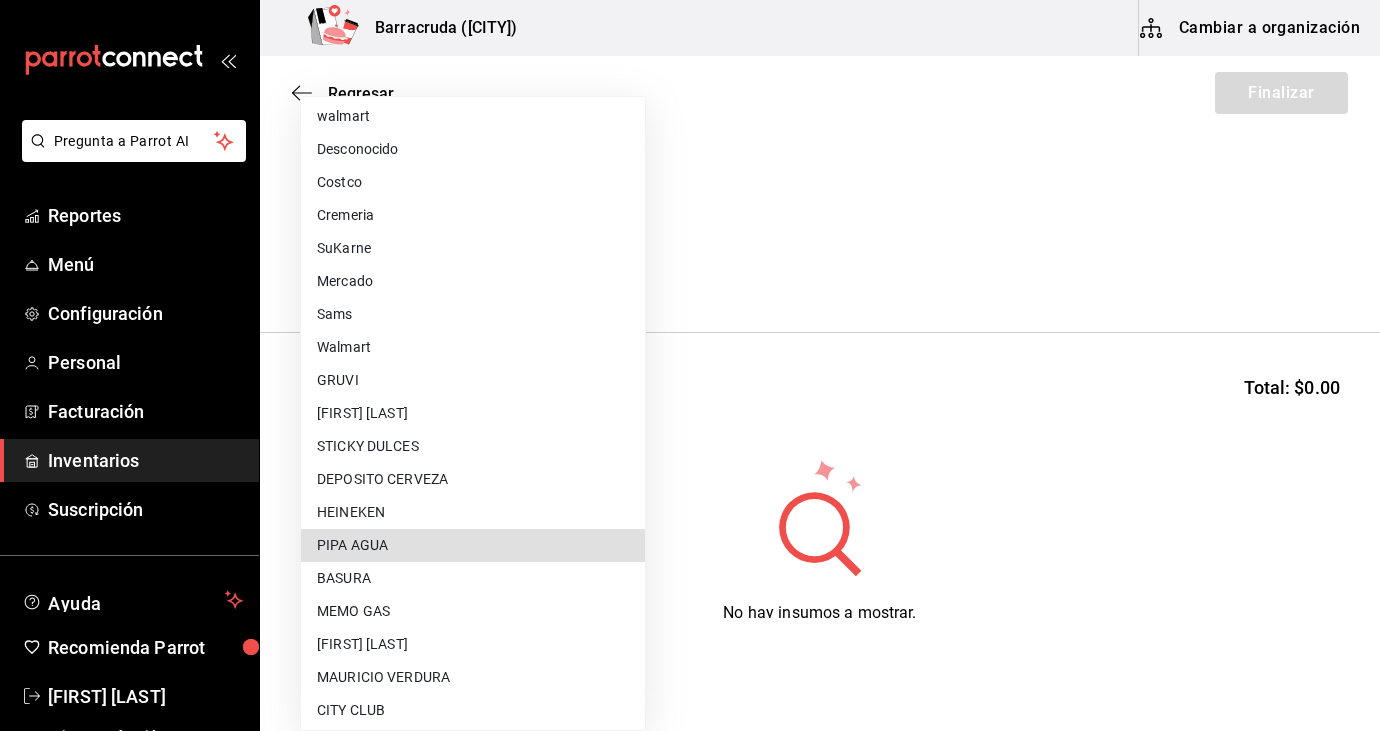 type 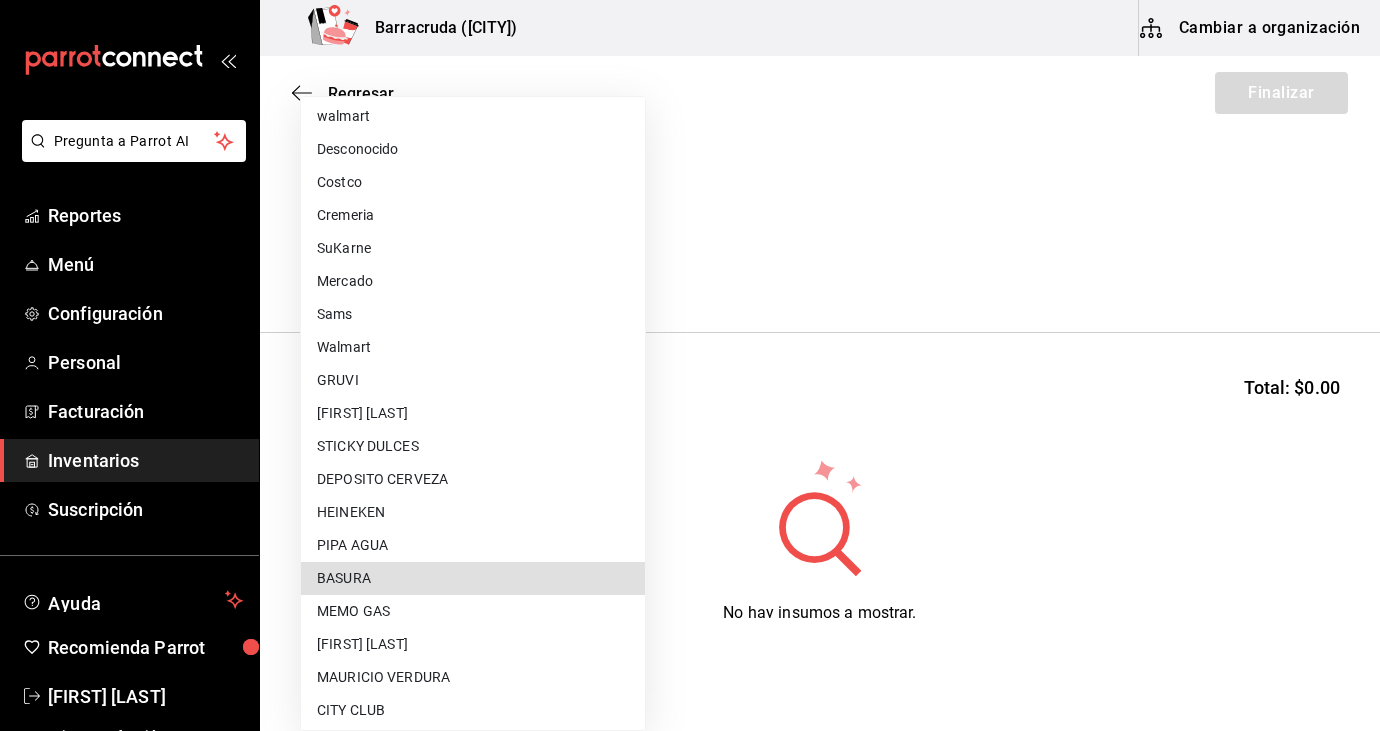 type 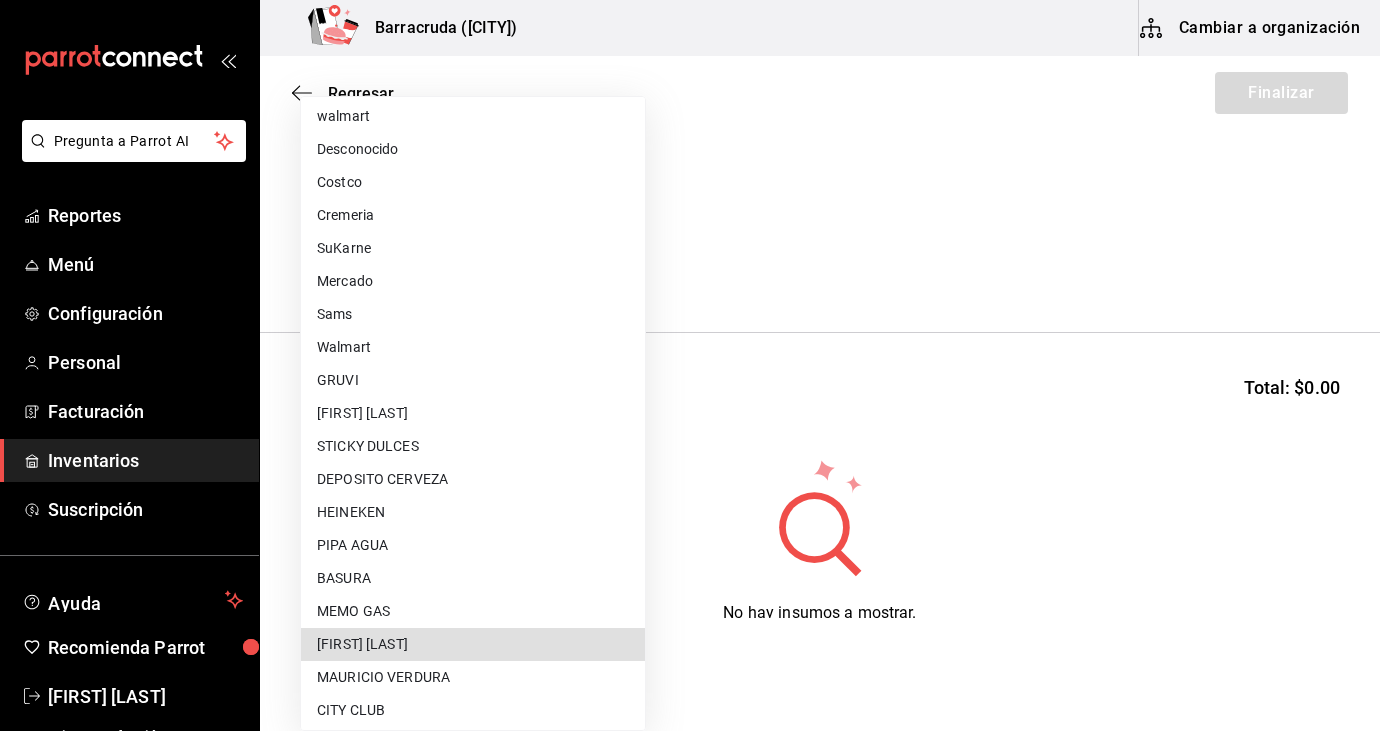 type 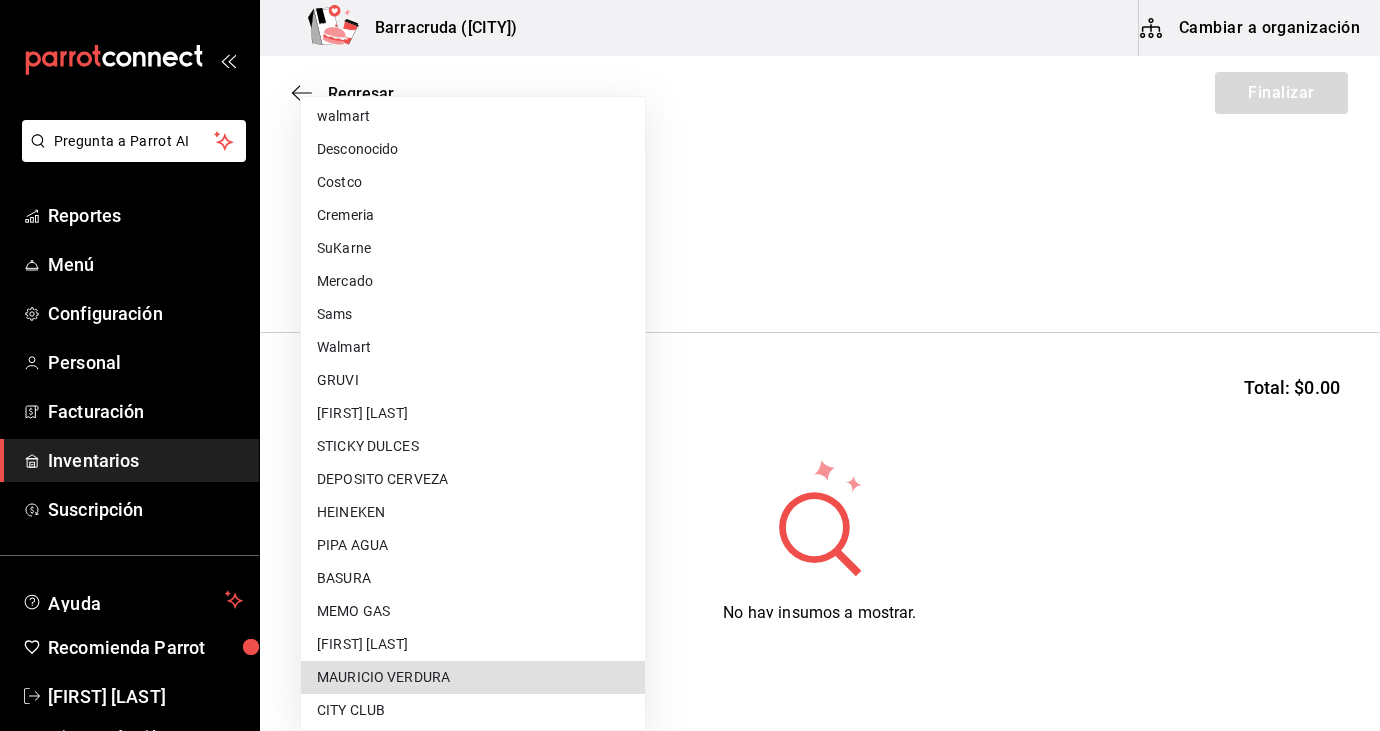 type 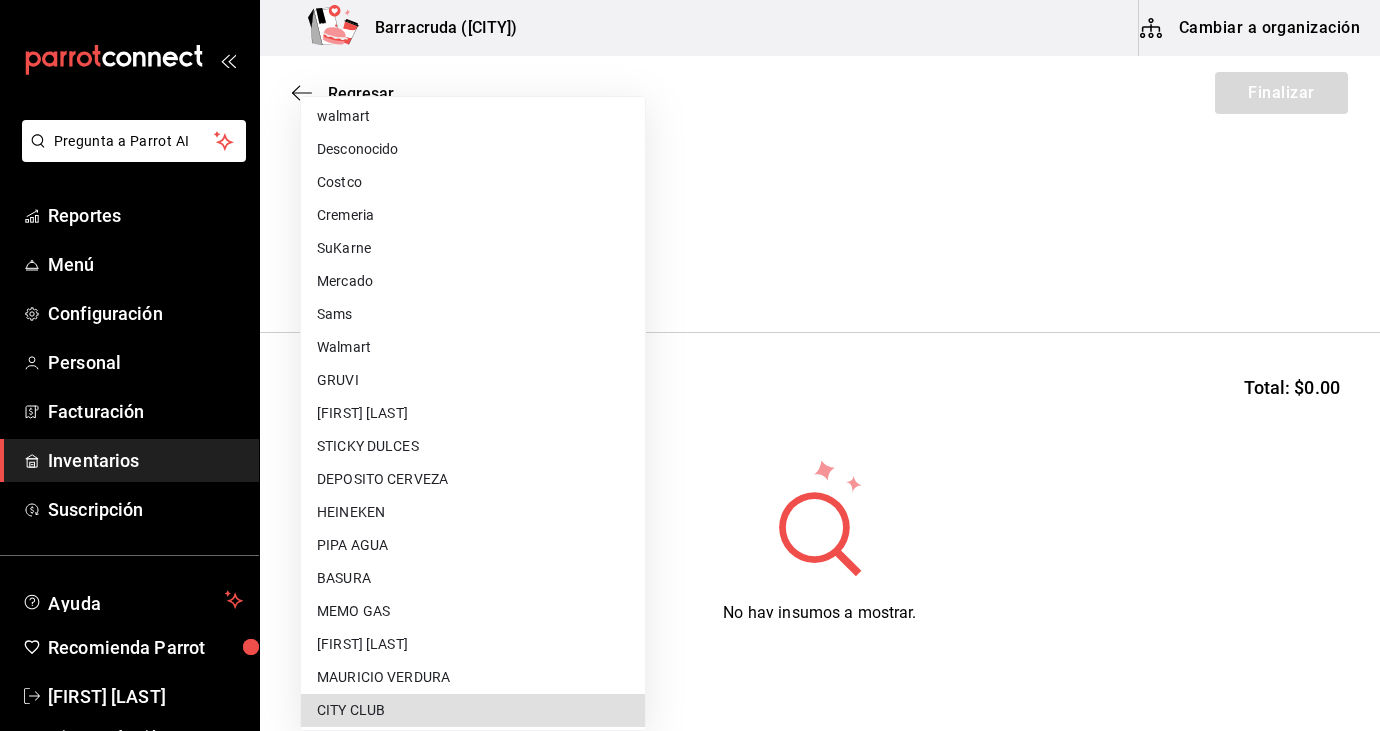 type 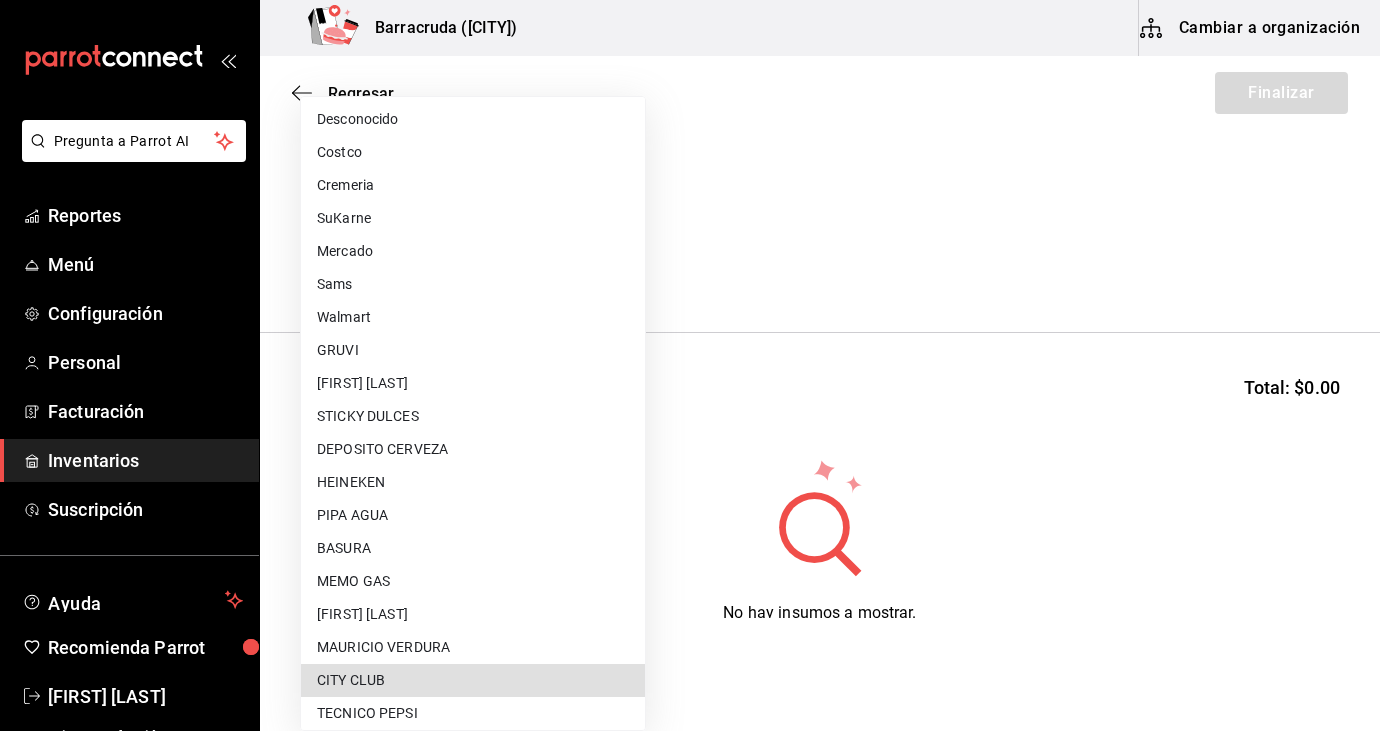 type 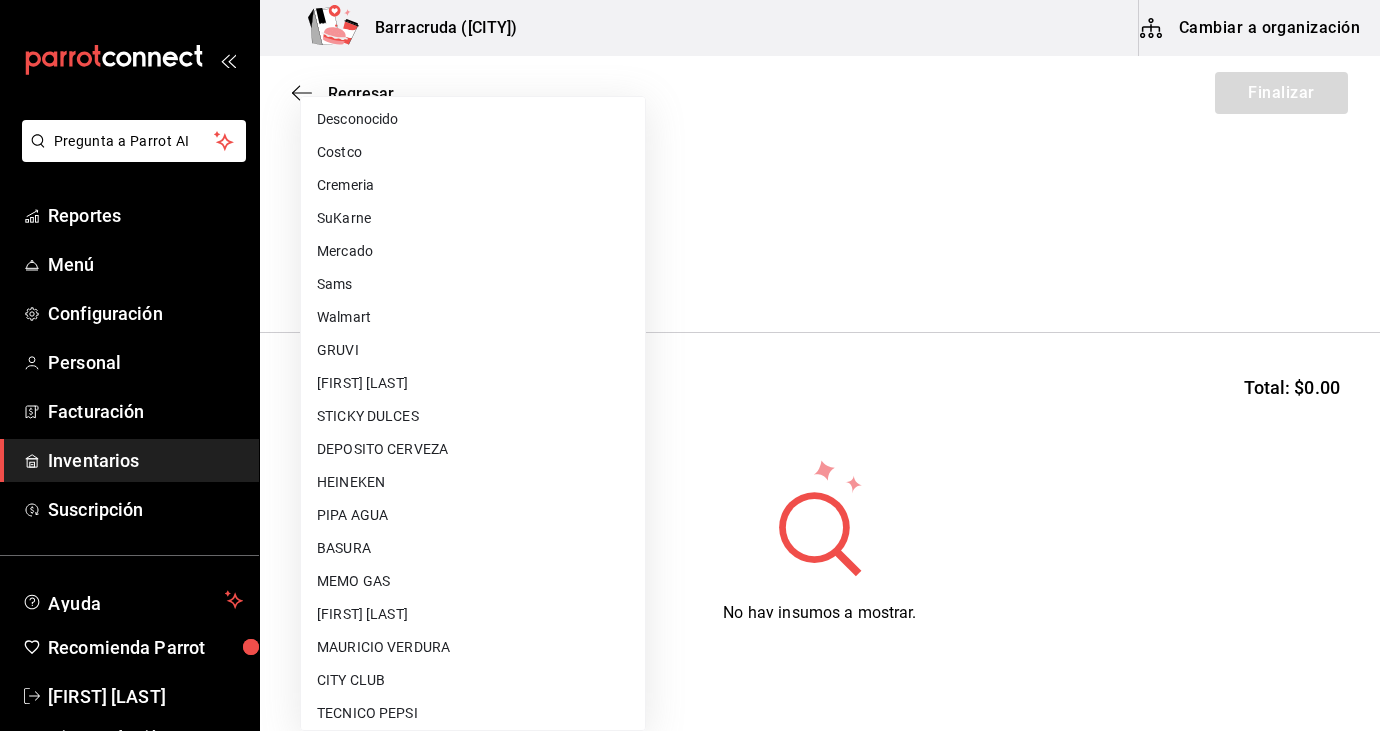 scroll, scrollTop: 698, scrollLeft: 0, axis: vertical 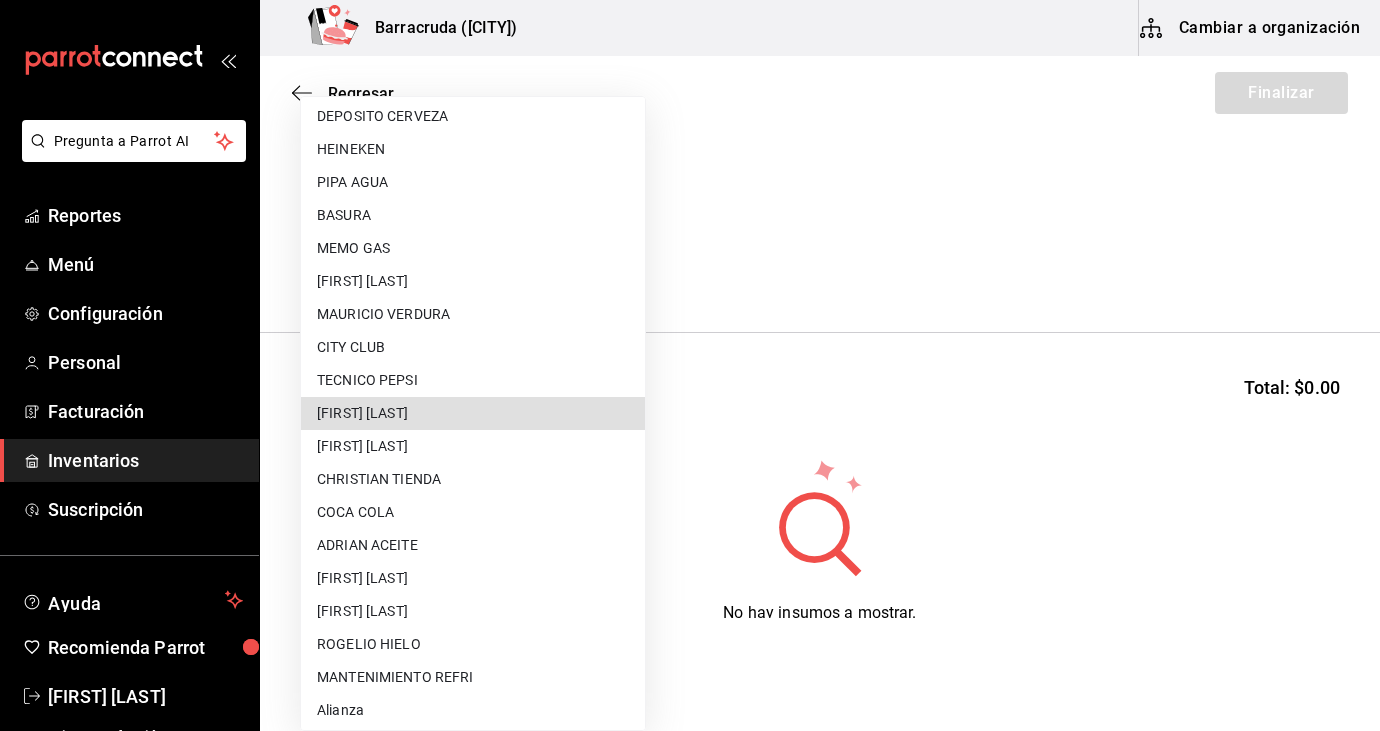 type 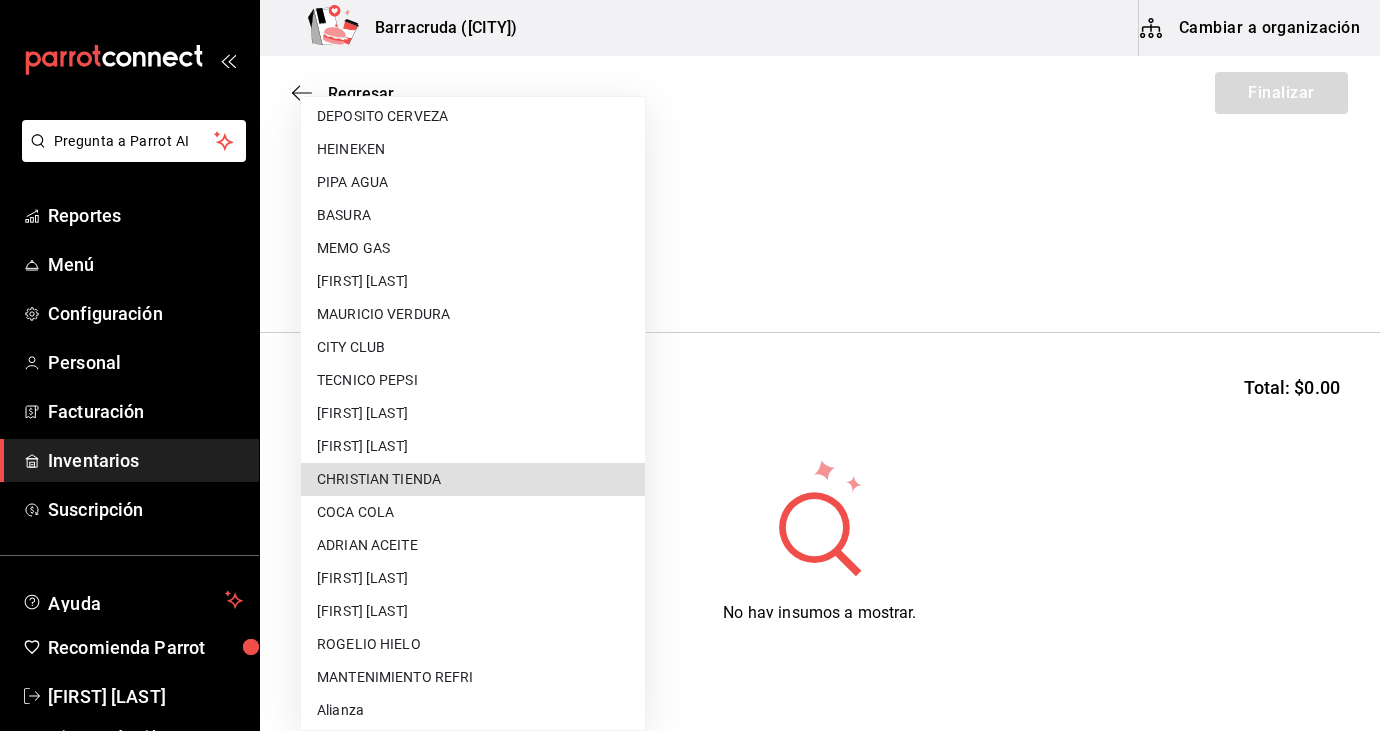 type 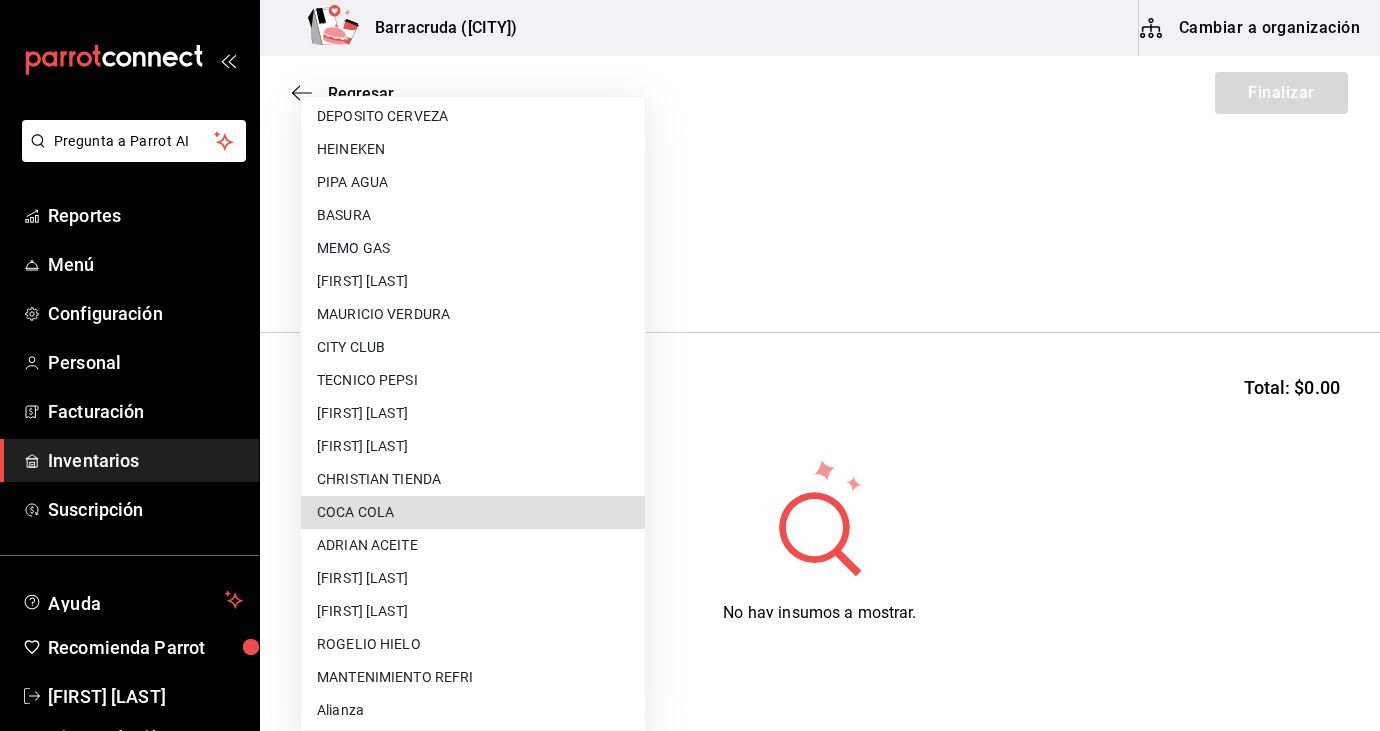type 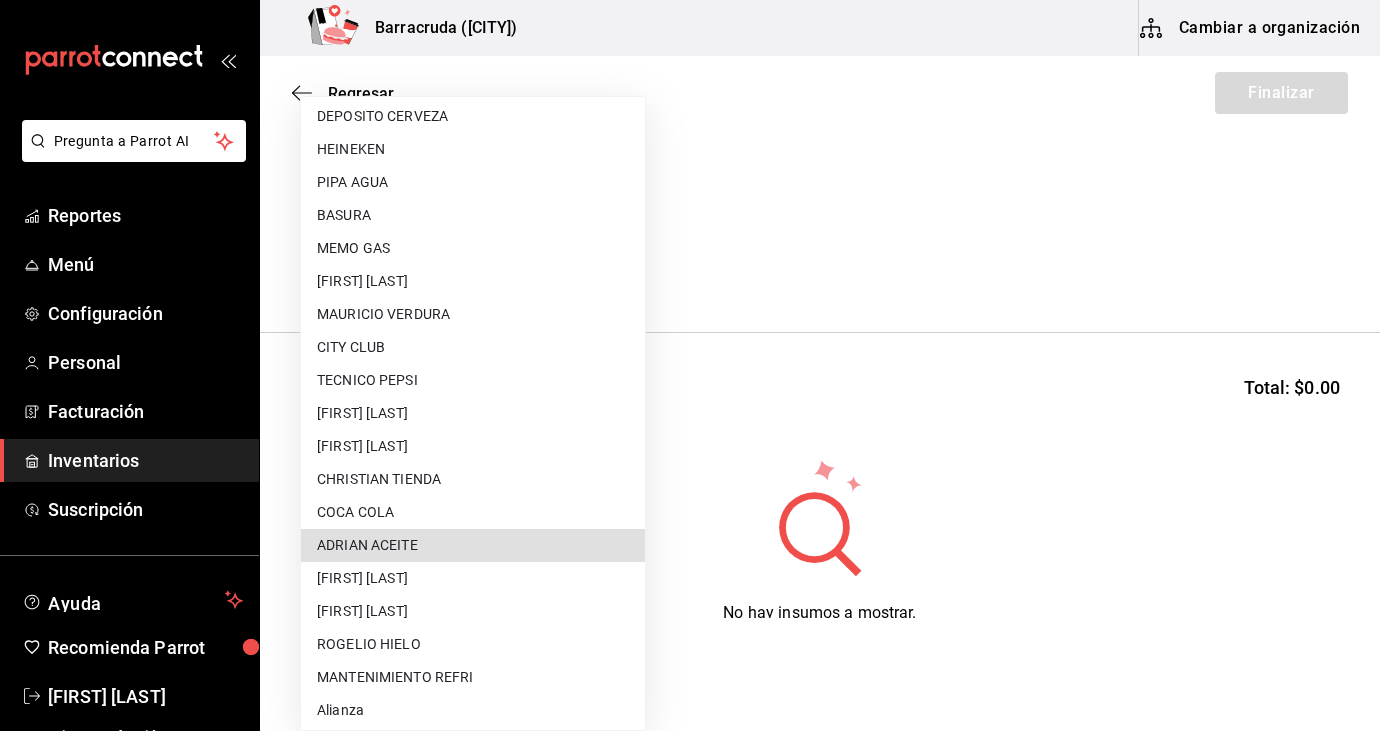 type 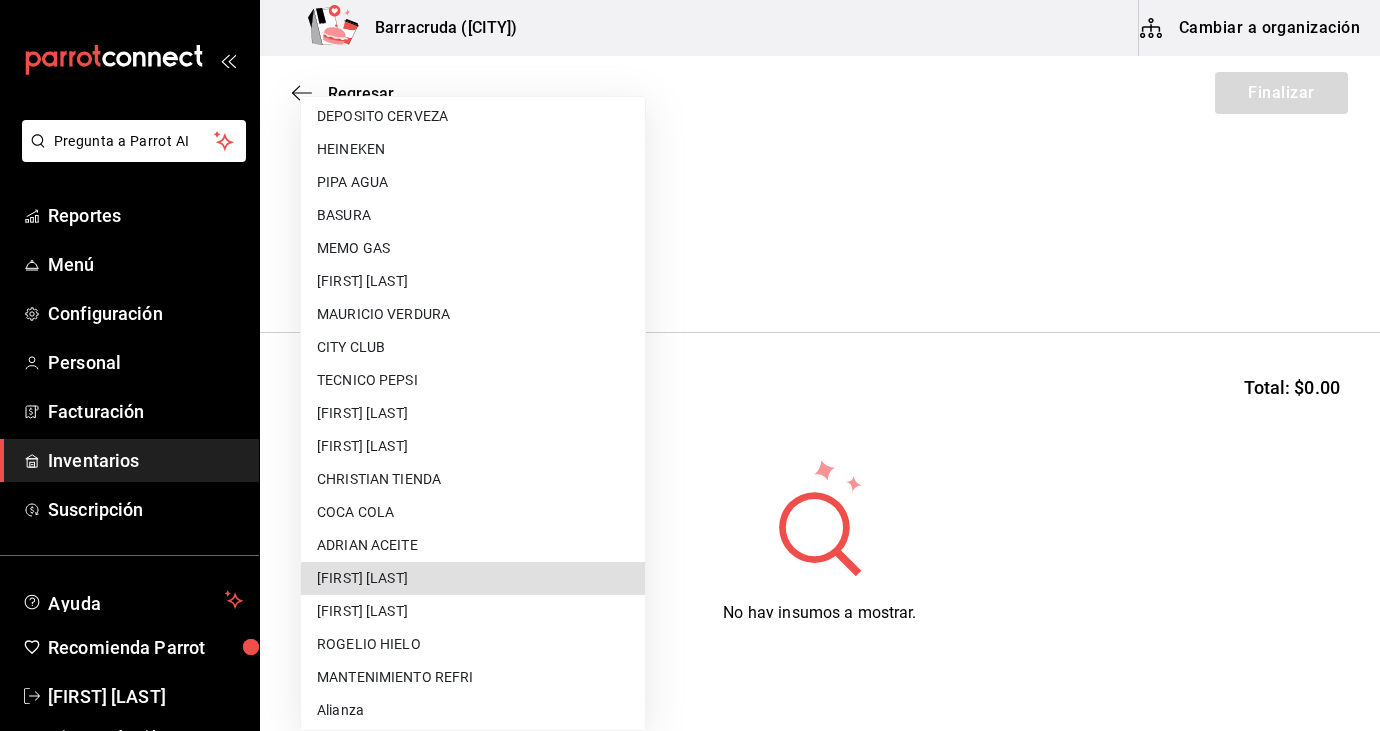 type 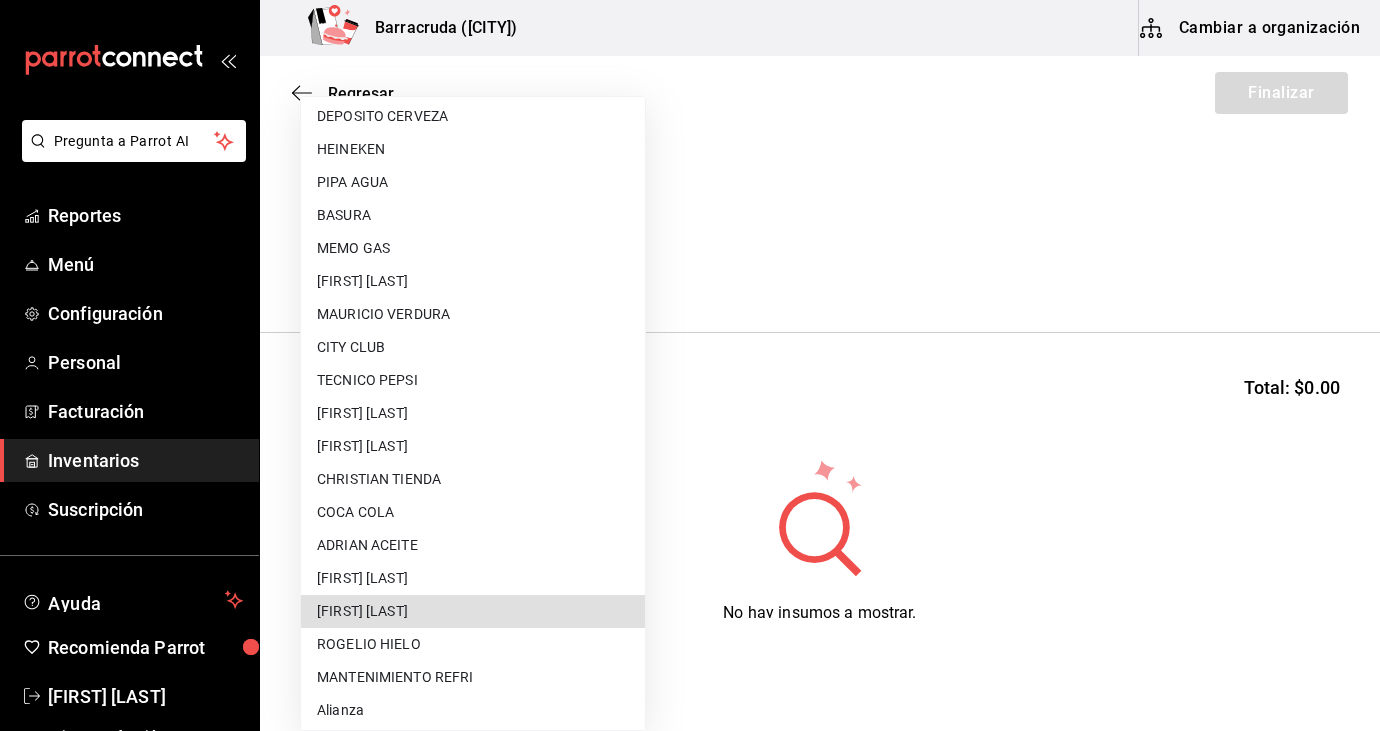 type 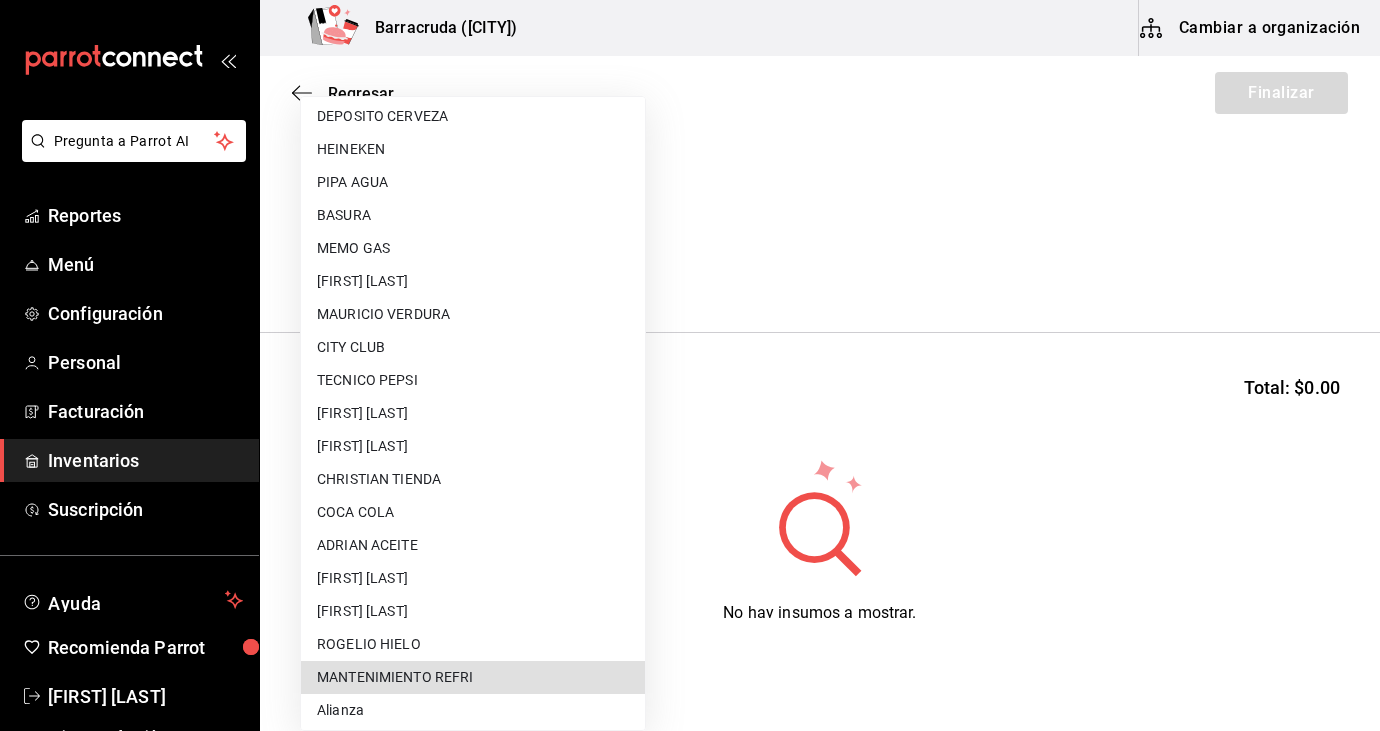 type 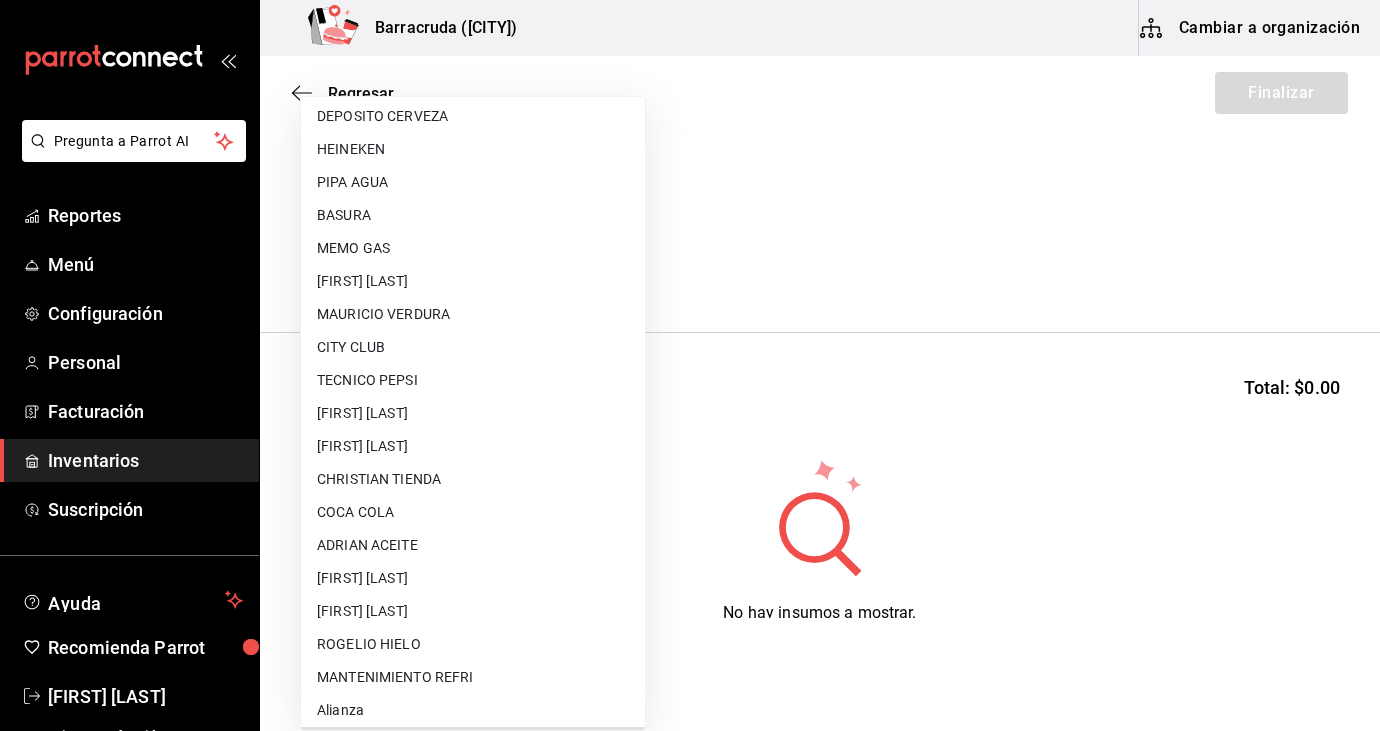 scroll, scrollTop: 728, scrollLeft: 0, axis: vertical 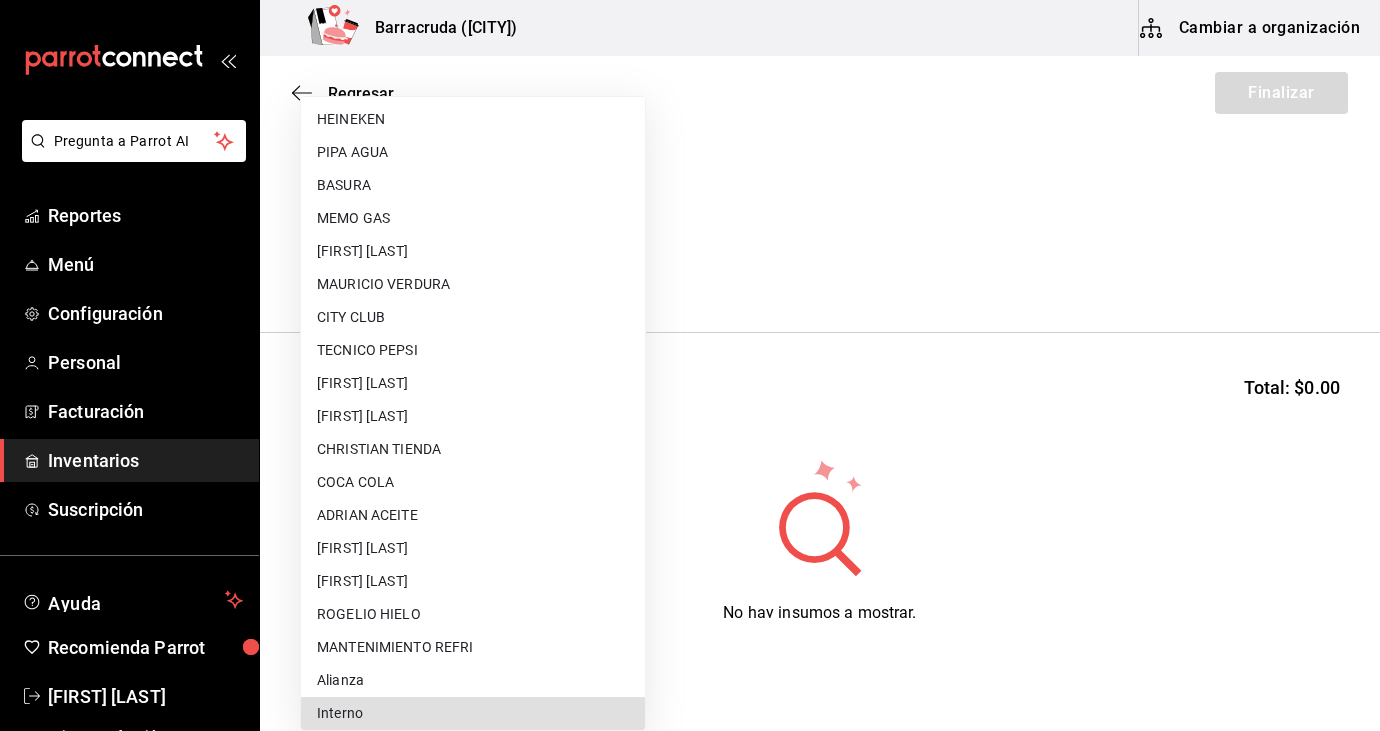 type 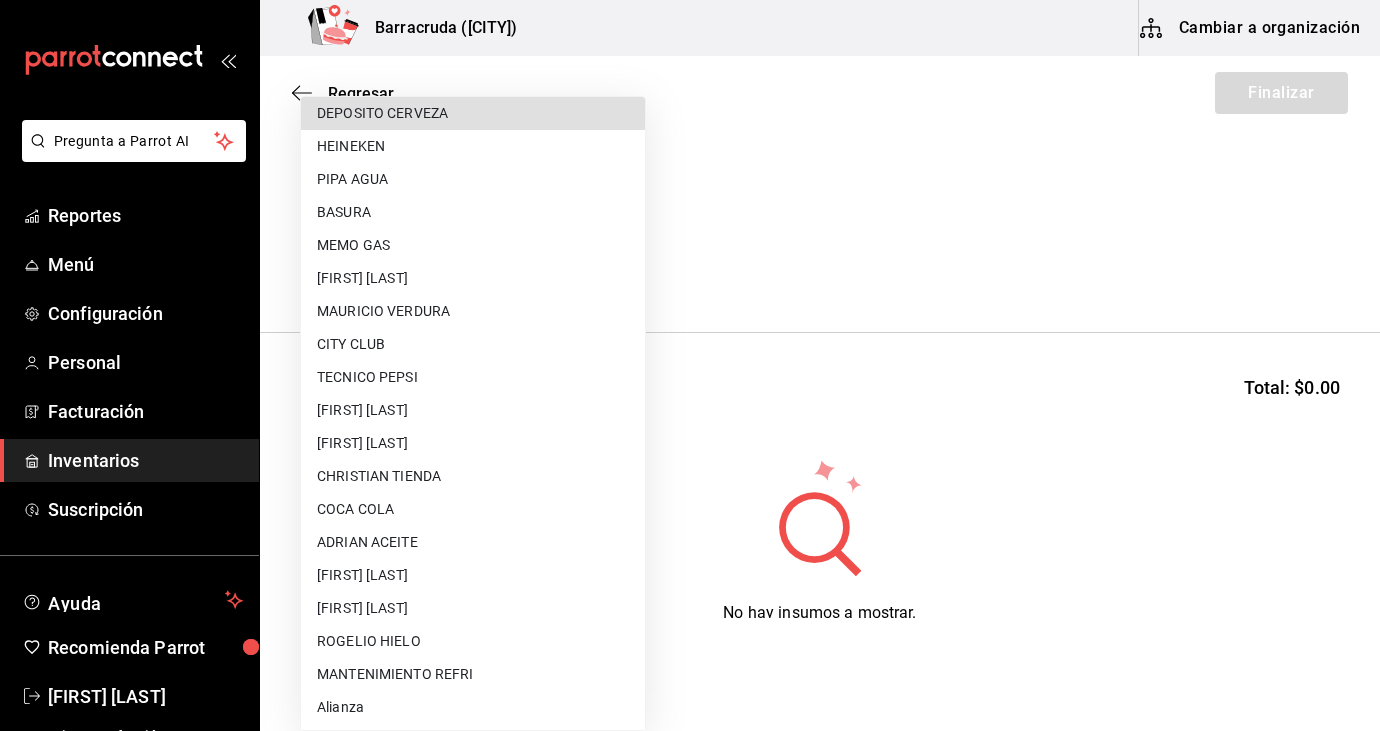 scroll, scrollTop: 368, scrollLeft: 0, axis: vertical 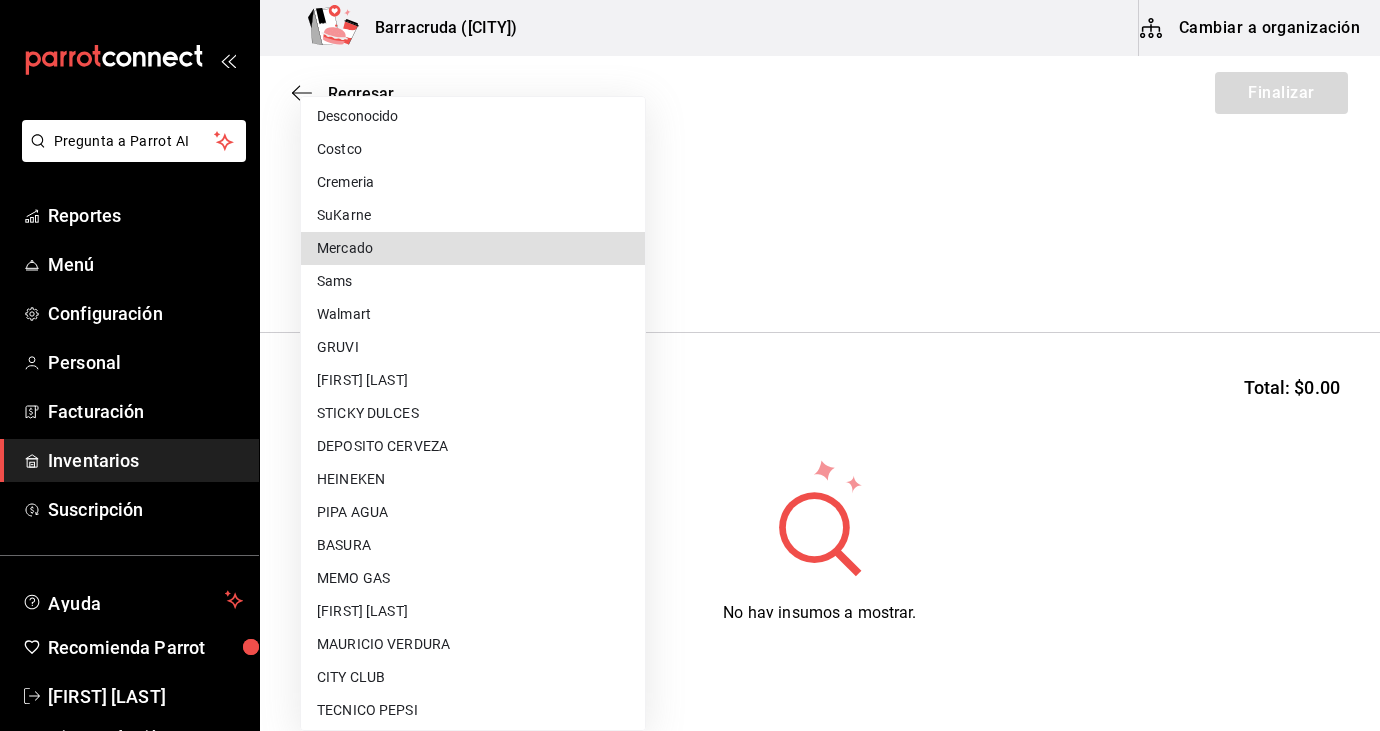 type on "f8227f61-4843-4432-8fcb-4275825620d8" 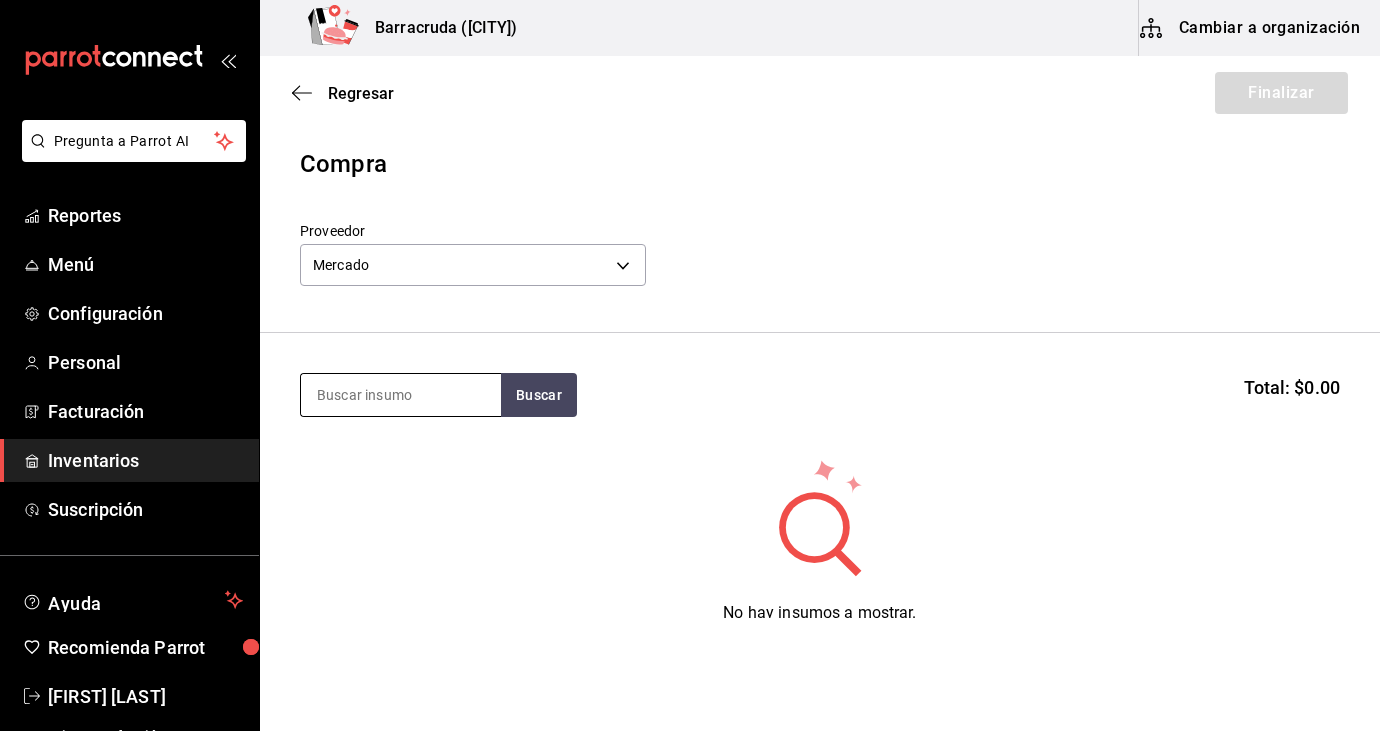click at bounding box center [401, 395] 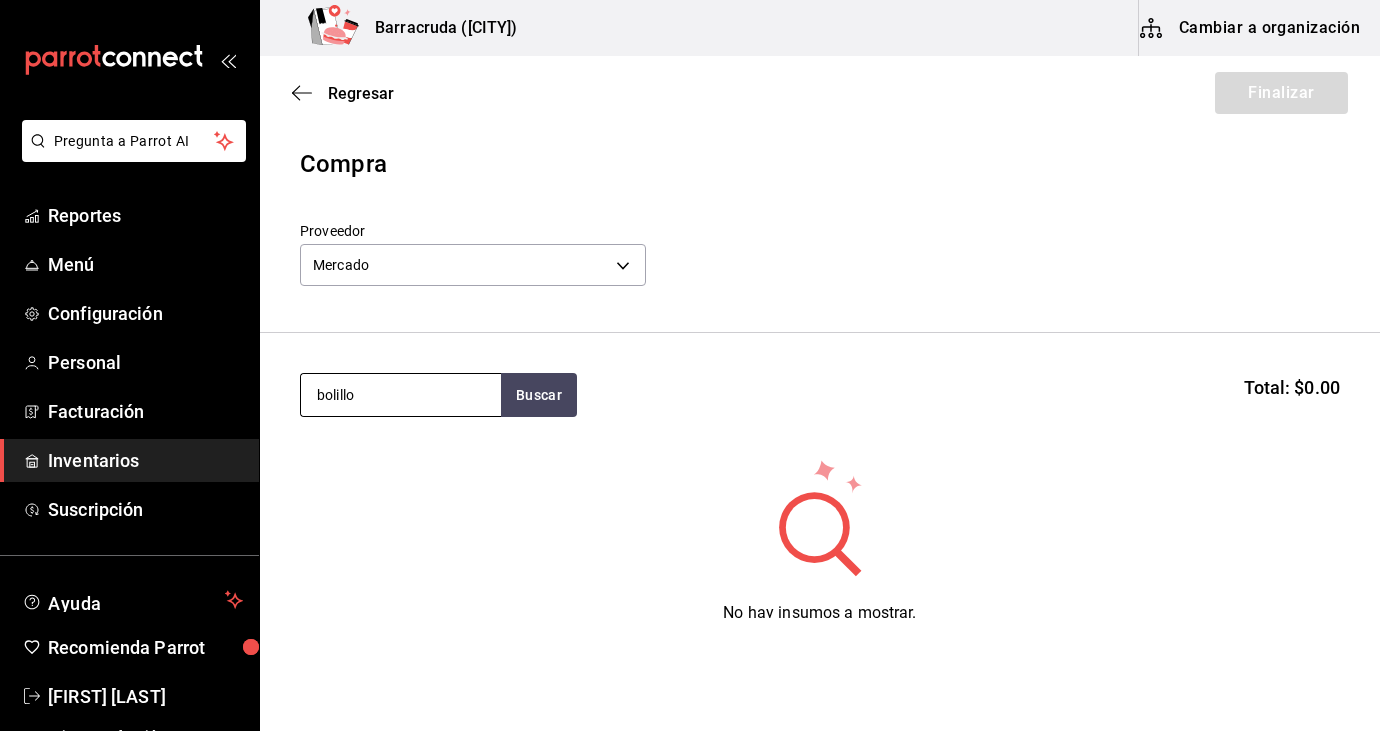 type on "bolillo" 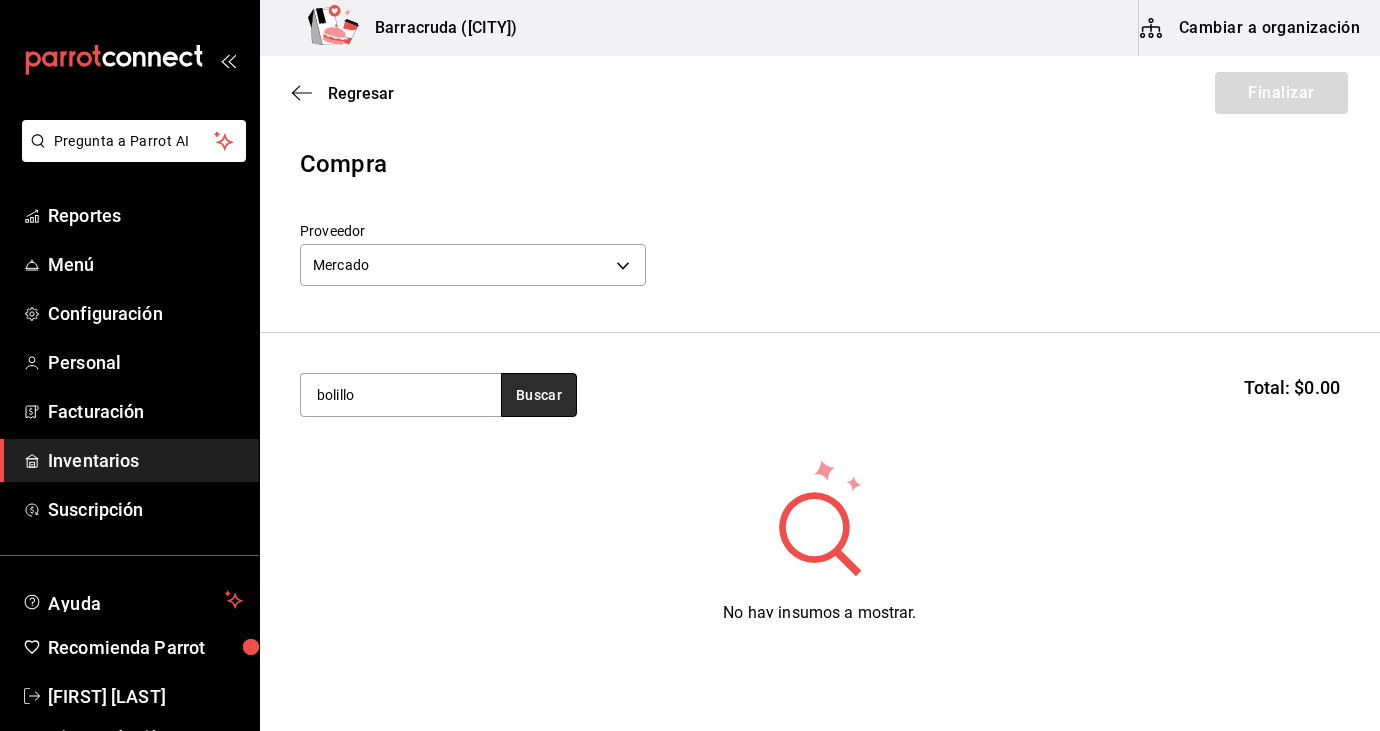 click on "Buscar" at bounding box center (539, 395) 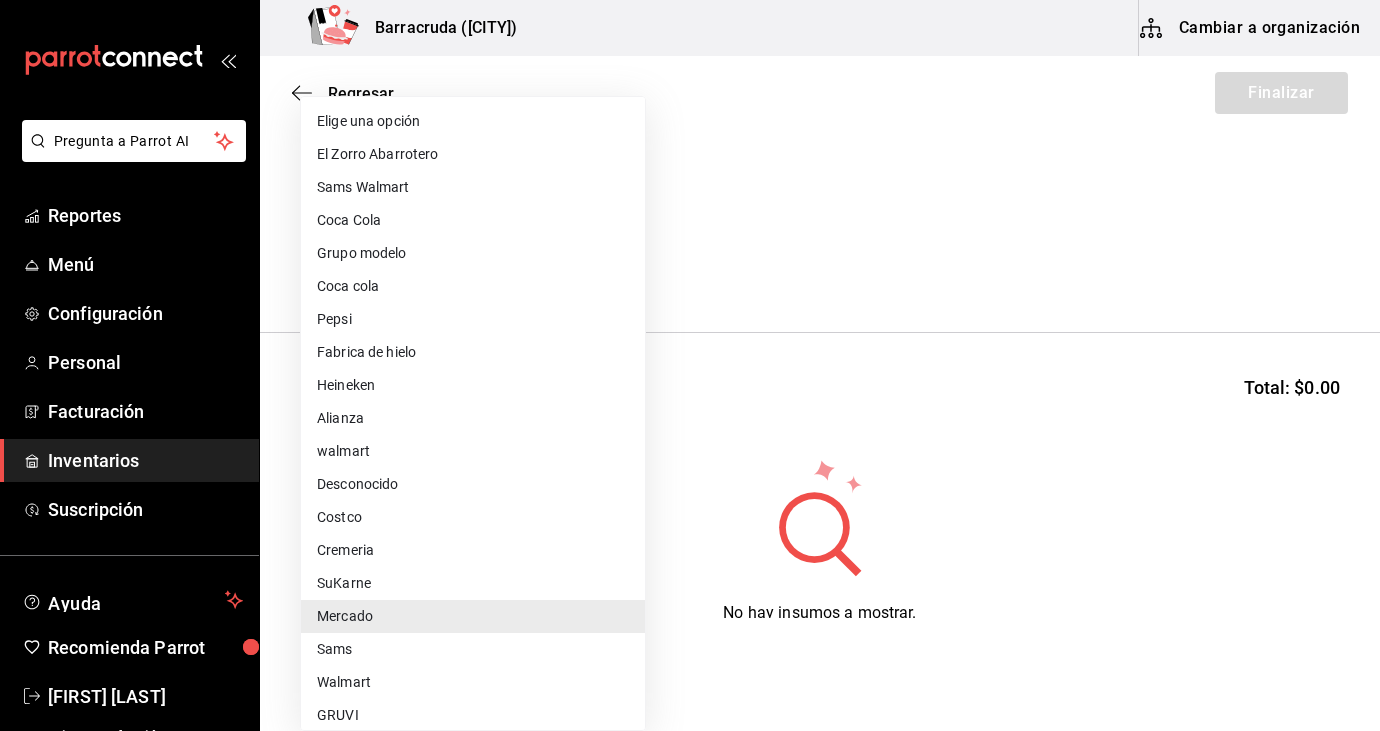 click on "Pregunta a Parrot AI Reportes   Menú   Configuración   Personal   Facturación   Inventarios   Suscripción   Ayuda Recomienda Parrot   Sandra Romero   Sugerir nueva función   Barracruda (Ecatepec) Cambiar a organización Regresar Finalizar Compra Proveedor Mercado f8227f61-4843-4432-8fcb-4275825620d8 bolillo Buscar Total: $0.00 No hay insumos a mostrar. Busca un insumo para agregarlo a la lista GANA 1 MES GRATIS EN TU SUSCRIPCIÓN AQUÍ ¿Recuerdas cómo empezó tu restaurante?
Hoy puedes ayudar a un colega a tener el mismo cambio que tú viviste.
Recomienda Parrot directamente desde tu Portal Administrador.
Es fácil y rápido.
🎁 Por cada restaurante que se una, ganas 1 mes gratis. Ver video tutorial Ir a video Pregunta a Parrot AI Reportes   Menú   Configuración   Personal   Facturación   Inventarios   Suscripción   Ayuda Recomienda Parrot   Sandra Romero   Sugerir nueva función   Editar Eliminar Visitar centro de ayuda (81) 2046 6363 soporte@parrotsoftware.io Visitar centro de ayuda Pepsi" at bounding box center [690, 309] 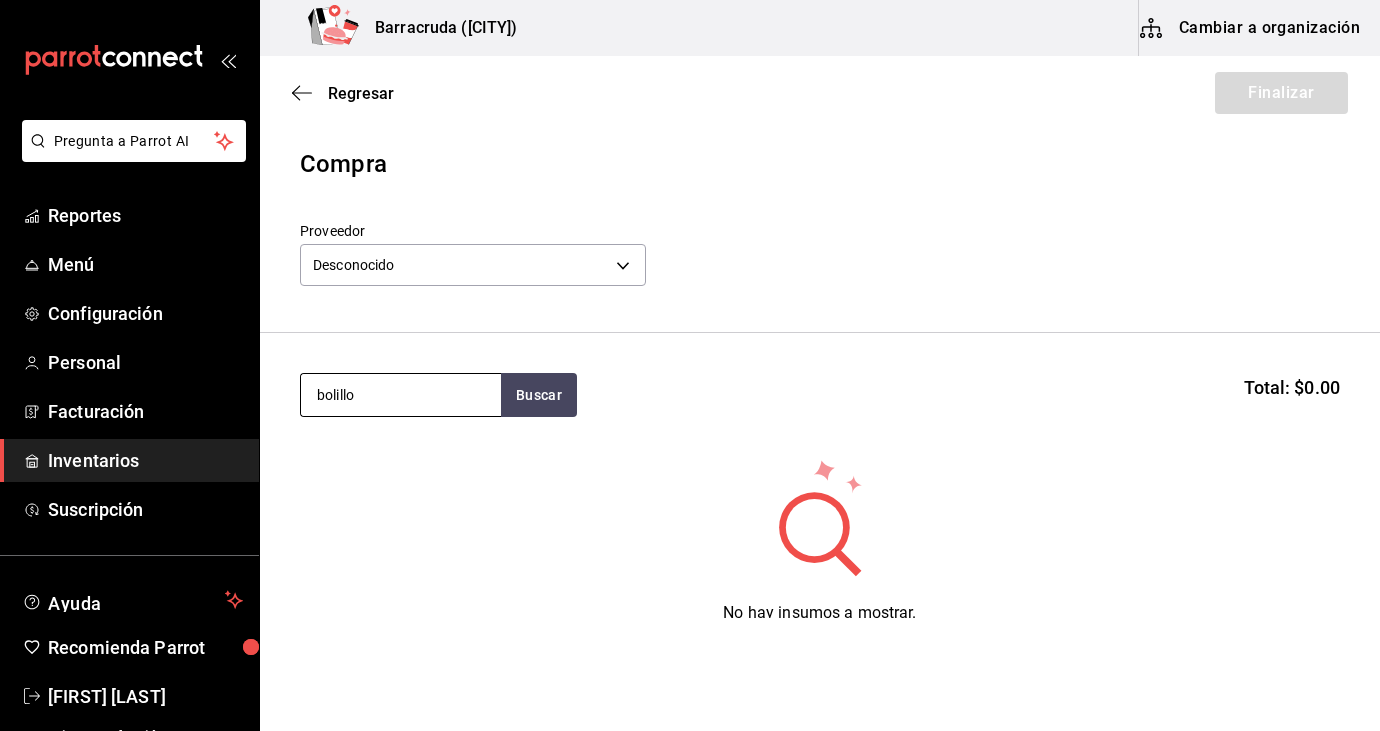 click on "bolillo" at bounding box center [401, 395] 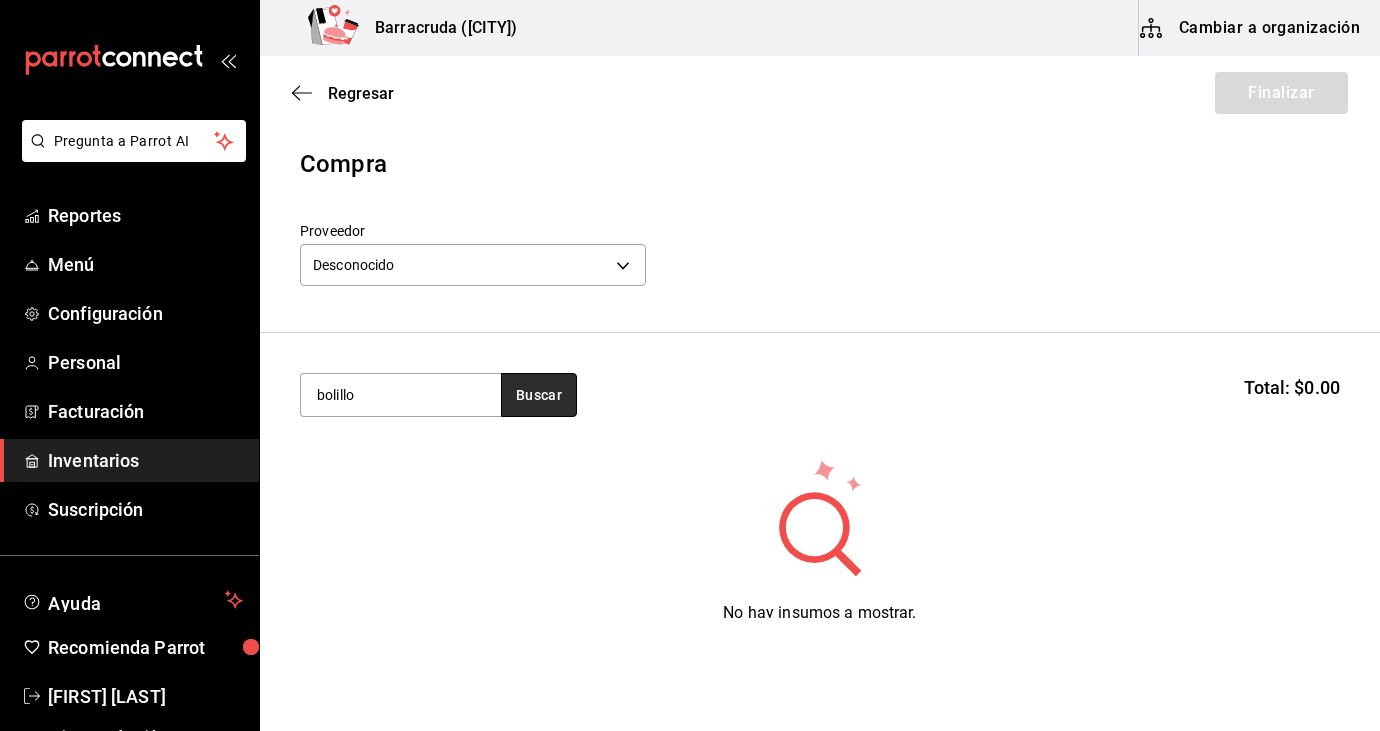 click on "Buscar" at bounding box center (539, 395) 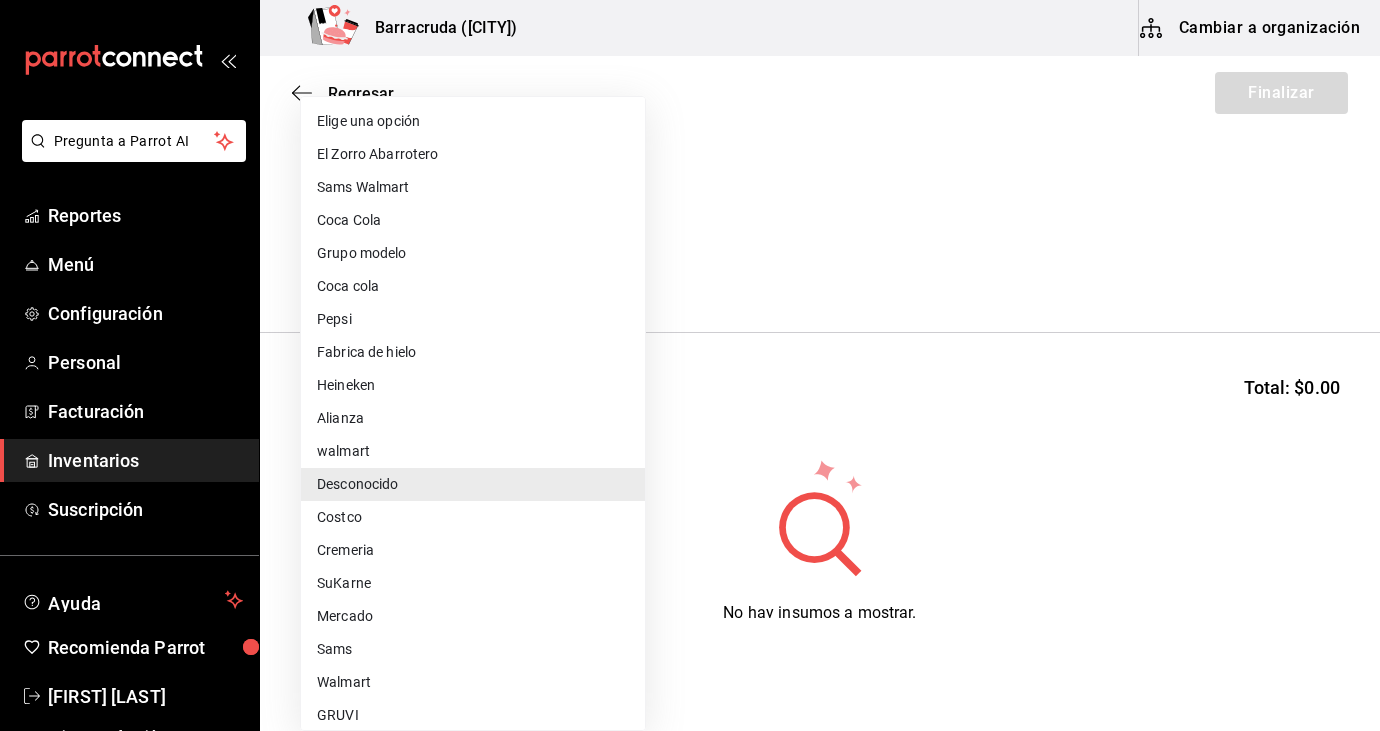 click on "Pregunta a Parrot AI Reportes   Menú   Configuración   Personal   Facturación   Inventarios   Suscripción   Ayuda Recomienda Parrot   Sandra Romero   Sugerir nueva función   Barracruda (Ecatepec) Cambiar a organización Regresar Finalizar Compra Proveedor Desconocido b21a0db1-2ccb-45b4-94ff-9315f6a40d43 bolillo Buscar Total: $0.00 No hay insumos a mostrar. Busca un insumo para agregarlo a la lista GANA 1 MES GRATIS EN TU SUSCRIPCIÓN AQUÍ ¿Recuerdas cómo empezó tu restaurante?
Hoy puedes ayudar a un colega a tener el mismo cambio que tú viviste.
Recomienda Parrot directamente desde tu Portal Administrador.
Es fácil y rápido.
🎁 Por cada restaurante que se una, ganas 1 mes gratis. Ver video tutorial Ir a video Pregunta a Parrot AI Reportes   Menú   Configuración   Personal   Facturación   Inventarios   Suscripción   Ayuda Recomienda Parrot   Sandra Romero   Sugerir nueva función   Editar Eliminar Visitar centro de ayuda (81) 2046 6363 soporte@parrotsoftware.io Visitar centro de ayuda Sams" at bounding box center [690, 309] 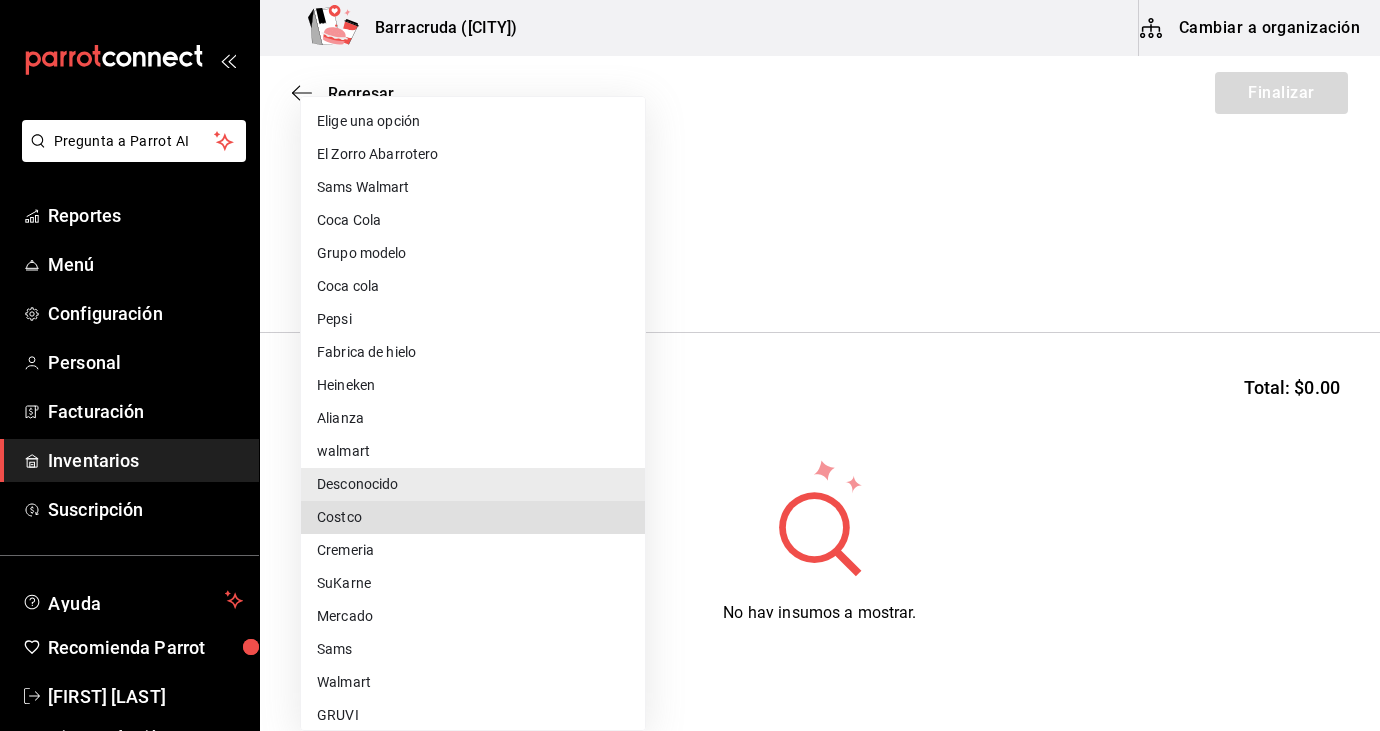 type 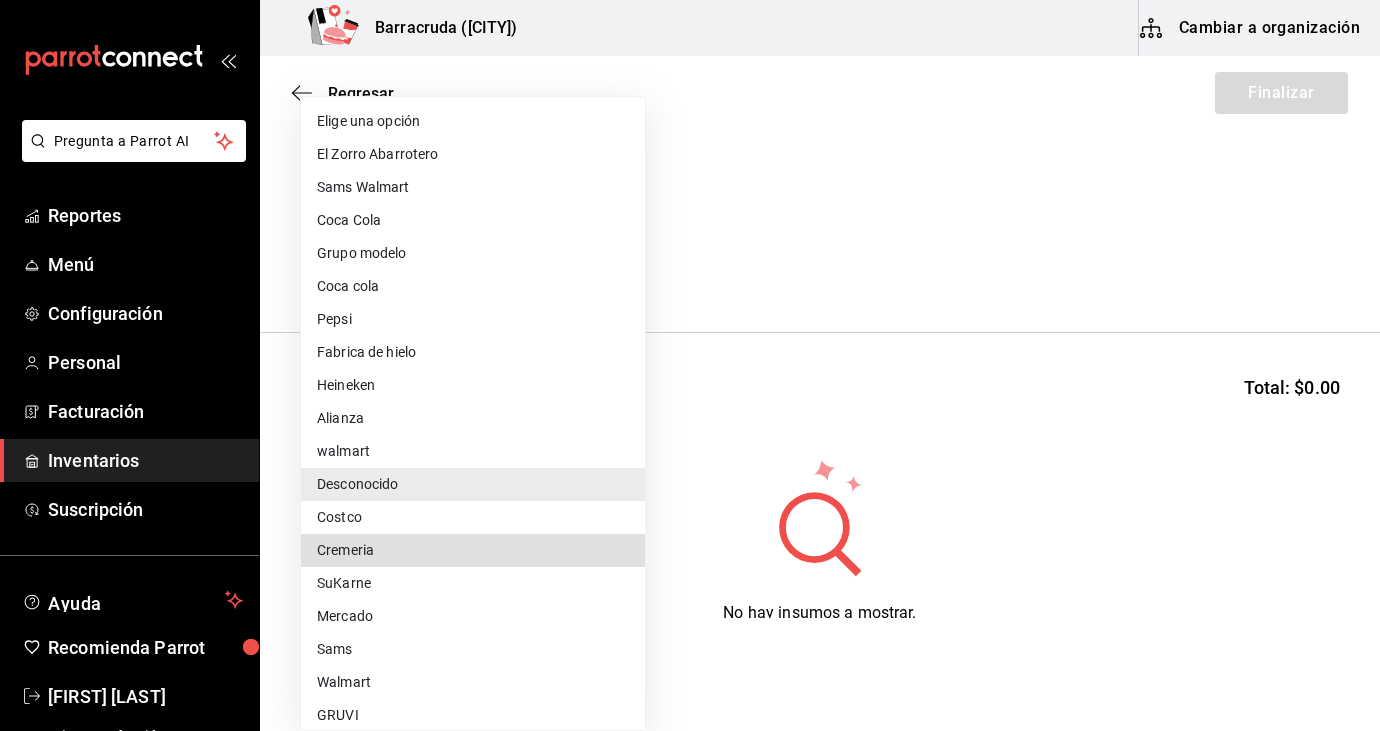 type 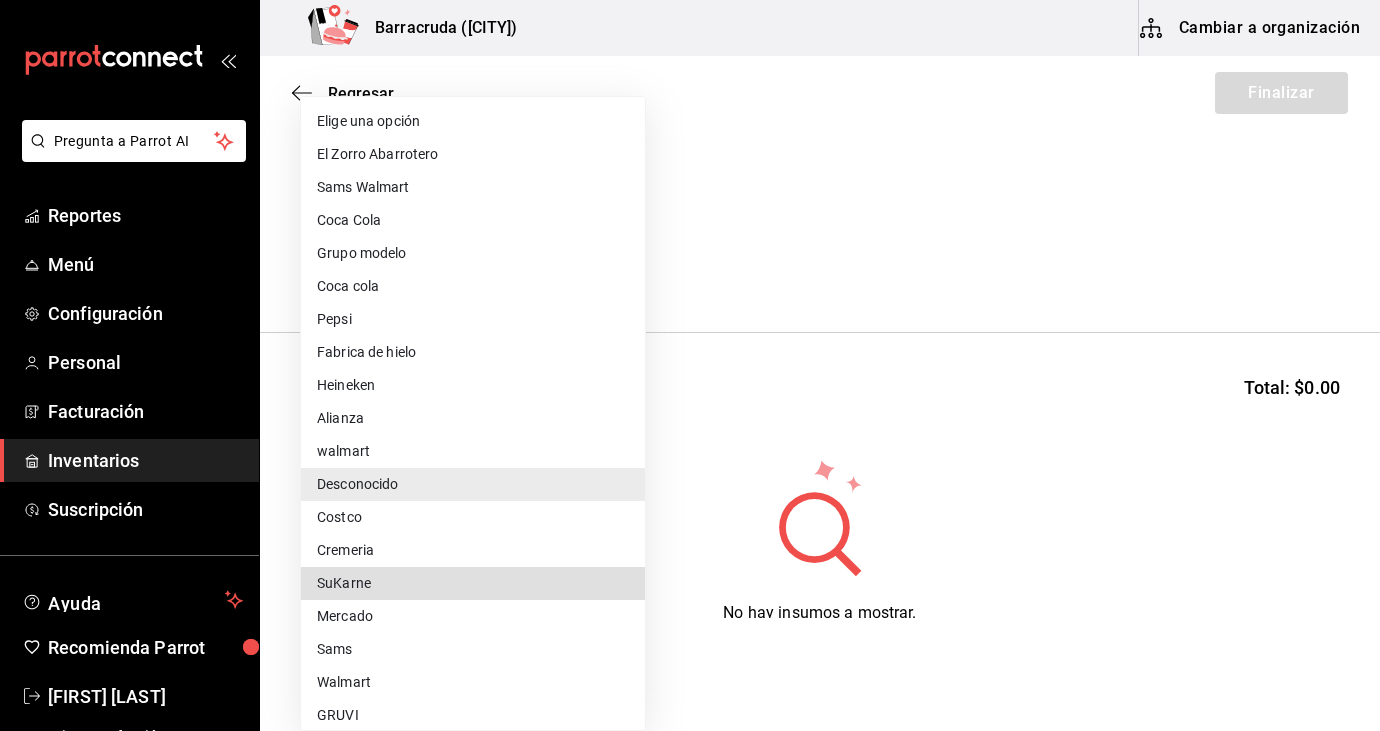 type 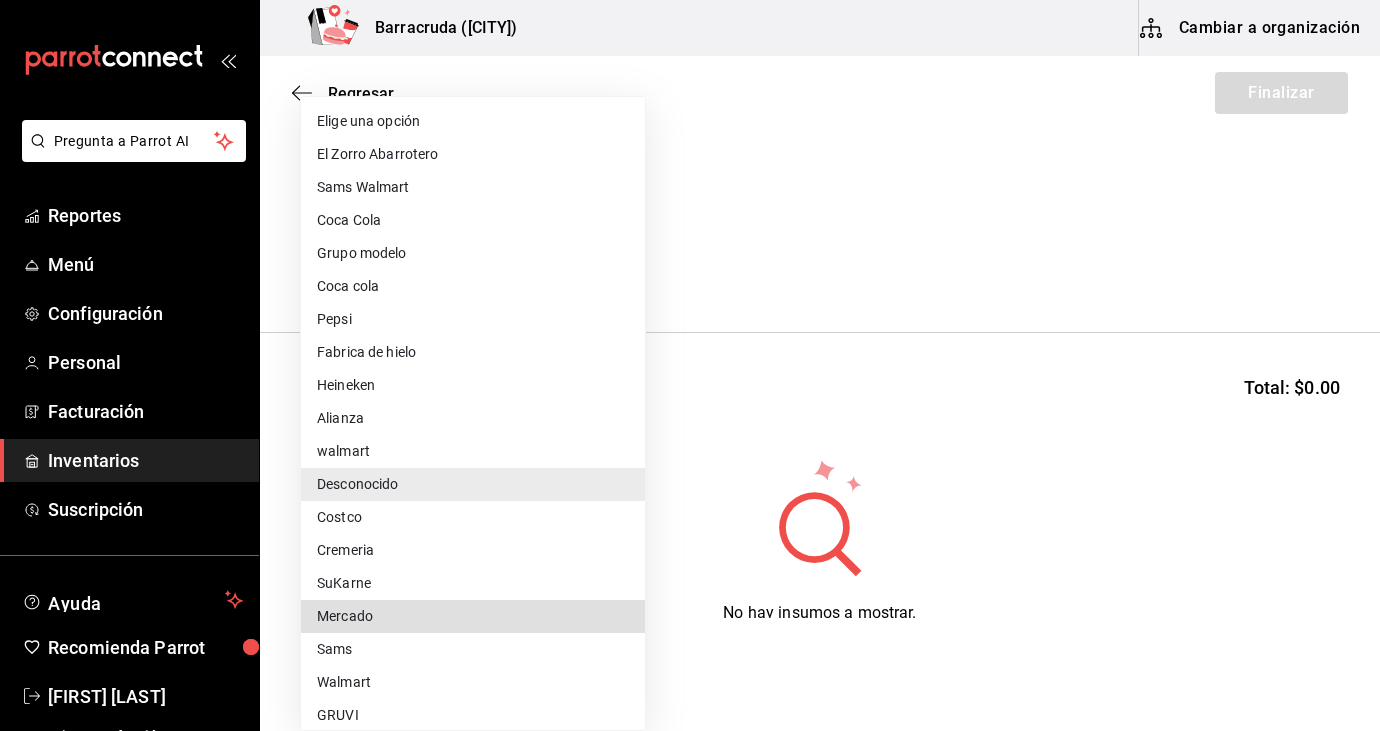 type 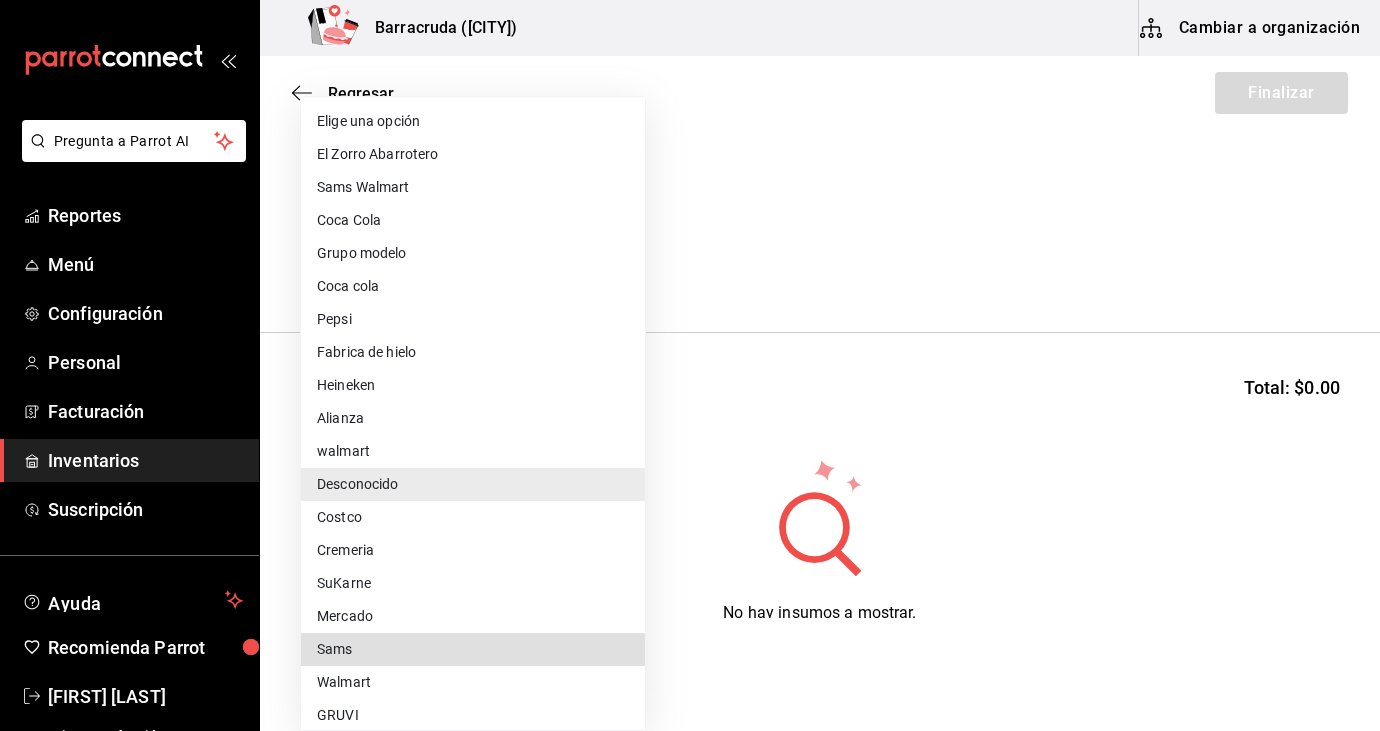 type 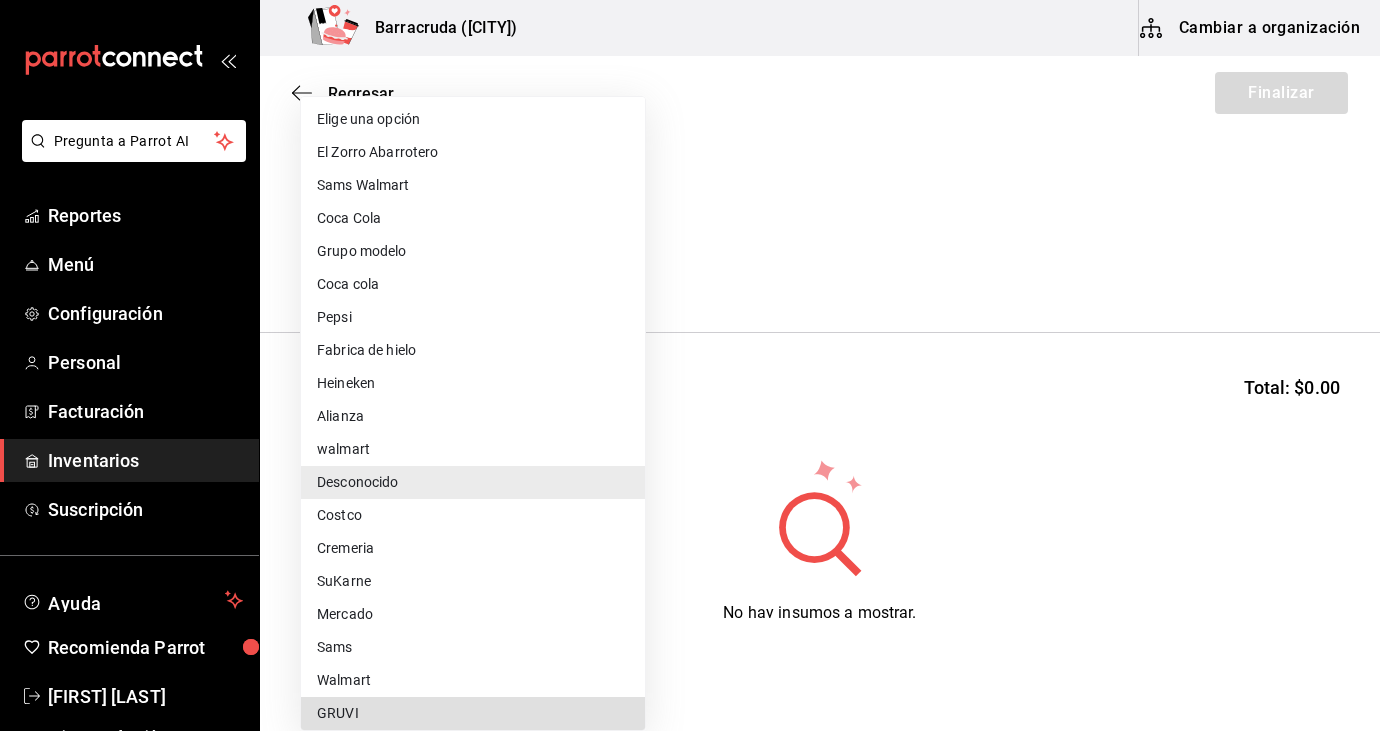 type 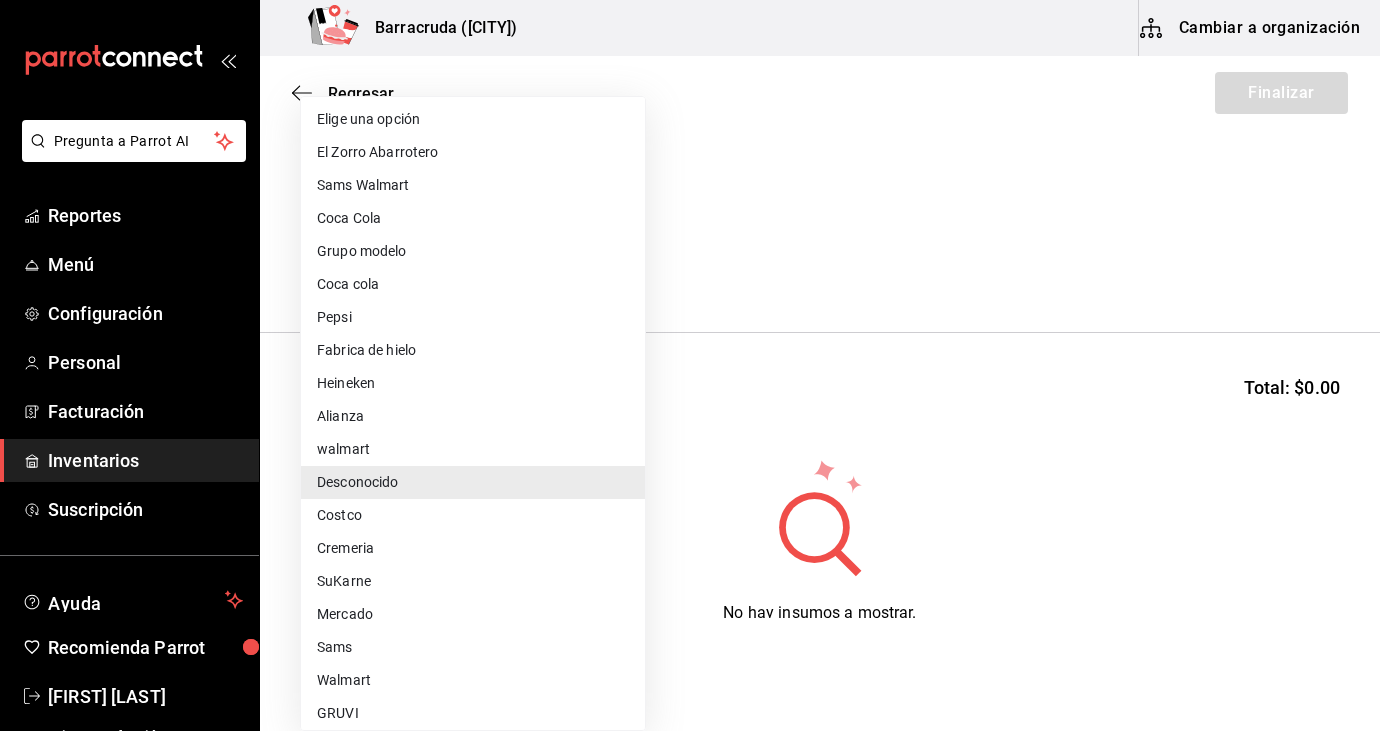 scroll, scrollTop: 335, scrollLeft: 0, axis: vertical 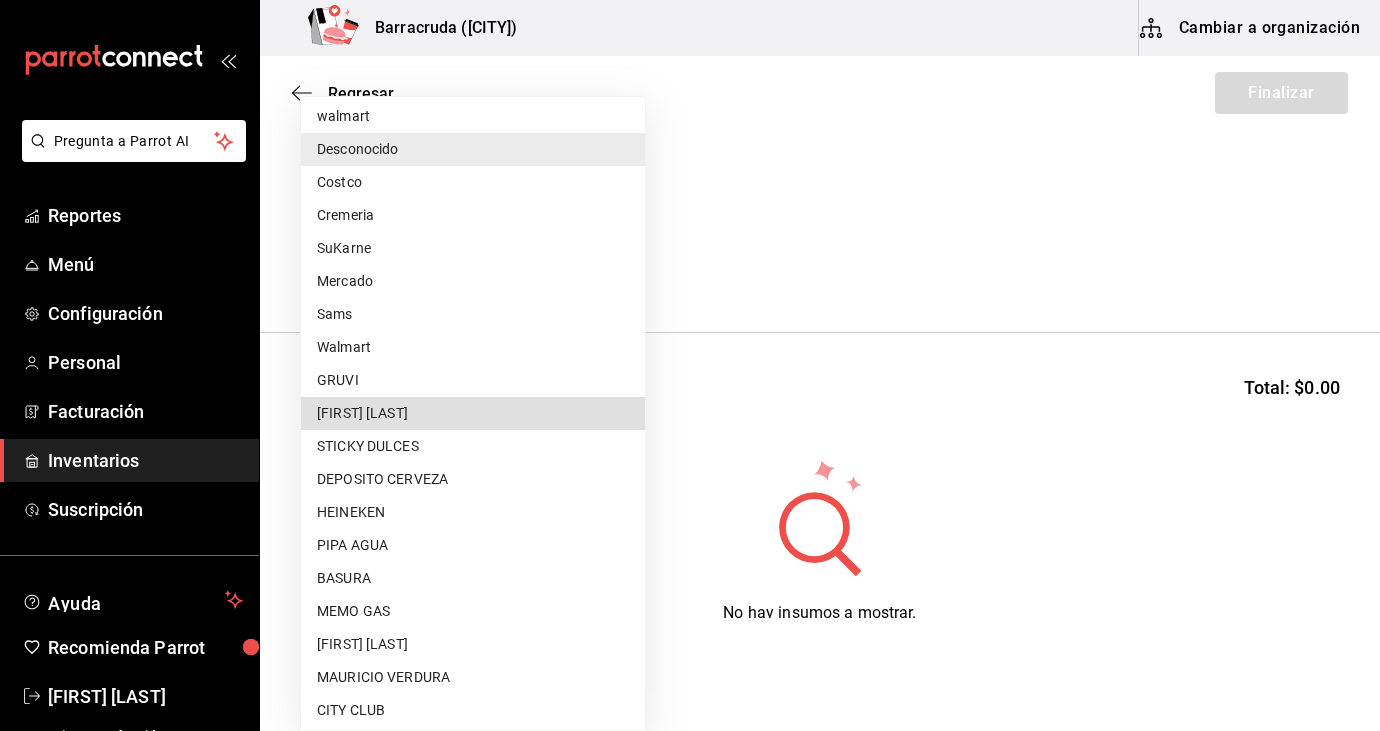 type 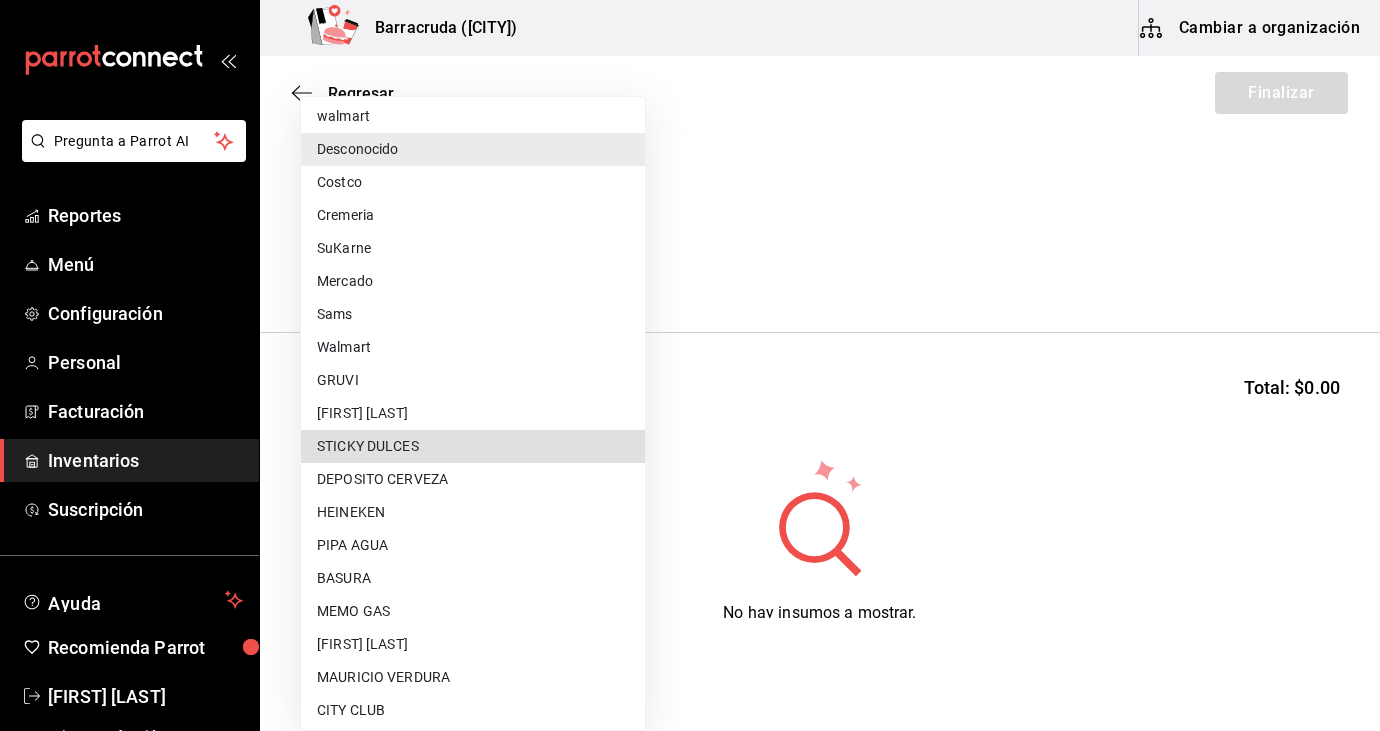 type 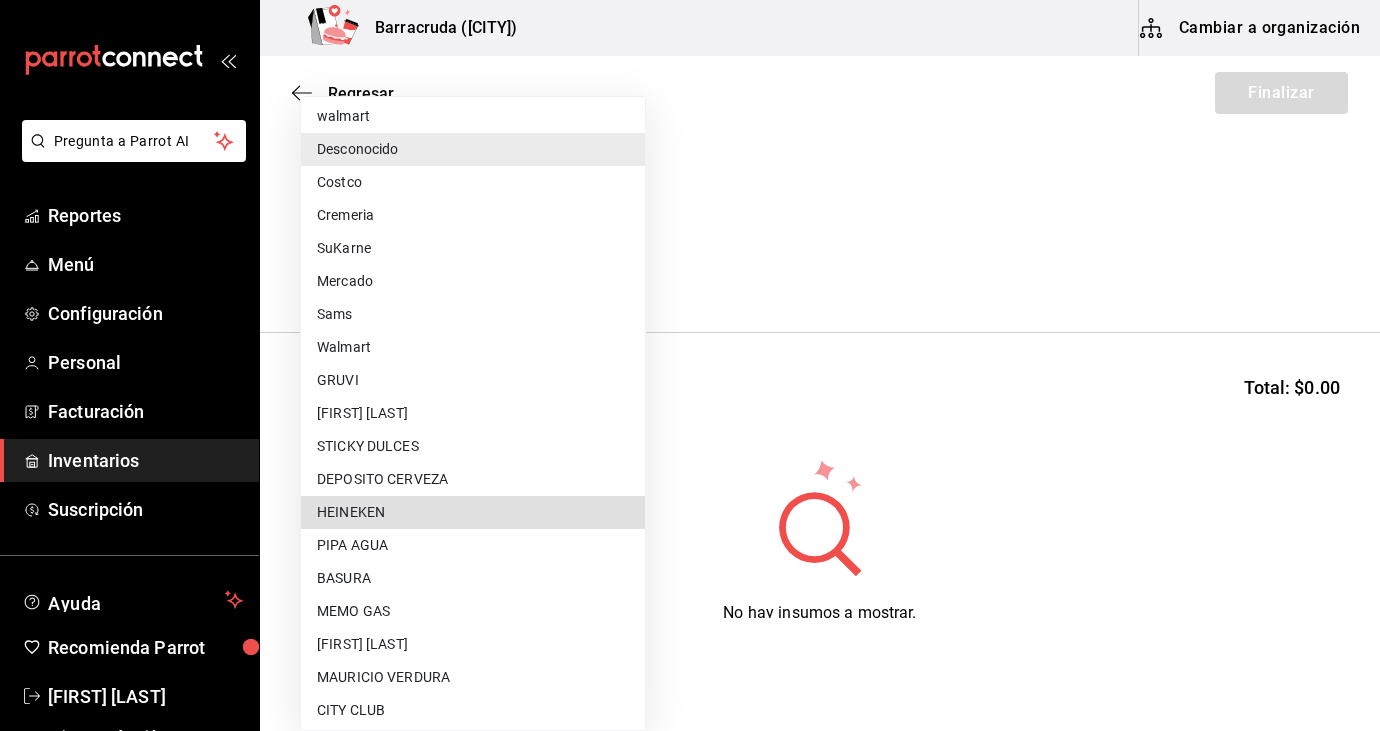 type 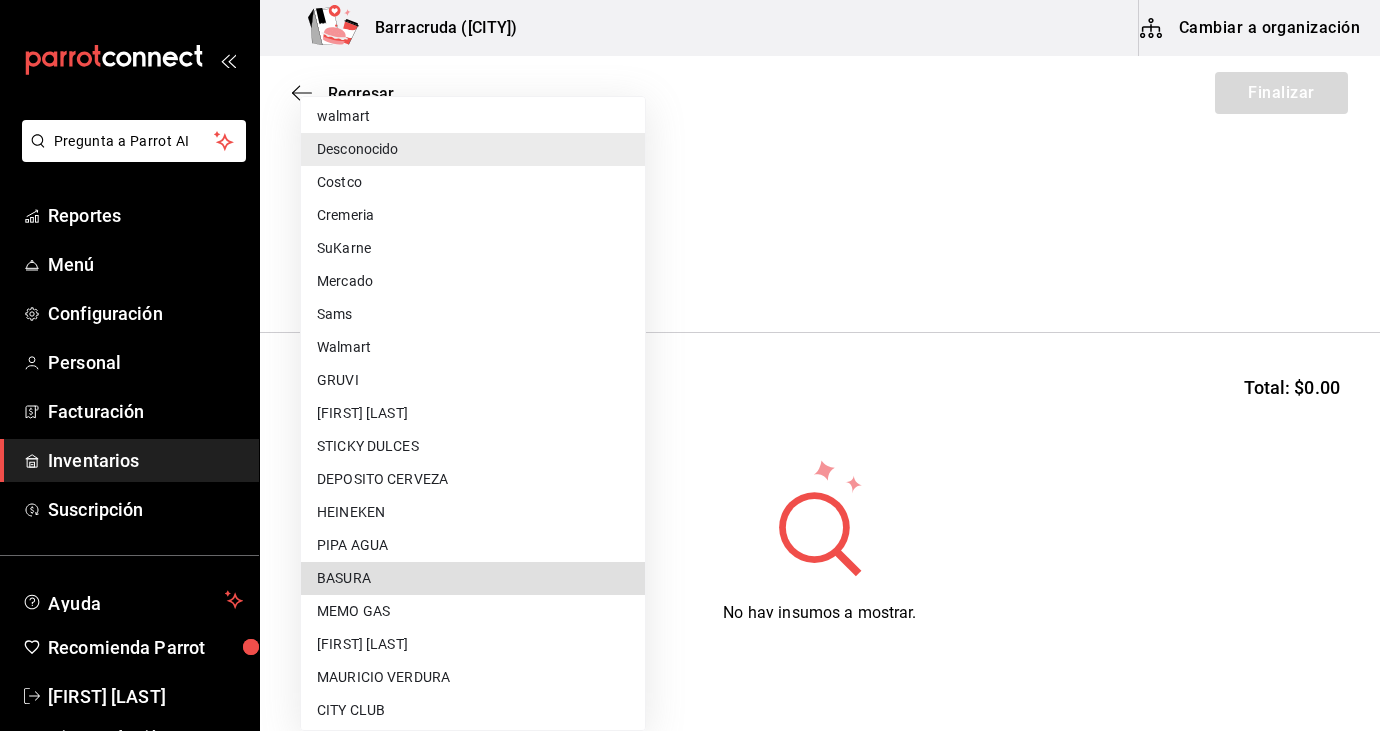 type 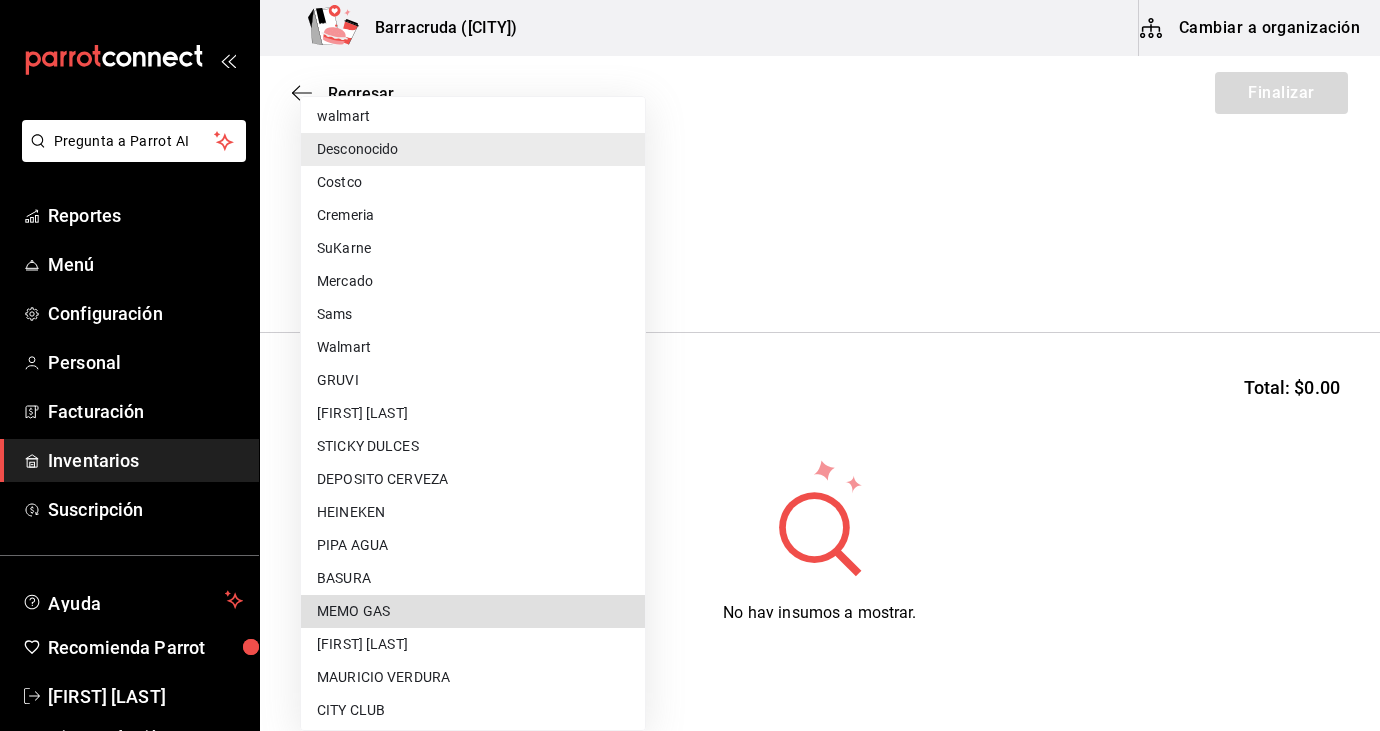 type 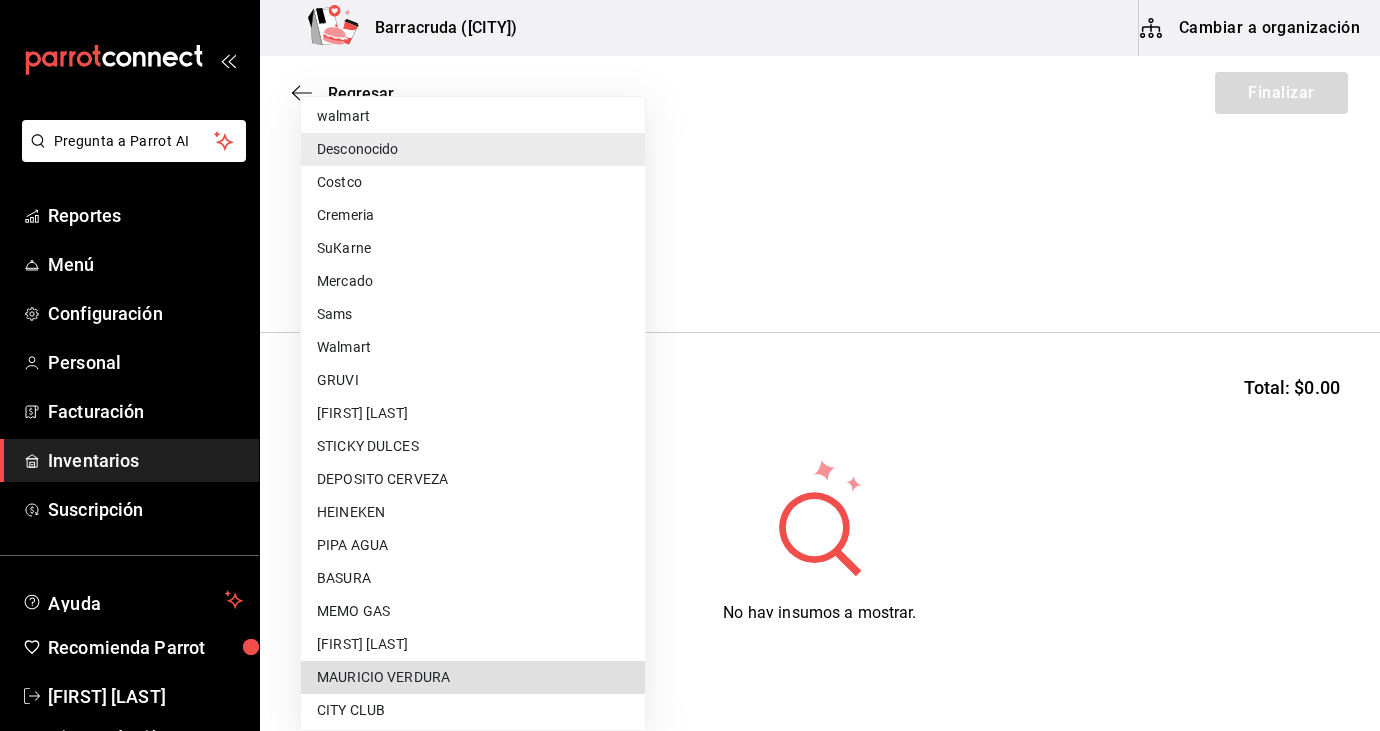 type 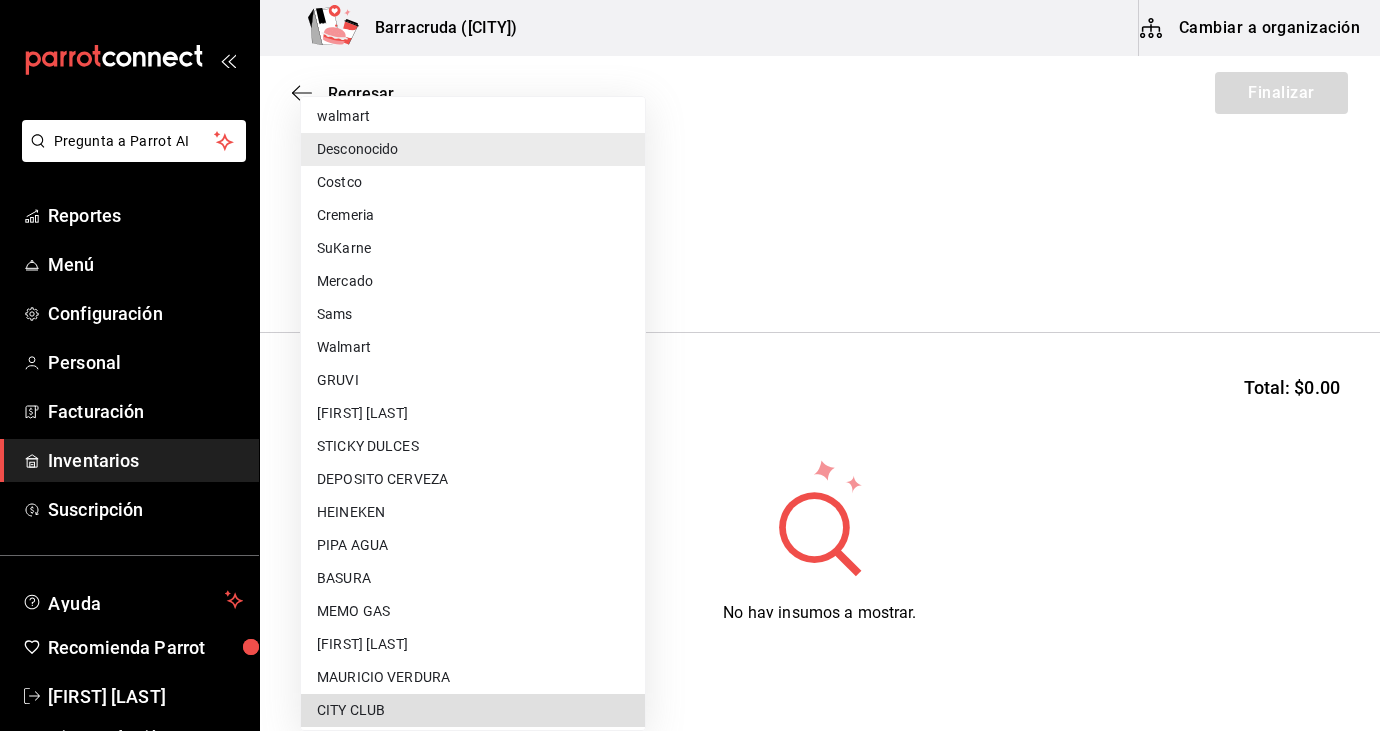 type 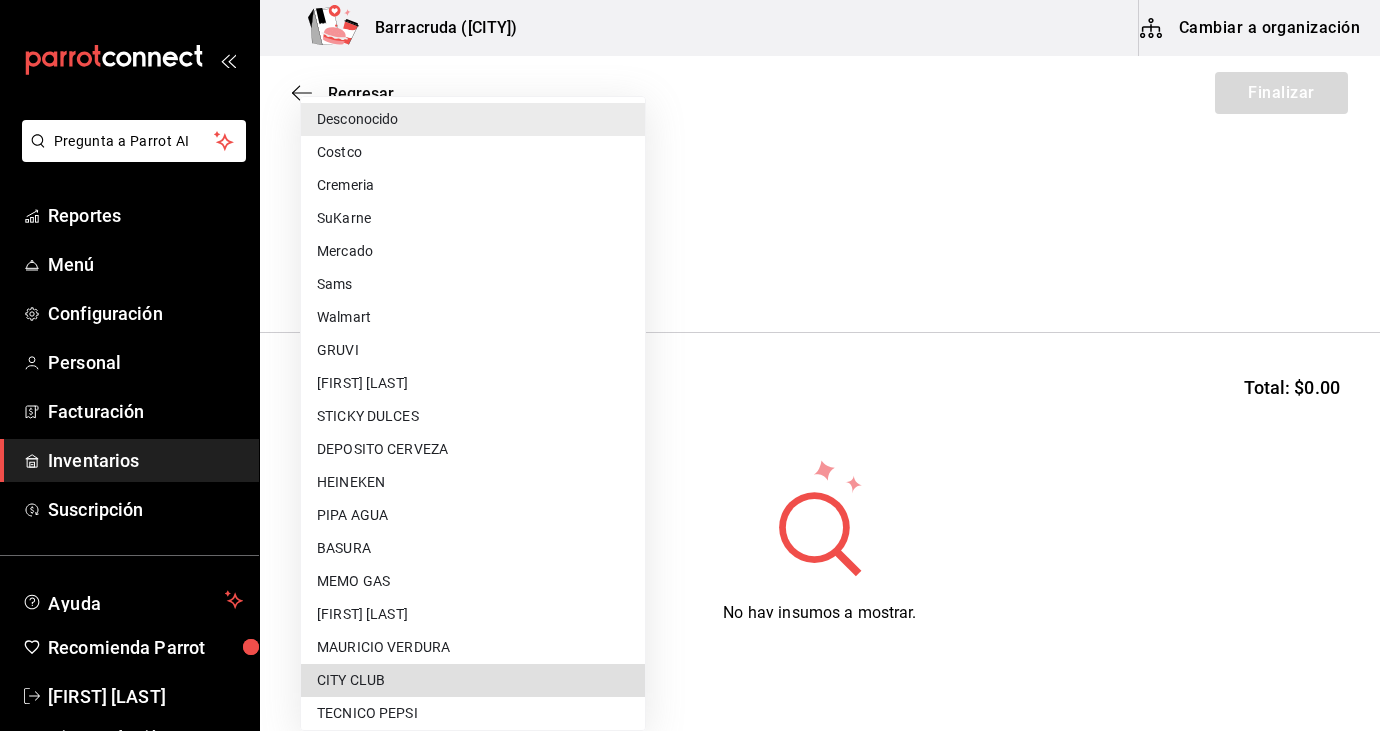 type 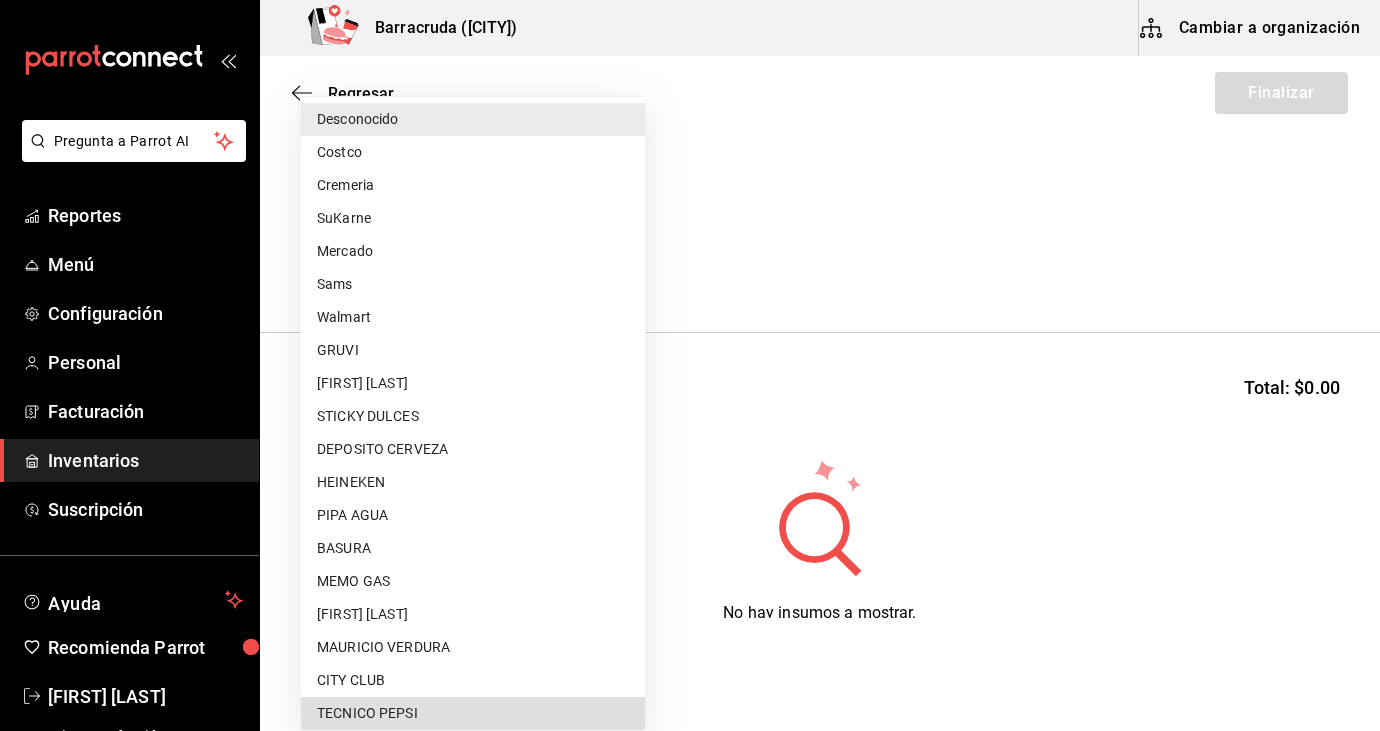 scroll, scrollTop: 698, scrollLeft: 0, axis: vertical 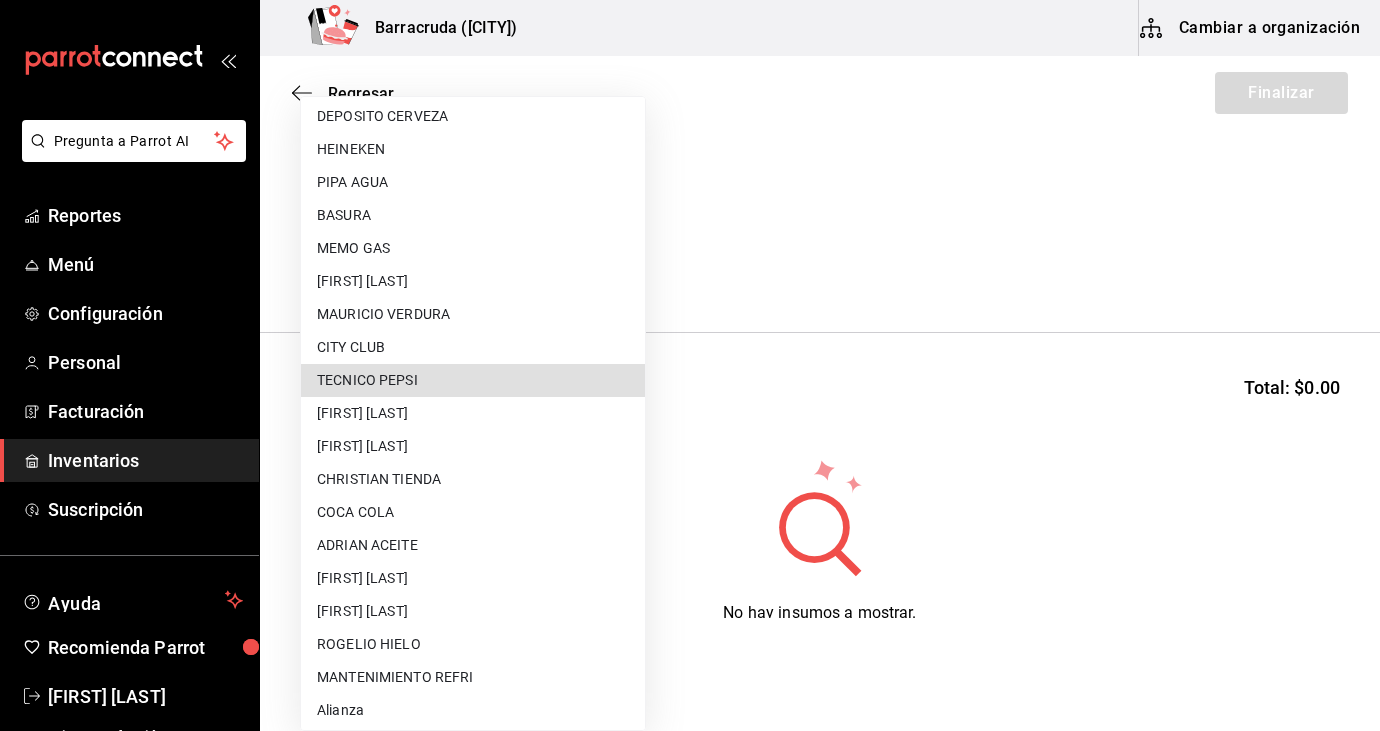 type 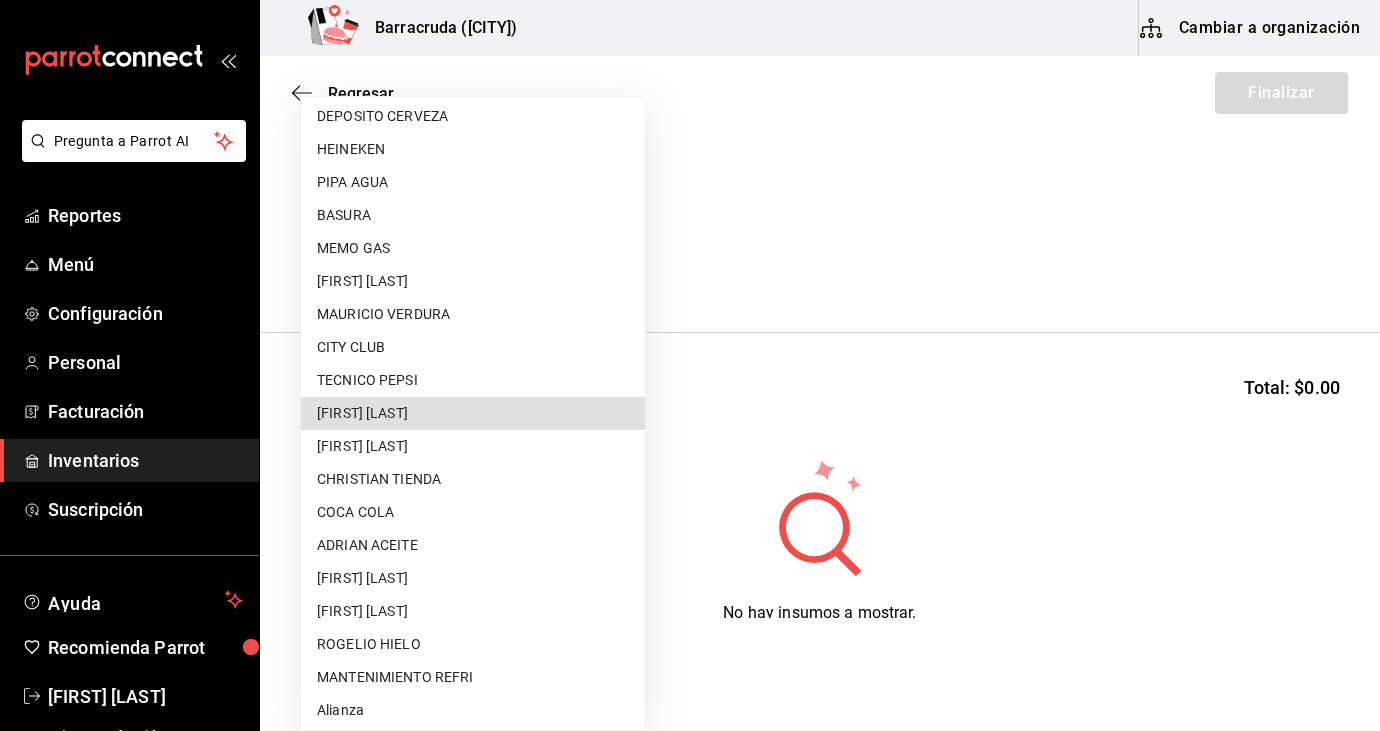 type 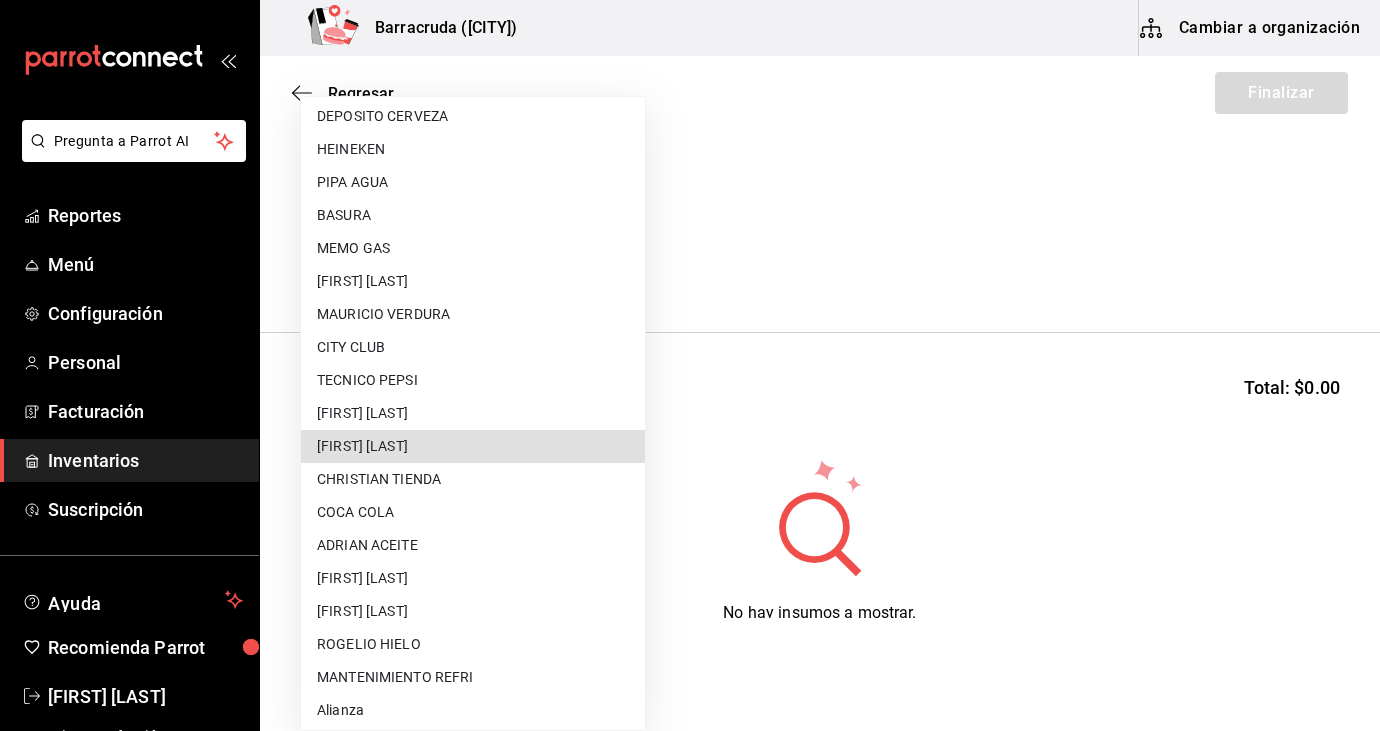 type 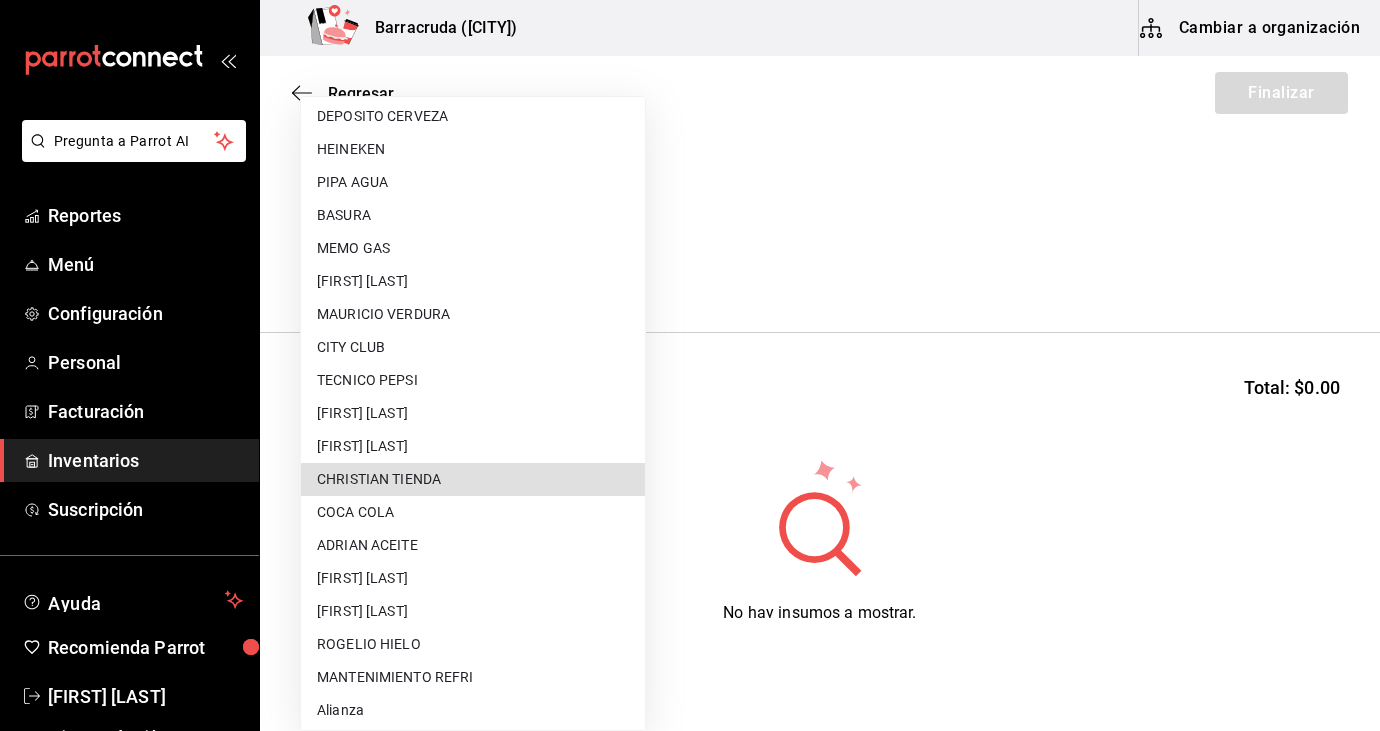 type 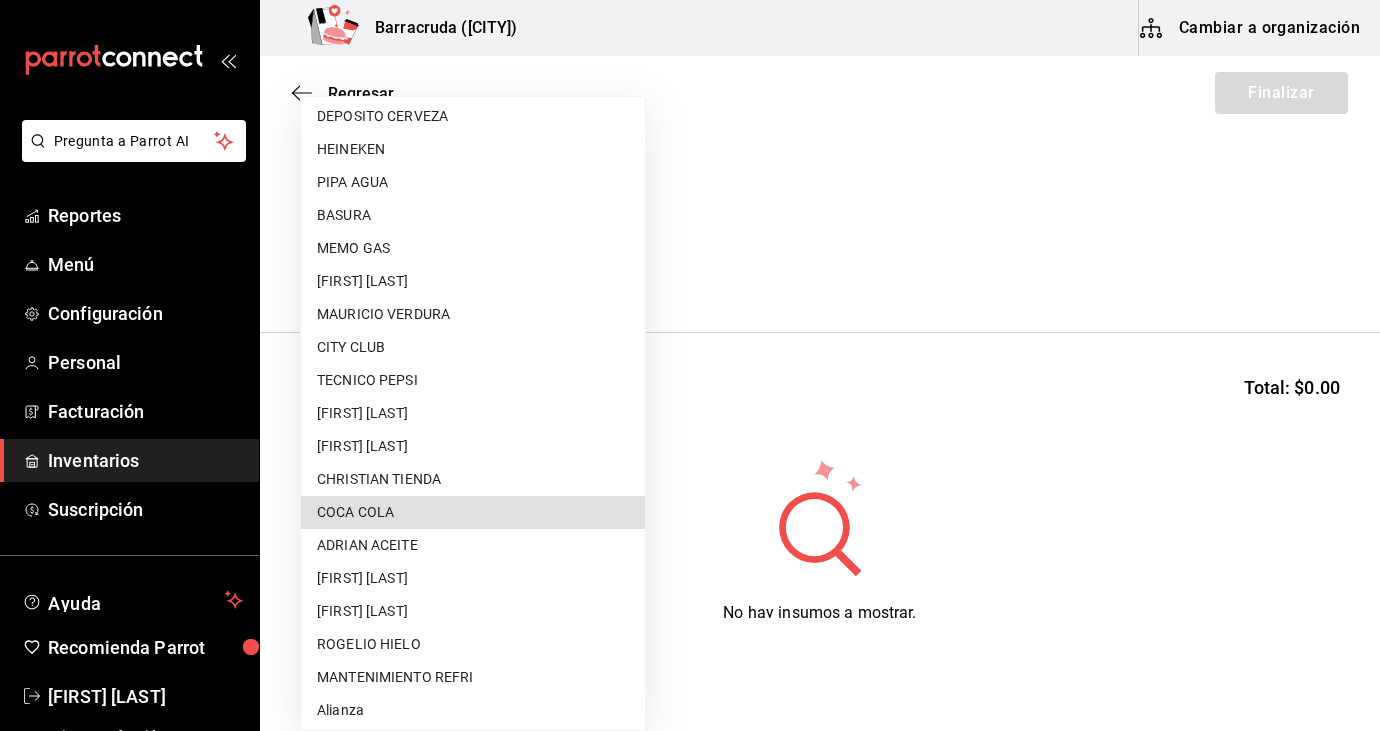 type 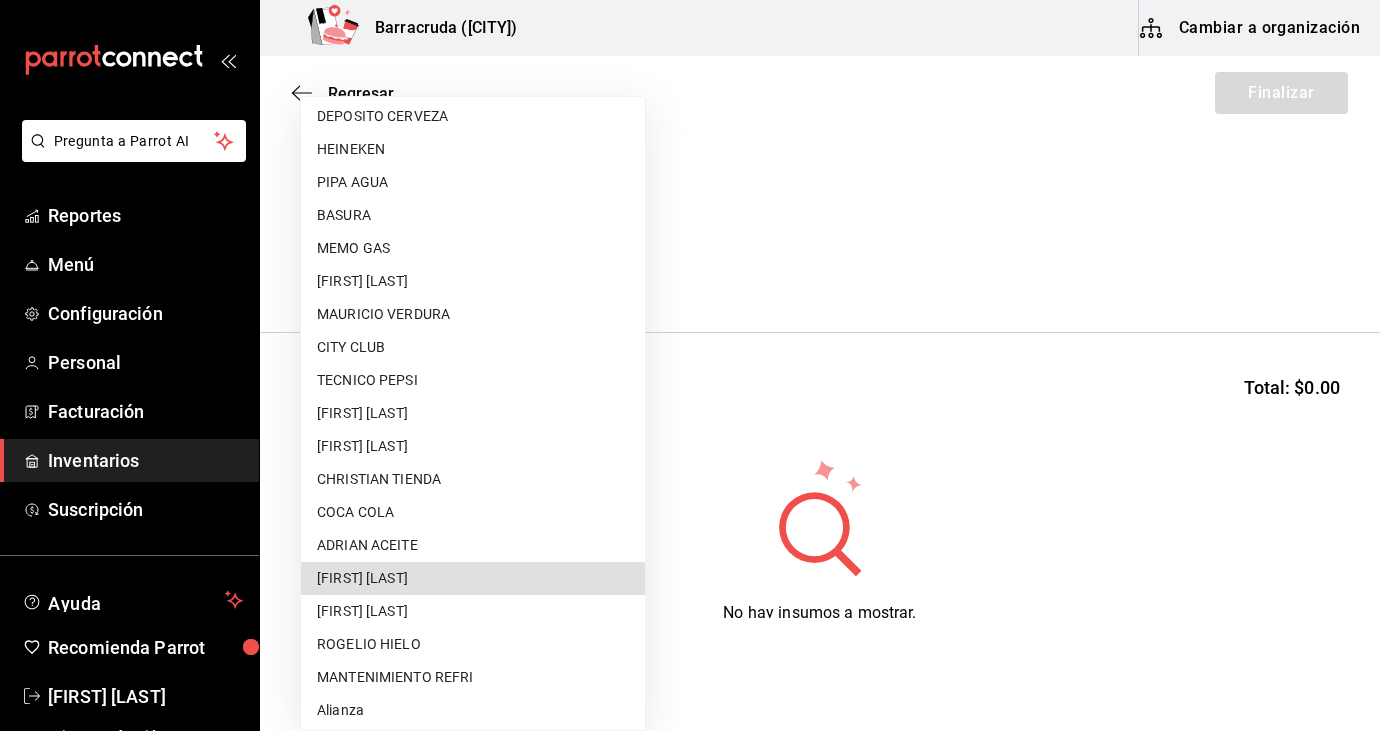 type 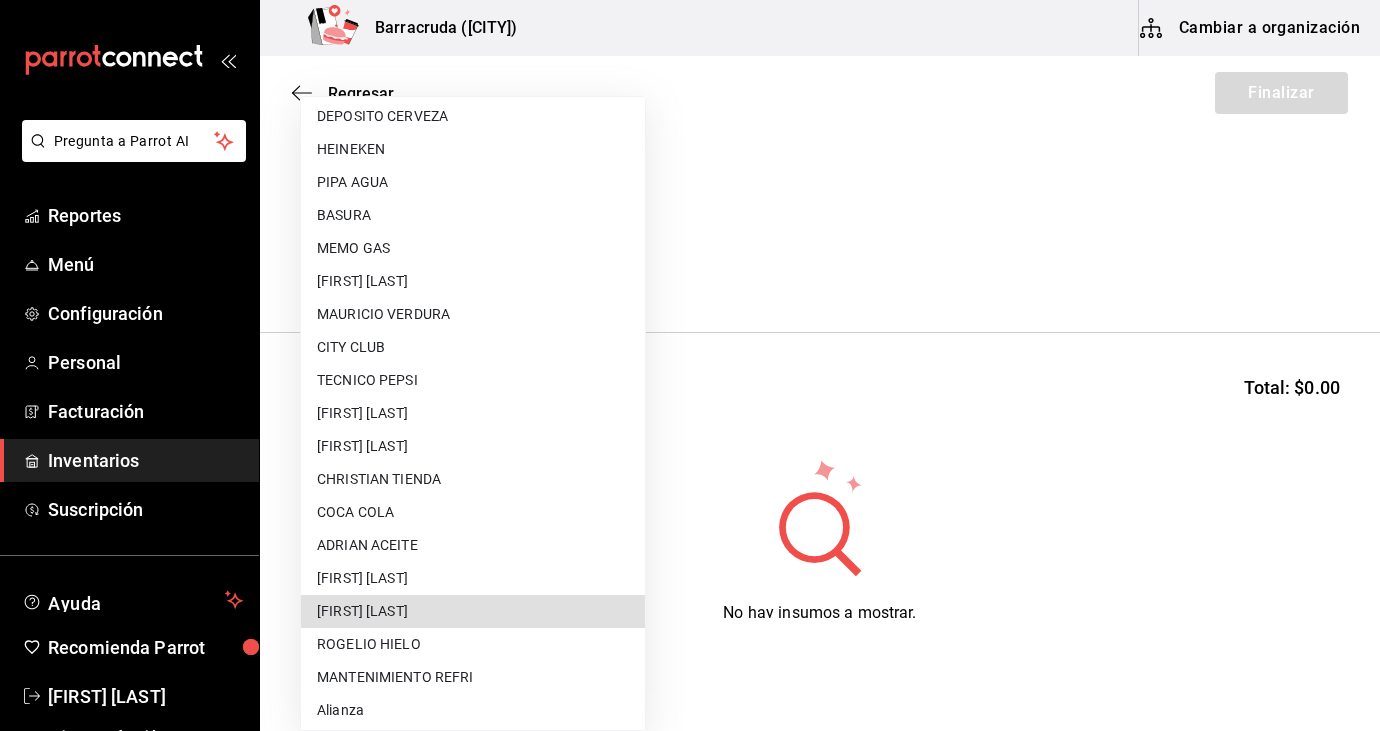 type 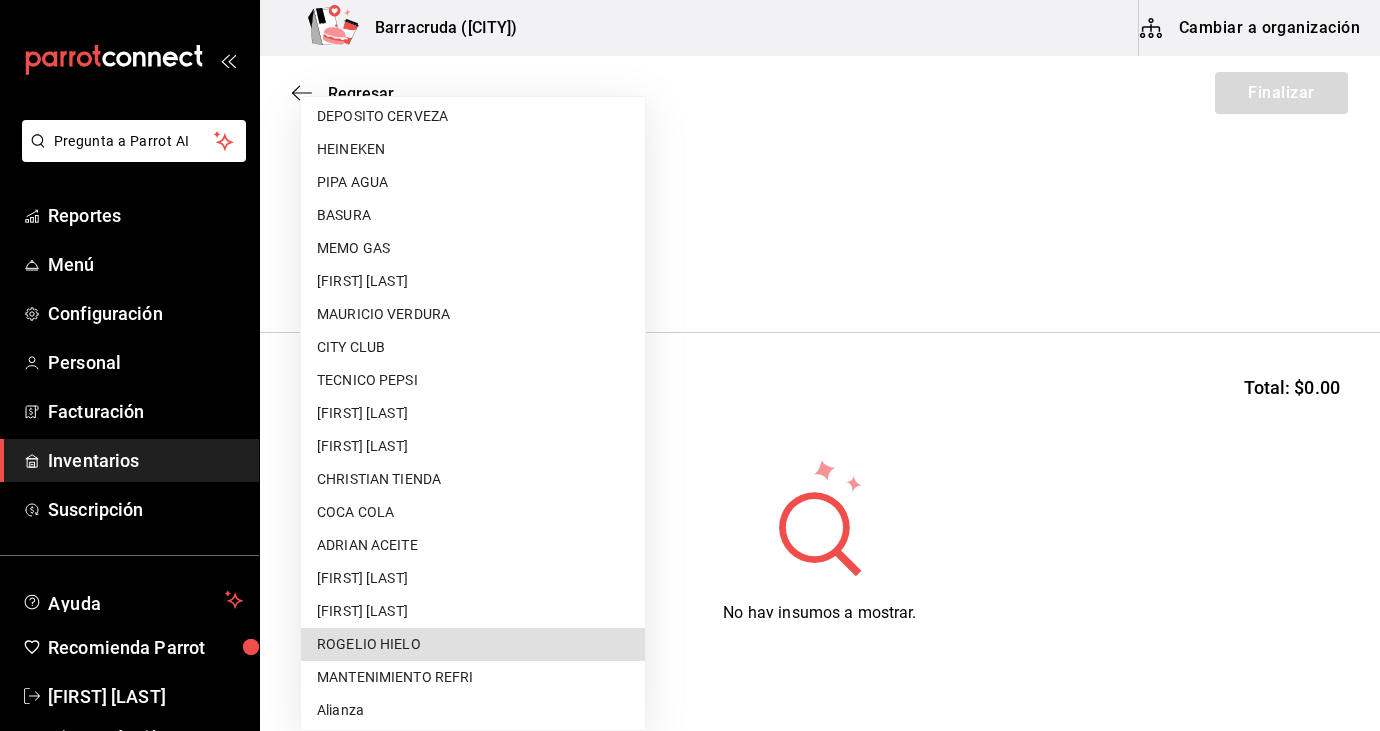 type 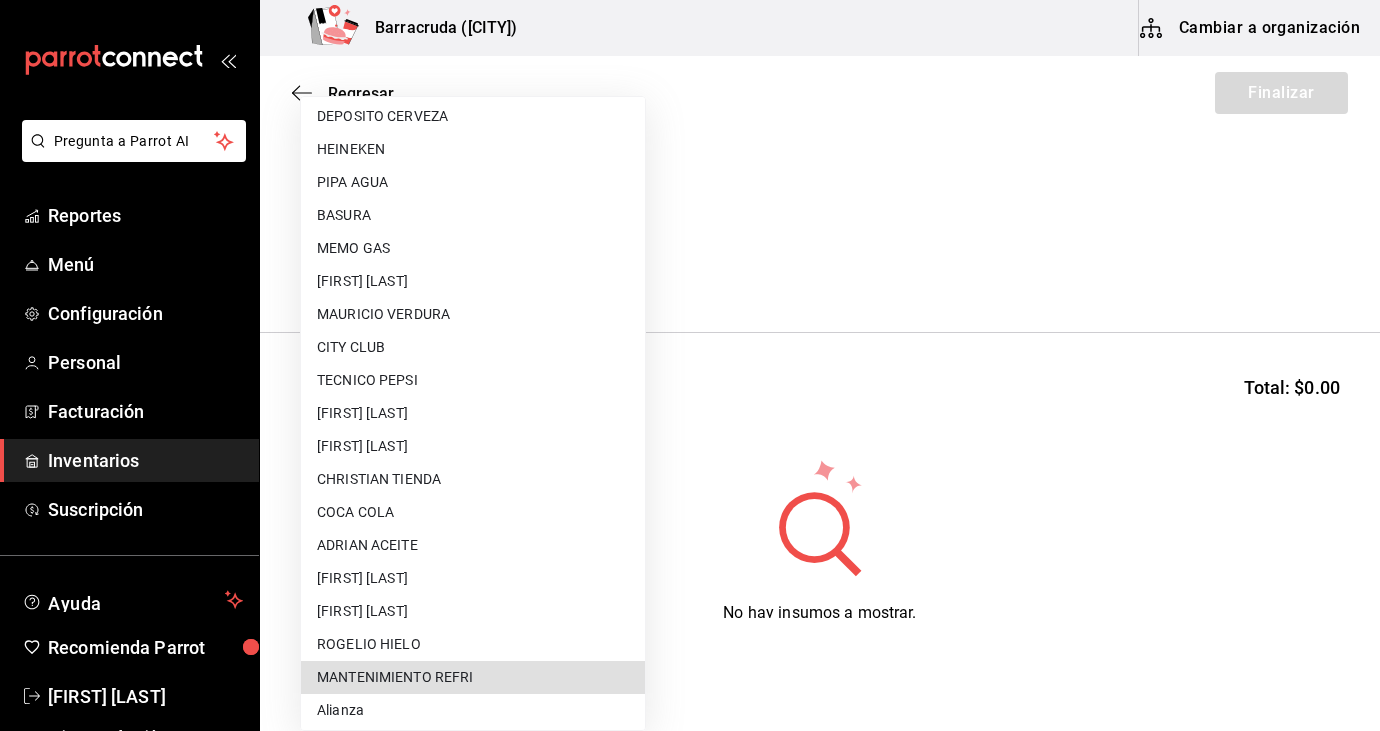 type 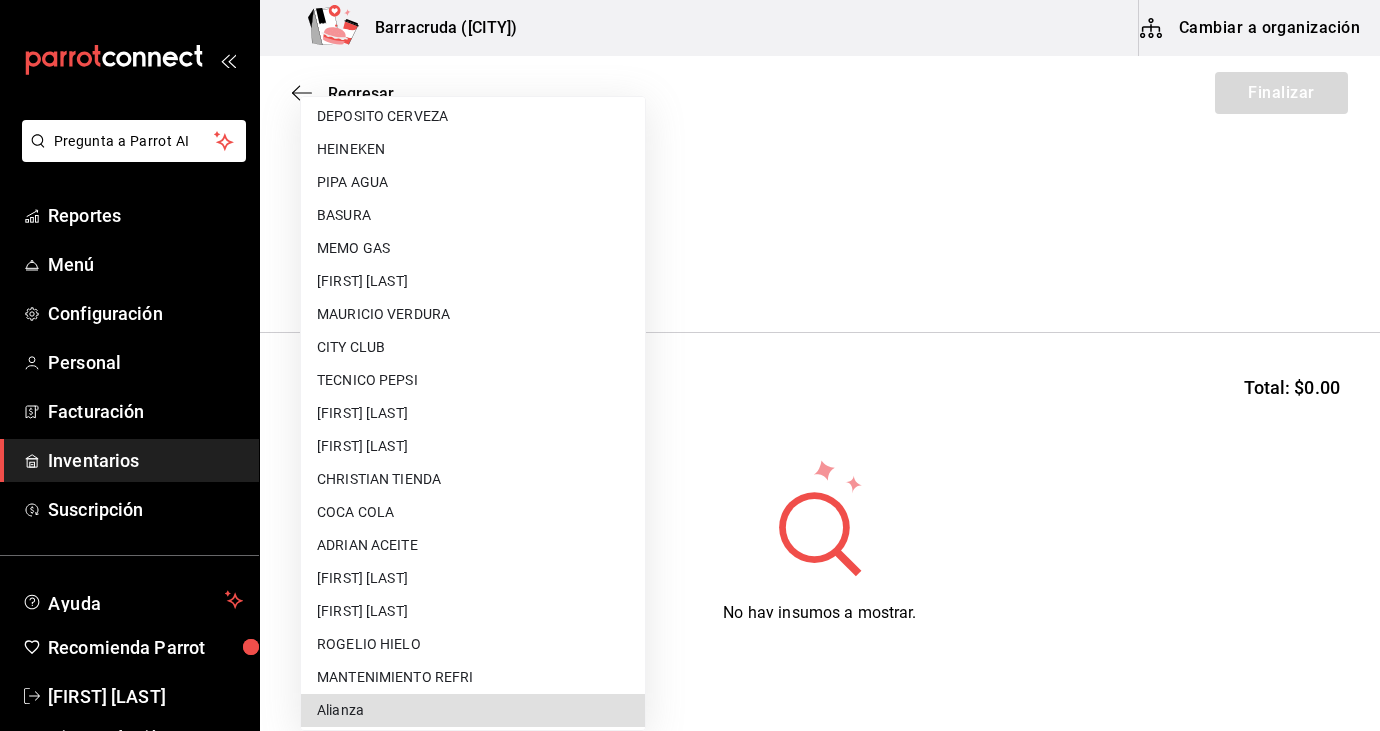 scroll, scrollTop: 728, scrollLeft: 0, axis: vertical 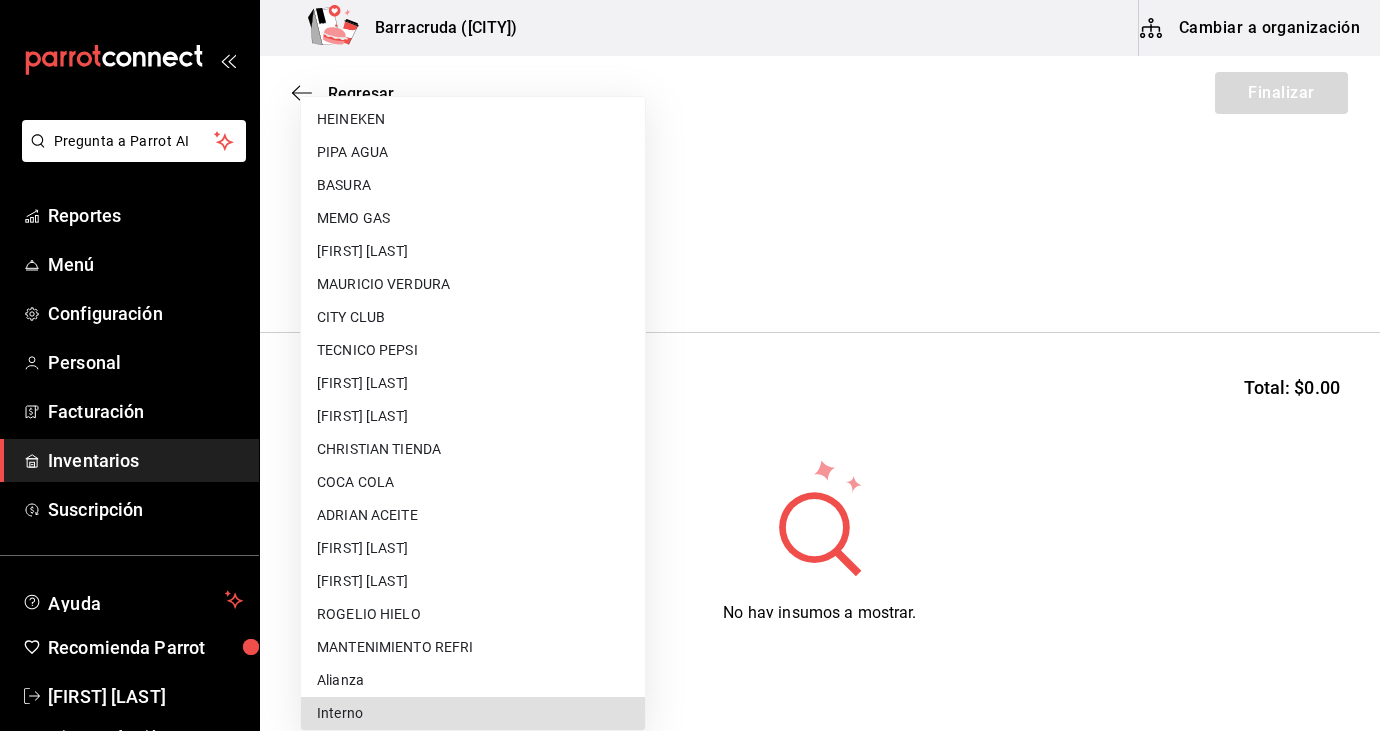 type 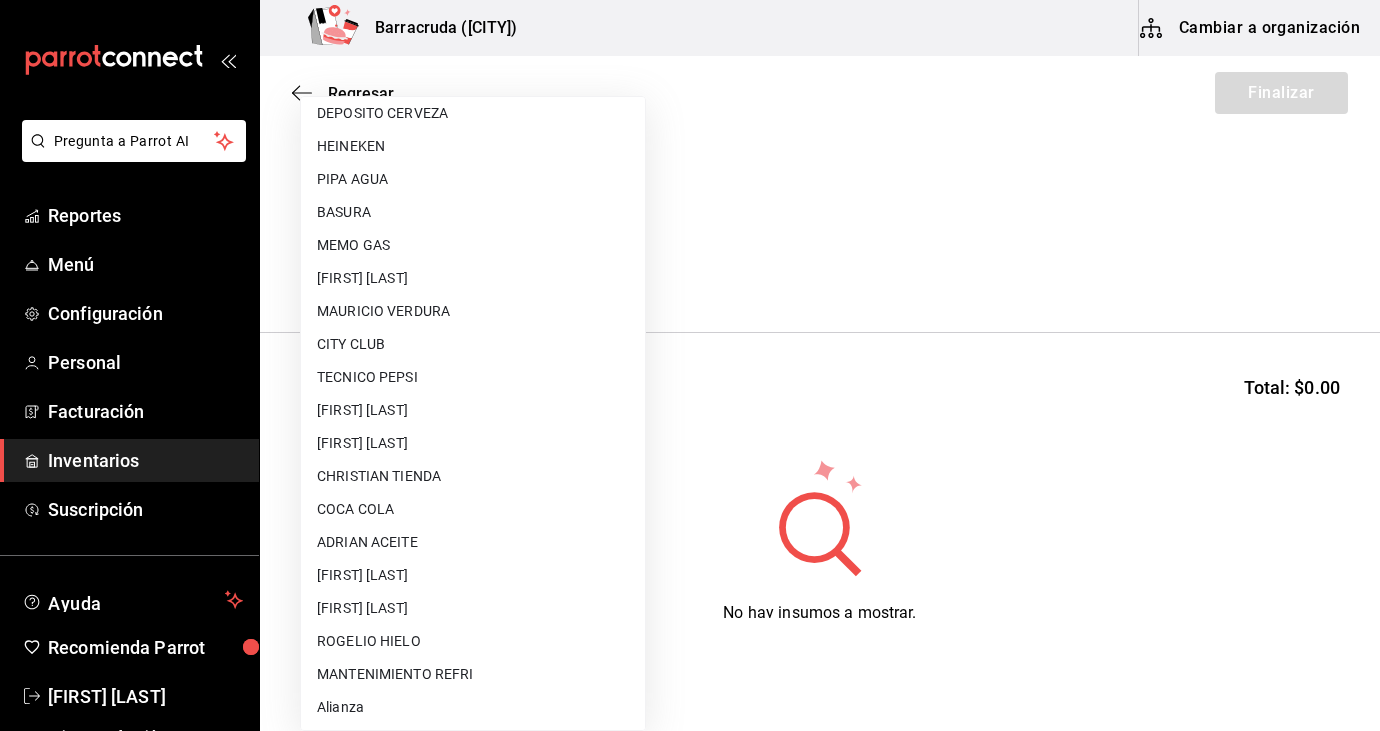 scroll, scrollTop: 368, scrollLeft: 0, axis: vertical 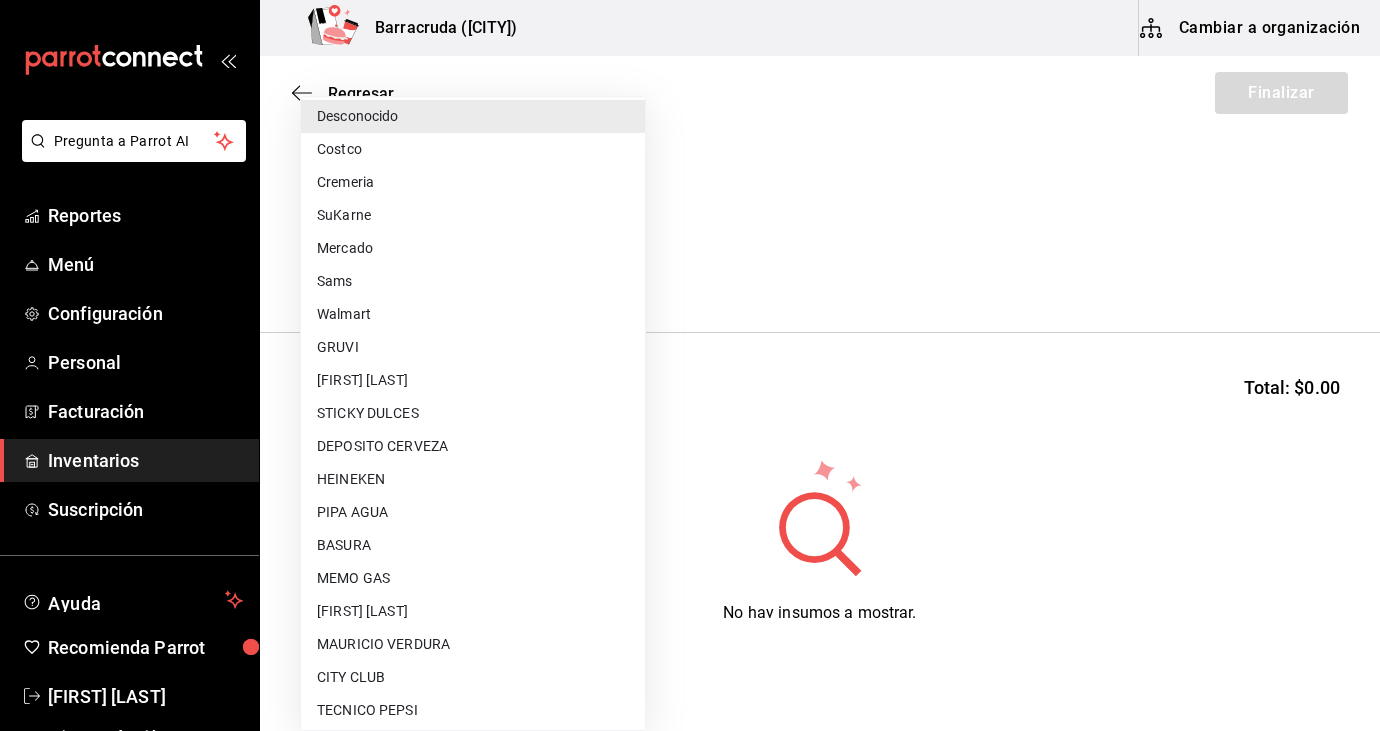 click at bounding box center (690, 365) 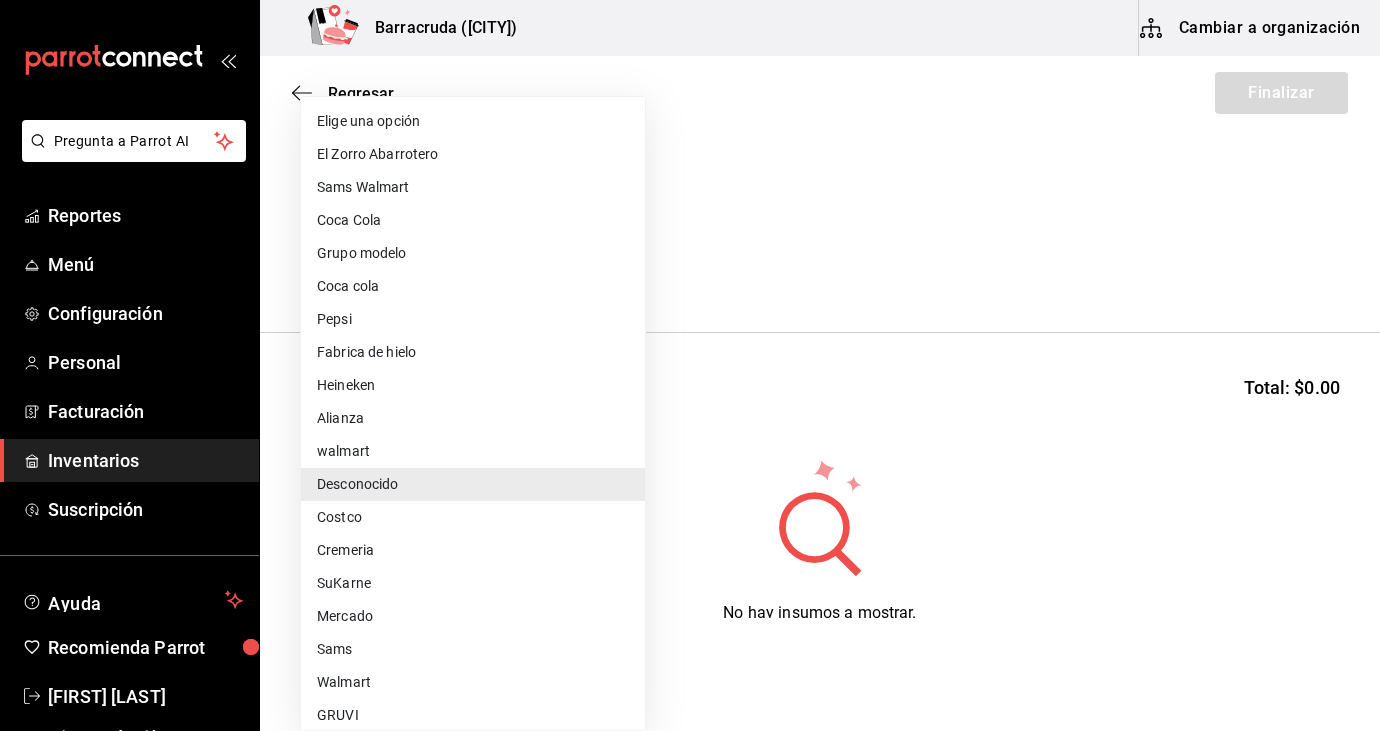 click on "Pregunta a Parrot AI Reportes   Menú   Configuración   Personal   Facturación   Inventarios   Suscripción   Ayuda Recomienda Parrot   Sandra Romero   Sugerir nueva función   Barracruda (Ecatepec) Cambiar a organización Regresar Finalizar Compra Proveedor Desconocido b21a0db1-2ccb-45b4-94ff-9315f6a40d43 bolillo Buscar Total: $0.00 No hay insumos a mostrar. Busca un insumo para agregarlo a la lista GANA 1 MES GRATIS EN TU SUSCRIPCIÓN AQUÍ ¿Recuerdas cómo empezó tu restaurante?
Hoy puedes ayudar a un colega a tener el mismo cambio que tú viviste.
Recomienda Parrot directamente desde tu Portal Administrador.
Es fácil y rápido.
🎁 Por cada restaurante que se una, ganas 1 mes gratis. Ver video tutorial Ir a video Pregunta a Parrot AI Reportes   Menú   Configuración   Personal   Facturación   Inventarios   Suscripción   Ayuda Recomienda Parrot   Sandra Romero   Sugerir nueva función   Editar Eliminar Visitar centro de ayuda (81) 2046 6363 soporte@parrotsoftware.io Visitar centro de ayuda Sams" at bounding box center [690, 309] 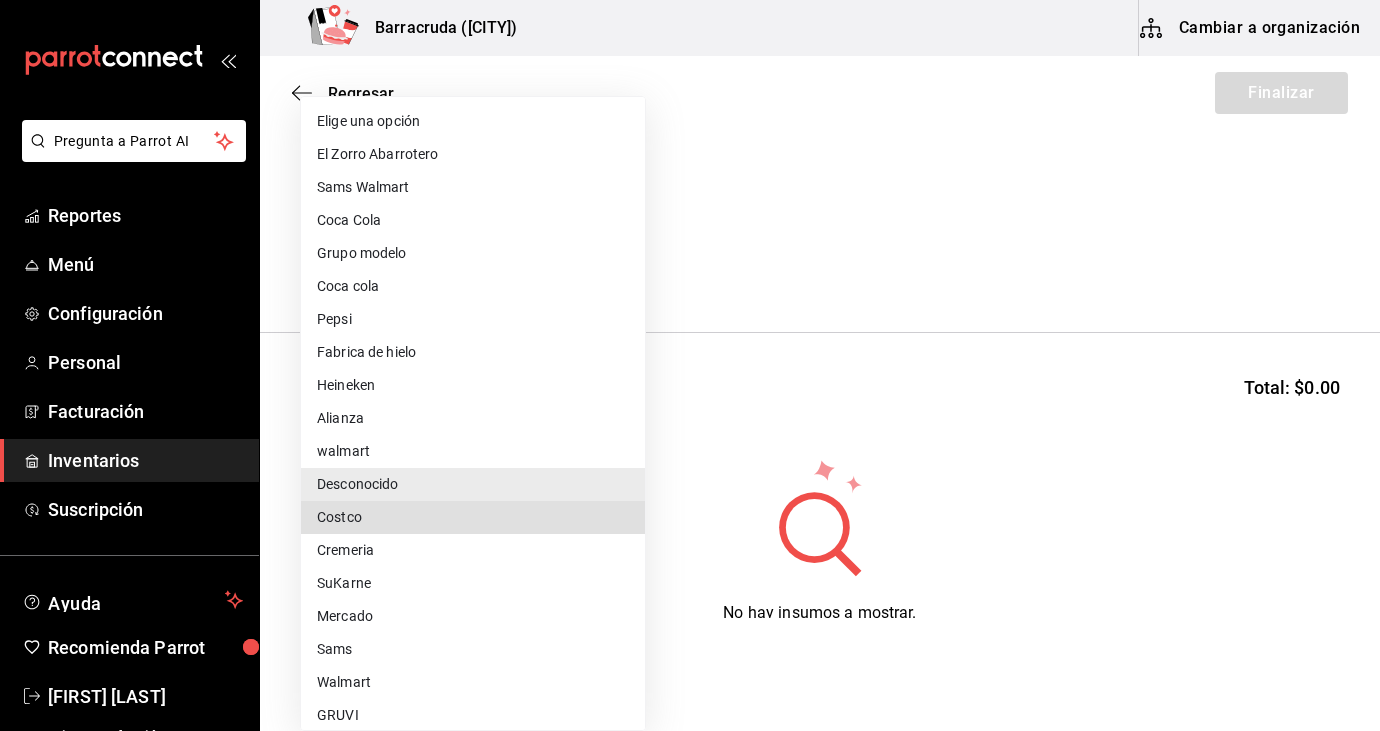 type 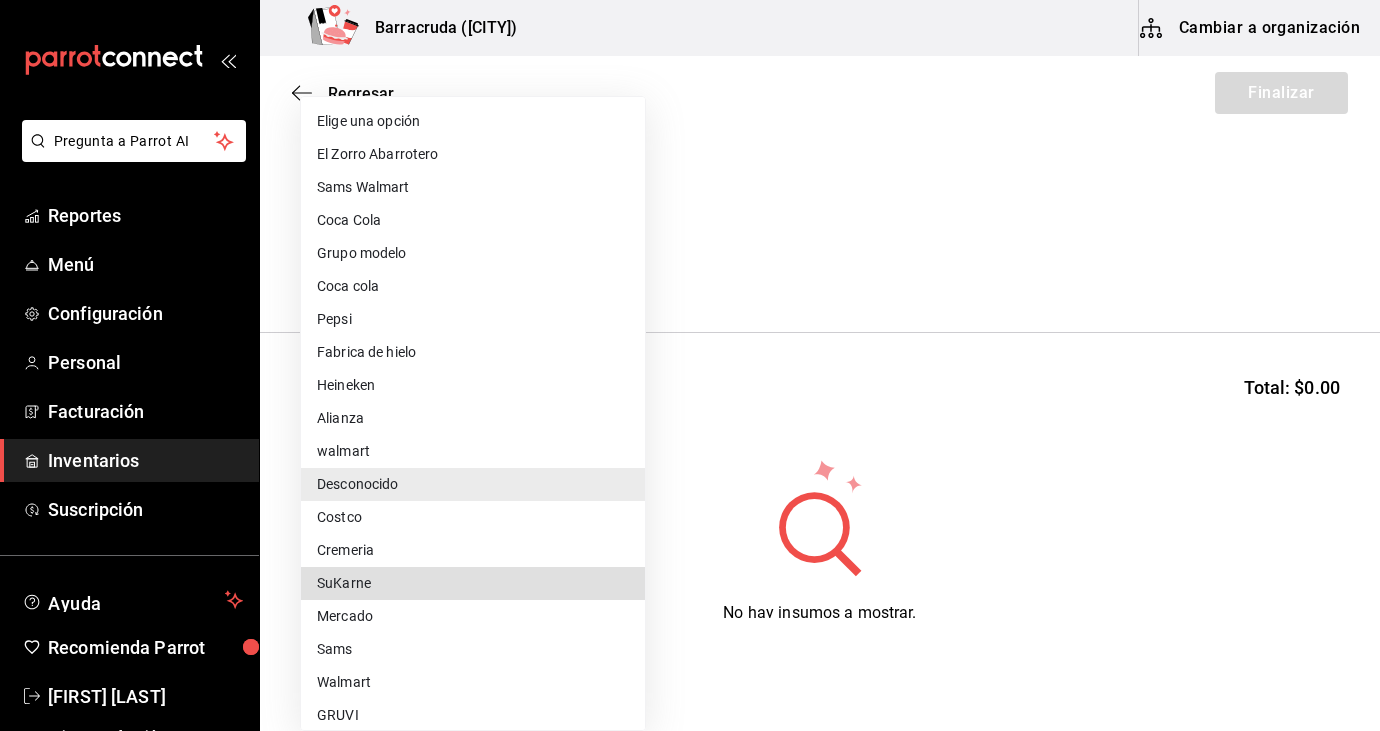 type 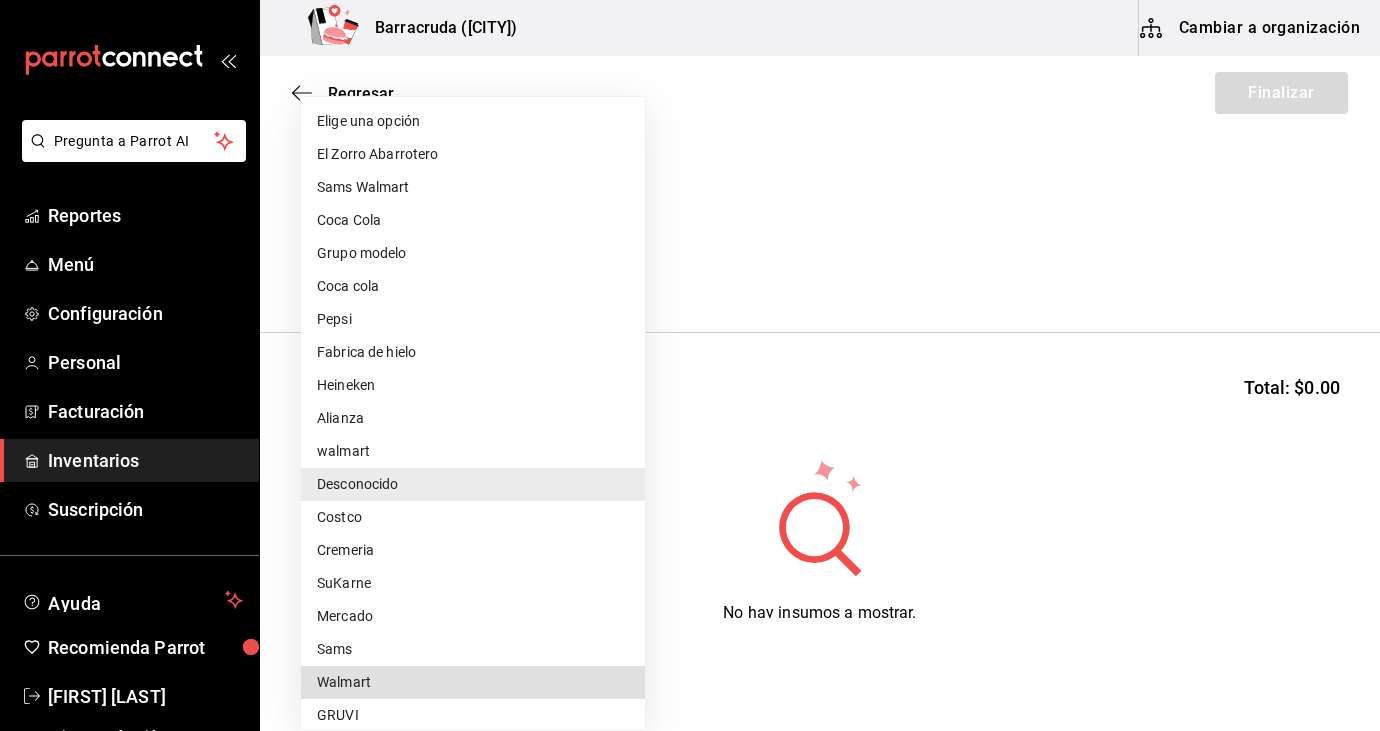 type 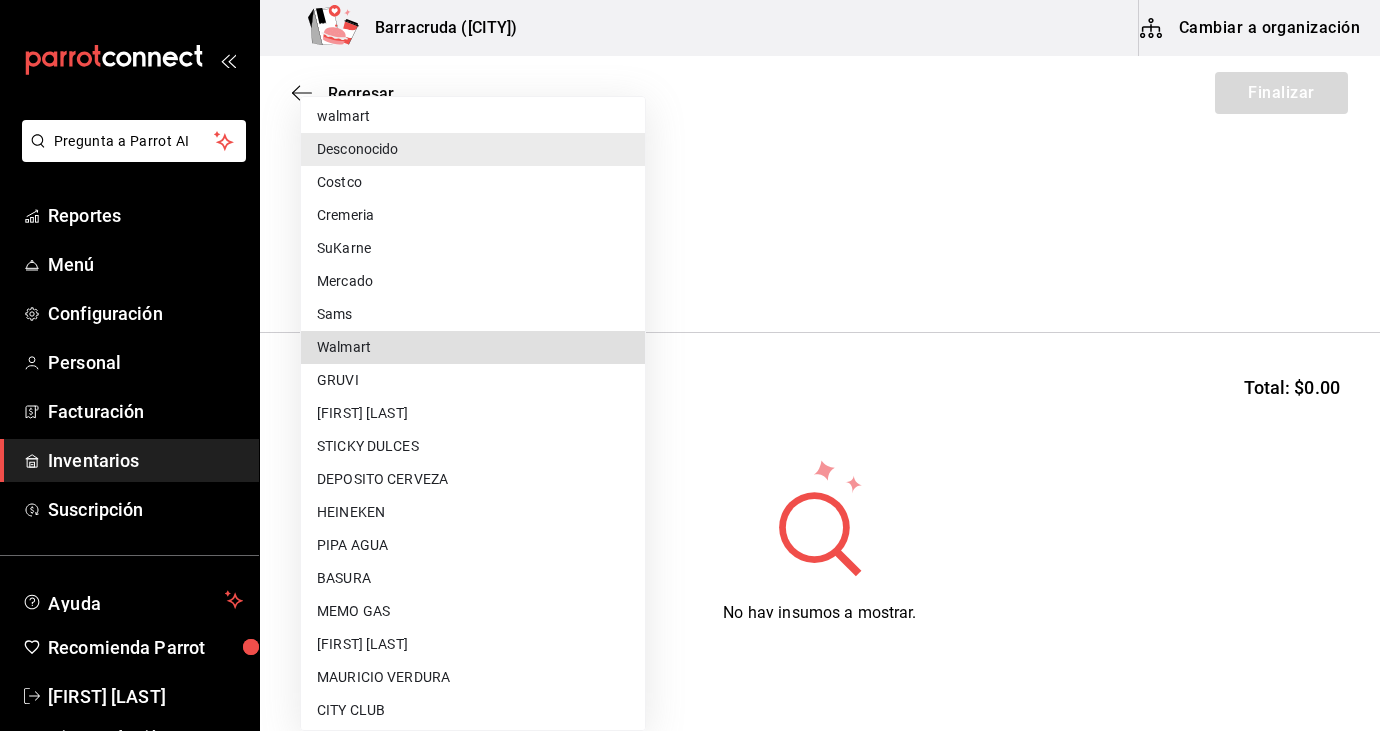 type 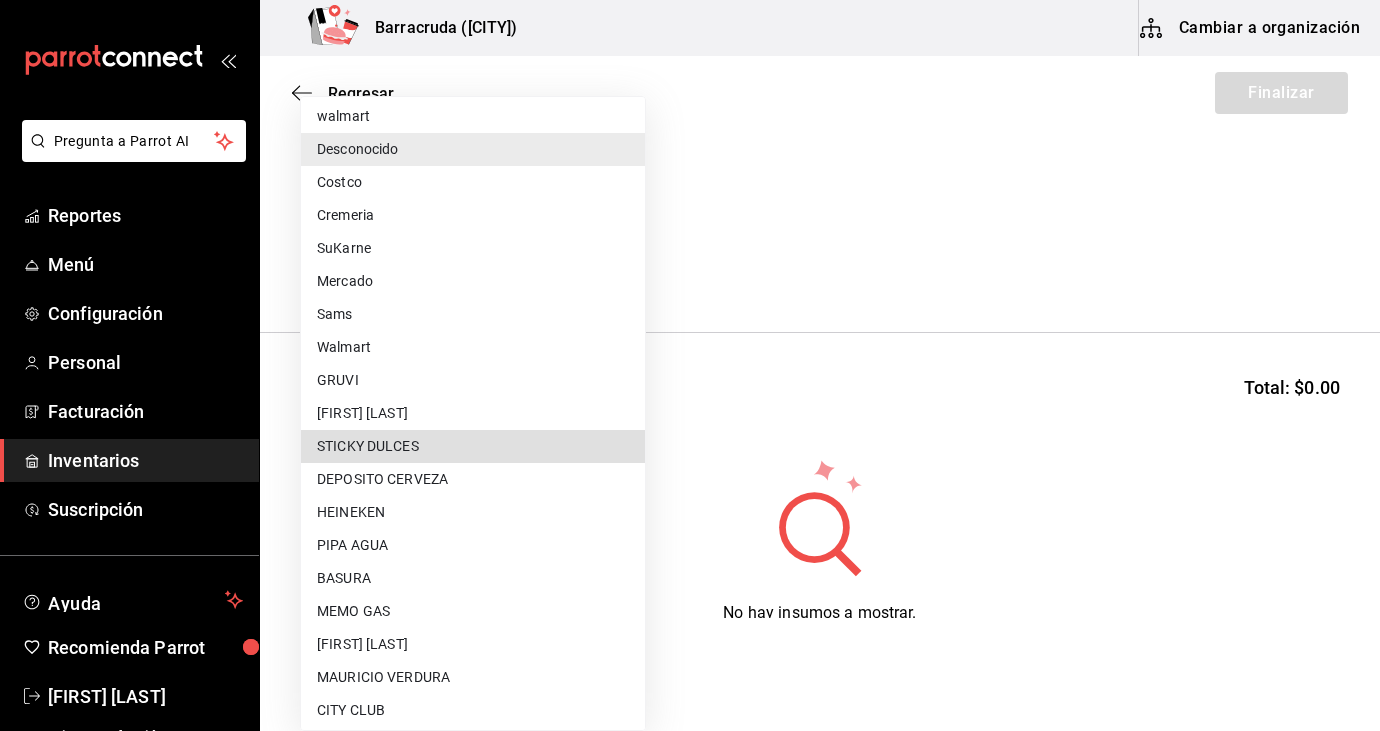type 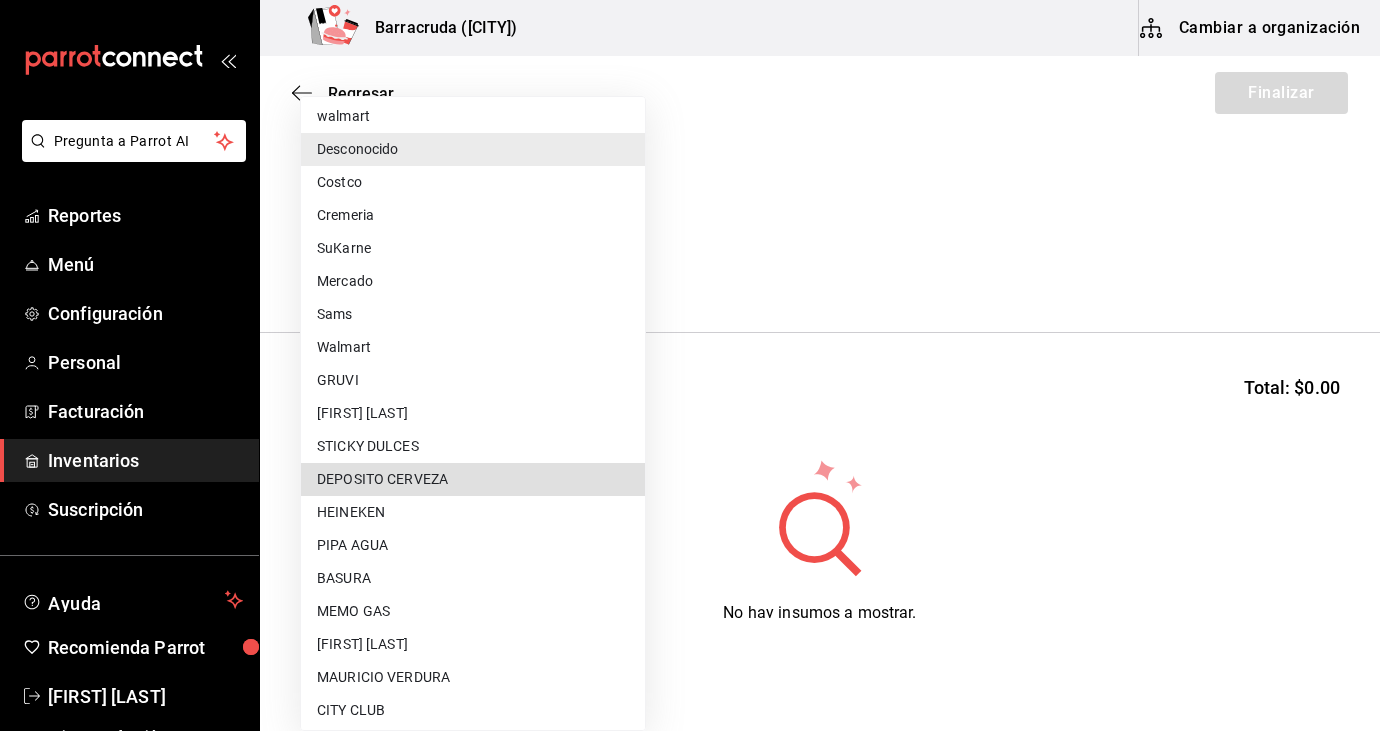 type 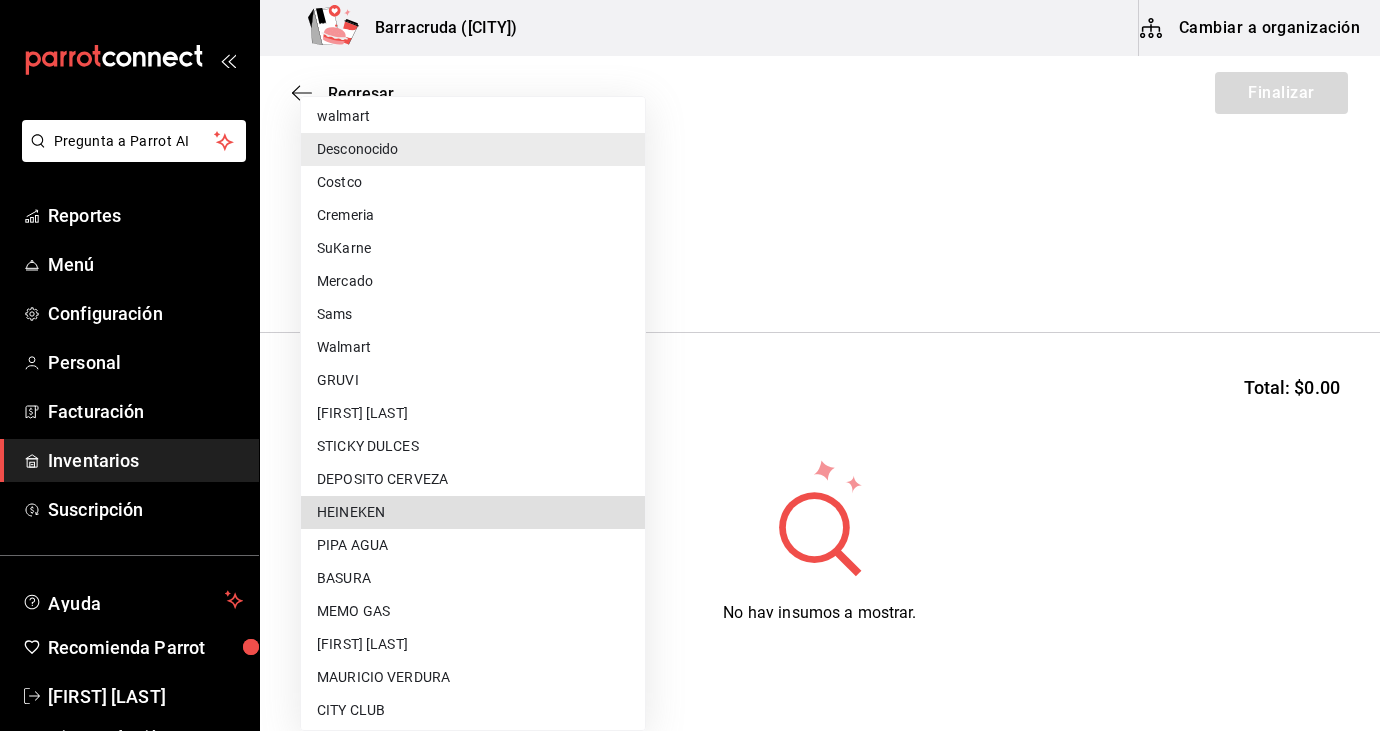 type 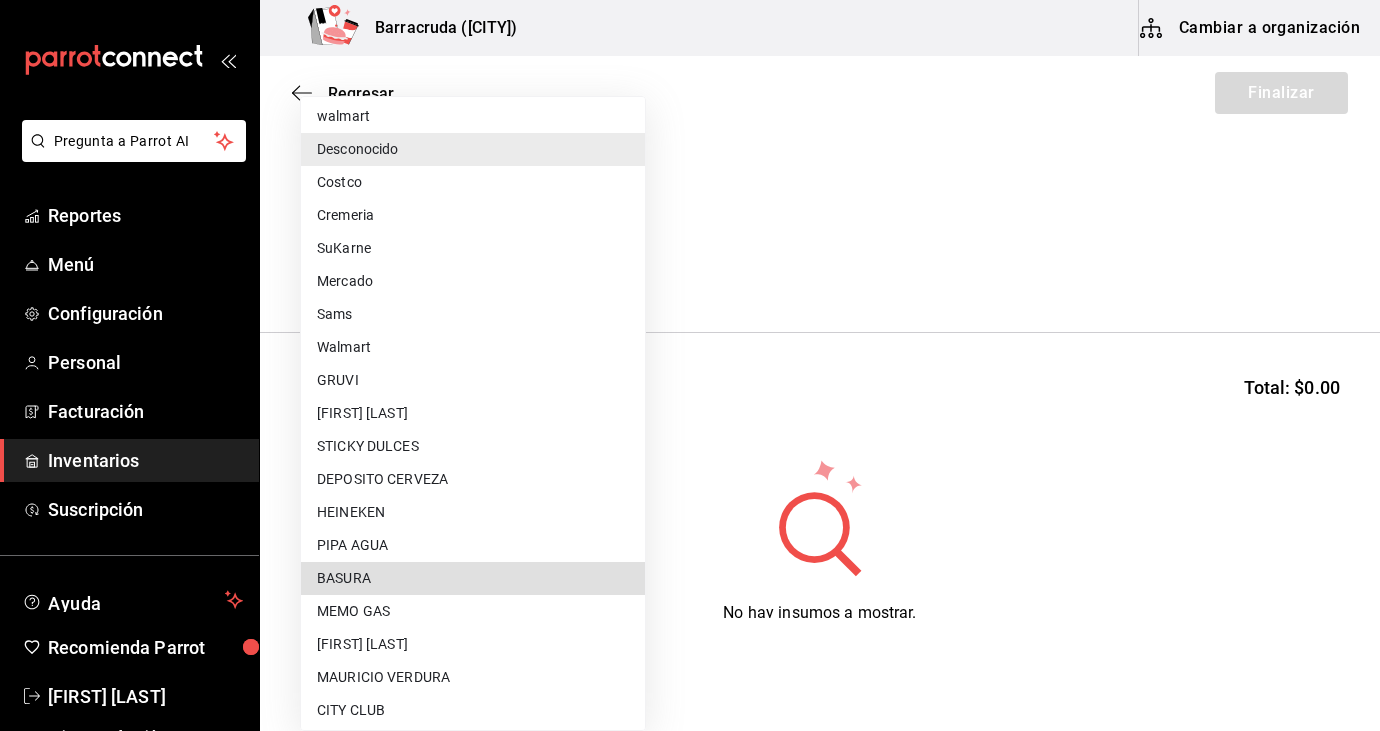 type 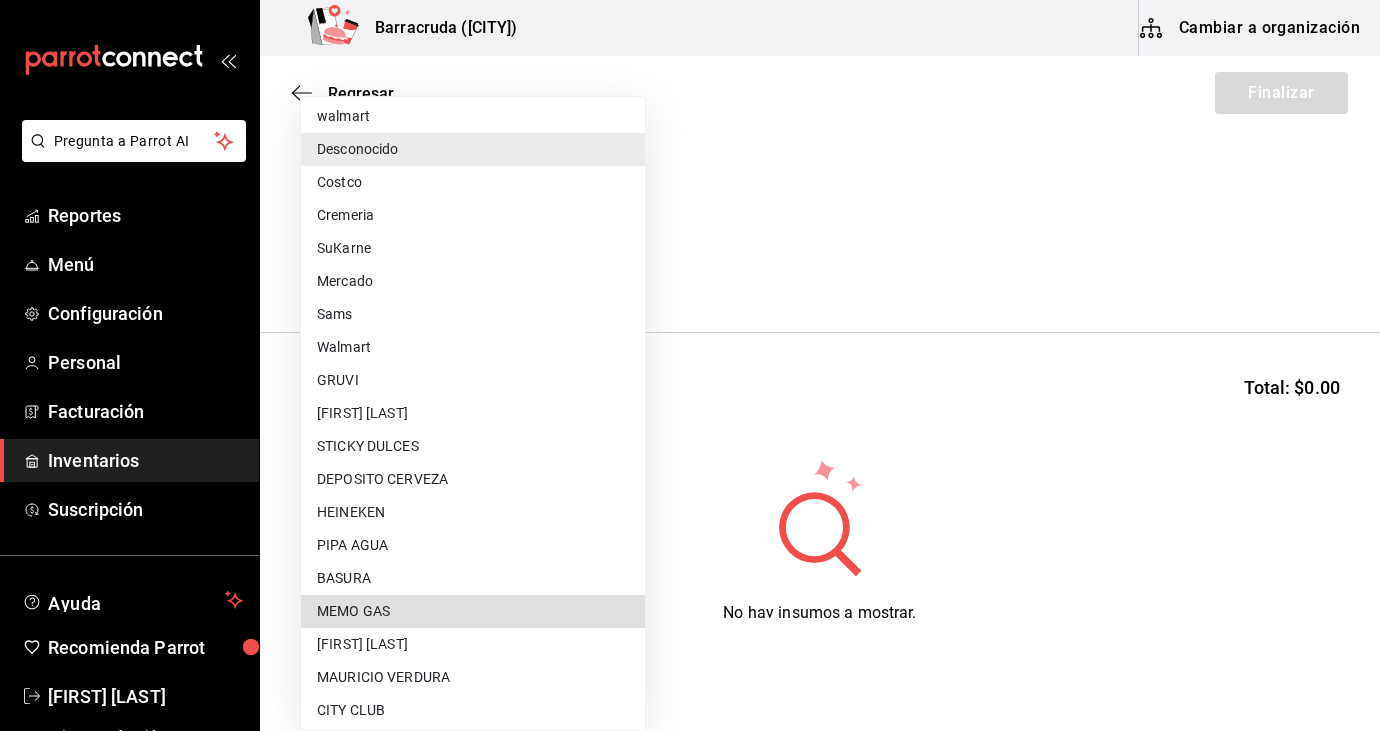 type 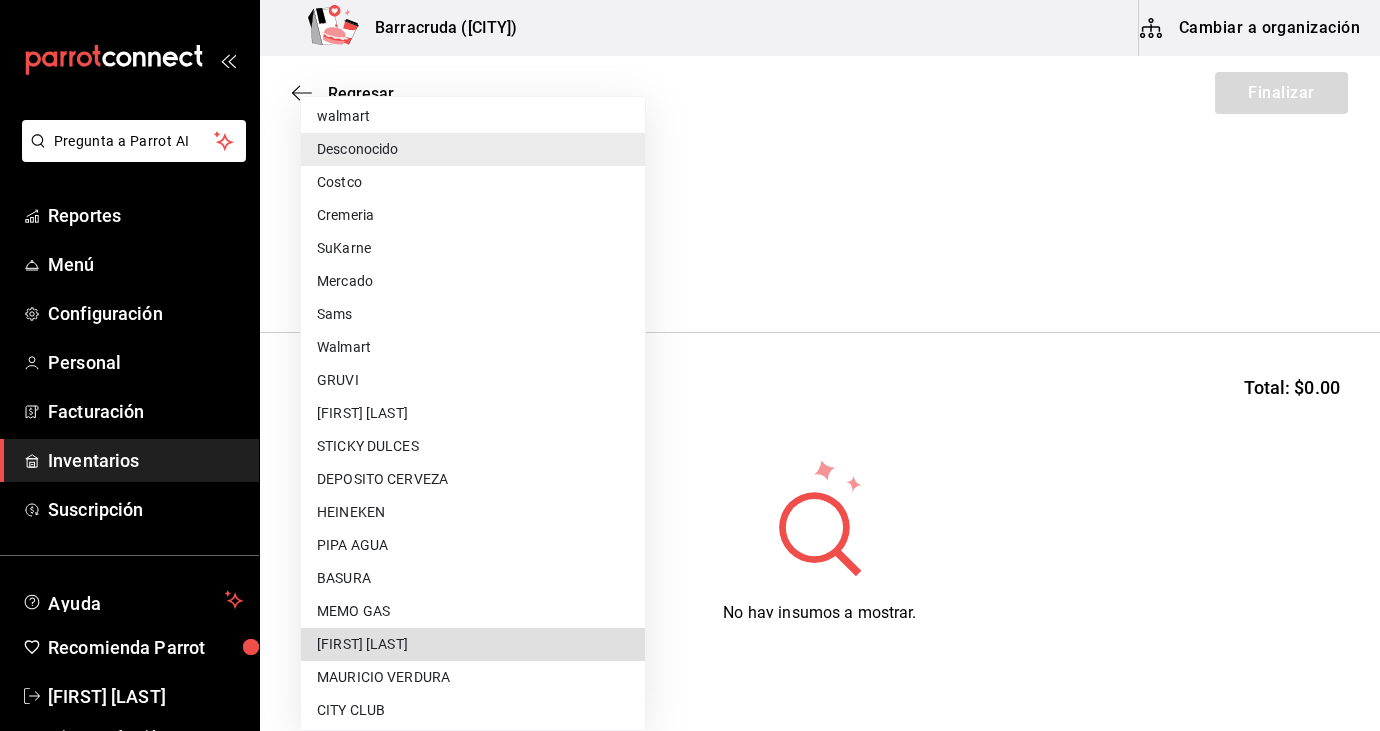 type 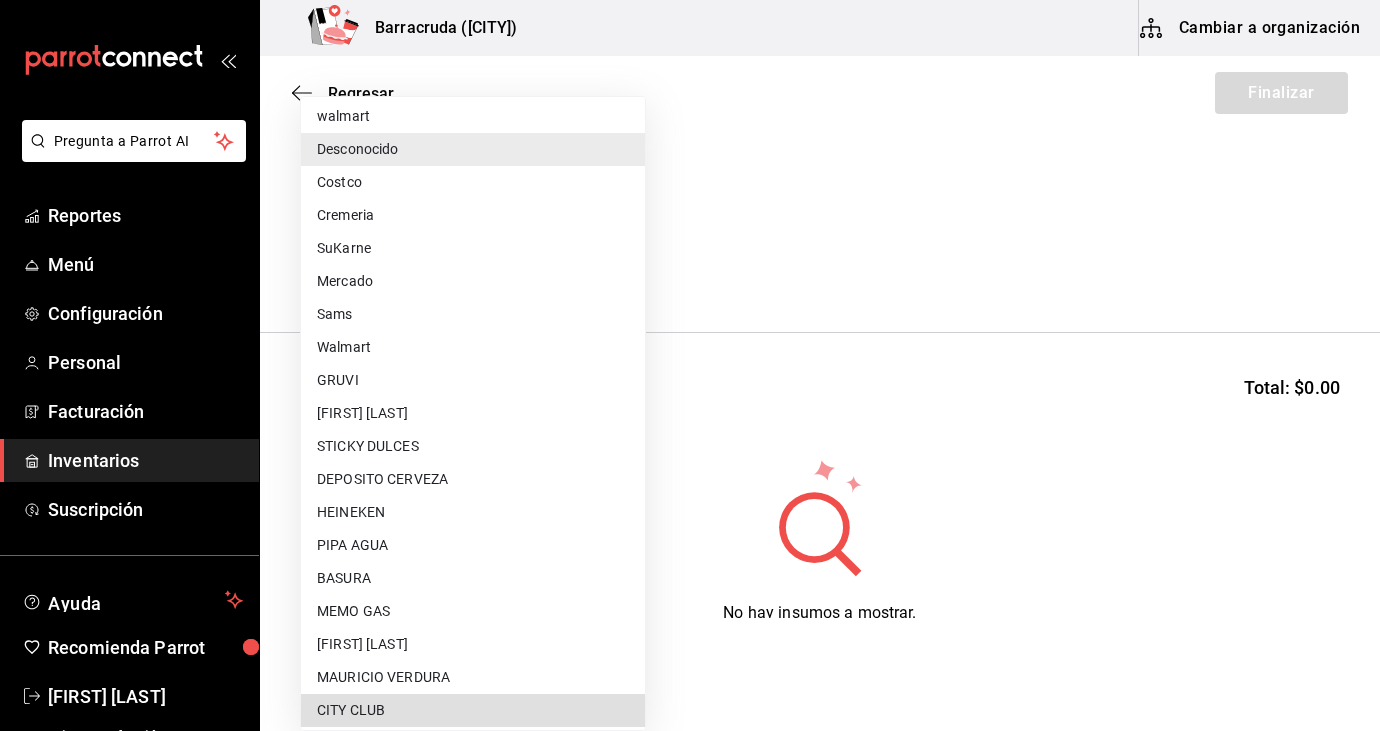 type 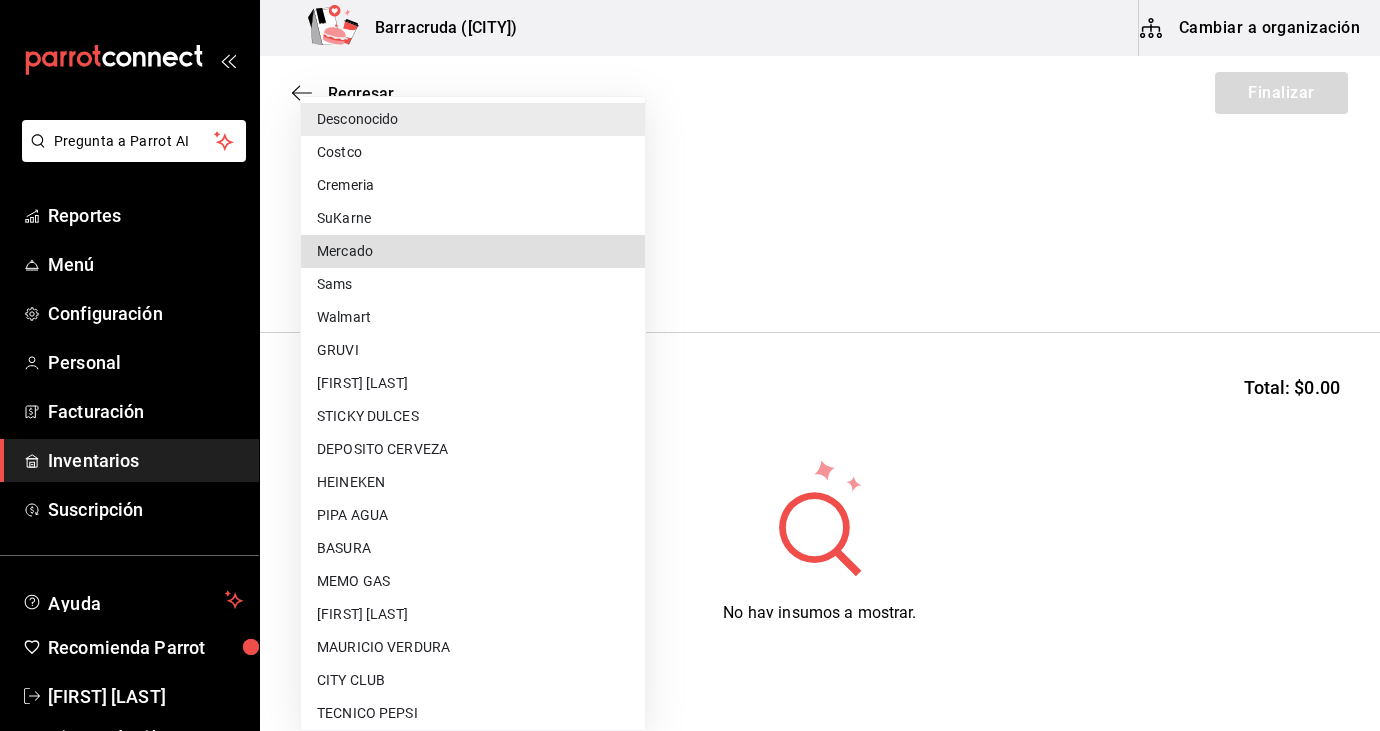 type on "f8227f61-4843-4432-8fcb-4275825620d8" 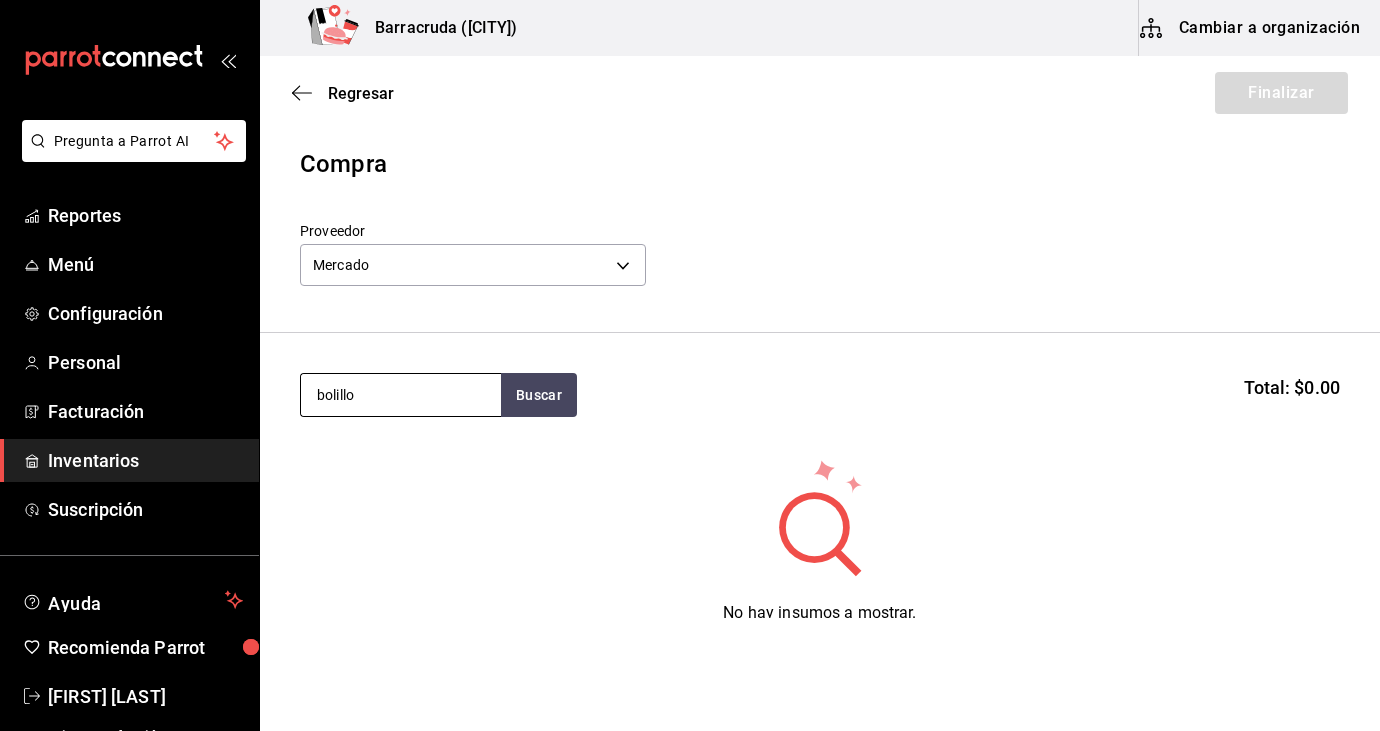 click on "bolillo" at bounding box center (401, 395) 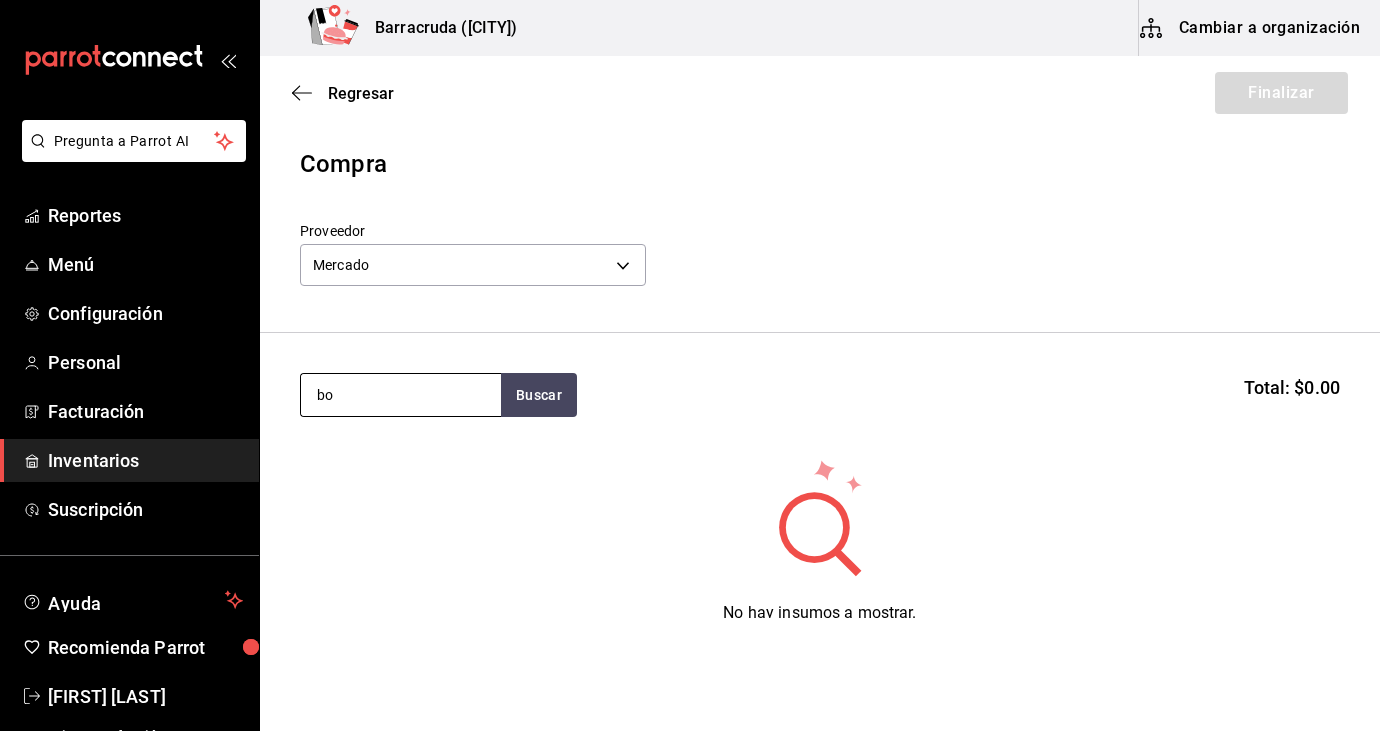type on "b" 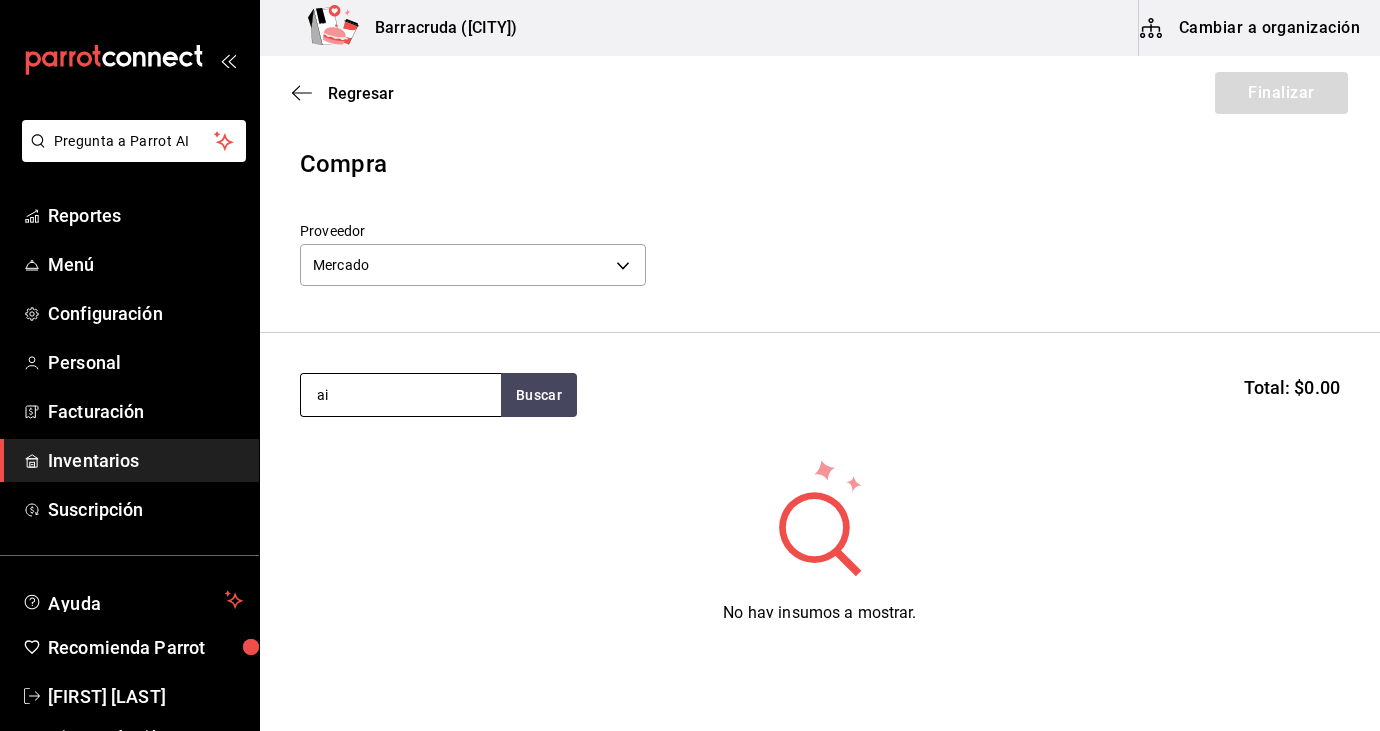 type on "a" 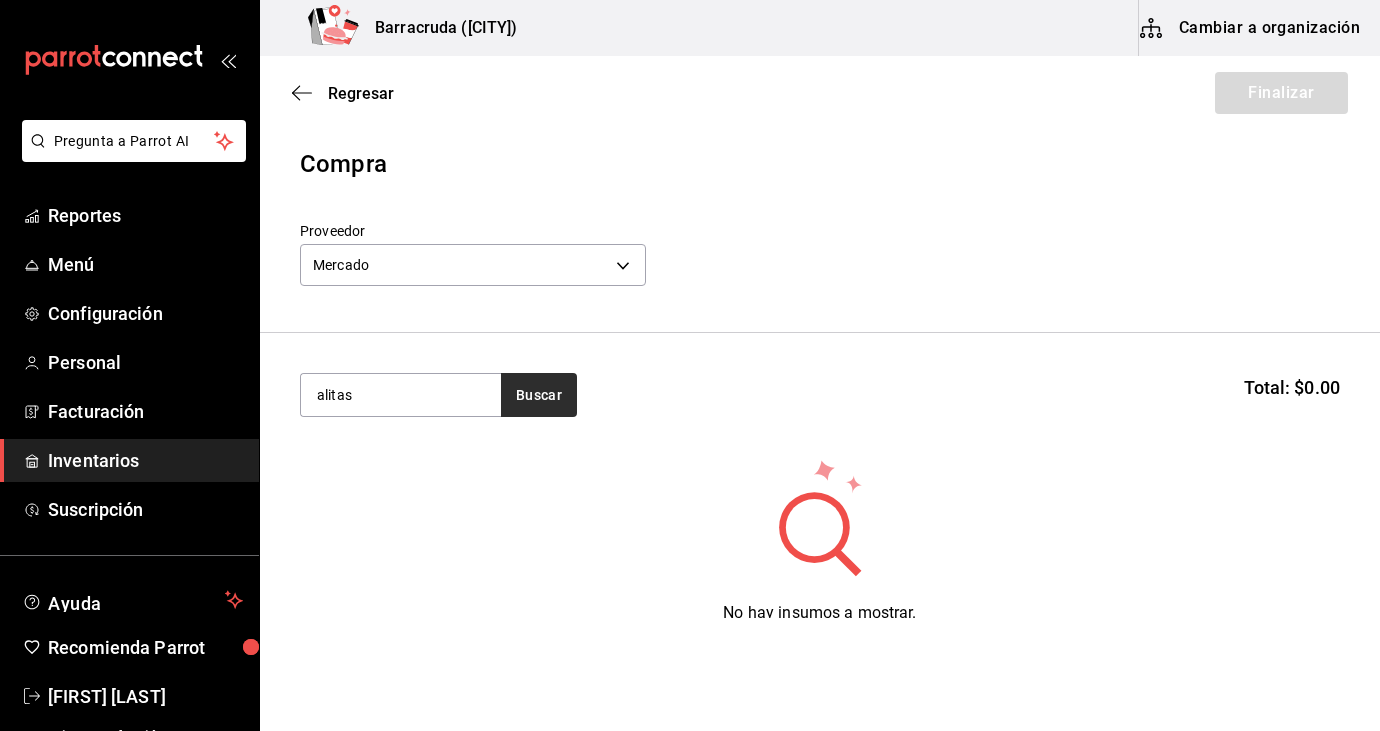 type on "alitas" 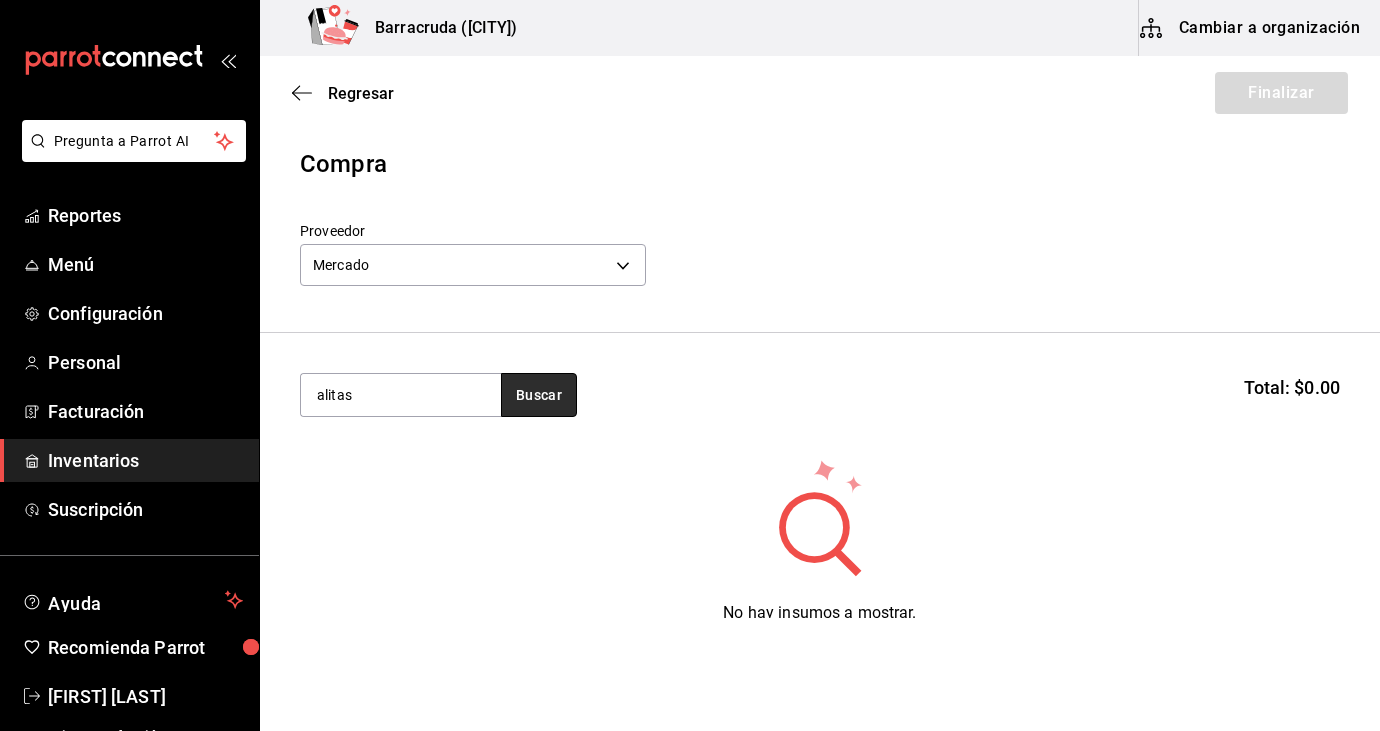 click on "Buscar" at bounding box center [539, 395] 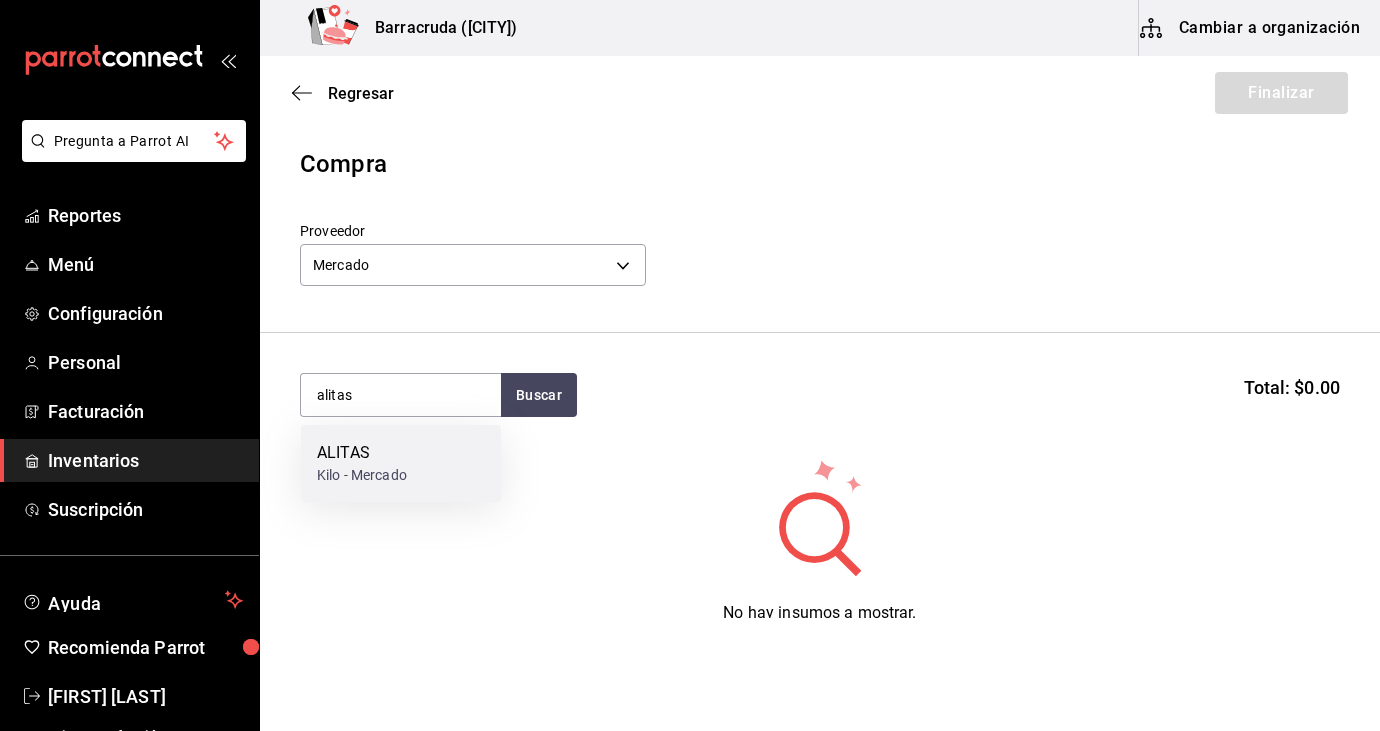 click on "ALITAS Kilo - Mercado" at bounding box center (401, 463) 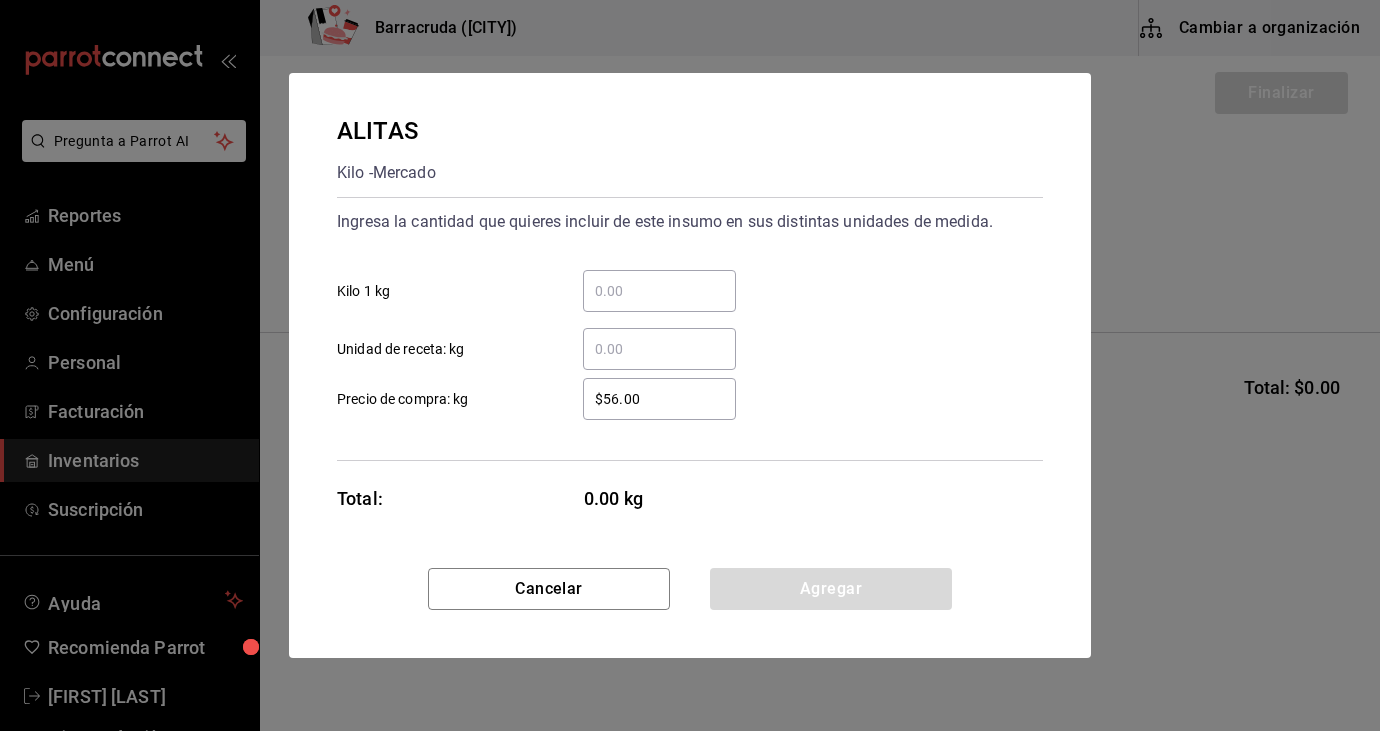 click on "​ Kilo 1 kg" at bounding box center (659, 291) 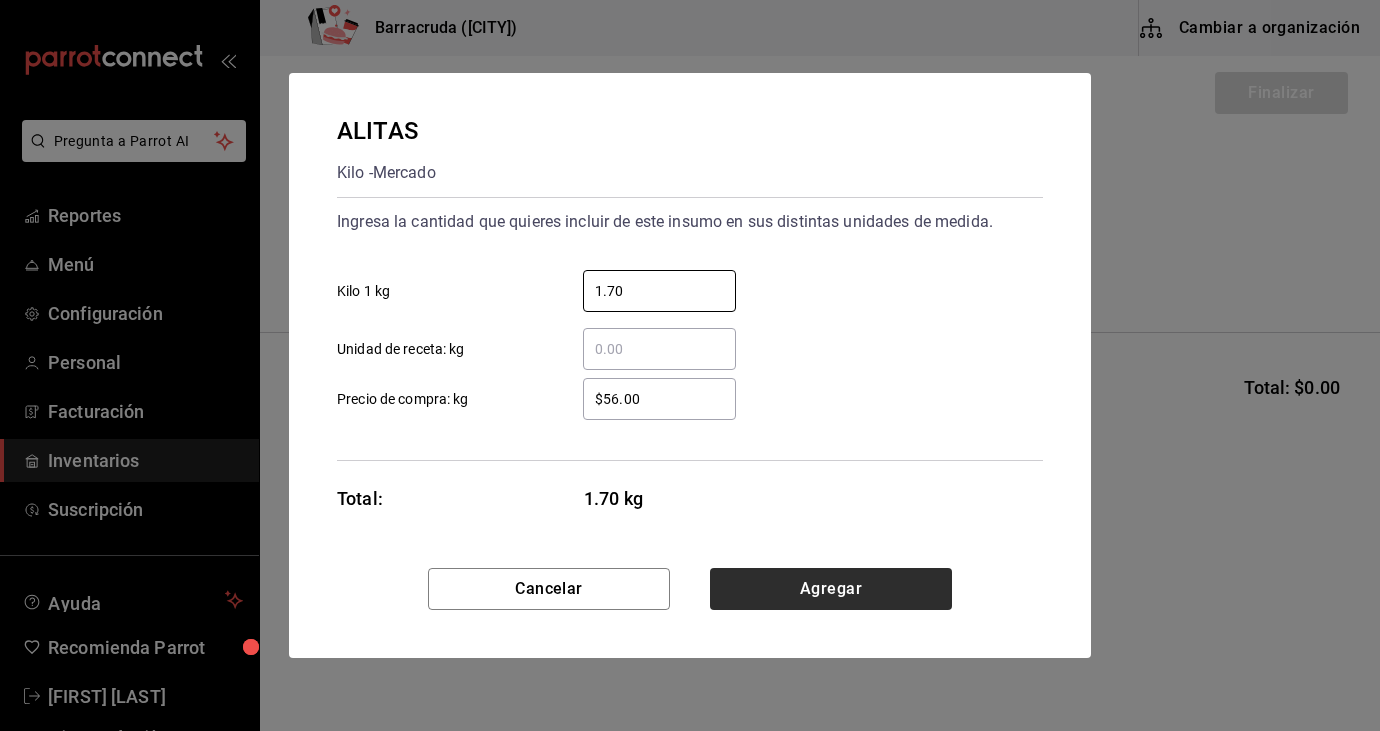 type on "1.70" 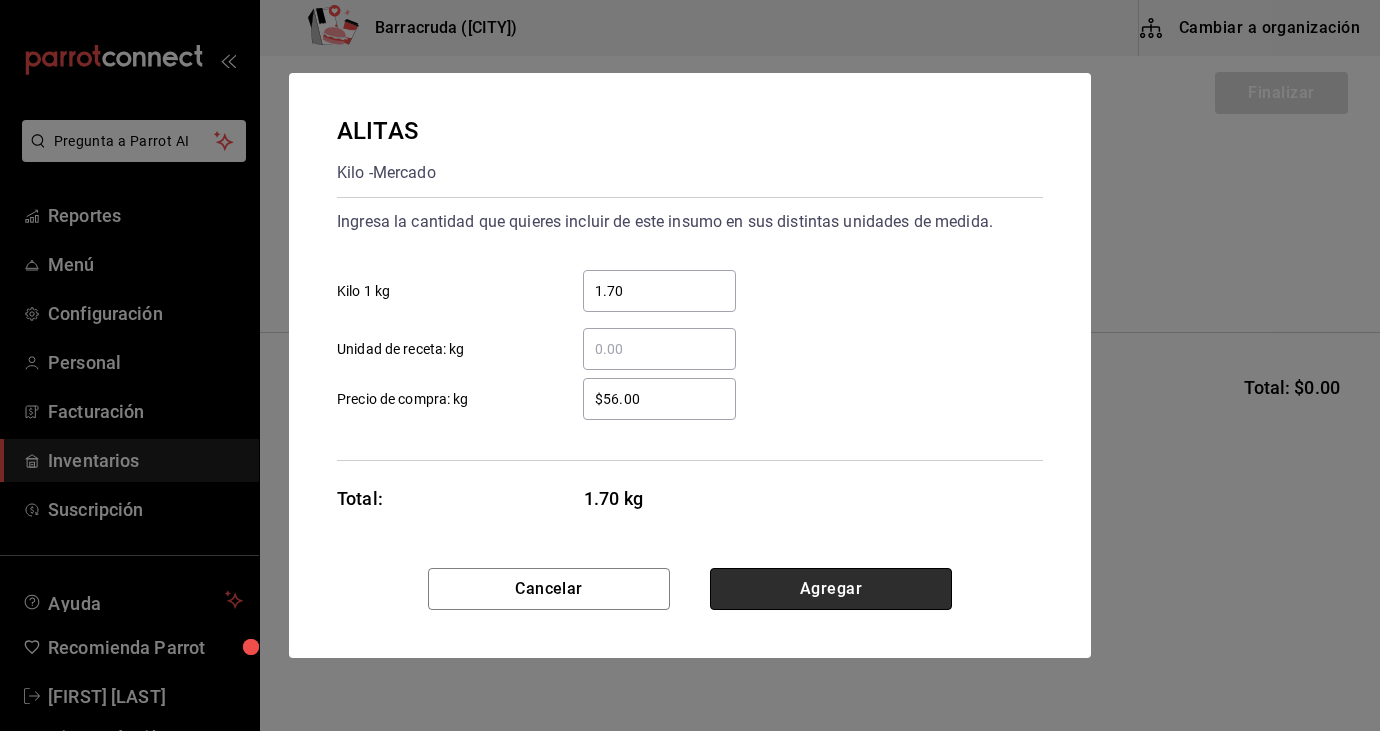 click on "Agregar" at bounding box center [831, 589] 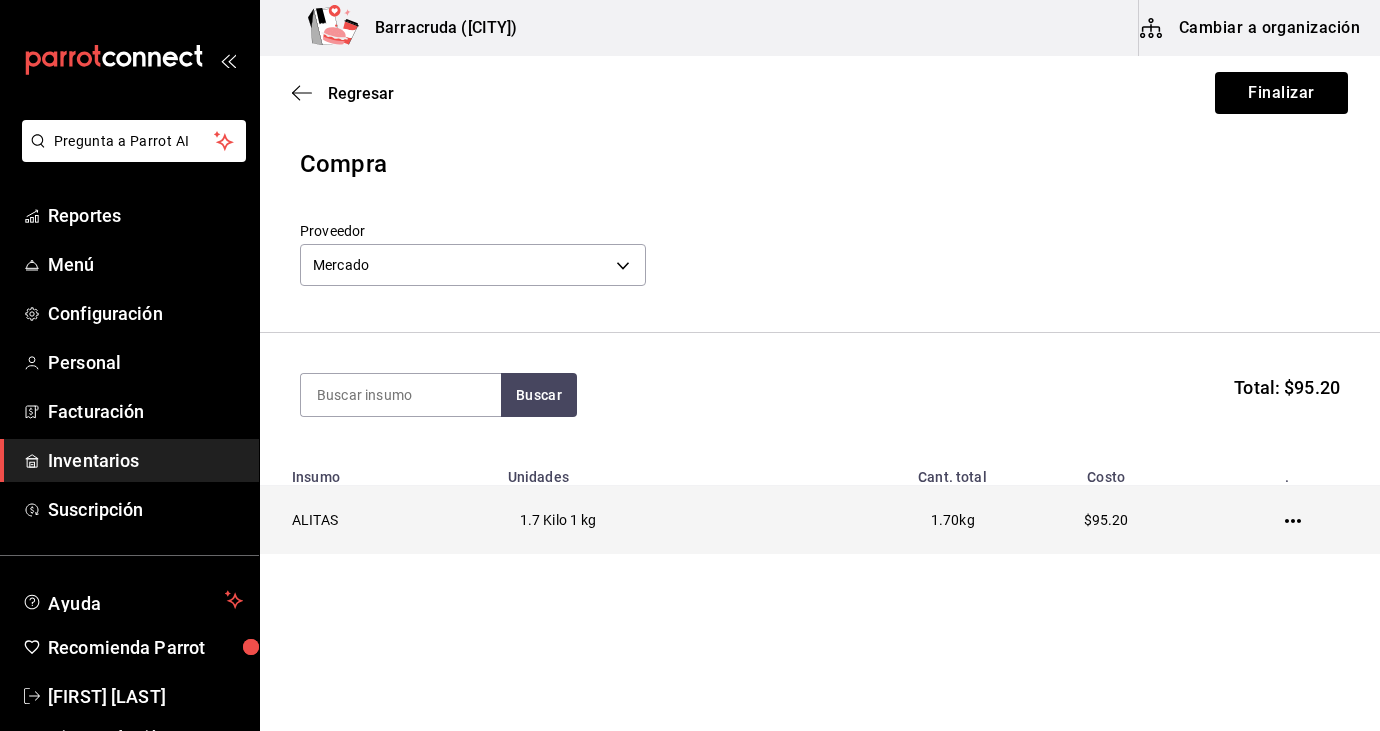 click 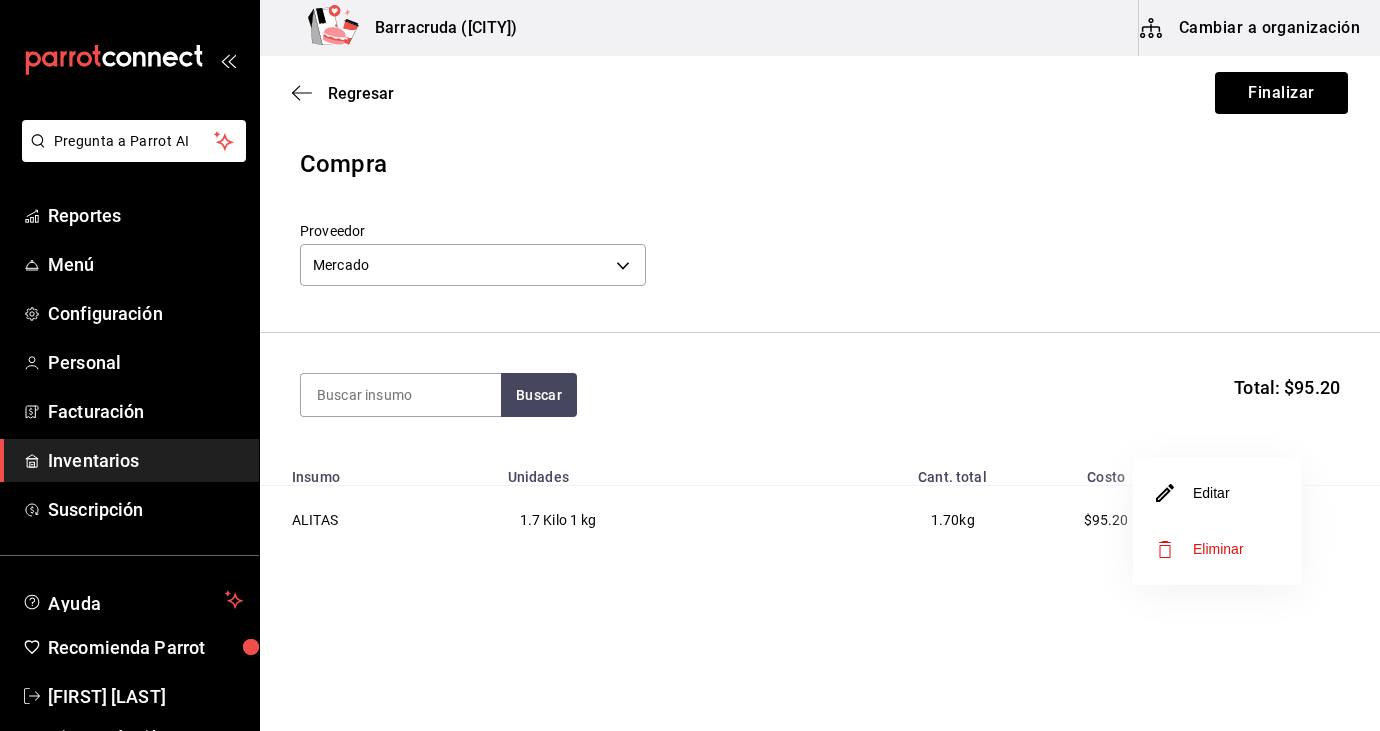 click on "Editar" at bounding box center [1217, 493] 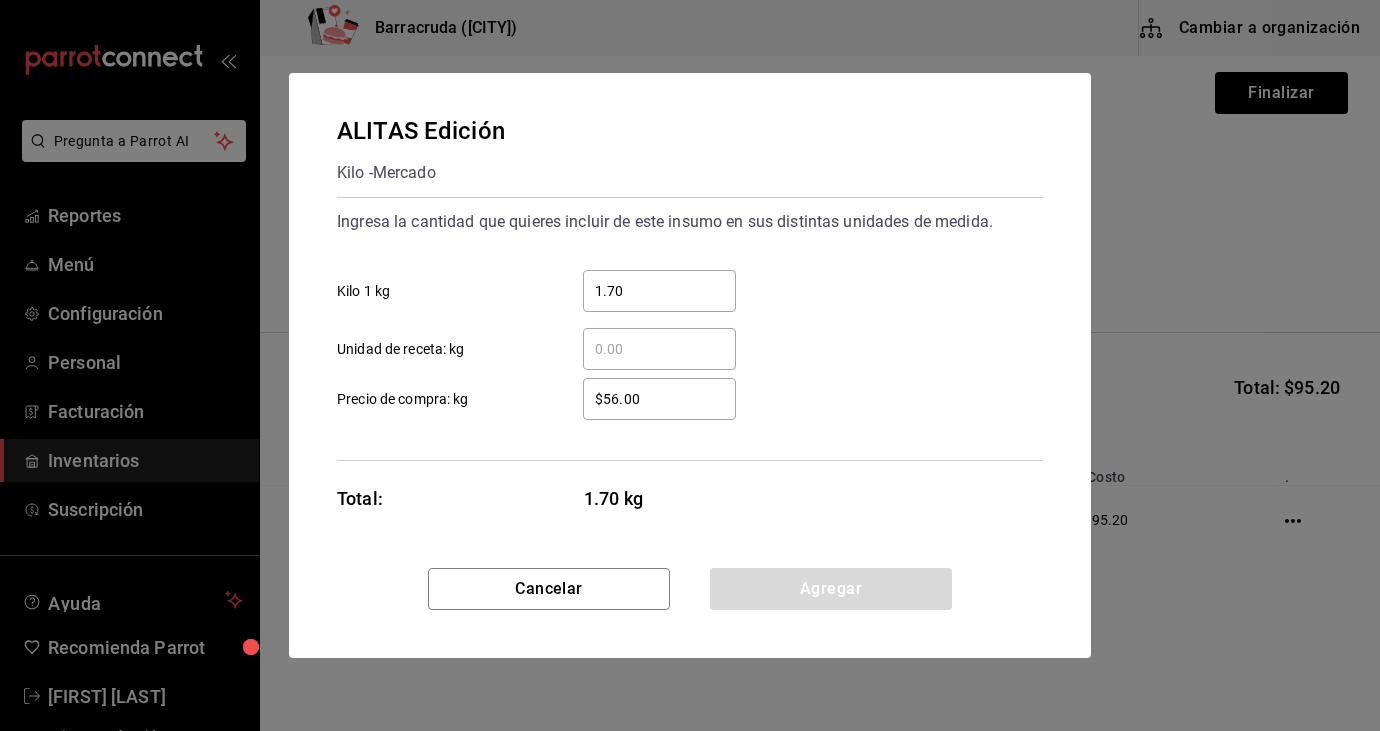 click on "1.70" at bounding box center (659, 291) 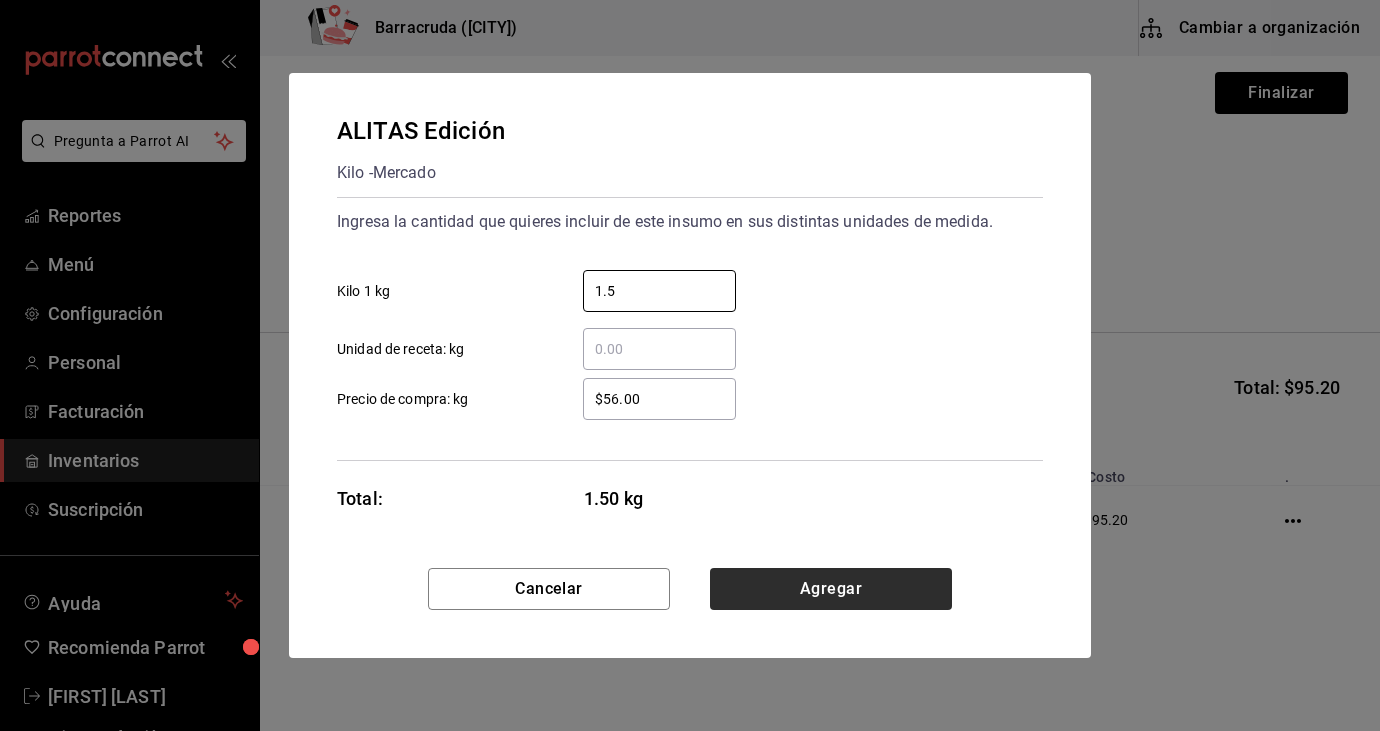 type on "1.5" 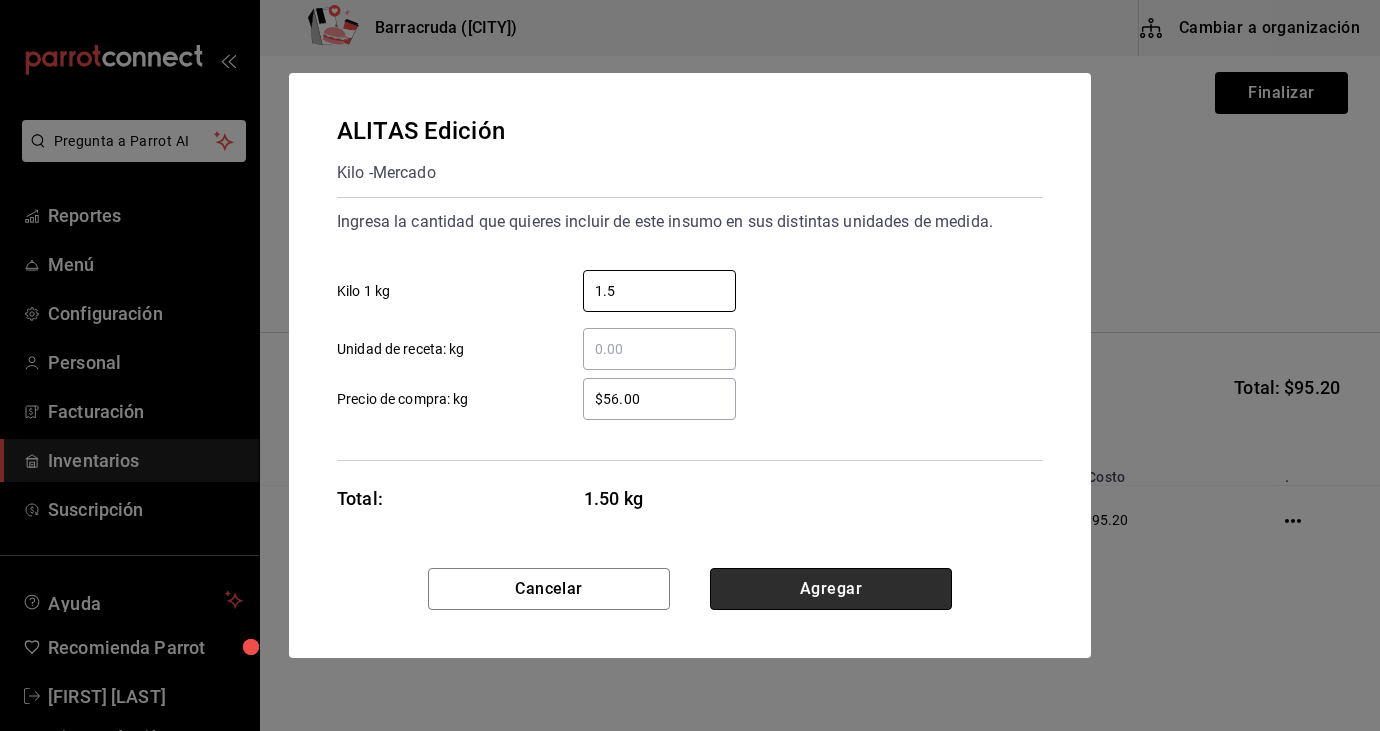 click on "Agregar" at bounding box center (831, 589) 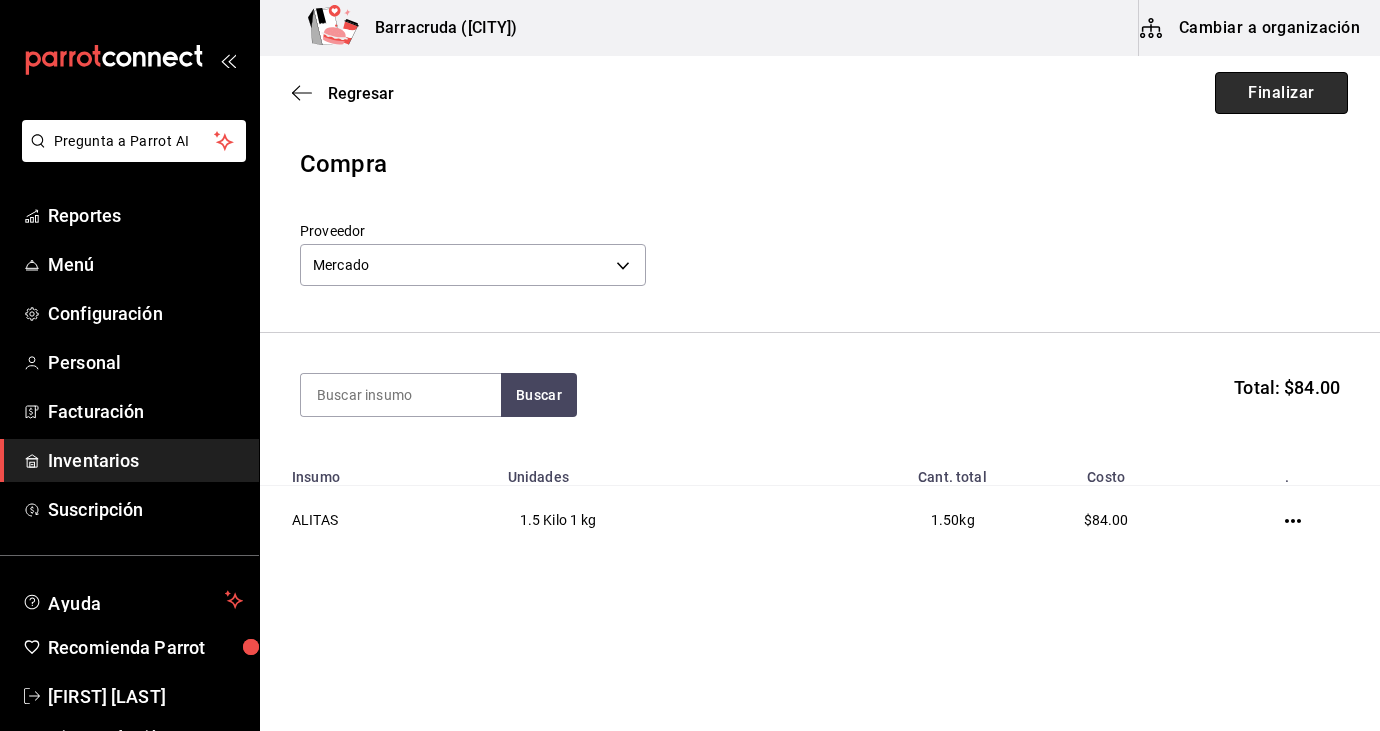 click on "Finalizar" at bounding box center [1281, 93] 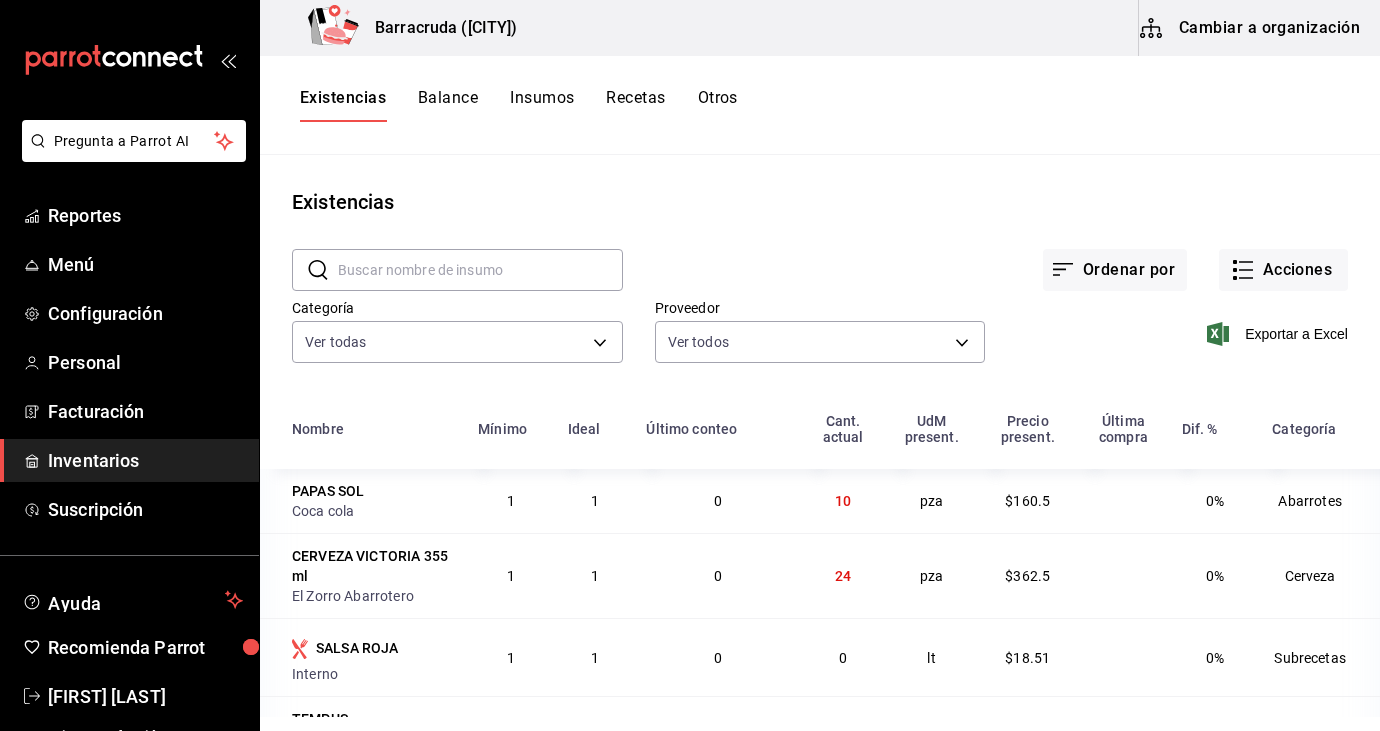 click on "Existencias Balance Insumos Recetas Otros" at bounding box center (820, 105) 